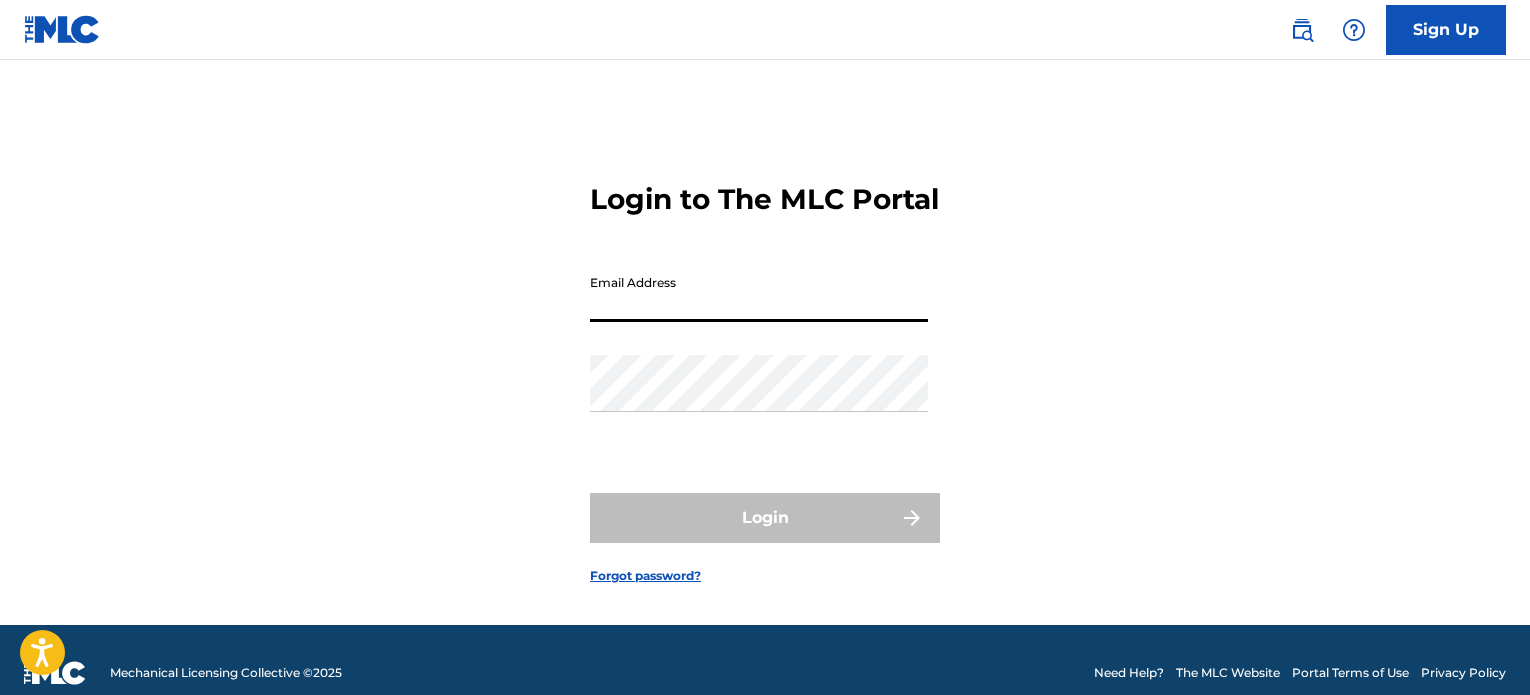 scroll, scrollTop: 0, scrollLeft: 0, axis: both 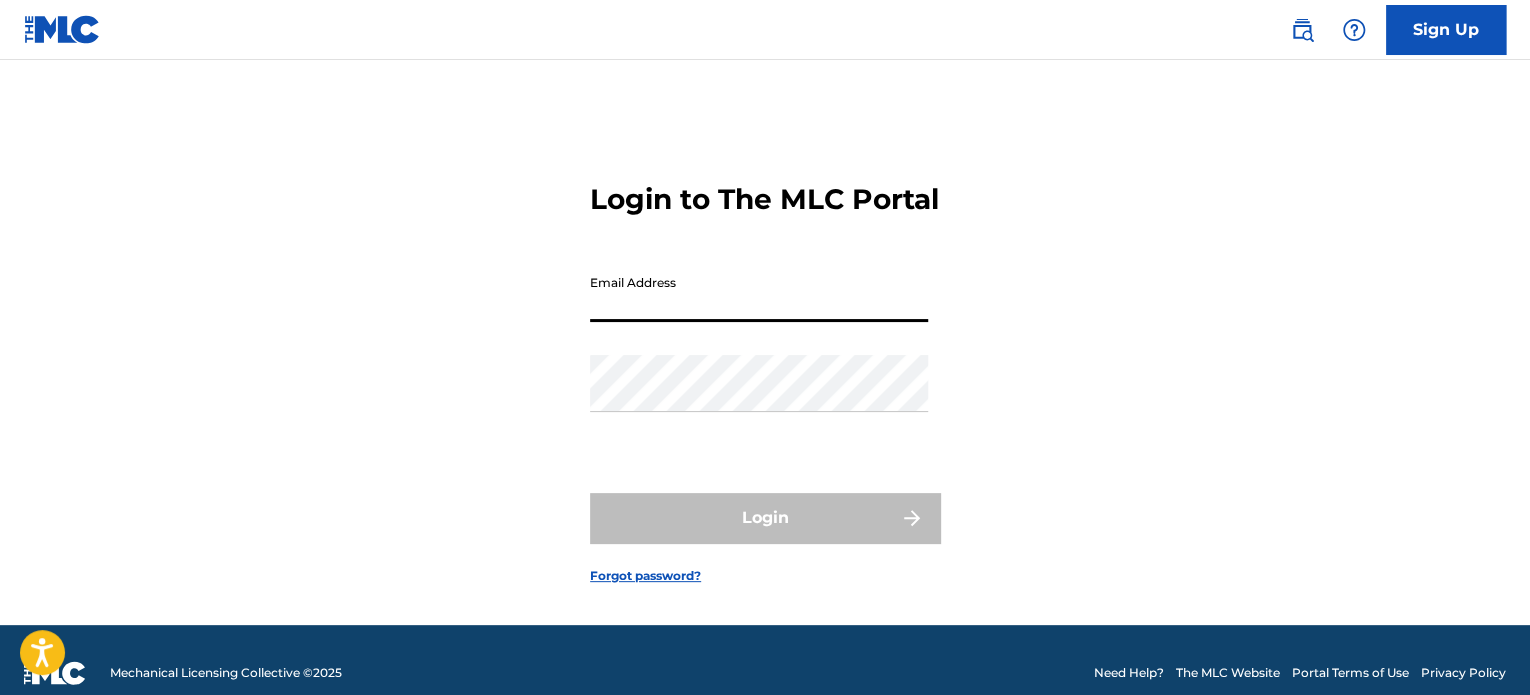 type on "x" 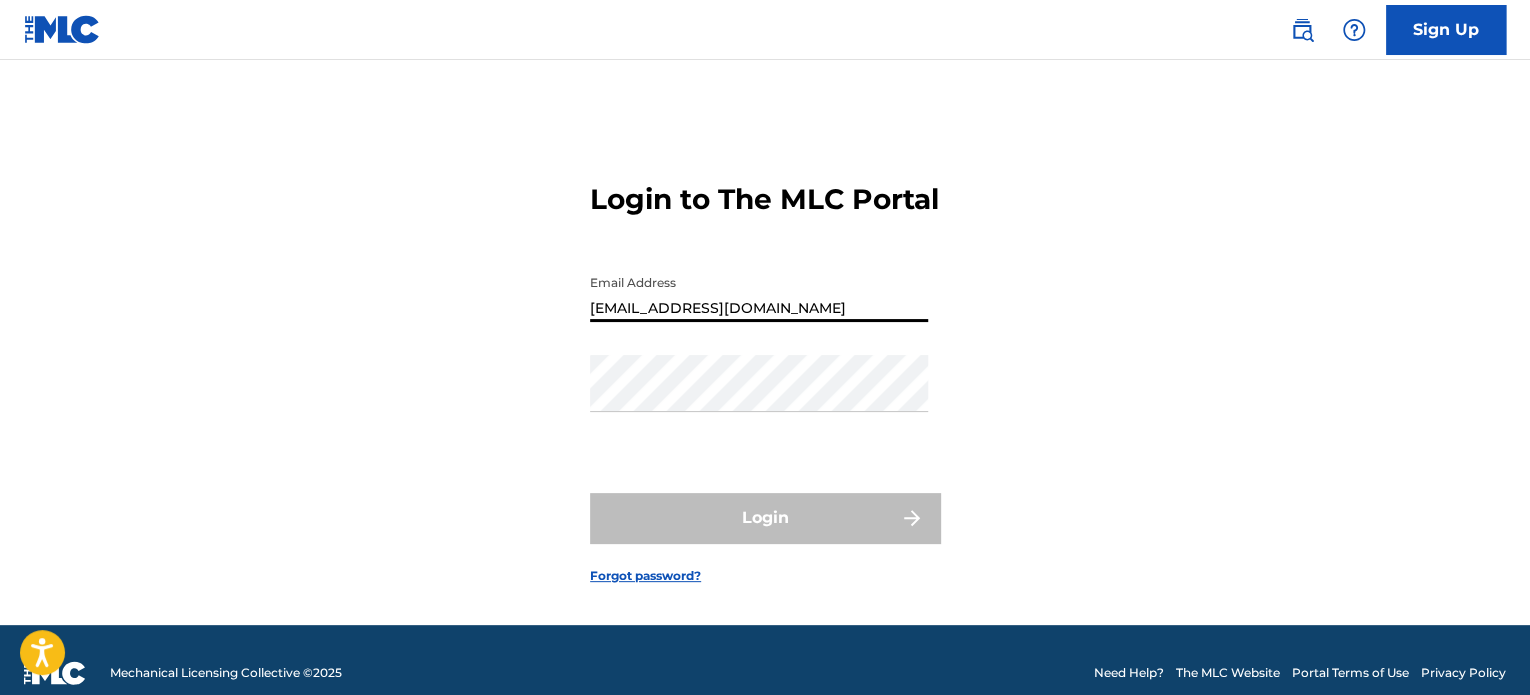 type on "[EMAIL_ADDRESS][DOMAIN_NAME]" 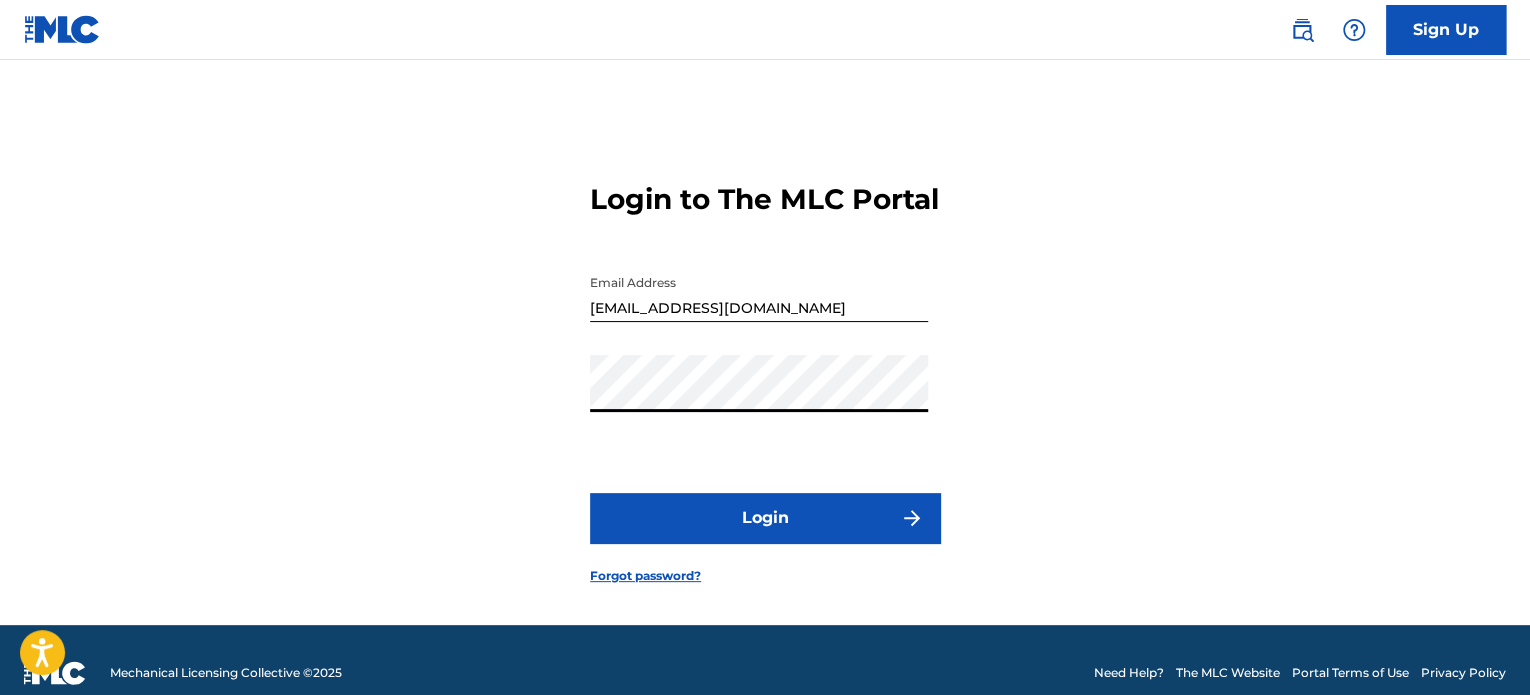 click on "Login" at bounding box center [765, 518] 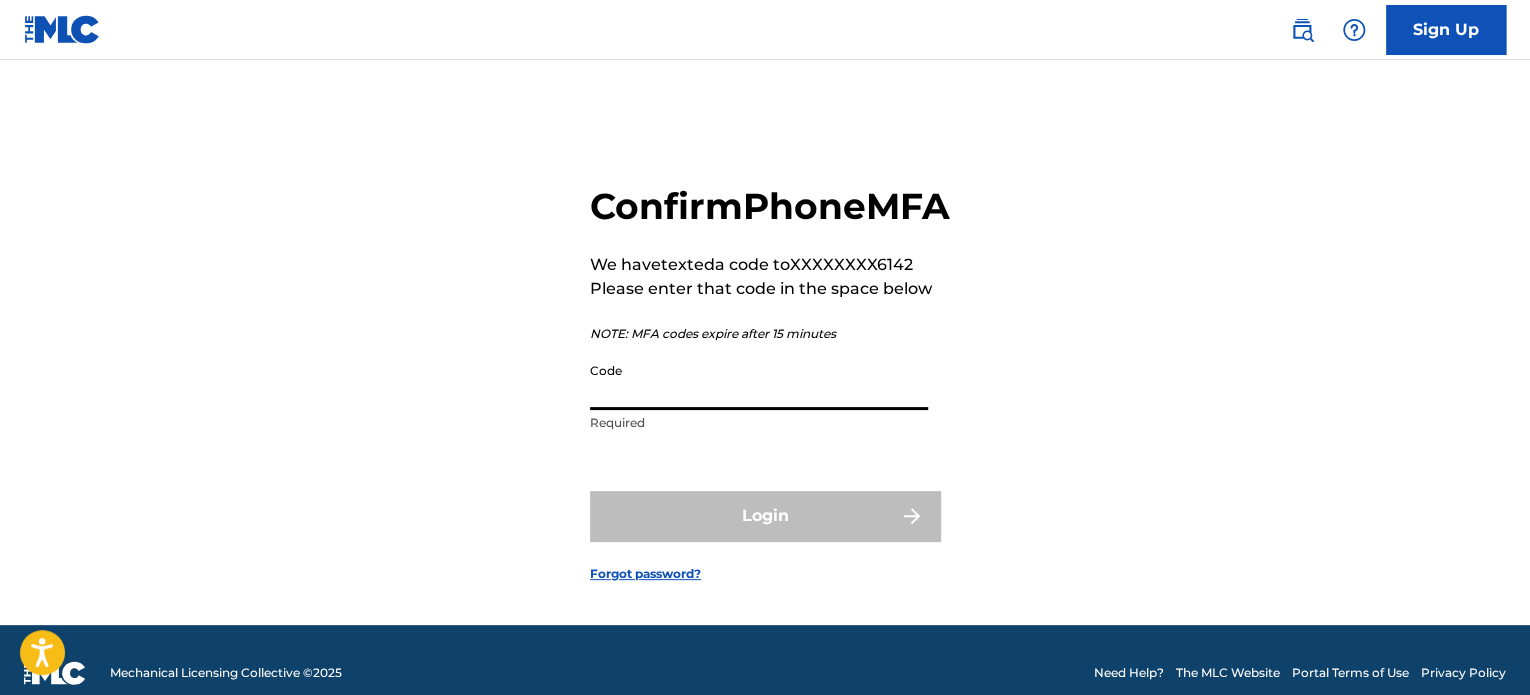 click on "Code" at bounding box center (759, 381) 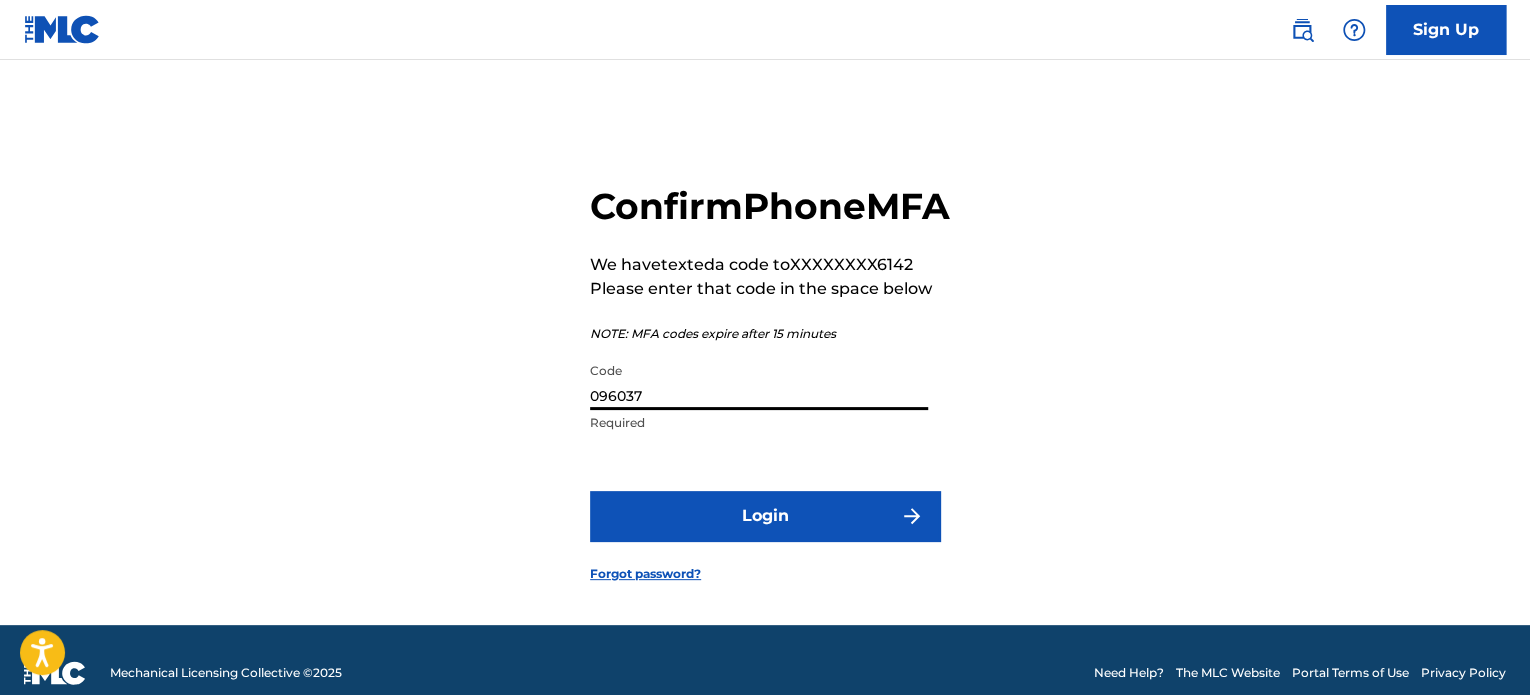 type on "096037" 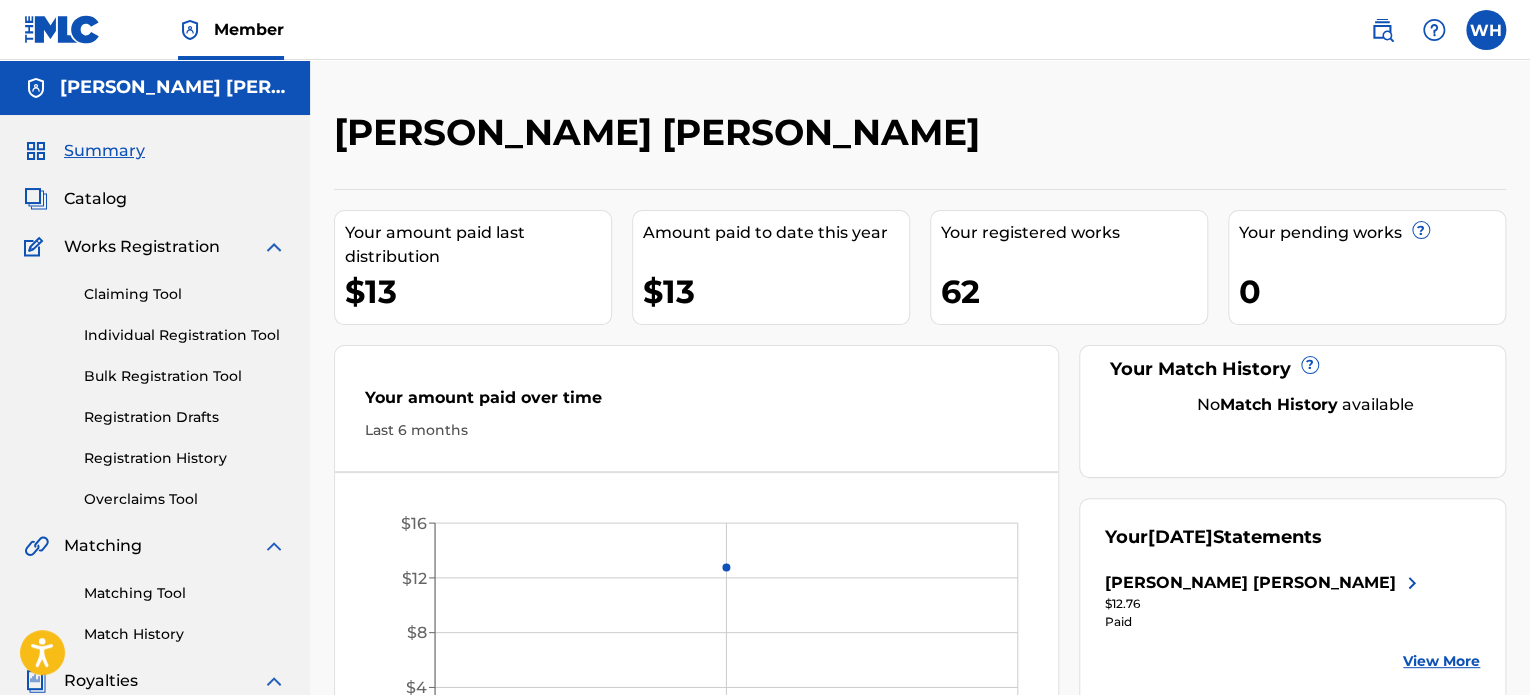 scroll, scrollTop: 0, scrollLeft: 0, axis: both 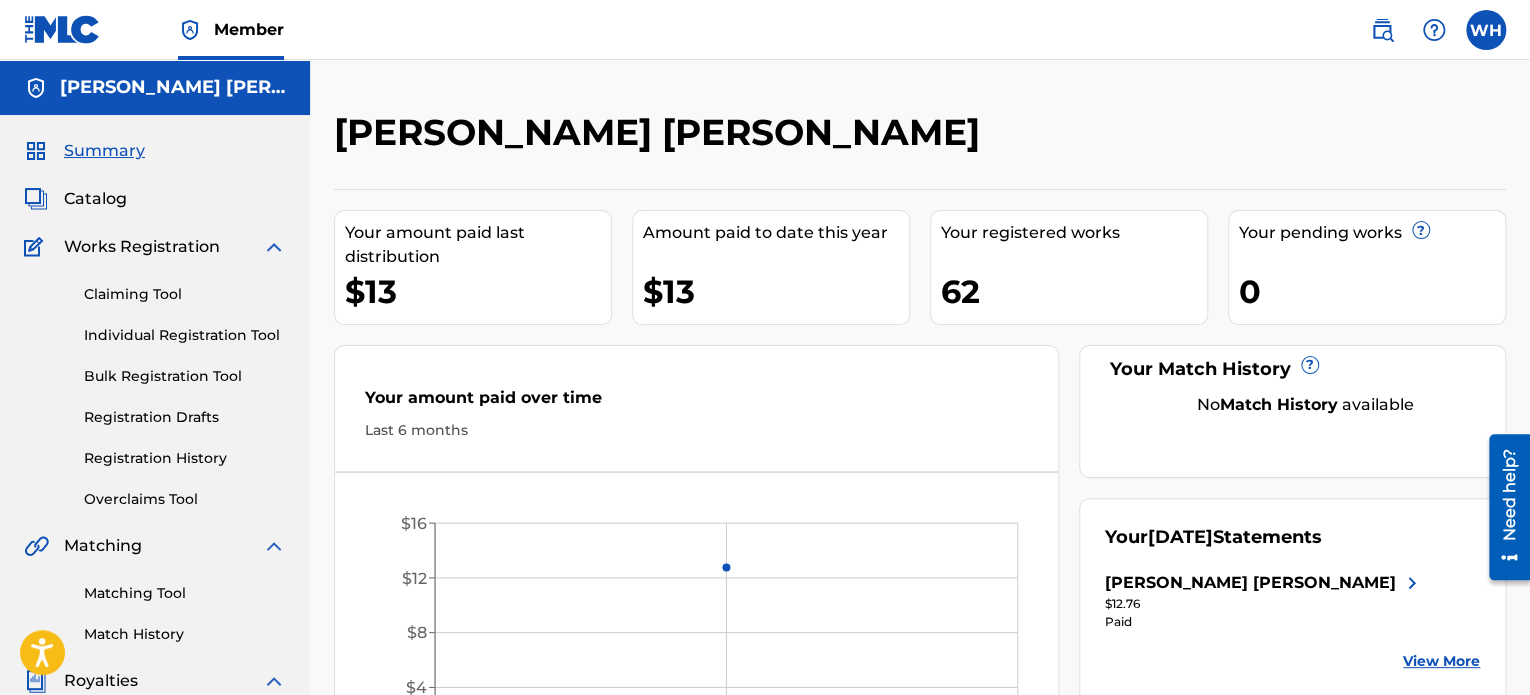 click on "Catalog" at bounding box center [95, 199] 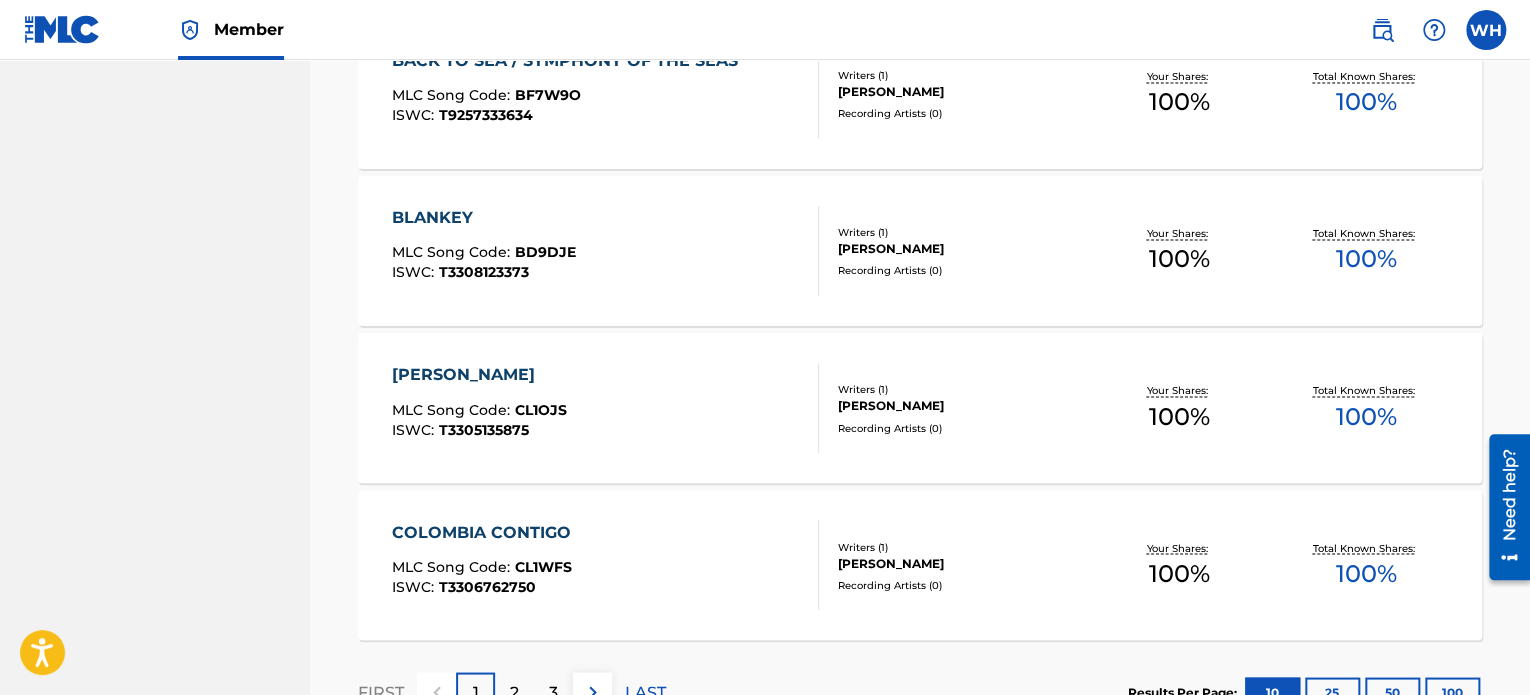 scroll, scrollTop: 1643, scrollLeft: 0, axis: vertical 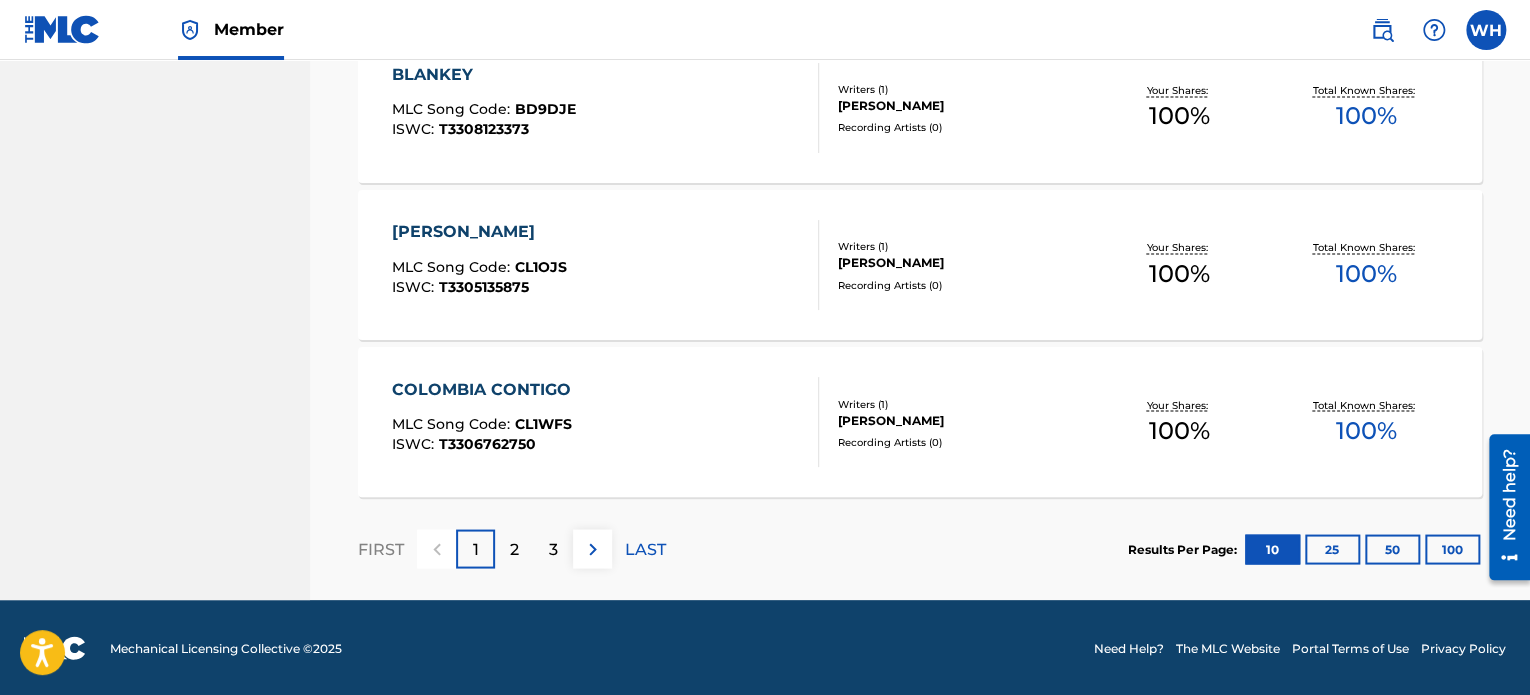 click on "100" at bounding box center [1452, 549] 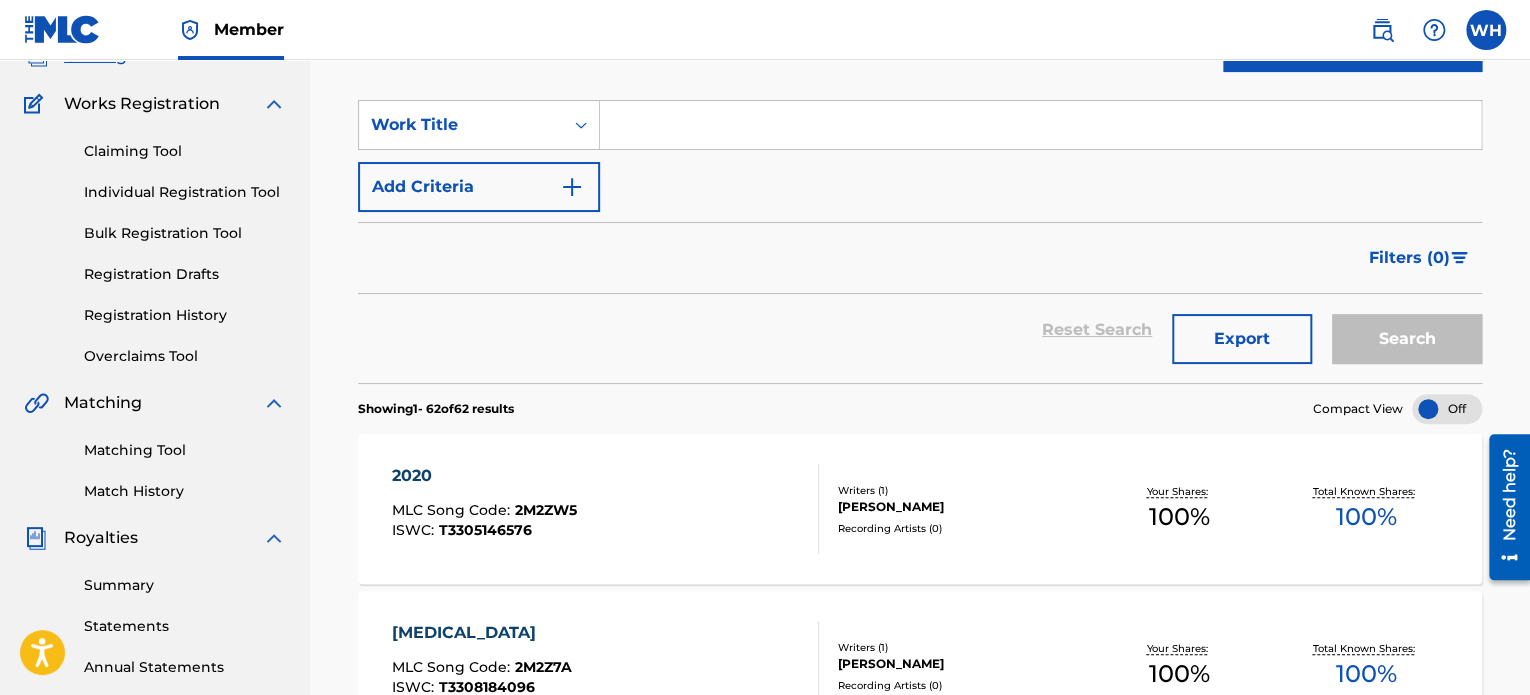 scroll, scrollTop: 0, scrollLeft: 0, axis: both 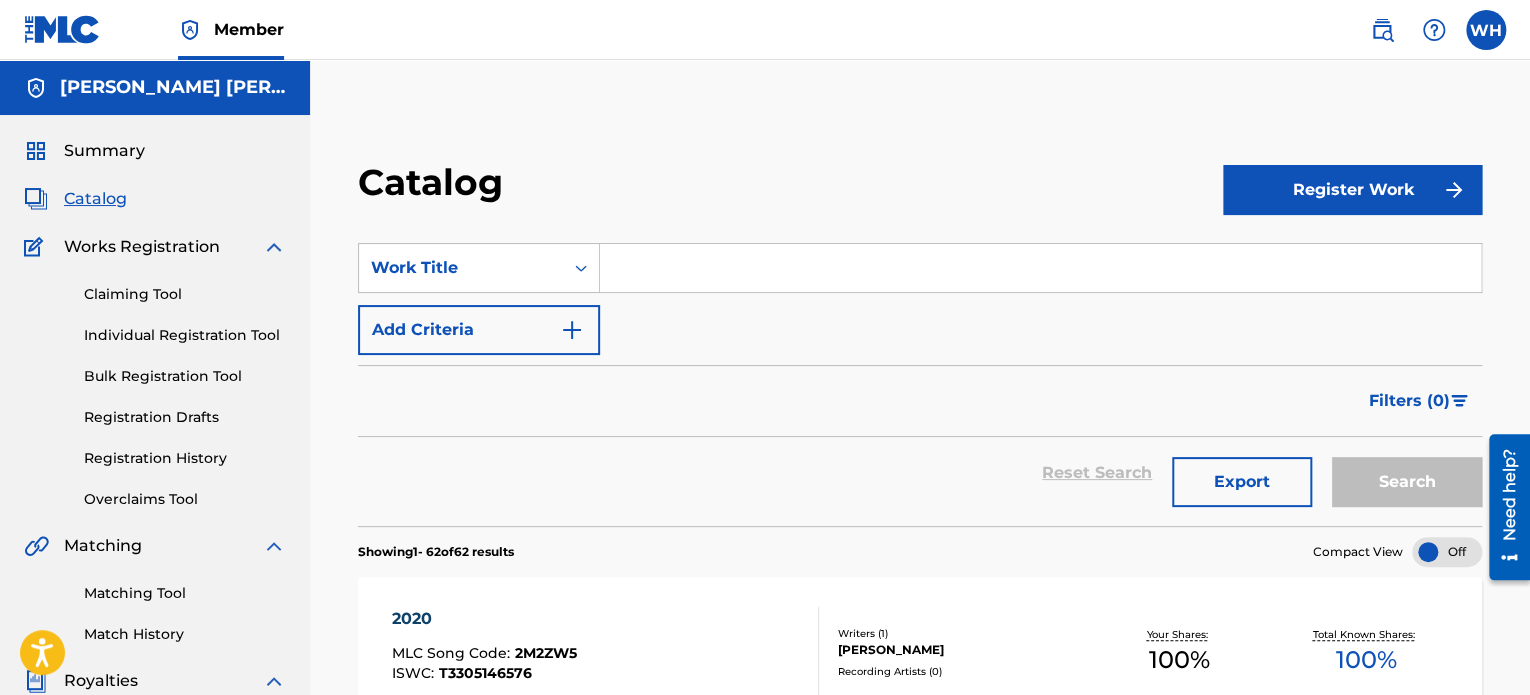 click on "Register Work" at bounding box center (1352, 190) 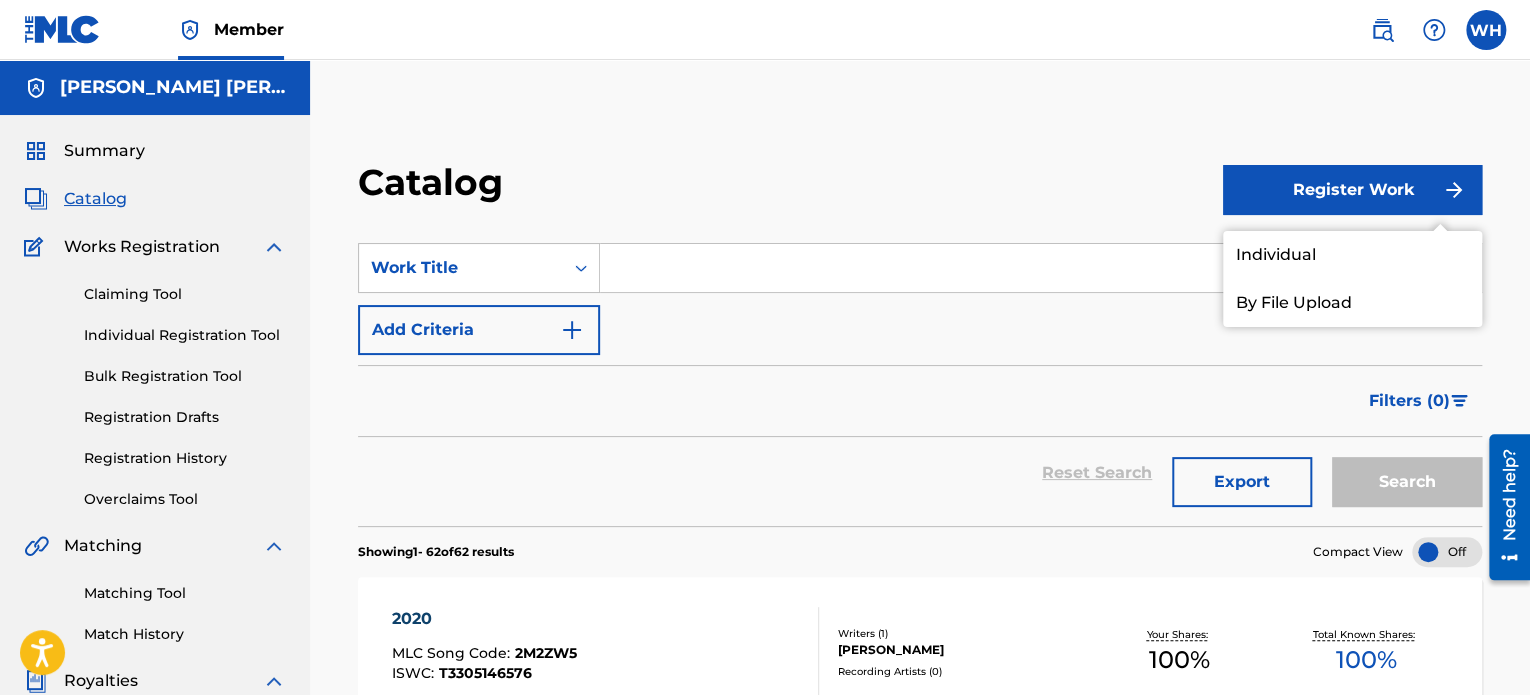 click on "Individual" at bounding box center [1352, 255] 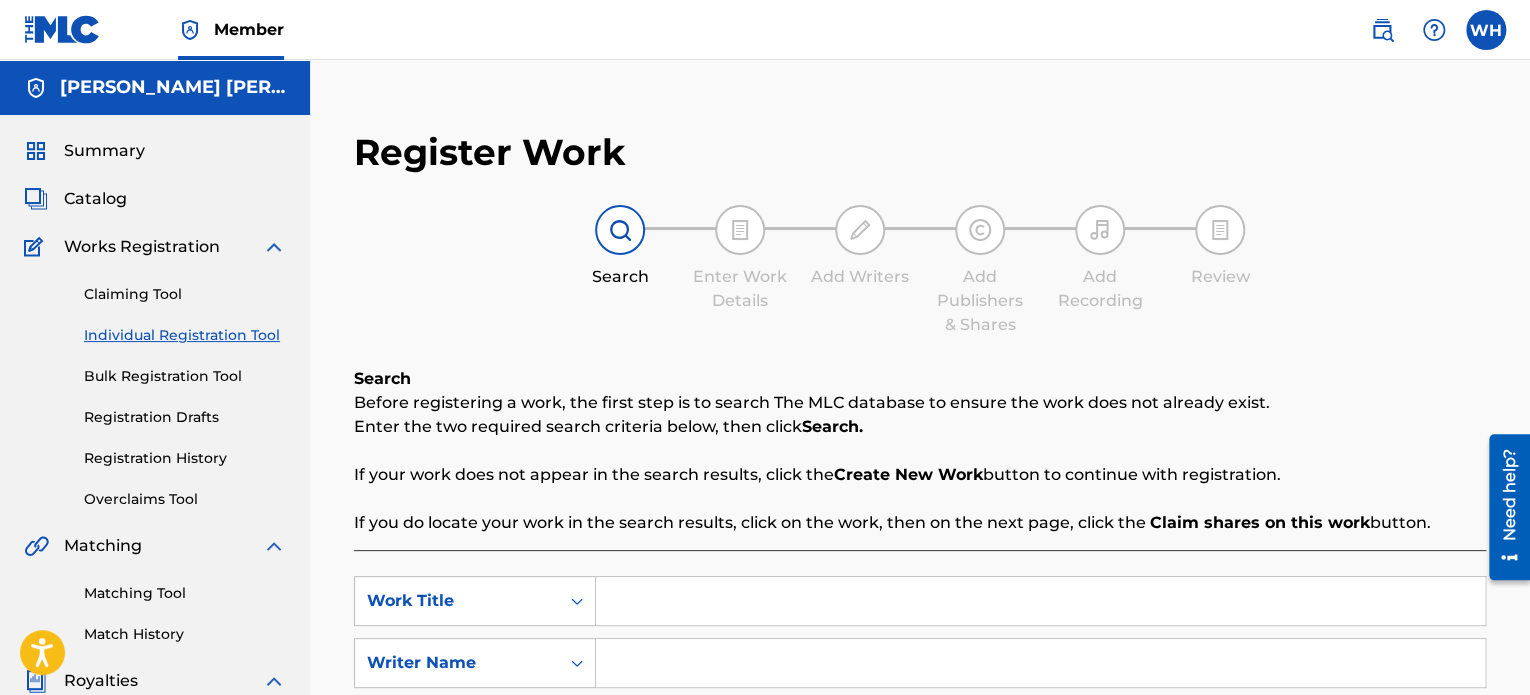 scroll, scrollTop: 300, scrollLeft: 0, axis: vertical 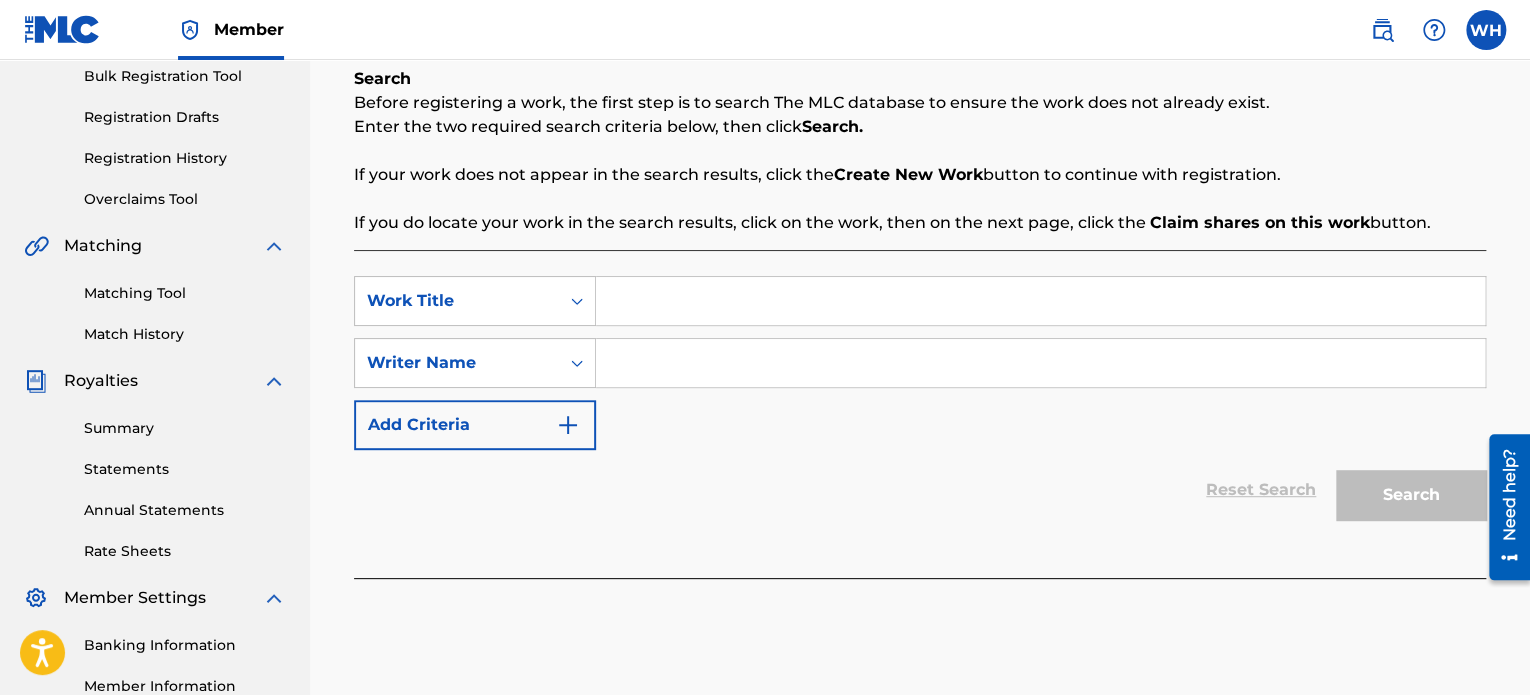 click at bounding box center (1040, 301) 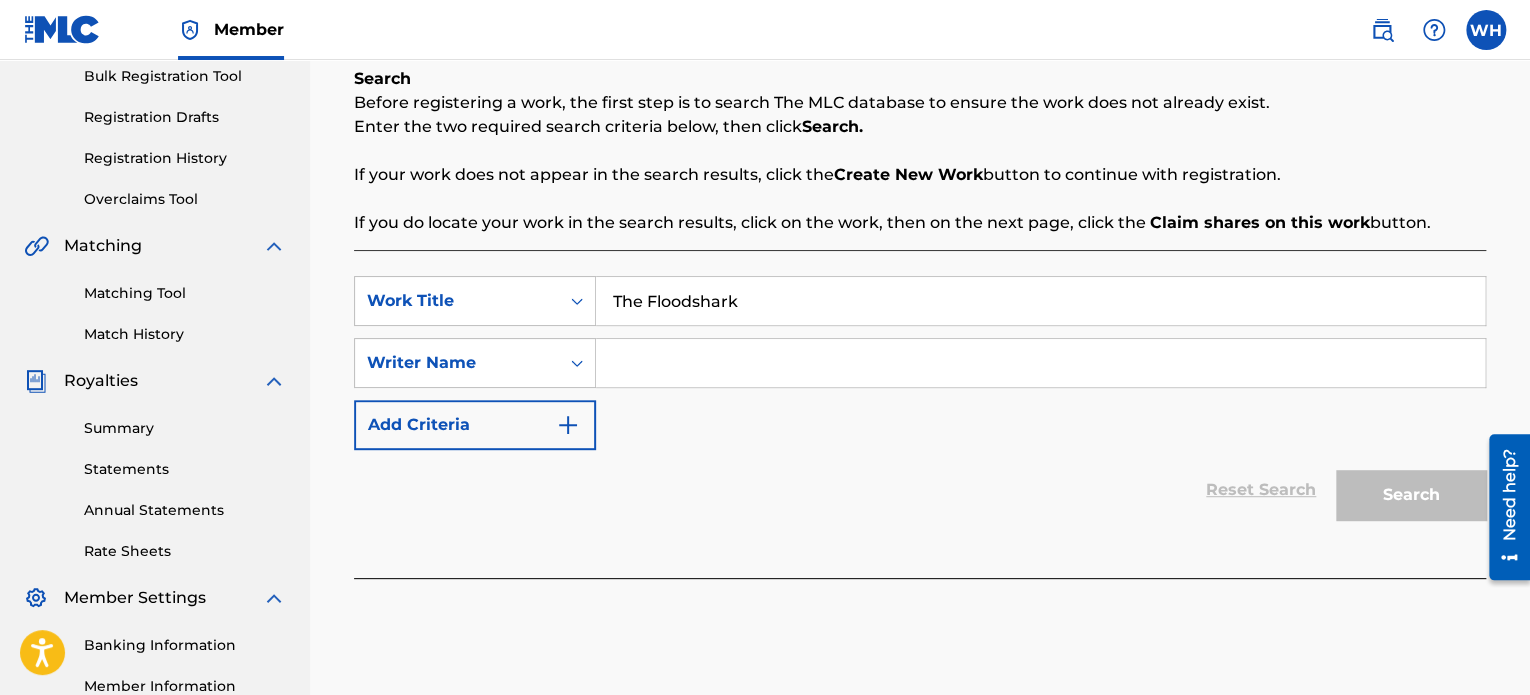 type on "The Floodshark" 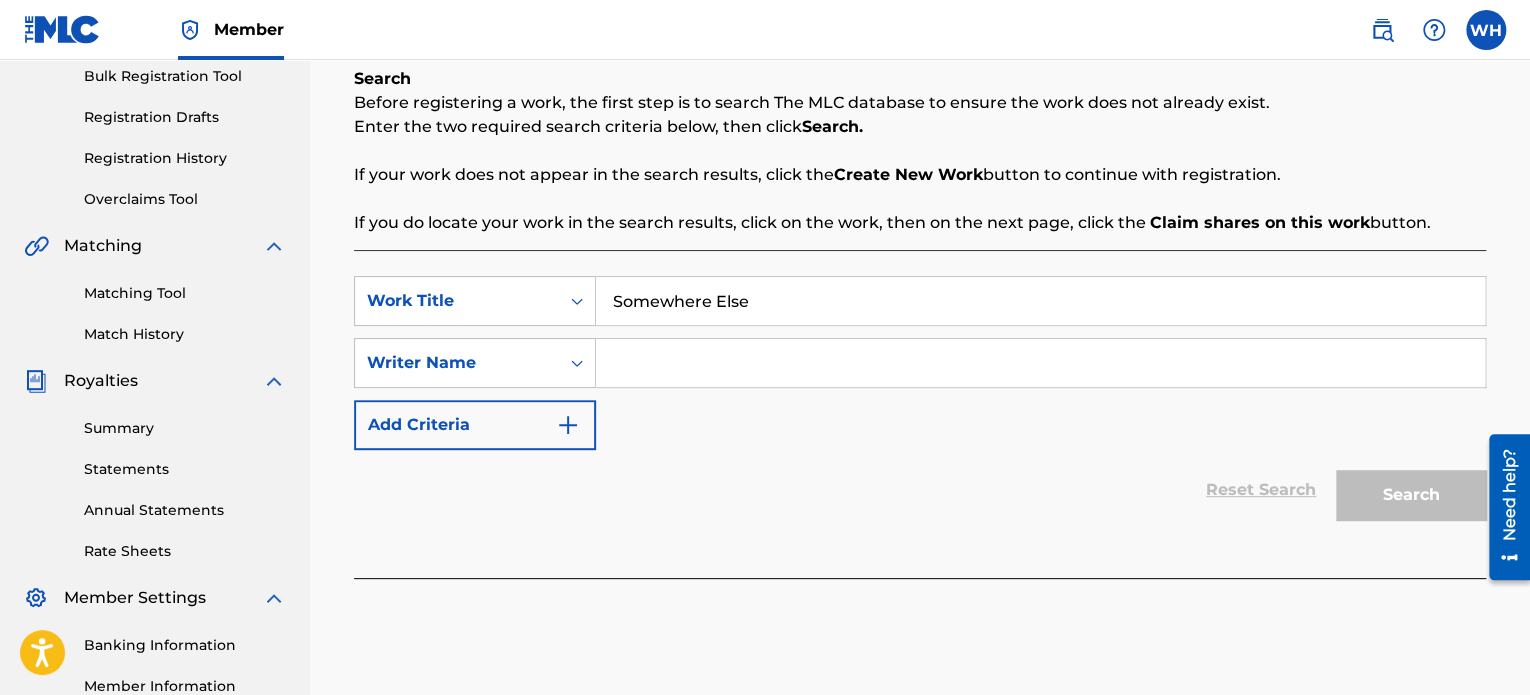 type on "Somewhere Else" 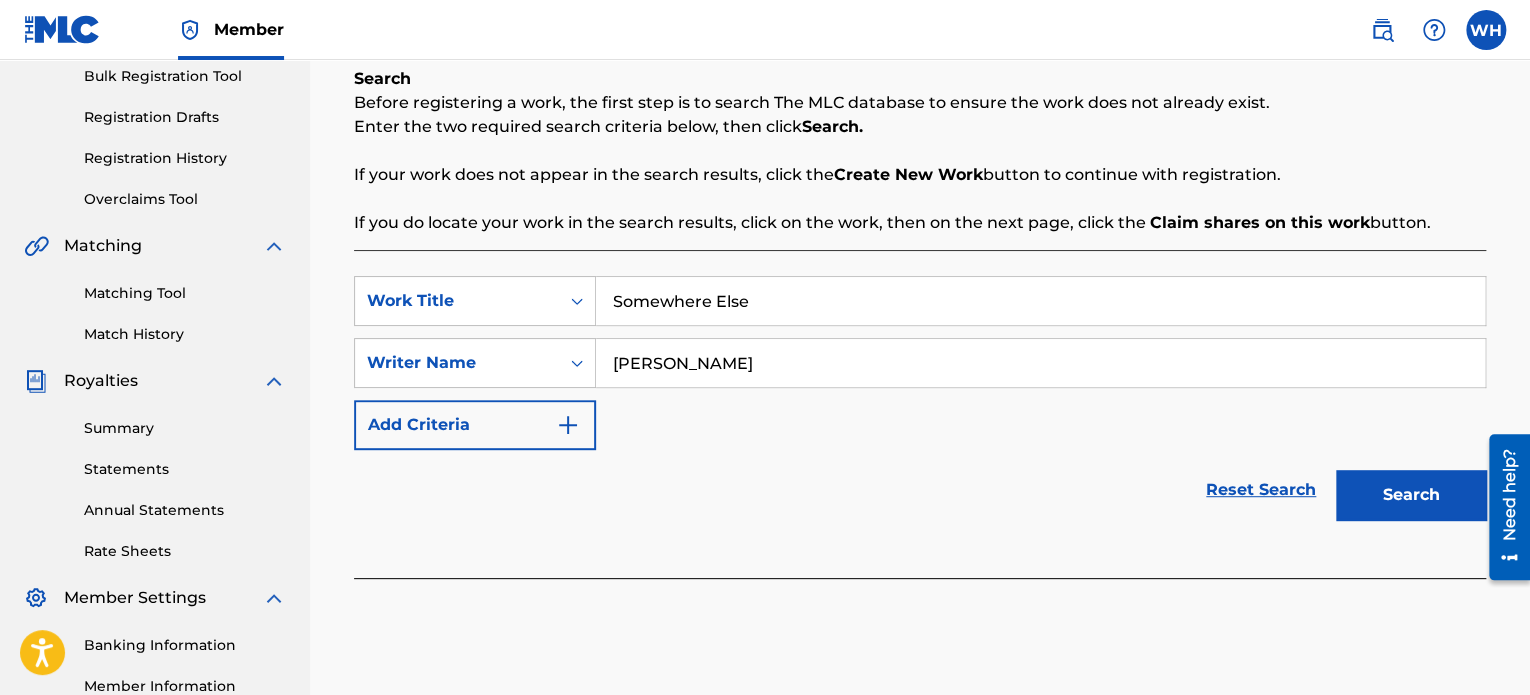 type on "[PERSON_NAME]" 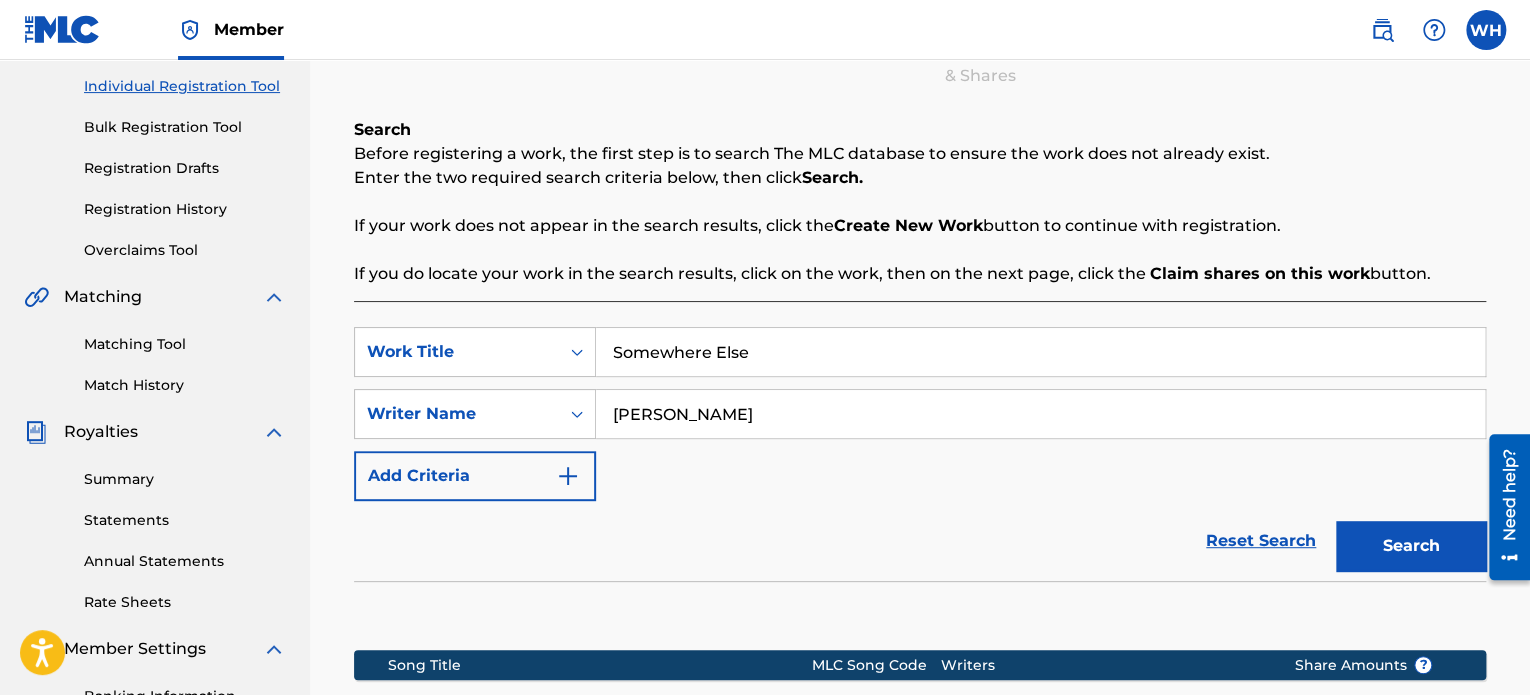 scroll, scrollTop: 549, scrollLeft: 0, axis: vertical 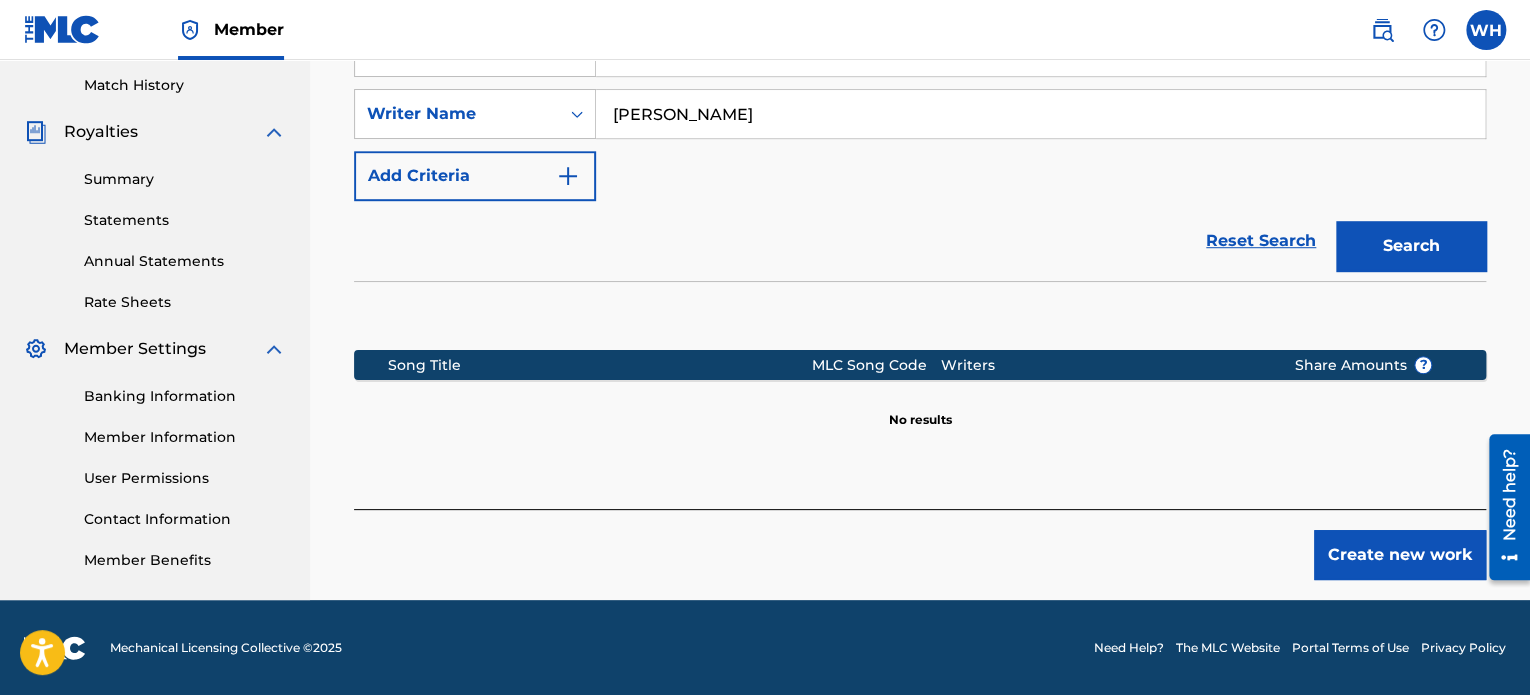 click on "Create new work" at bounding box center [1400, 555] 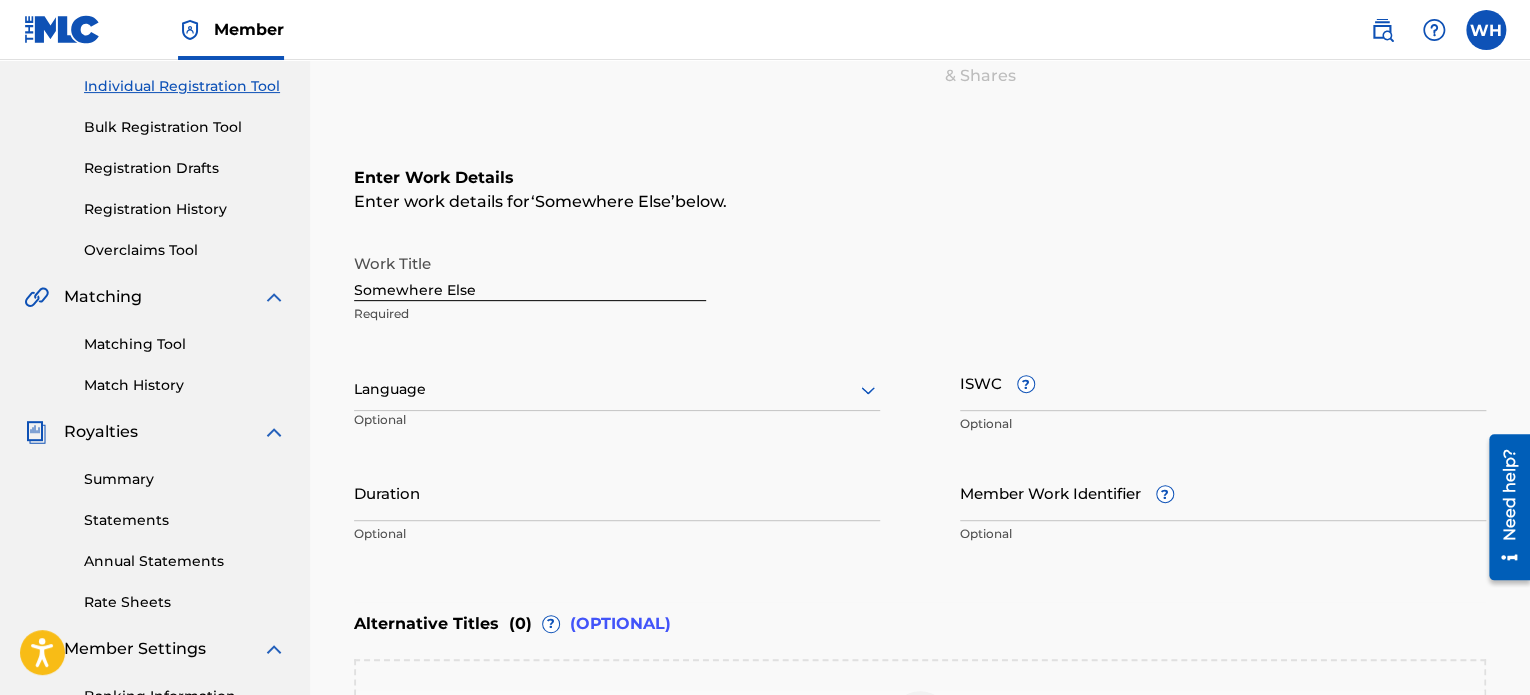 scroll, scrollTop: 349, scrollLeft: 0, axis: vertical 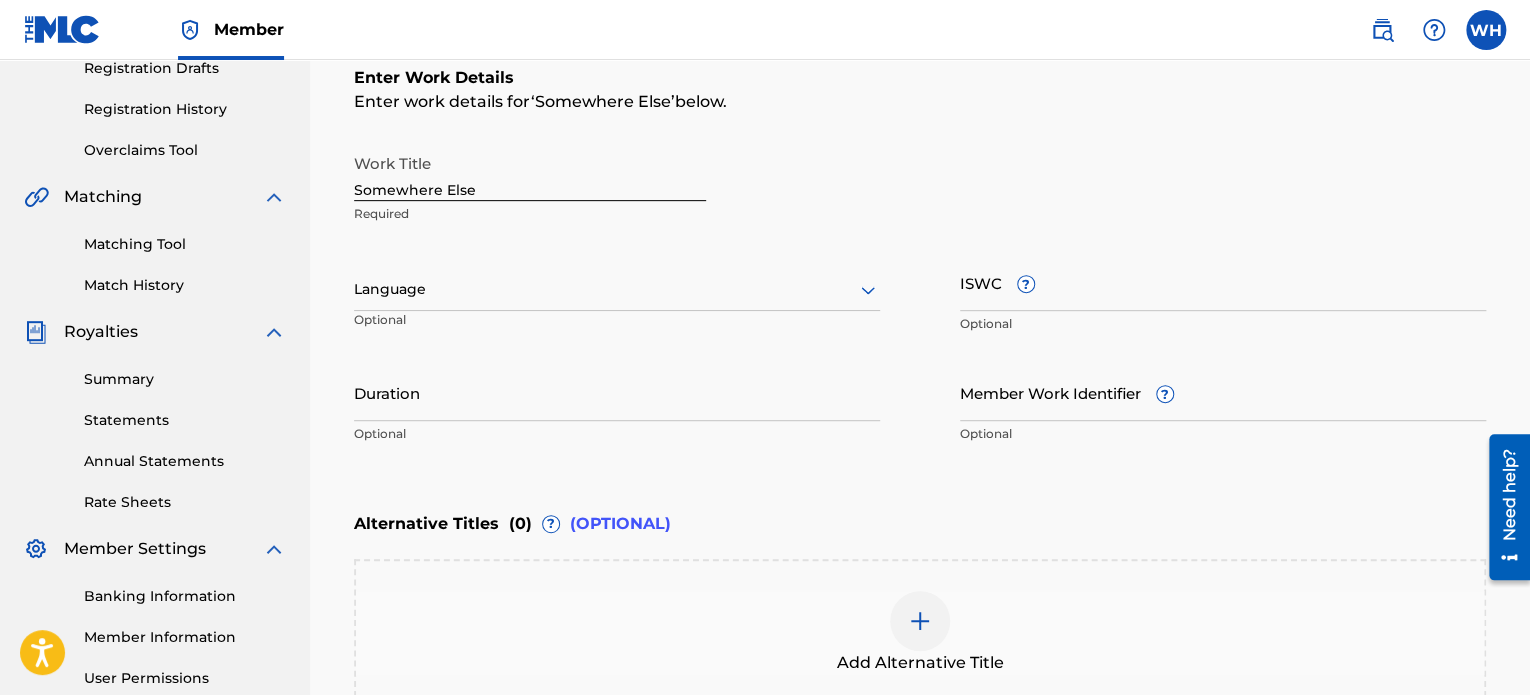 click at bounding box center (617, 289) 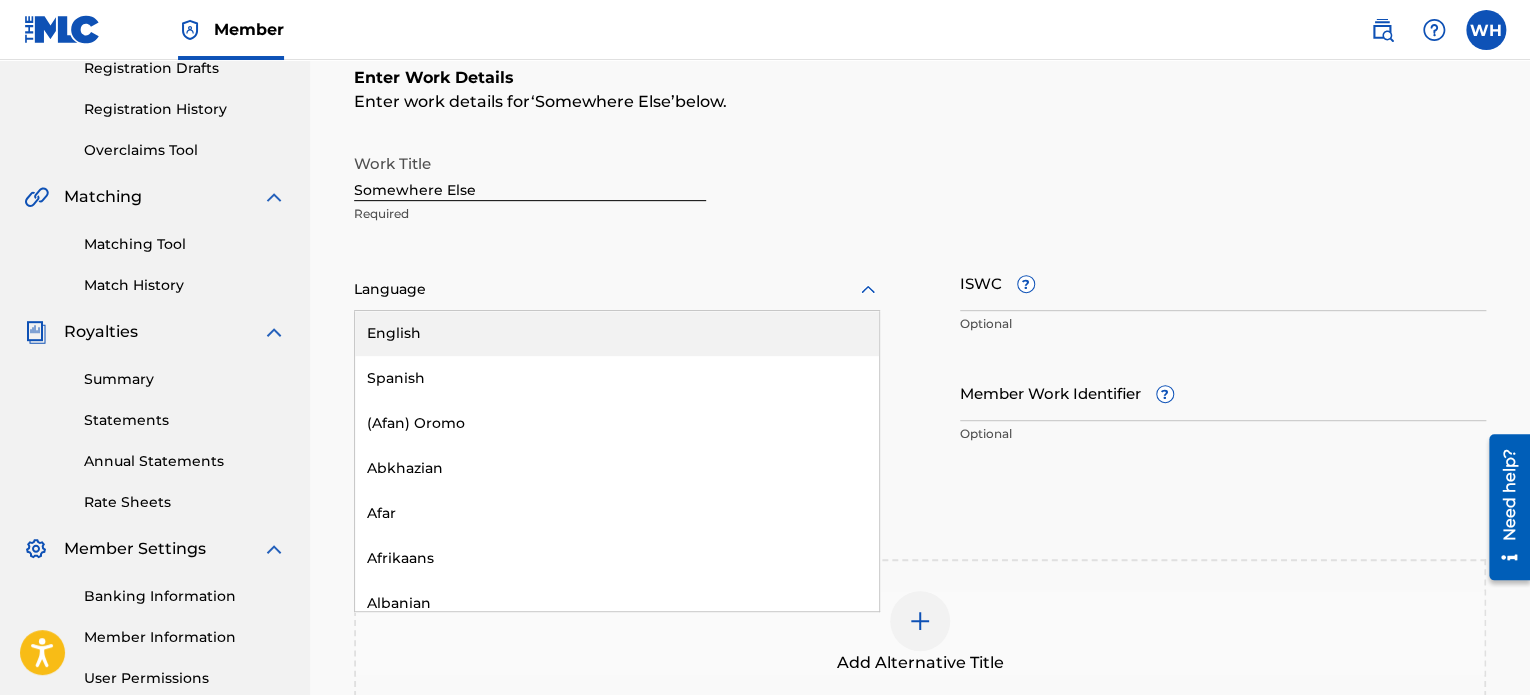 click on "English" at bounding box center [617, 333] 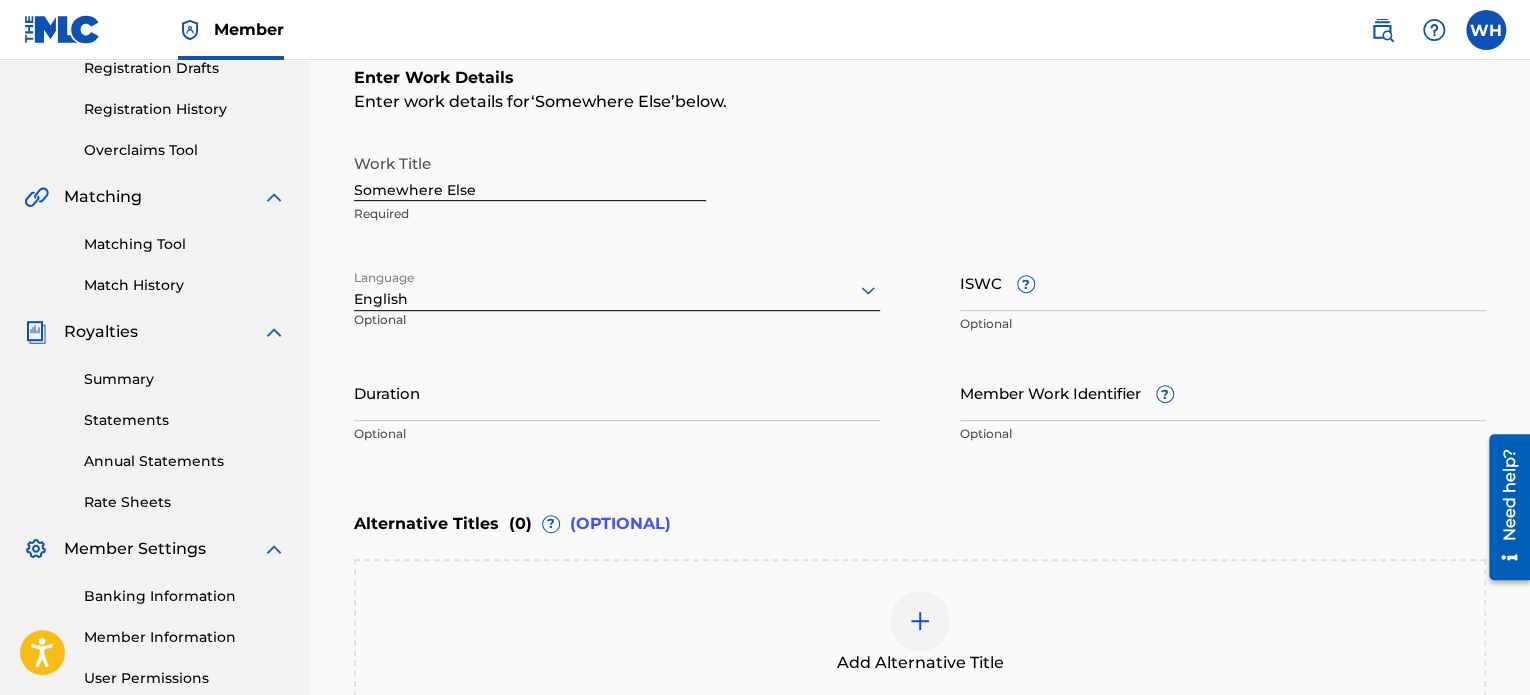 click on "Work Title   Somewhere Else Required Language option English, selected. English Optional ISWC   ? Optional Duration   Optional Member Work Identifier   ? Optional" at bounding box center (920, 299) 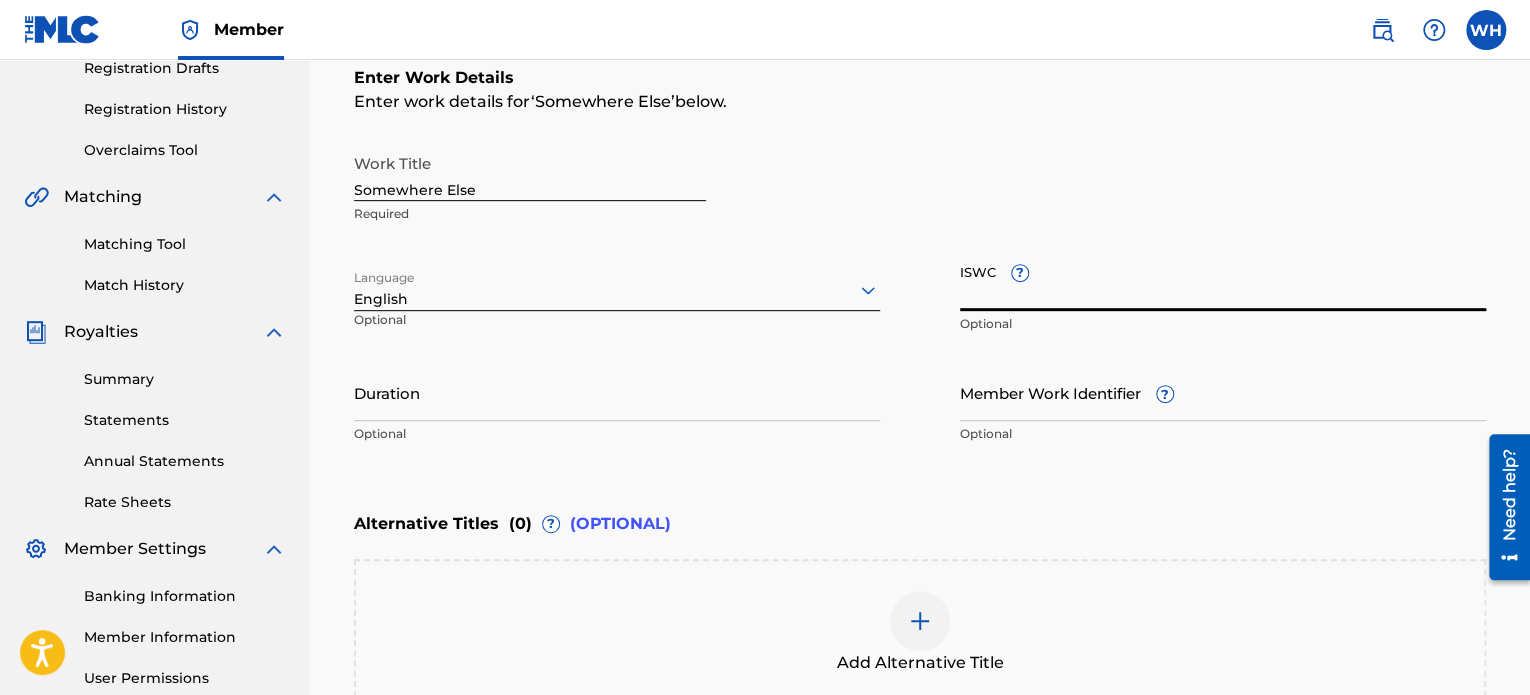 click on "ISWC   ?" at bounding box center [1223, 282] 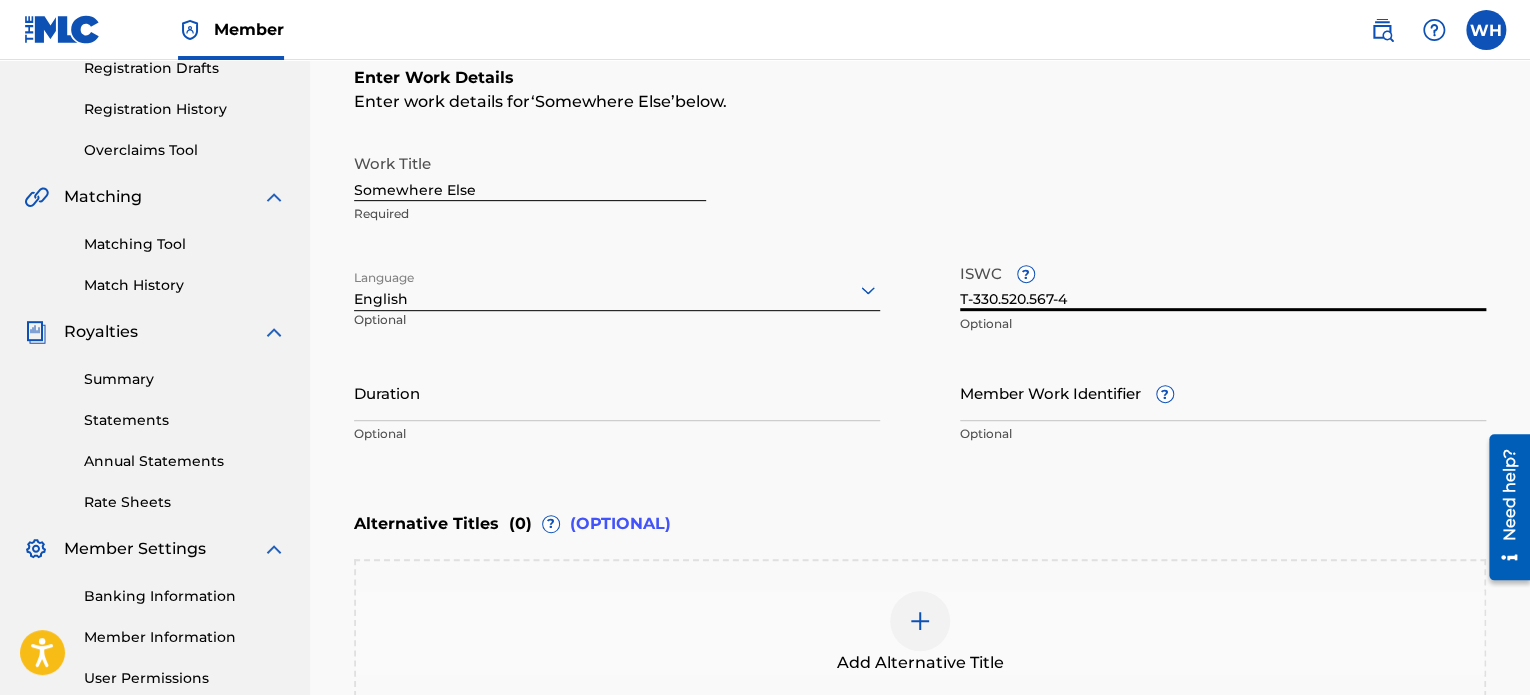 type on "T-330.520.567-4" 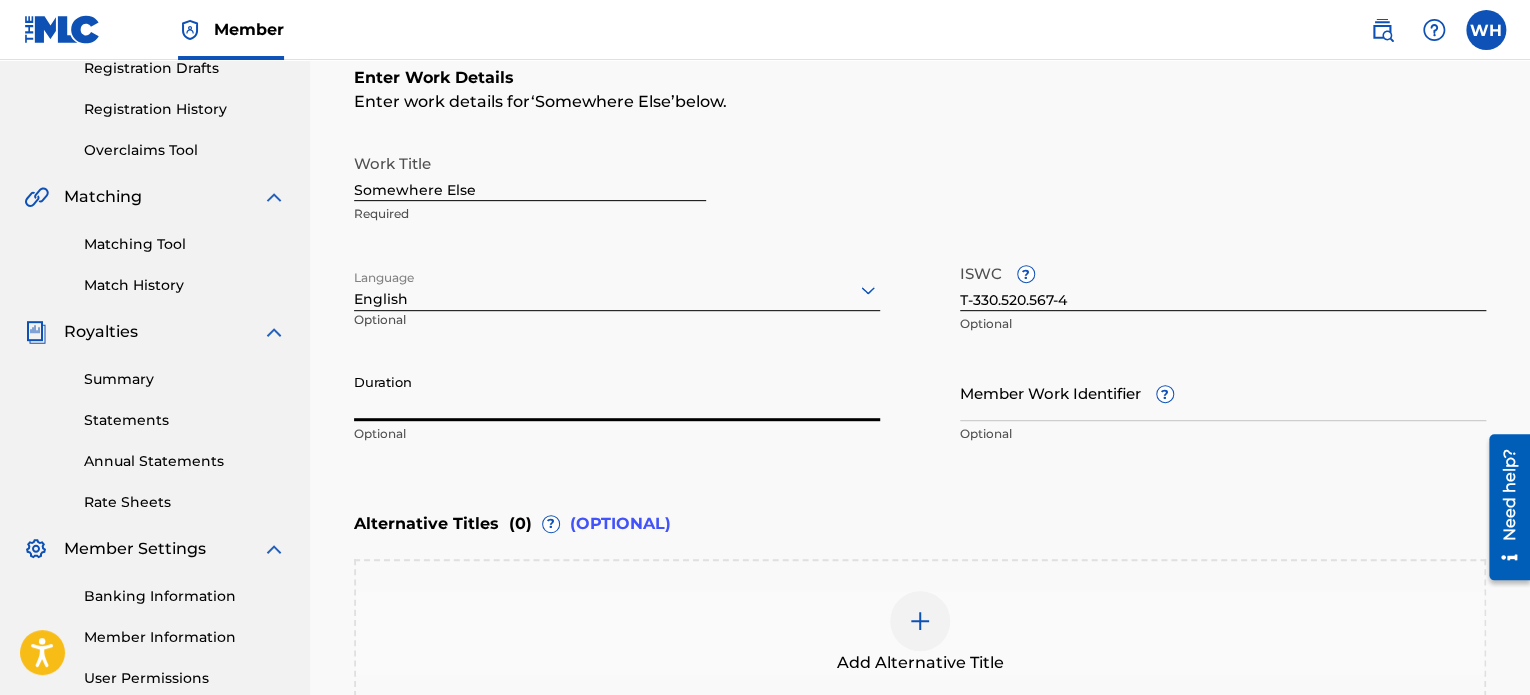 click on "Duration" at bounding box center [617, 392] 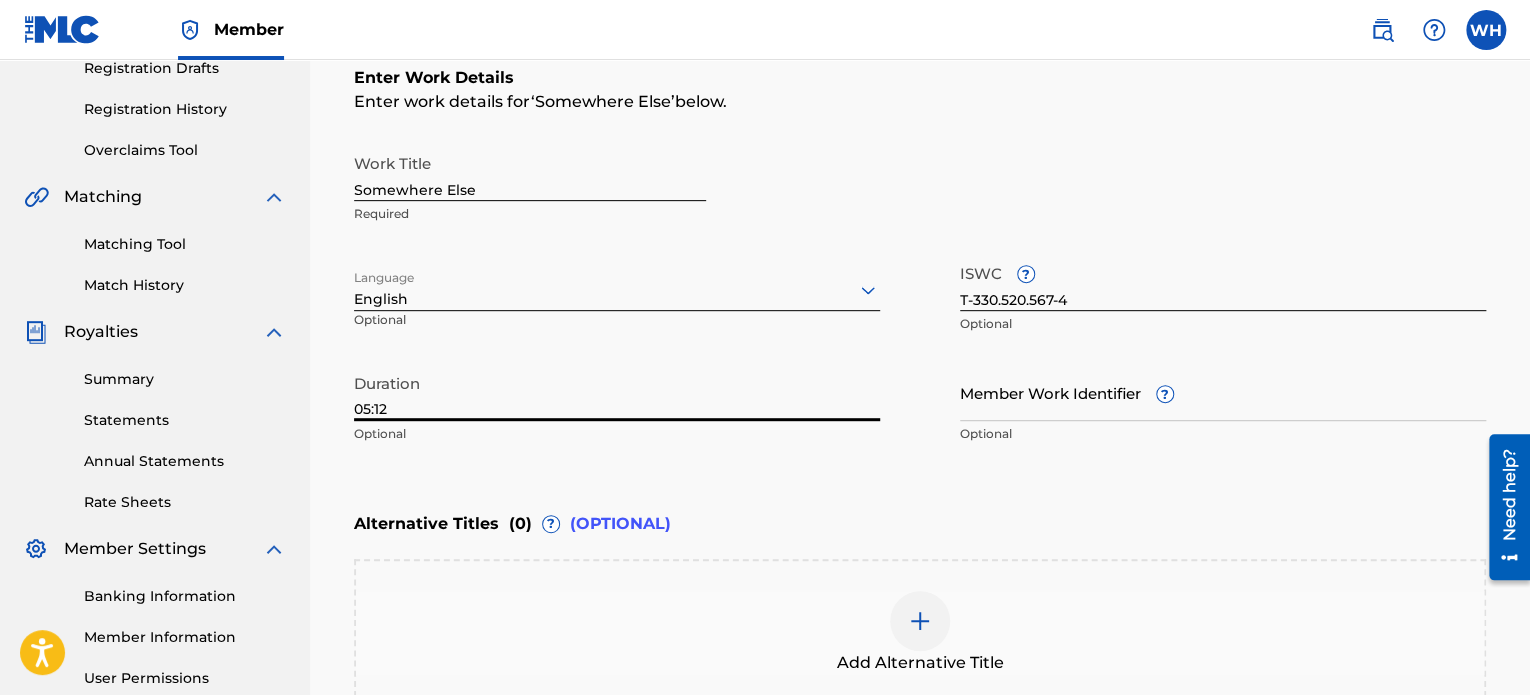 type on "05:12" 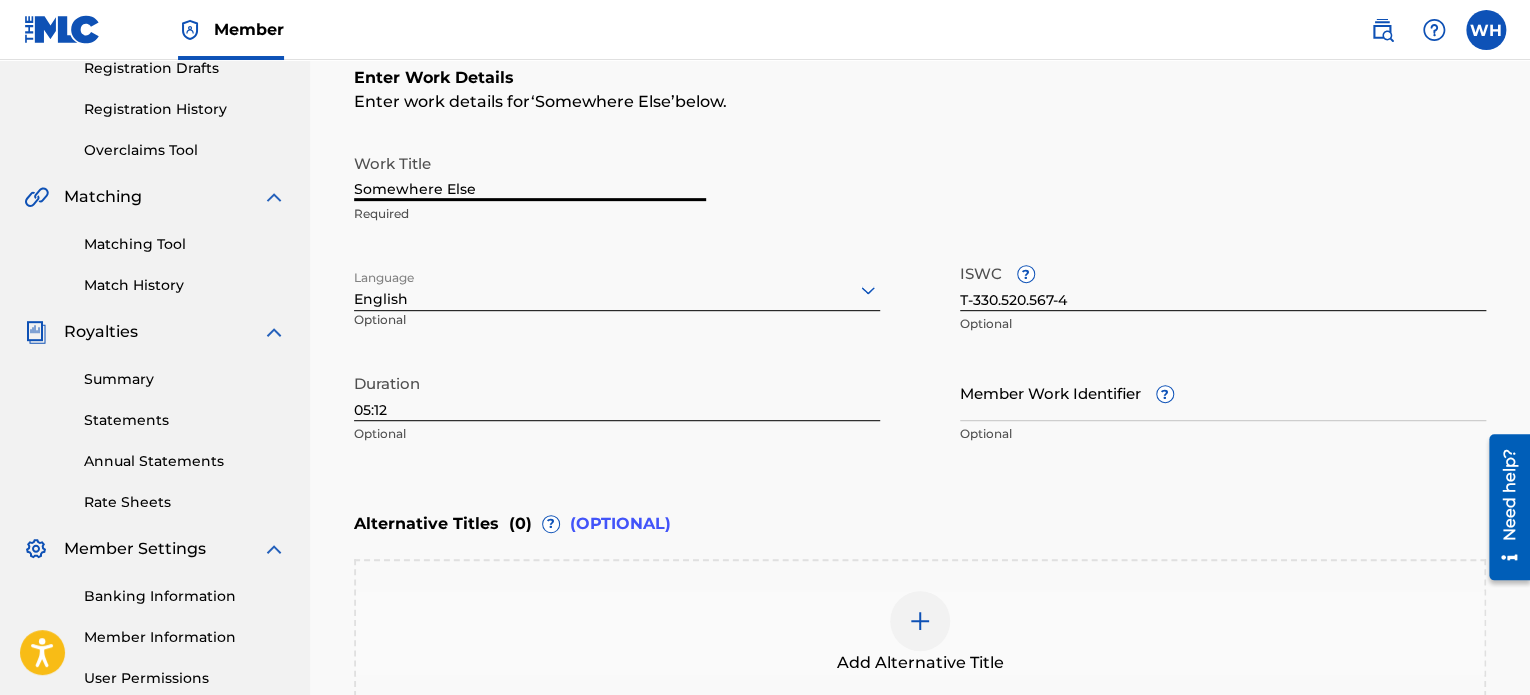 click on "Somewhere Else" at bounding box center (530, 172) 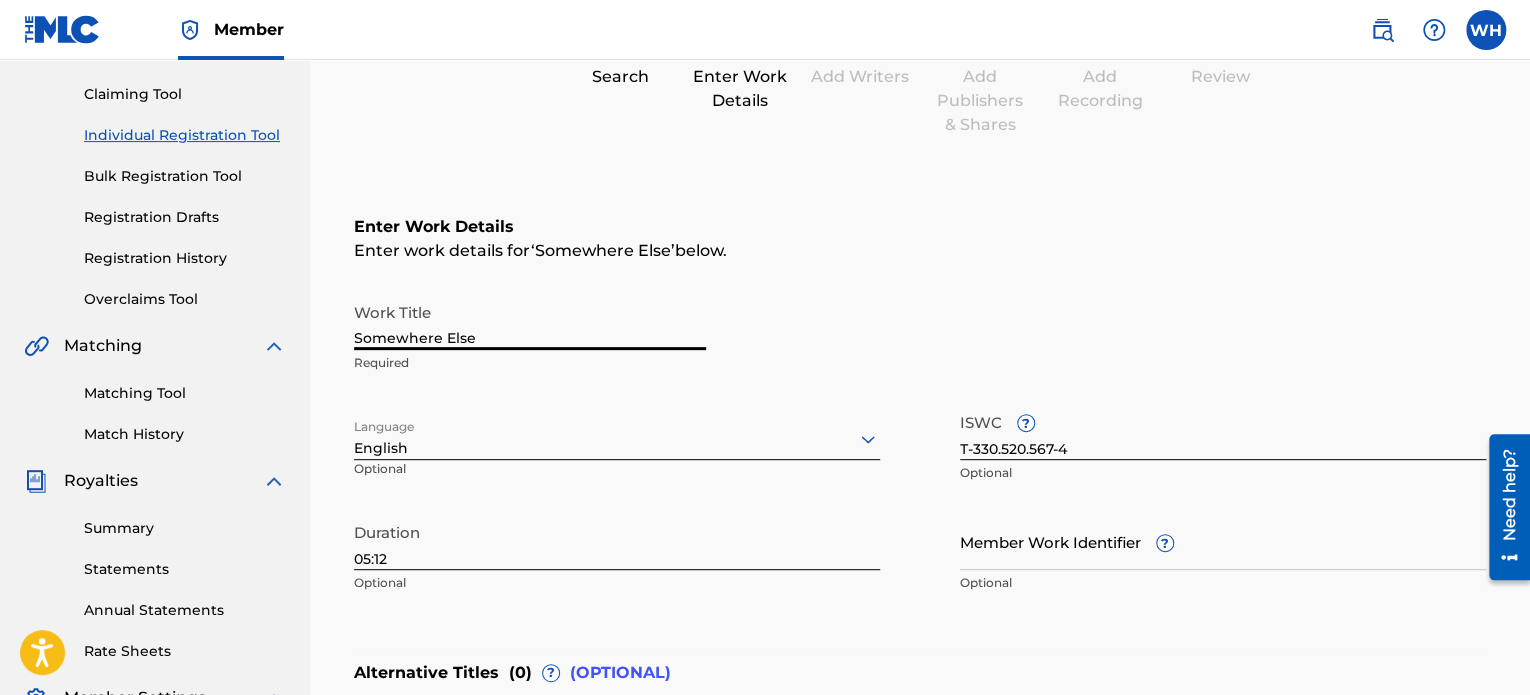 scroll, scrollTop: 300, scrollLeft: 0, axis: vertical 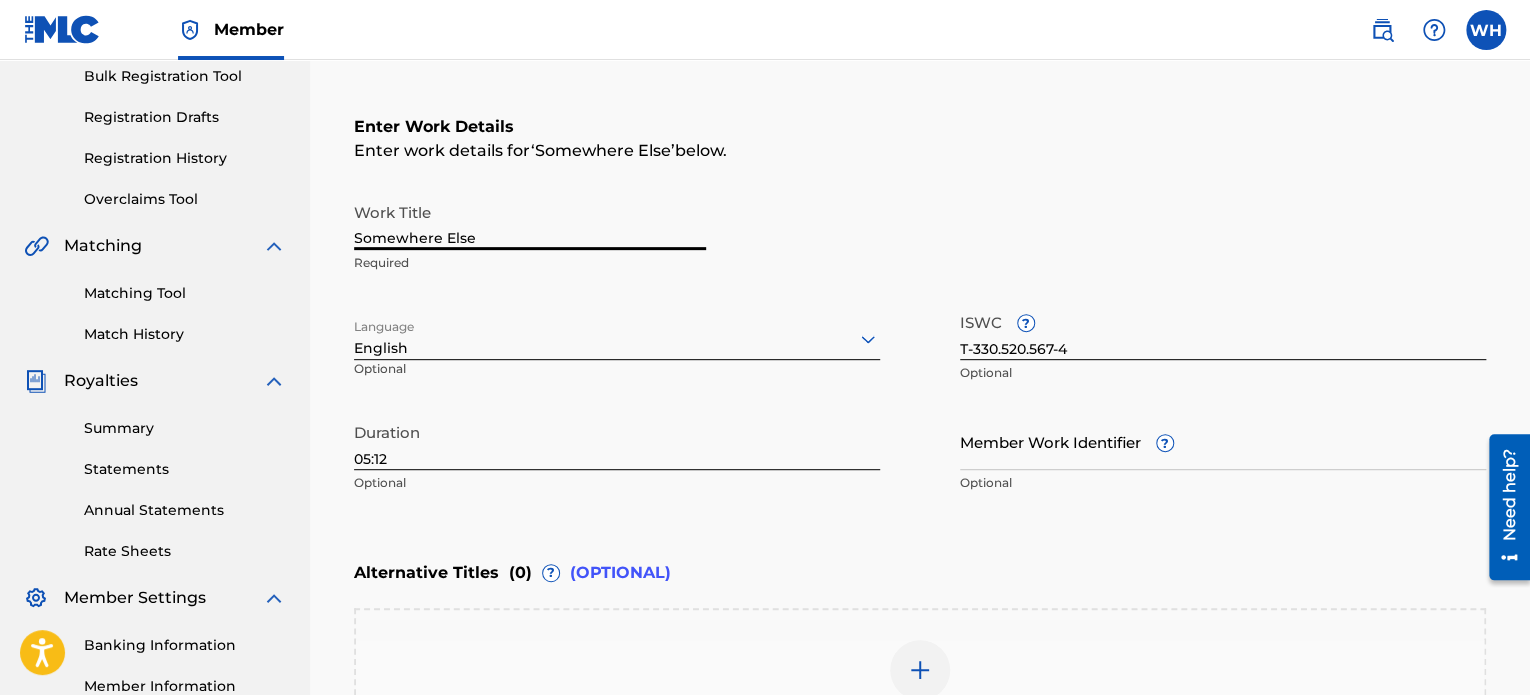click on "Work Title   Somewhere Else Required" at bounding box center (530, 238) 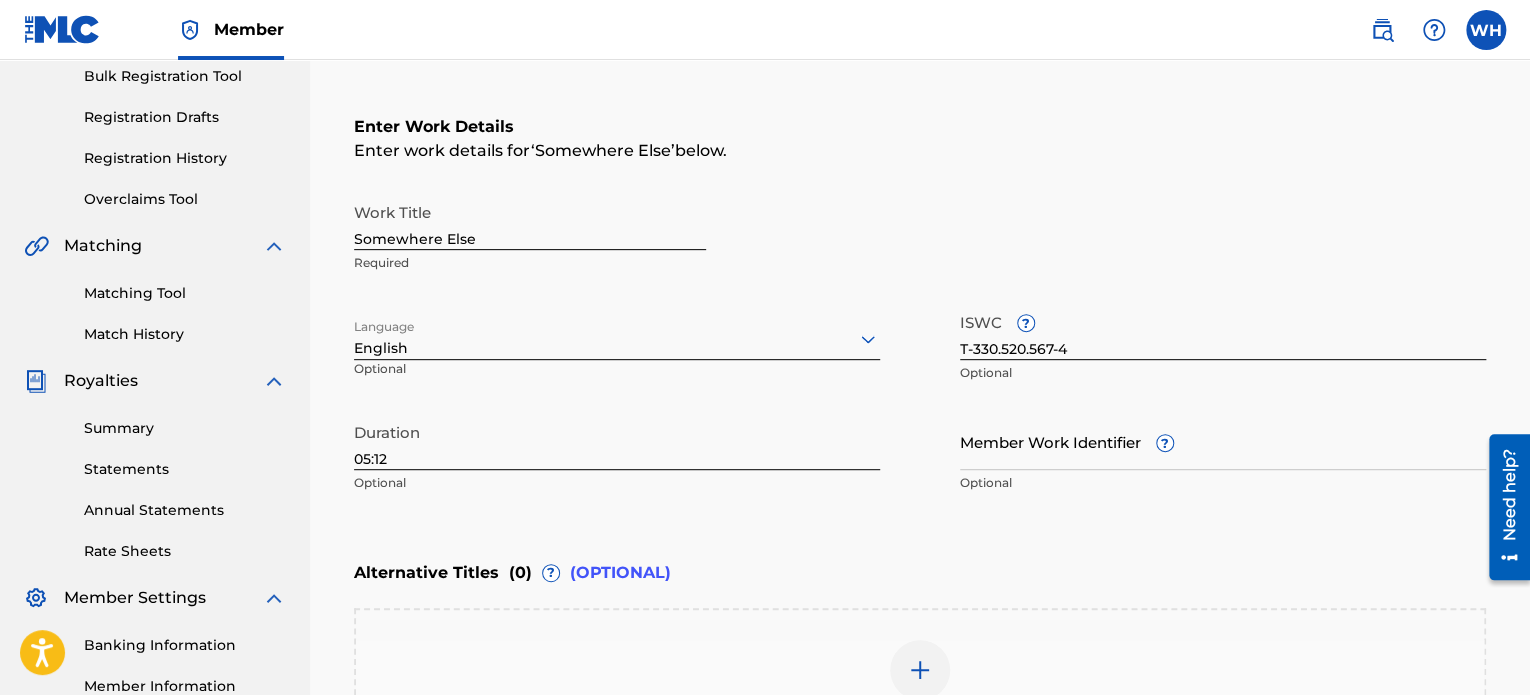 click on "Somewhere Else" at bounding box center [530, 221] 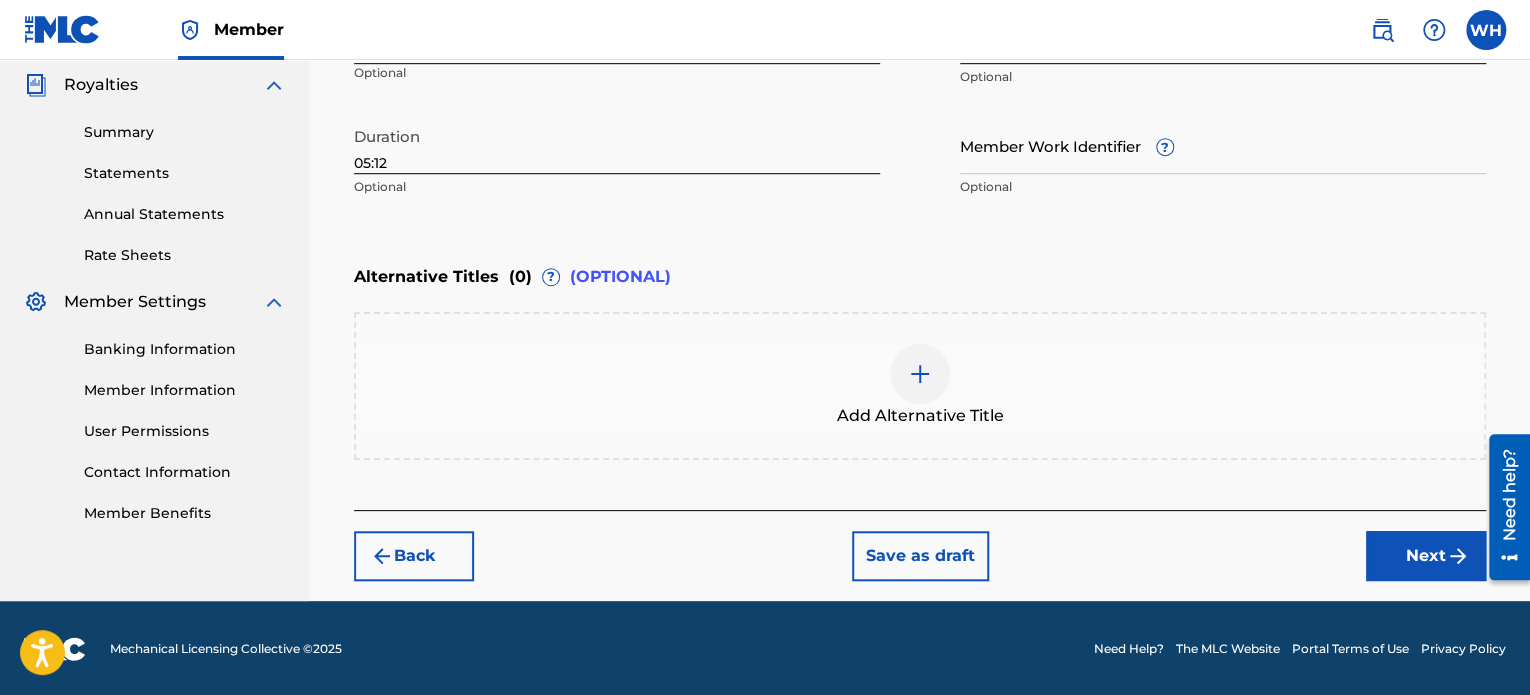 scroll, scrollTop: 296, scrollLeft: 0, axis: vertical 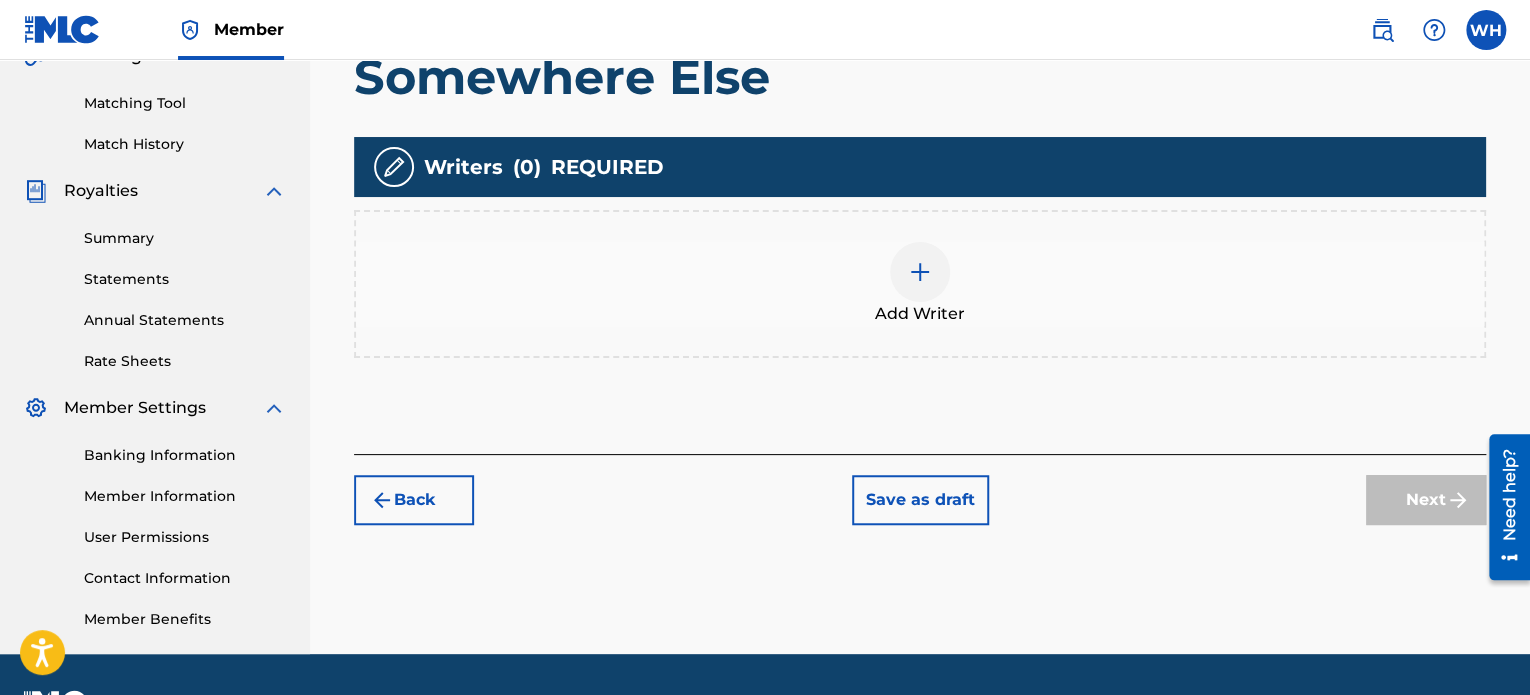 click at bounding box center [920, 272] 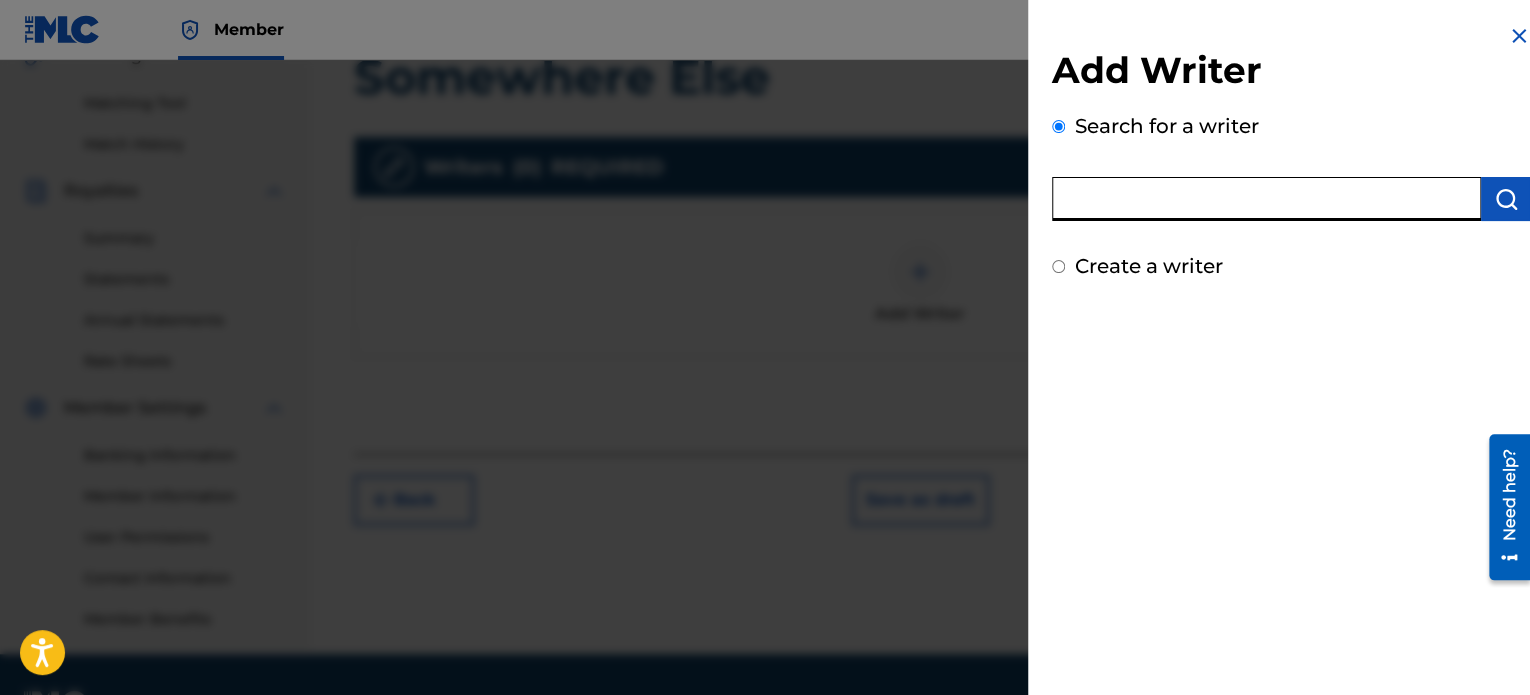 click at bounding box center [1266, 199] 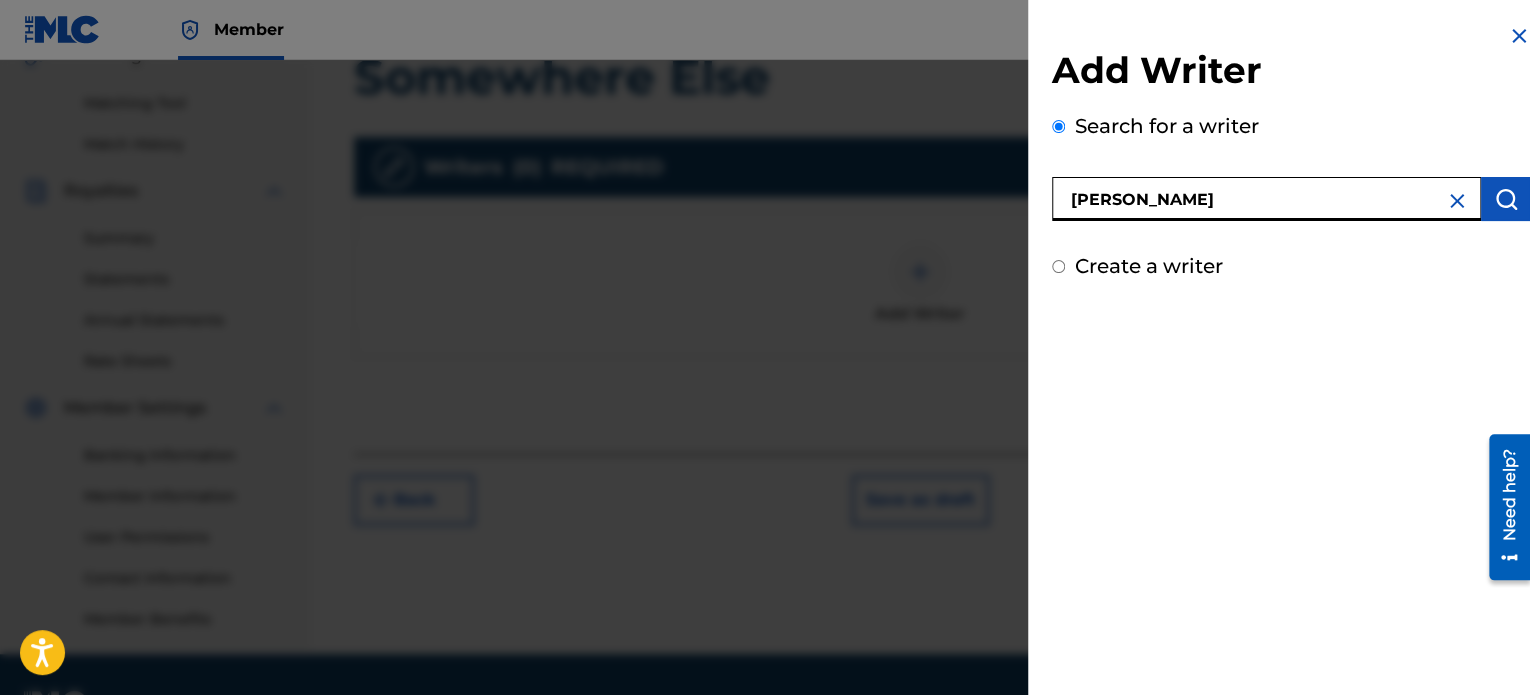 type on "[PERSON_NAME]" 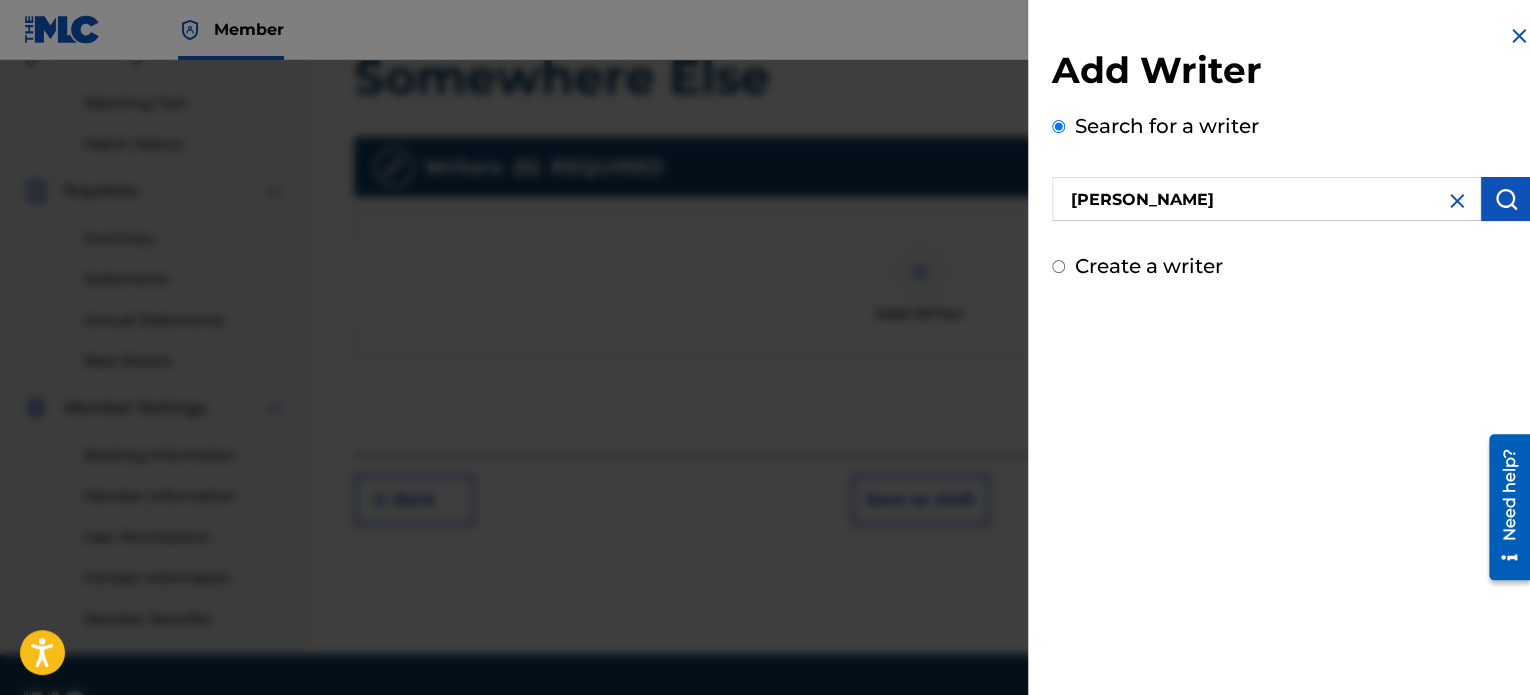 click at bounding box center [1506, 199] 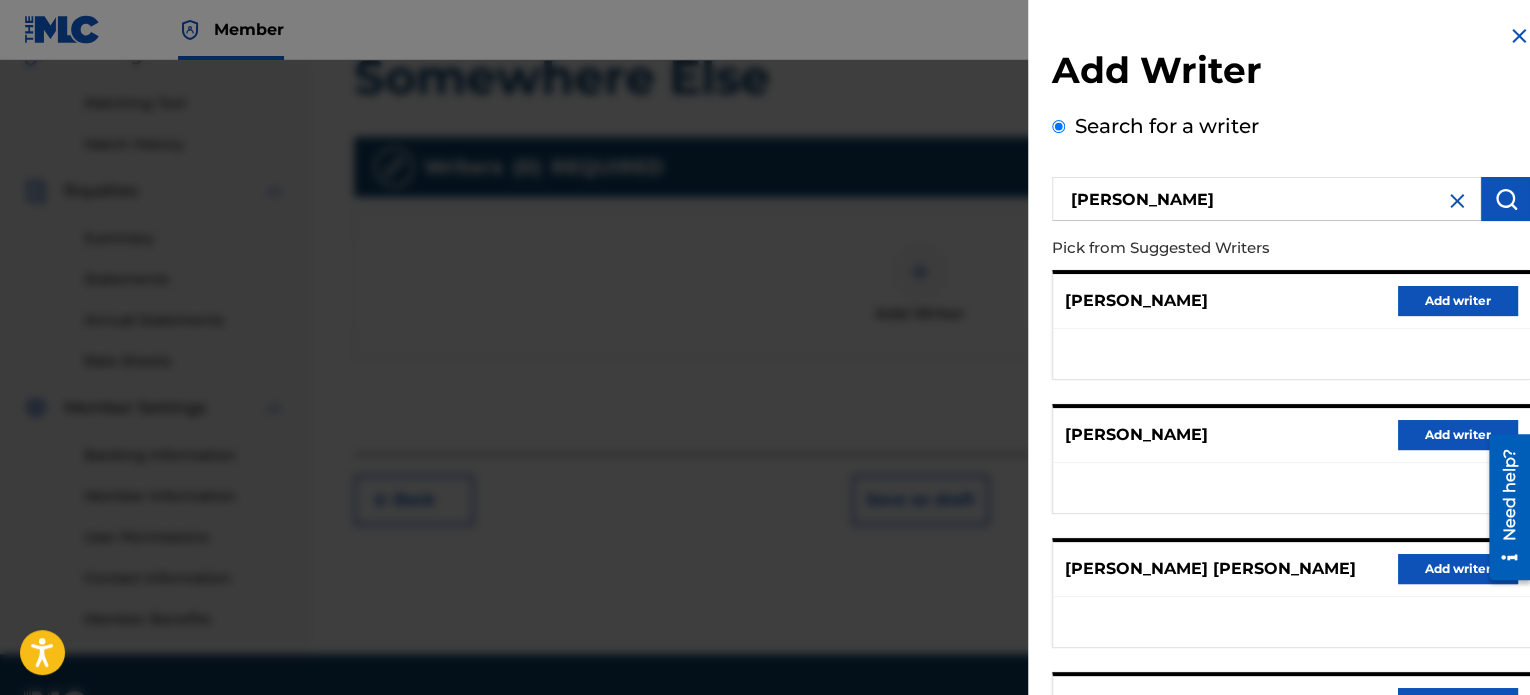 scroll, scrollTop: 344, scrollLeft: 0, axis: vertical 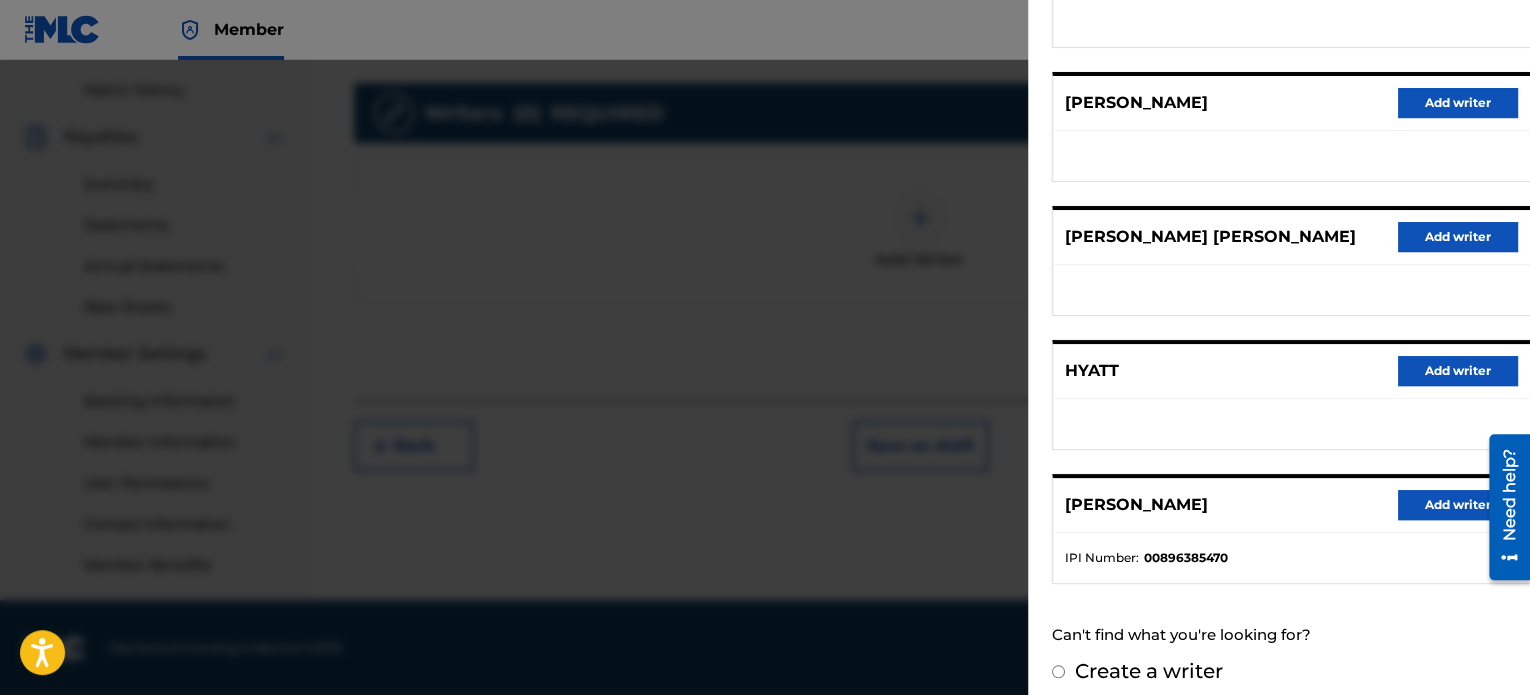 click on "Add writer" at bounding box center [1458, 505] 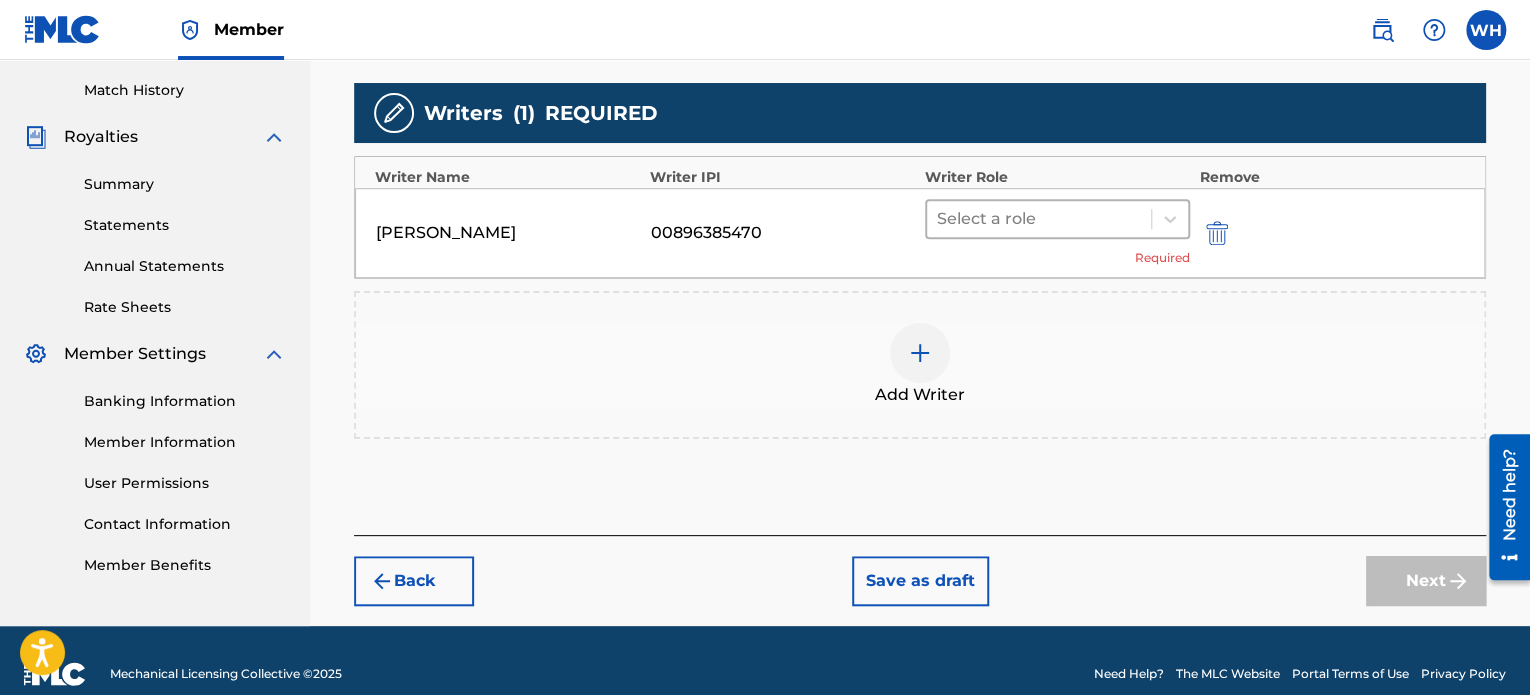 click at bounding box center [1039, 219] 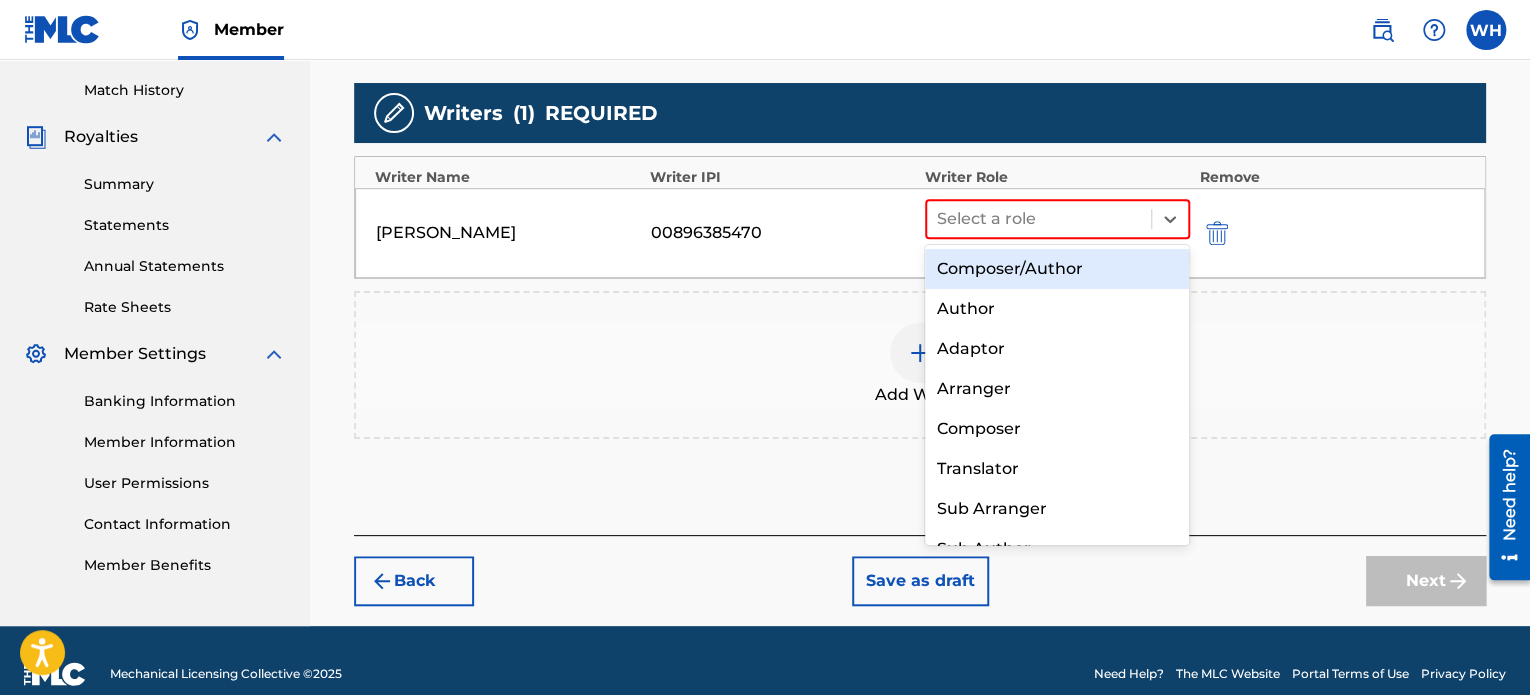 click on "Composer/Author" at bounding box center [1057, 269] 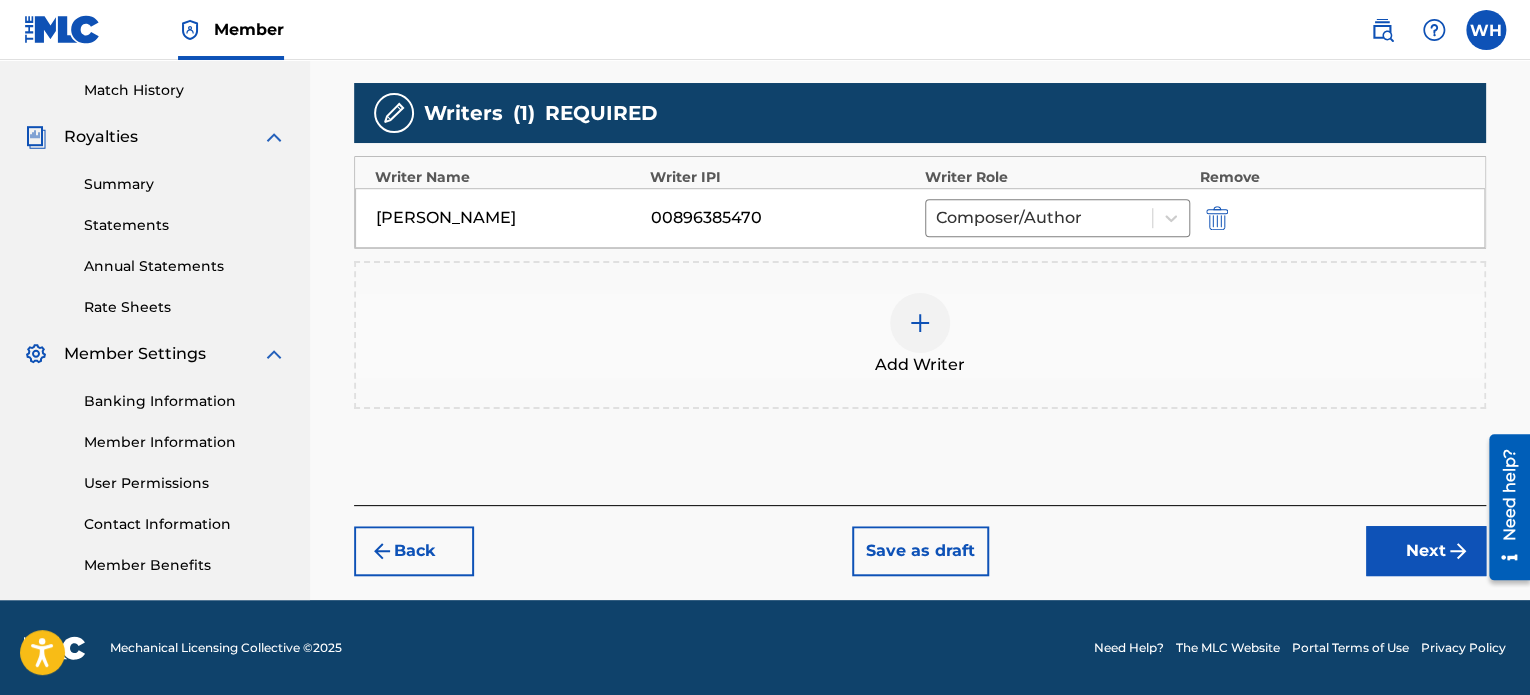 click on "Add Writer" at bounding box center [920, 335] 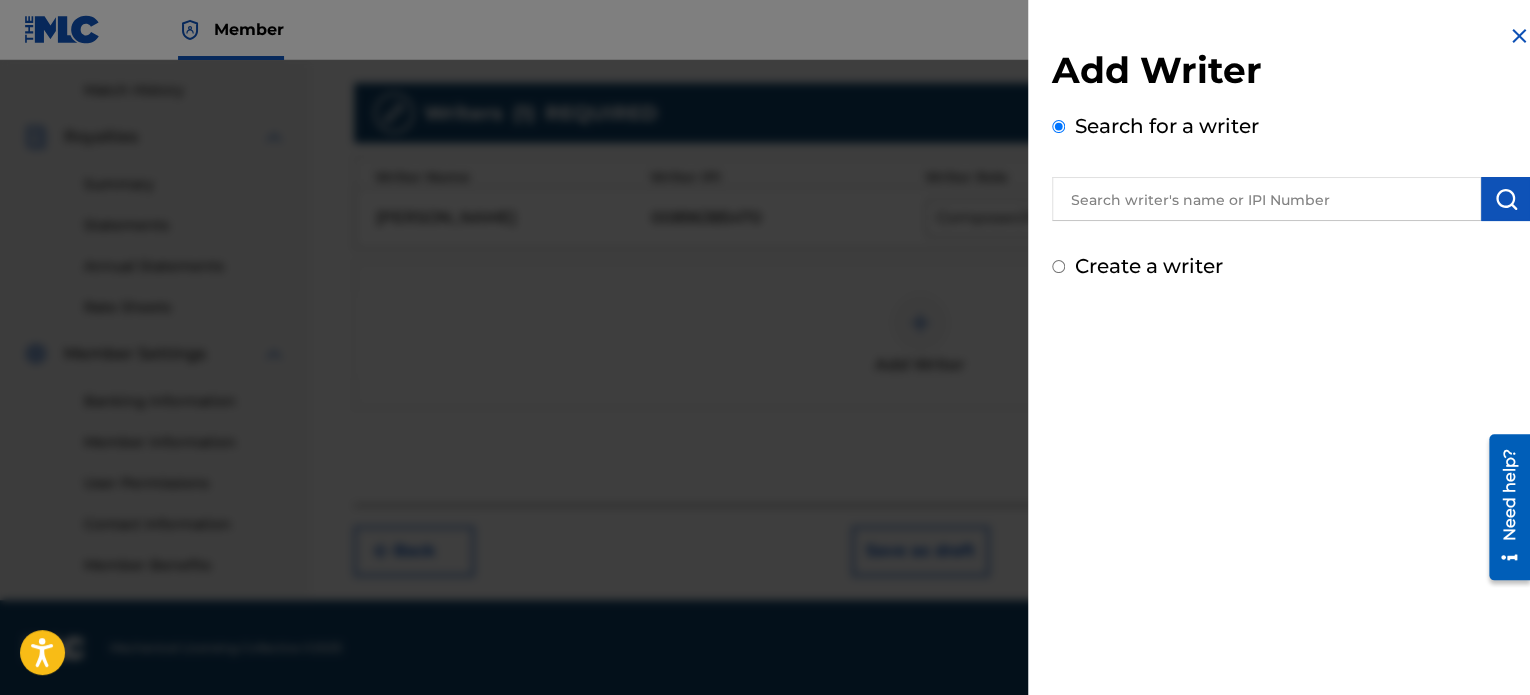 click on "Add Writer Search for a writer Create a writer" at bounding box center (1291, 164) 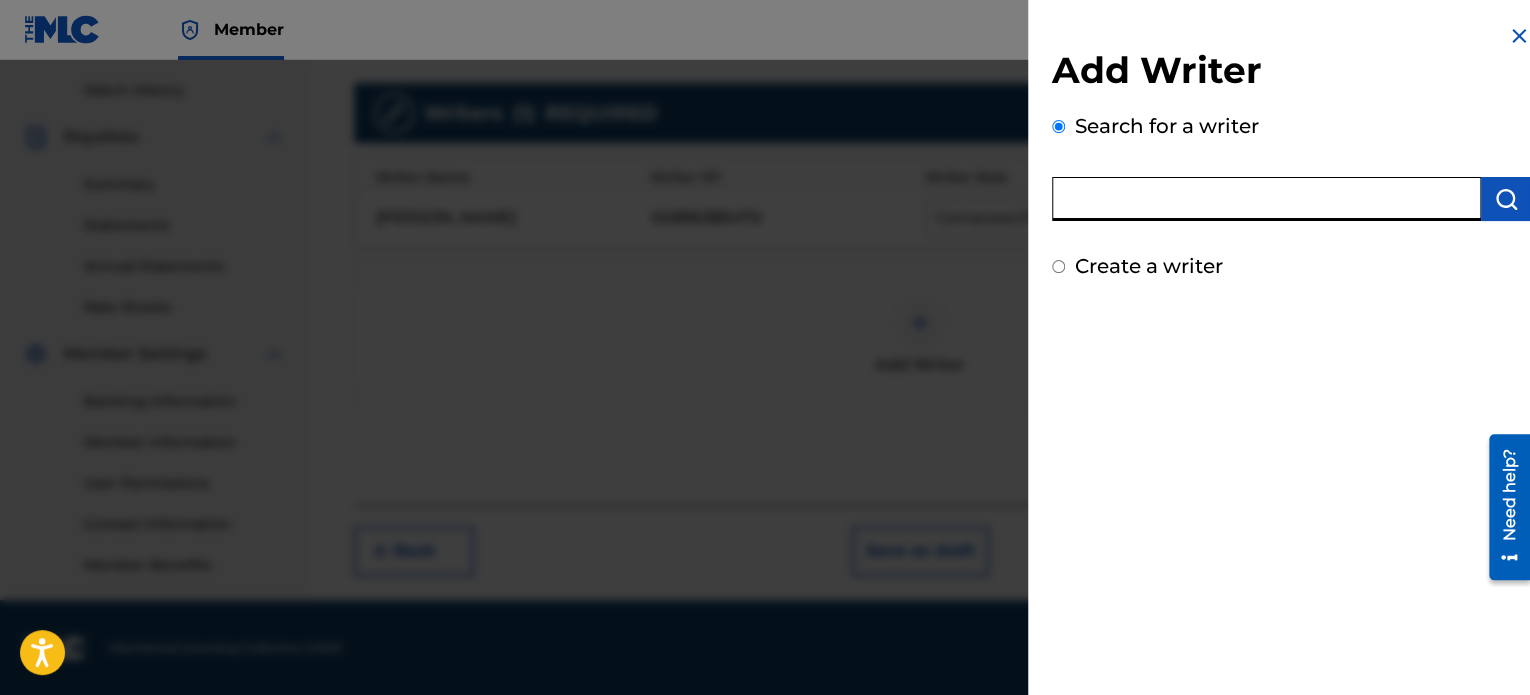 click at bounding box center (1266, 199) 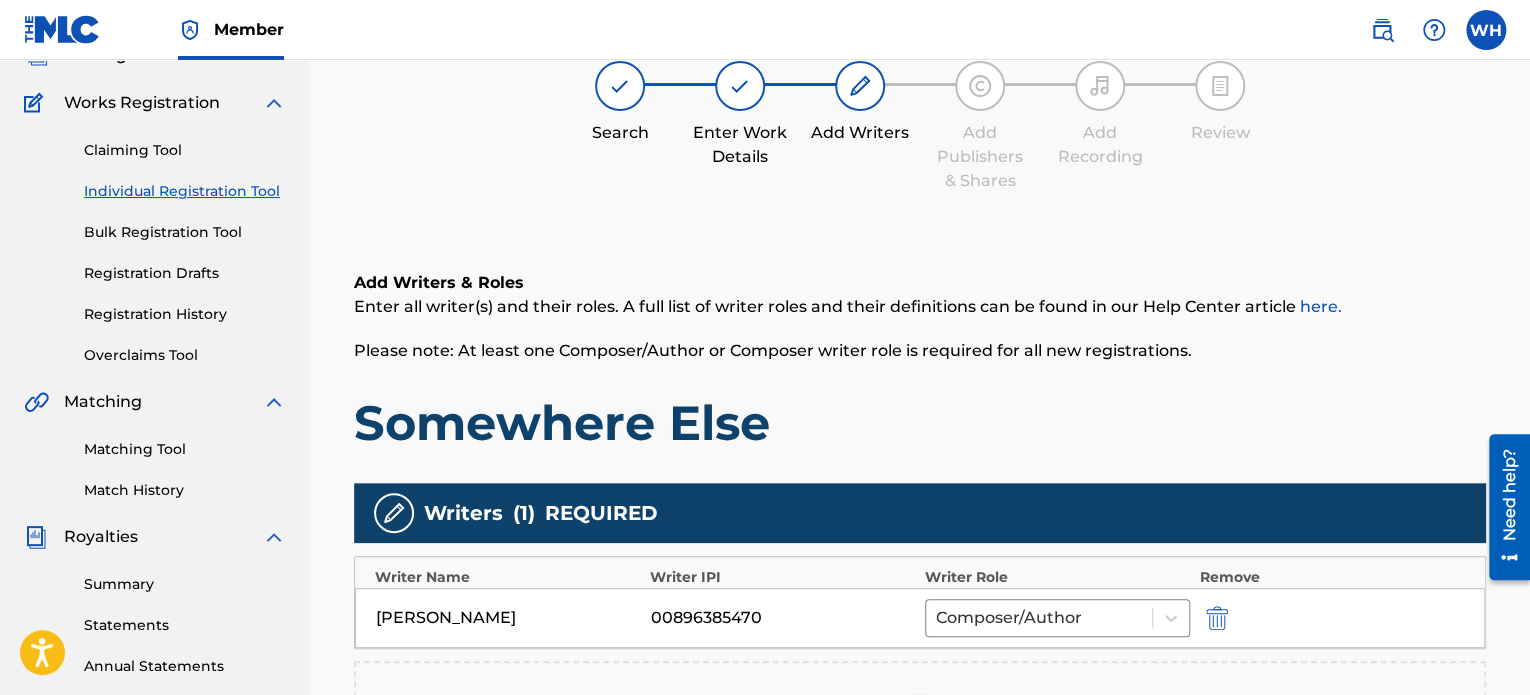 scroll, scrollTop: 544, scrollLeft: 0, axis: vertical 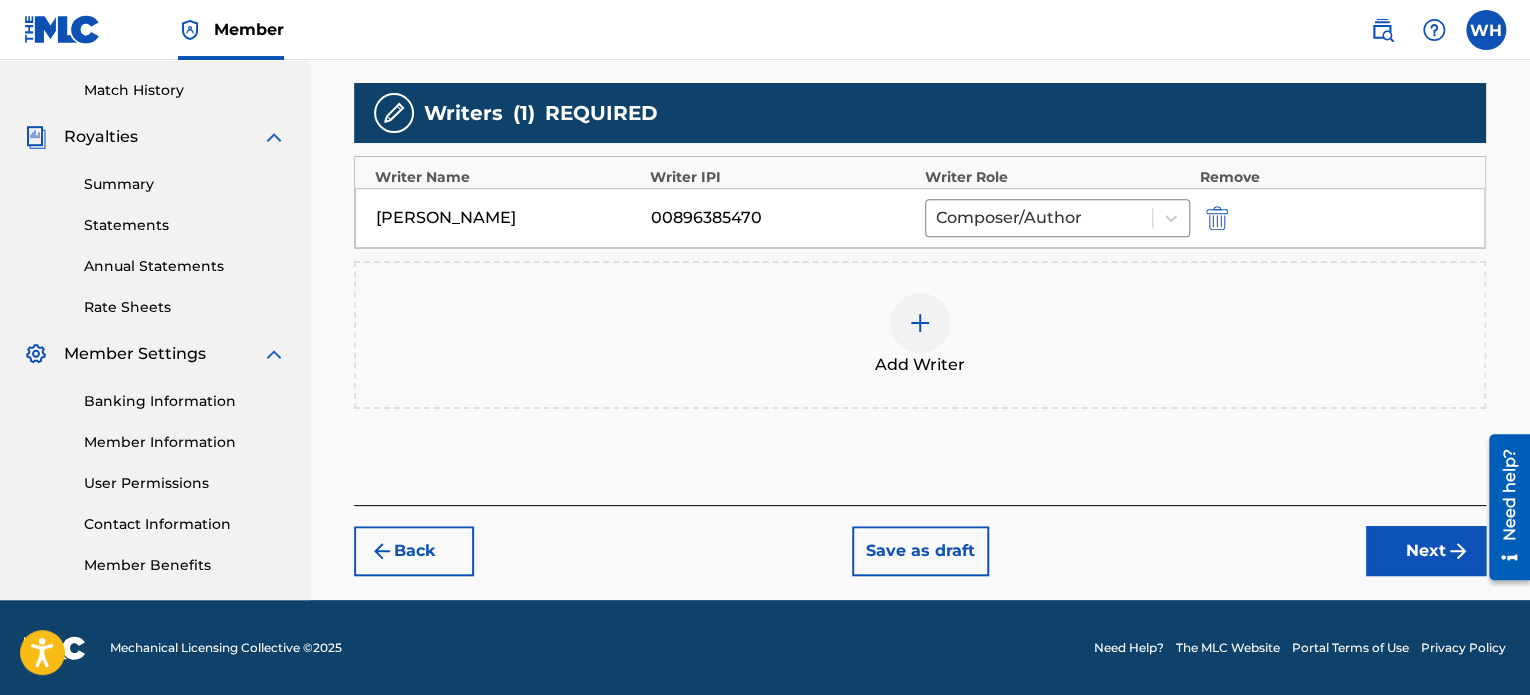 click on "Next" at bounding box center (1426, 551) 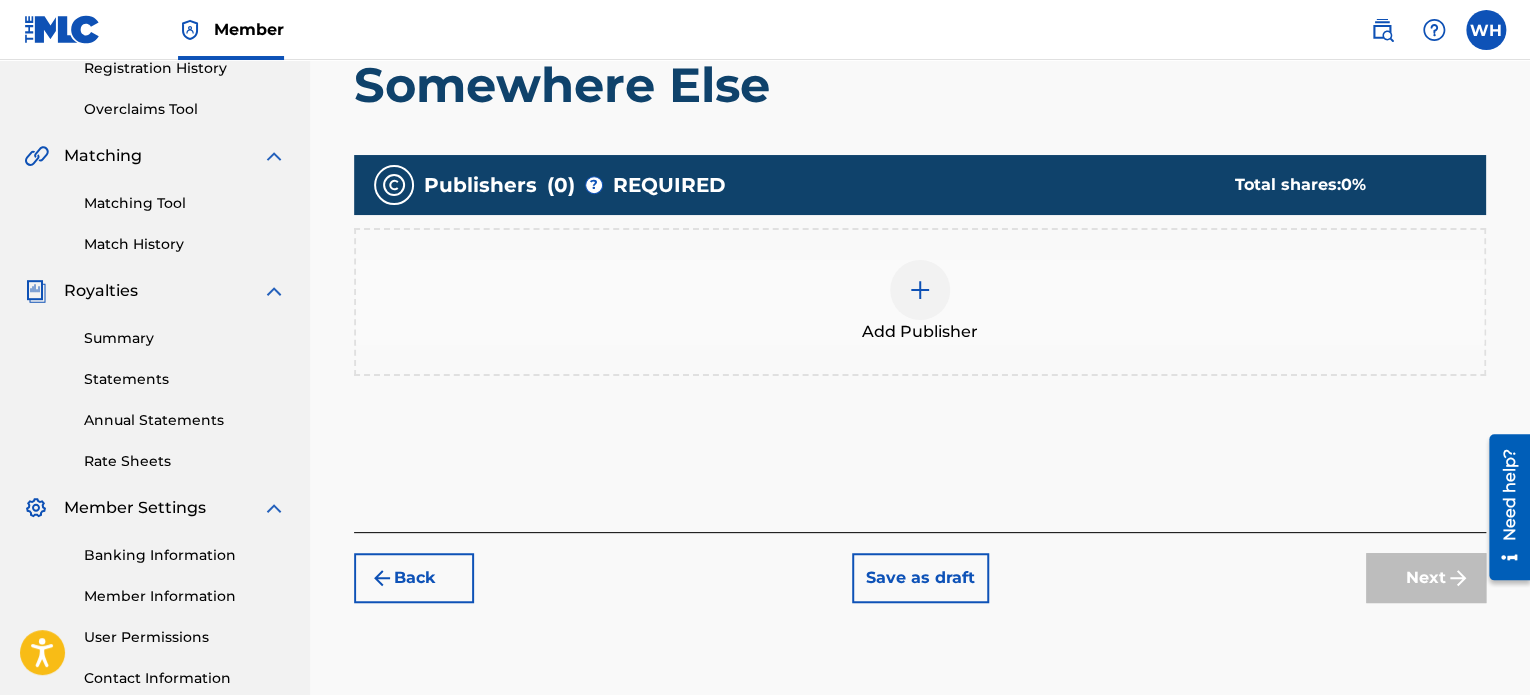 scroll, scrollTop: 490, scrollLeft: 0, axis: vertical 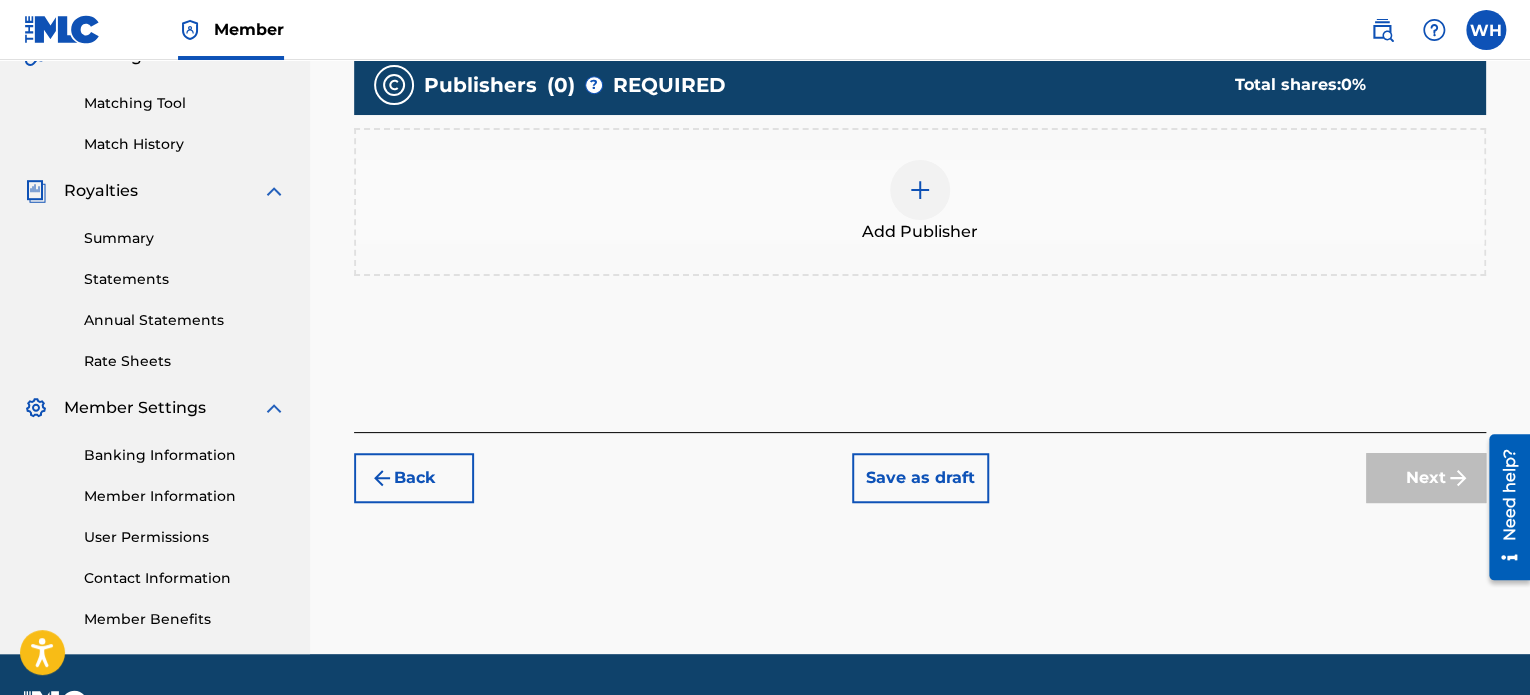 click at bounding box center (920, 190) 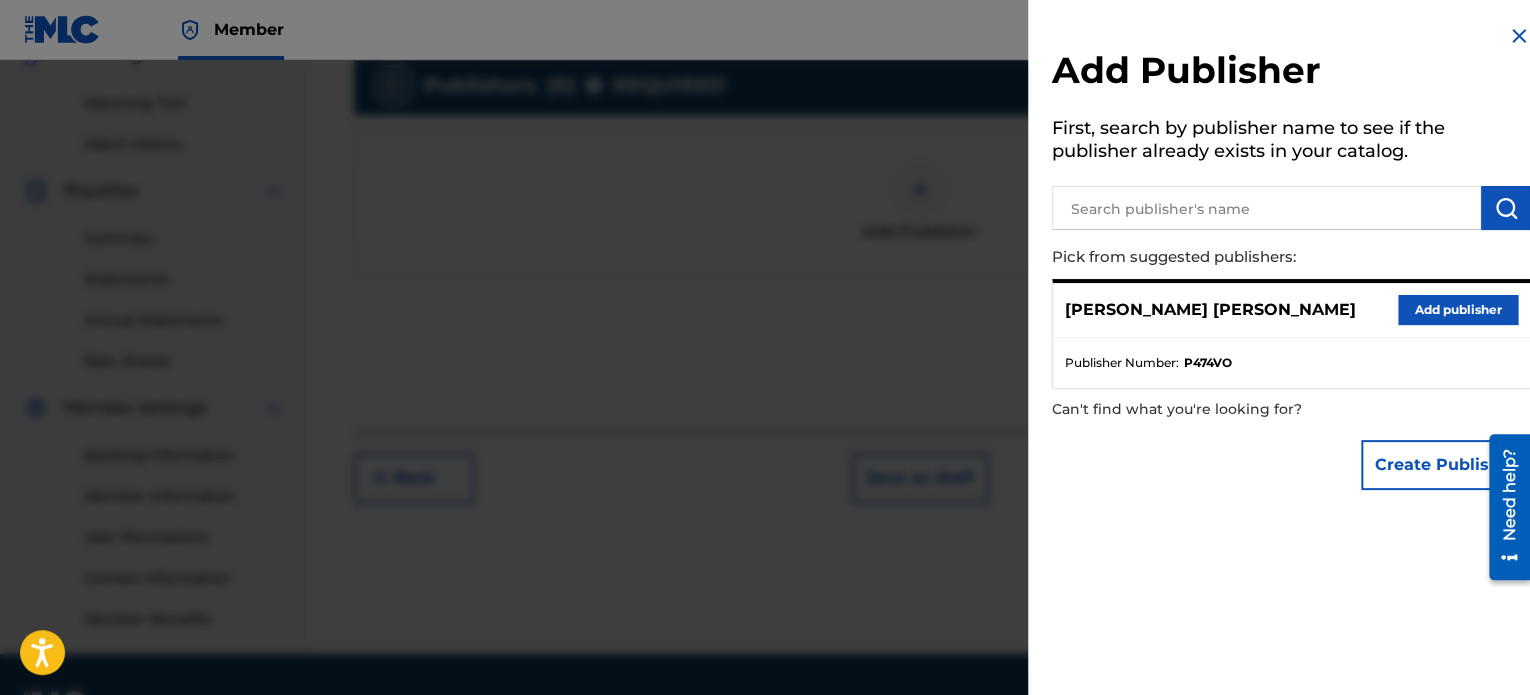 click on "Add publisher" at bounding box center [1458, 310] 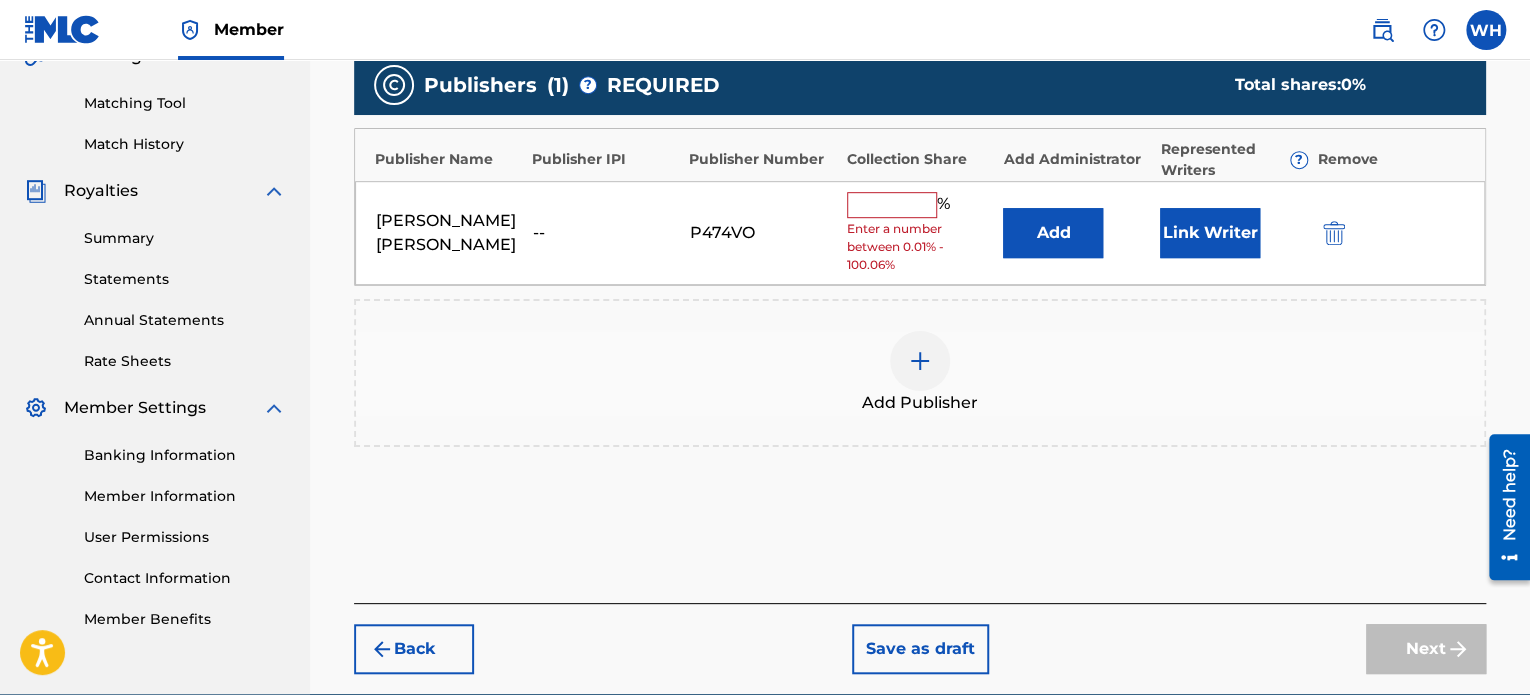 click on "[PERSON_NAME] [PERSON_NAME] -- P474VO % Enter a number between 0.01% - 100.06% Add Link Writer" at bounding box center (920, 233) 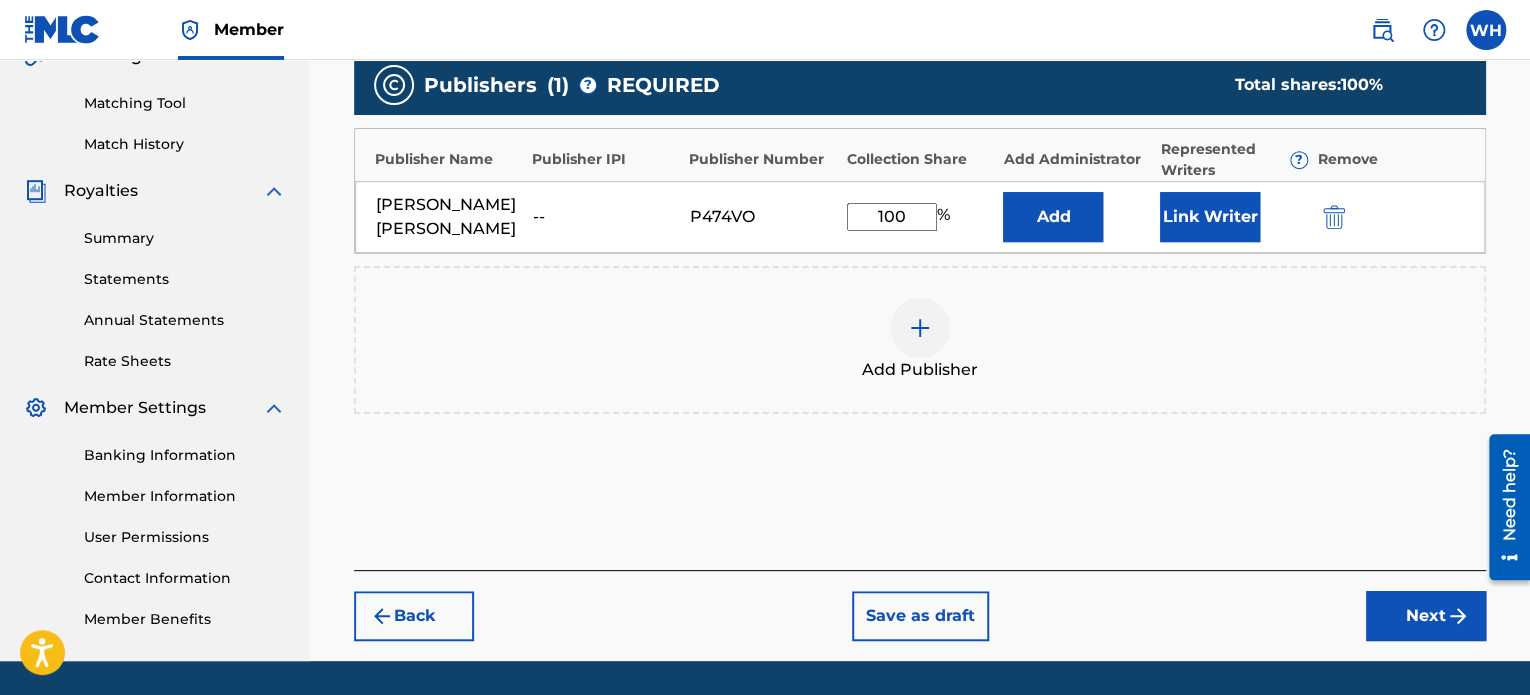 type on "100" 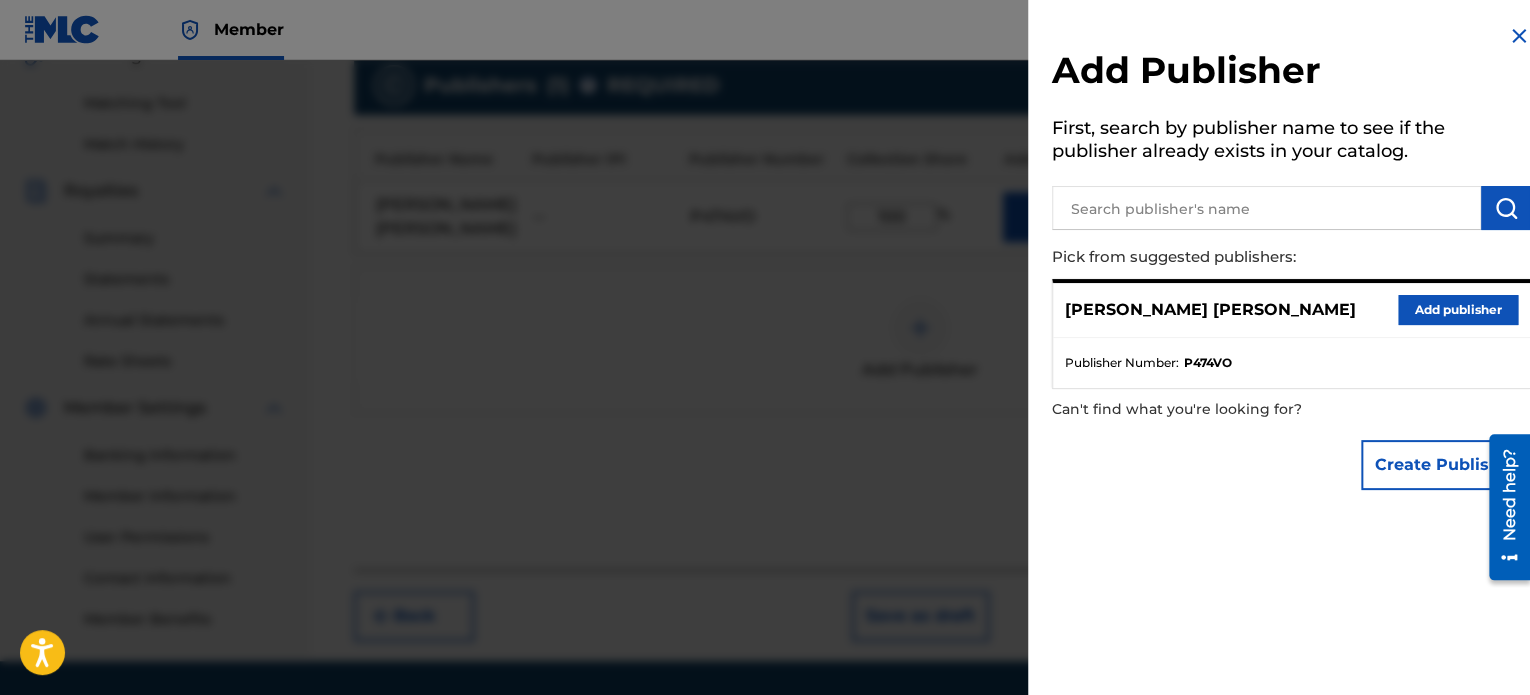 click at bounding box center (765, 407) 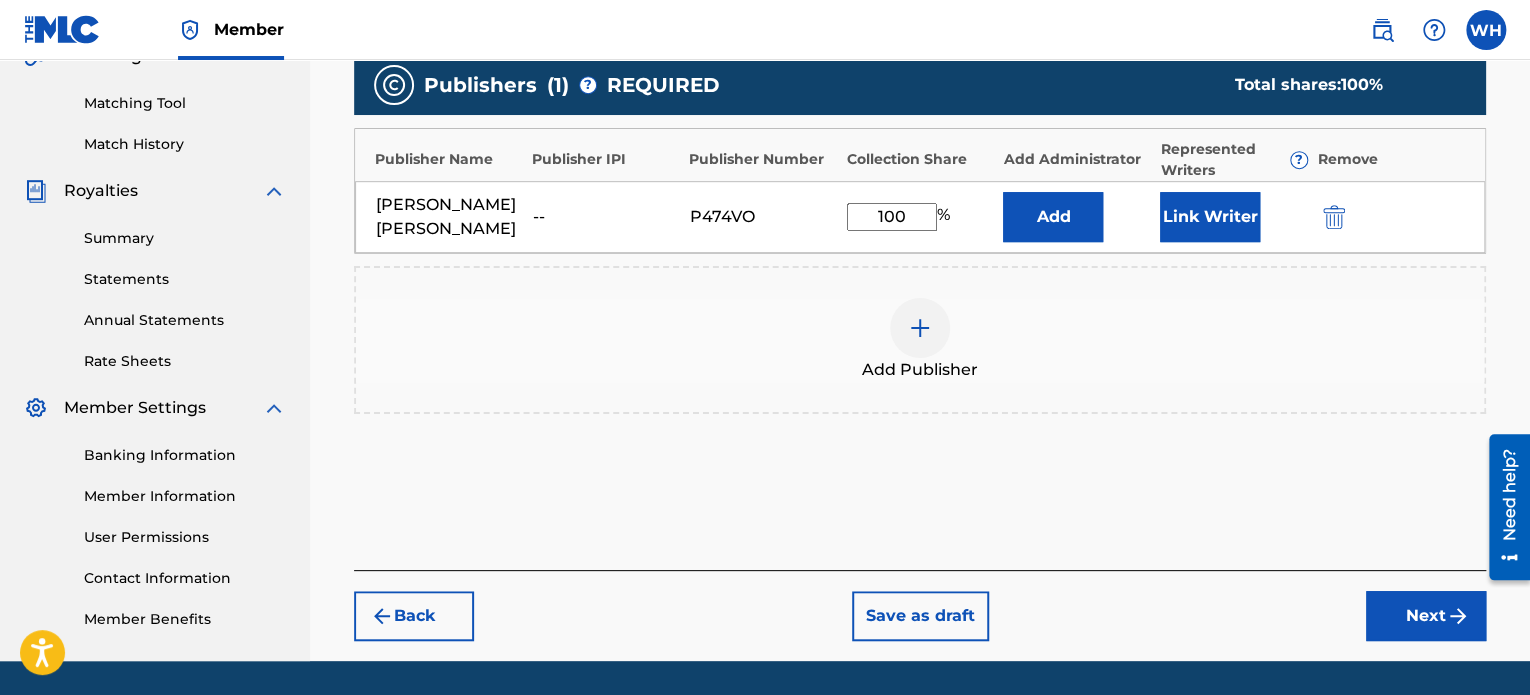 click on "Link Writer" at bounding box center [1210, 217] 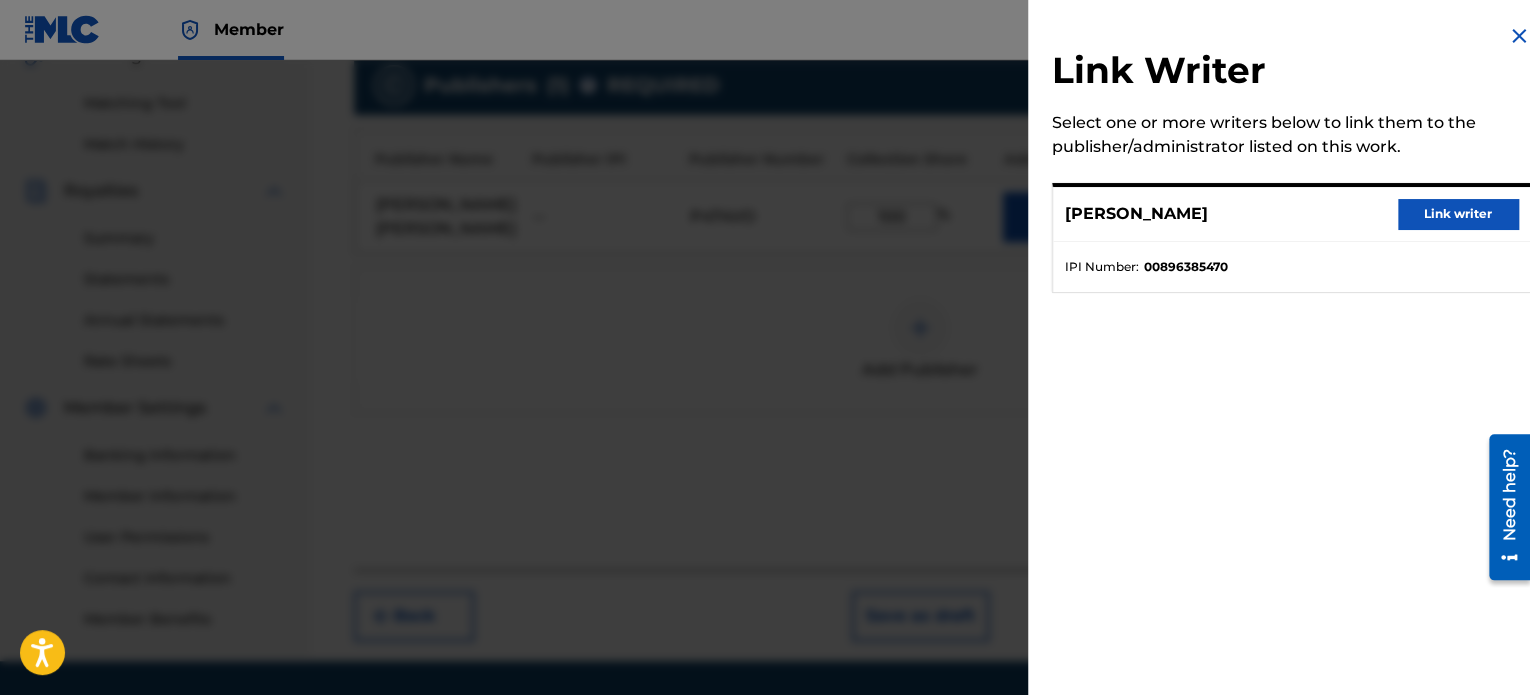click on "Link writer" at bounding box center [1458, 214] 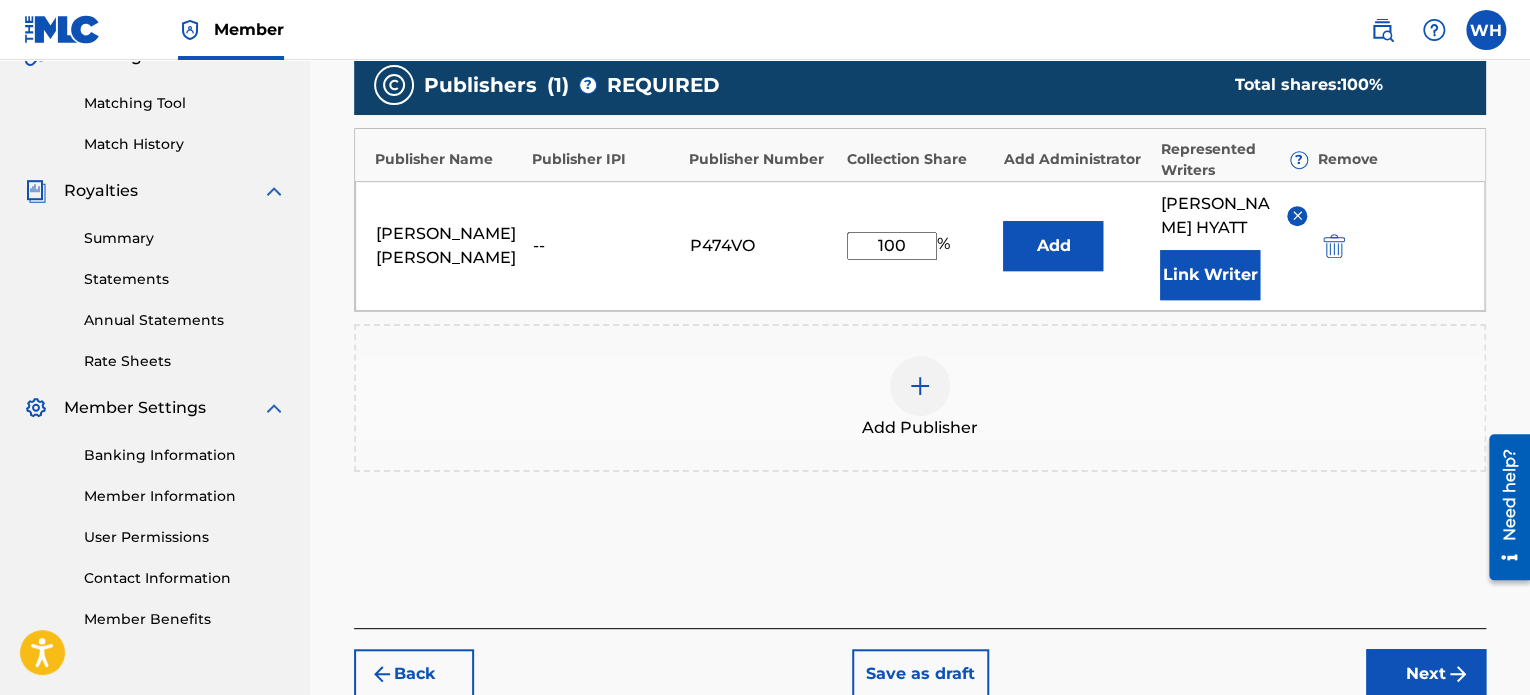 click on "Add Publisher" at bounding box center [920, 398] 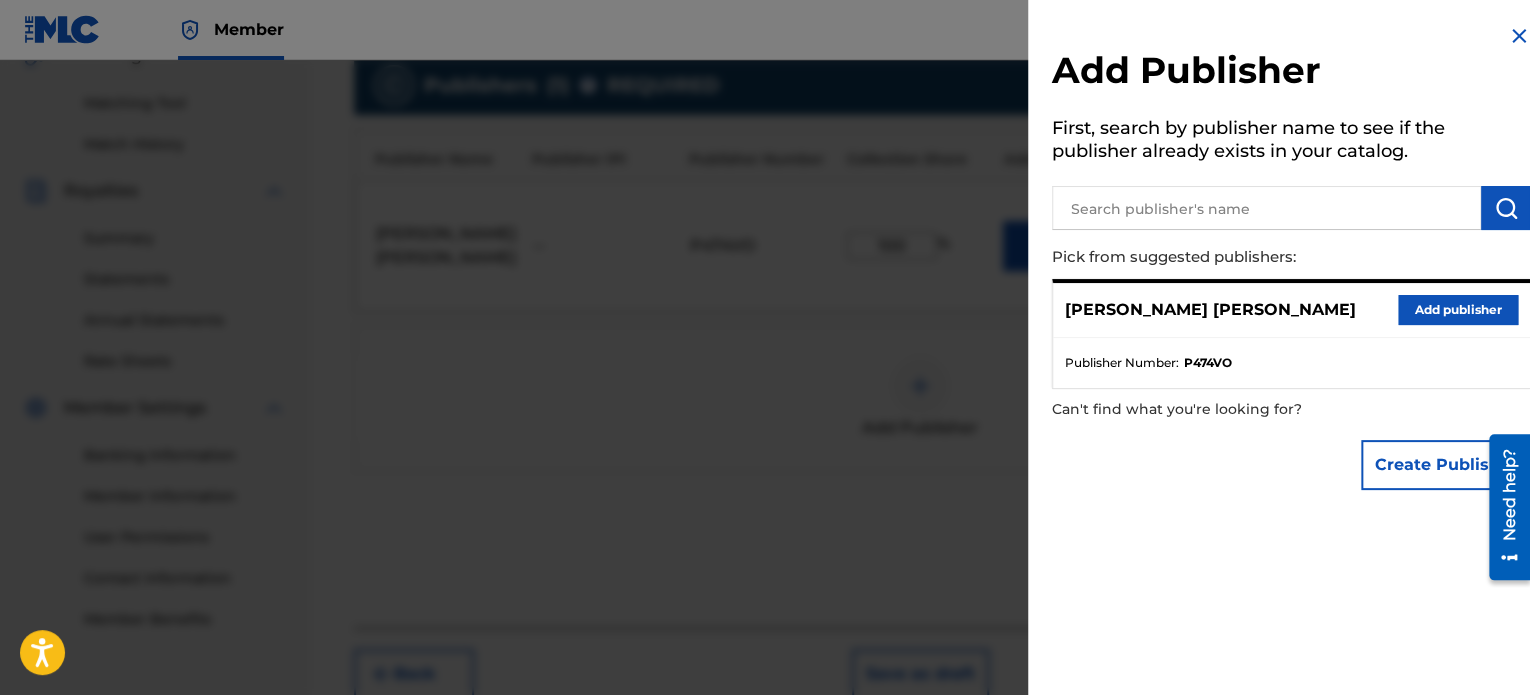 click at bounding box center [765, 407] 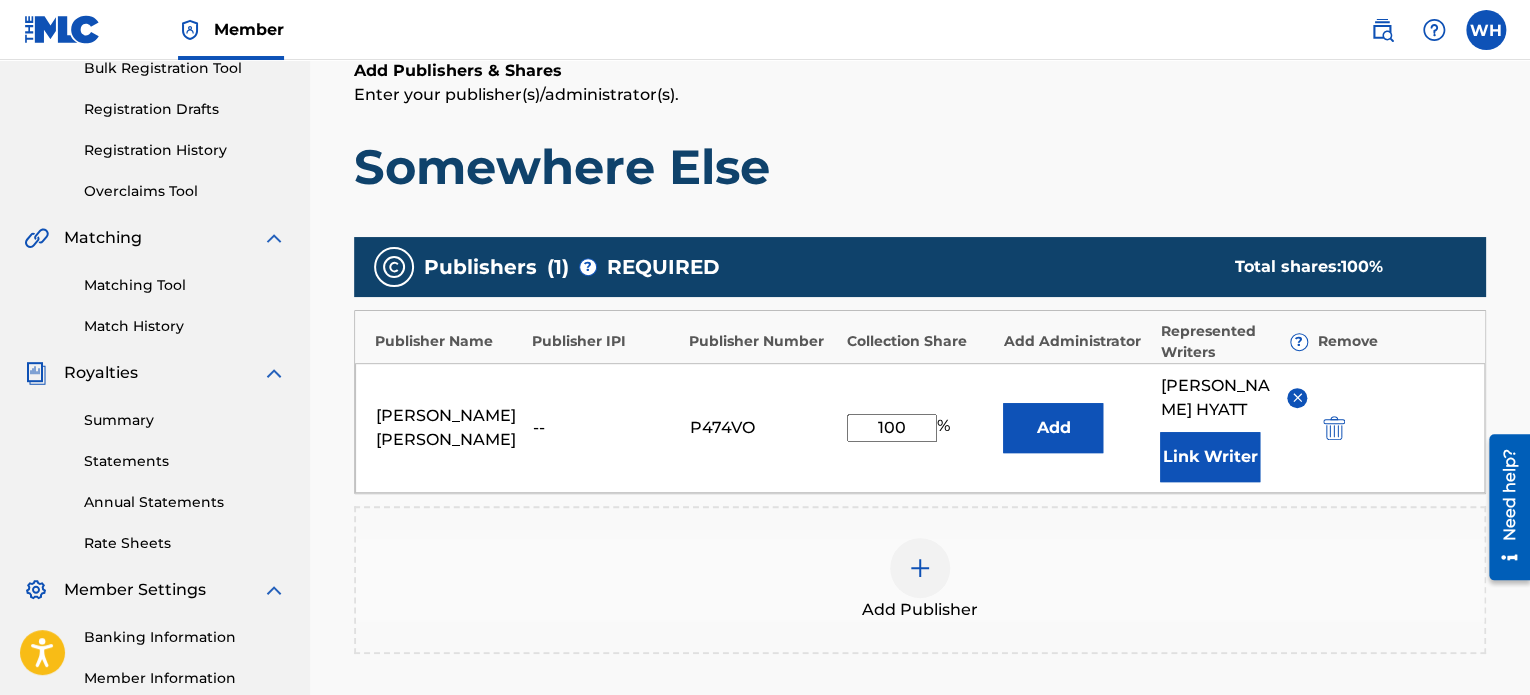 scroll, scrollTop: 608, scrollLeft: 0, axis: vertical 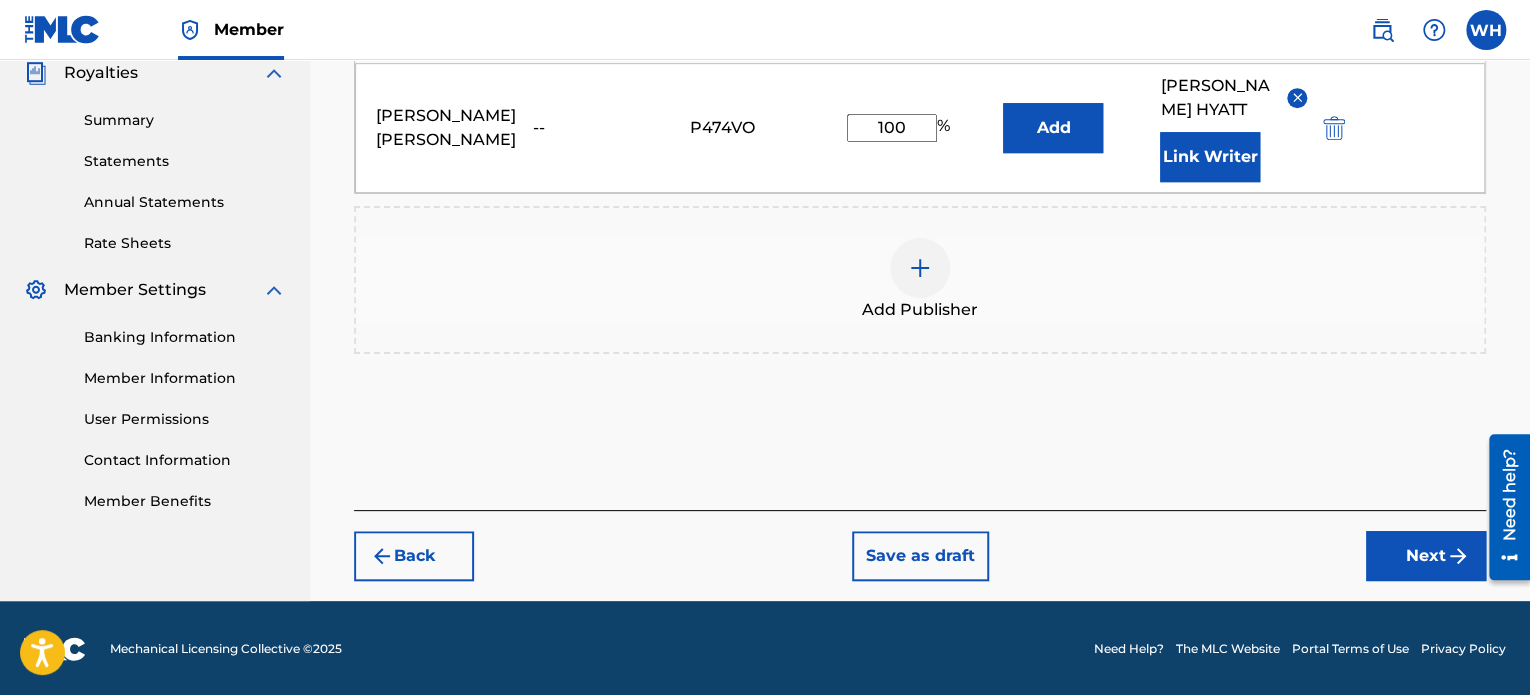 click on "Next" at bounding box center (1426, 556) 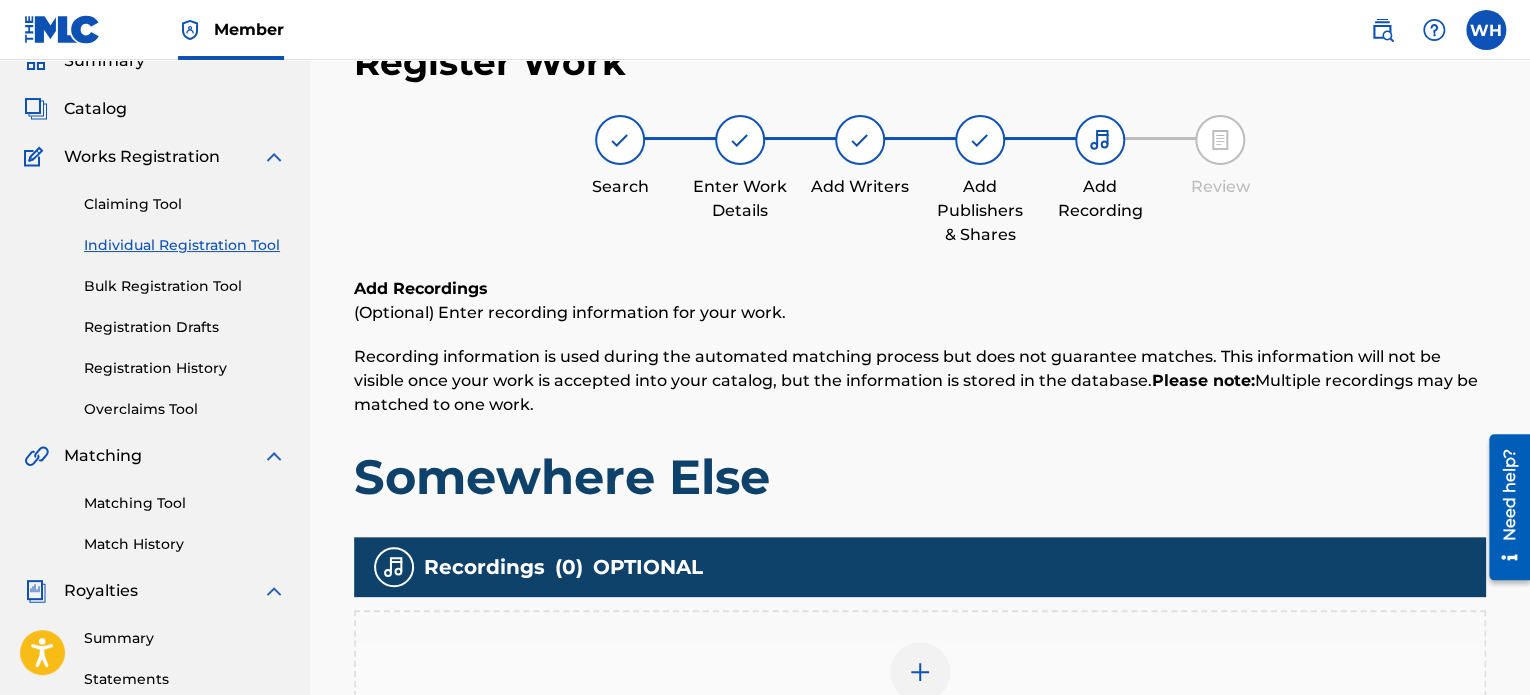 scroll, scrollTop: 544, scrollLeft: 0, axis: vertical 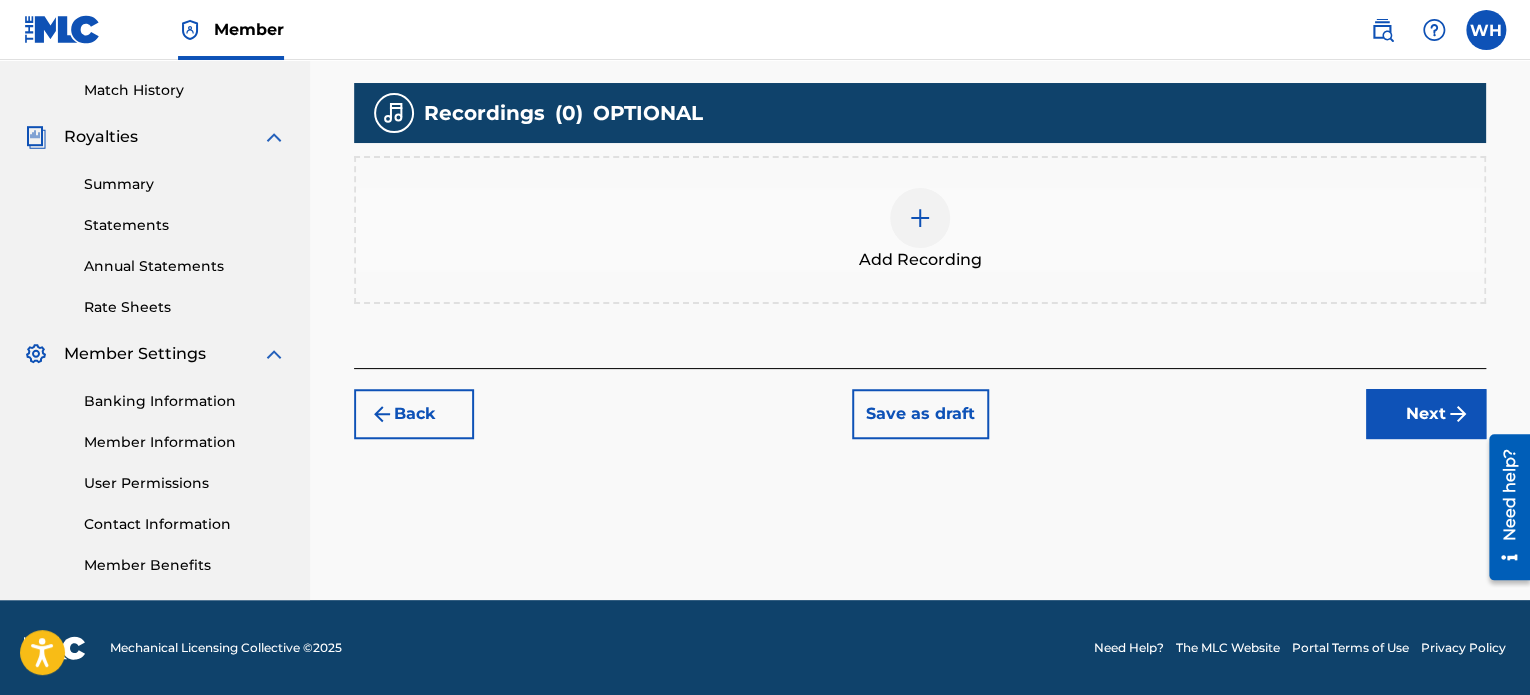 click at bounding box center [920, 218] 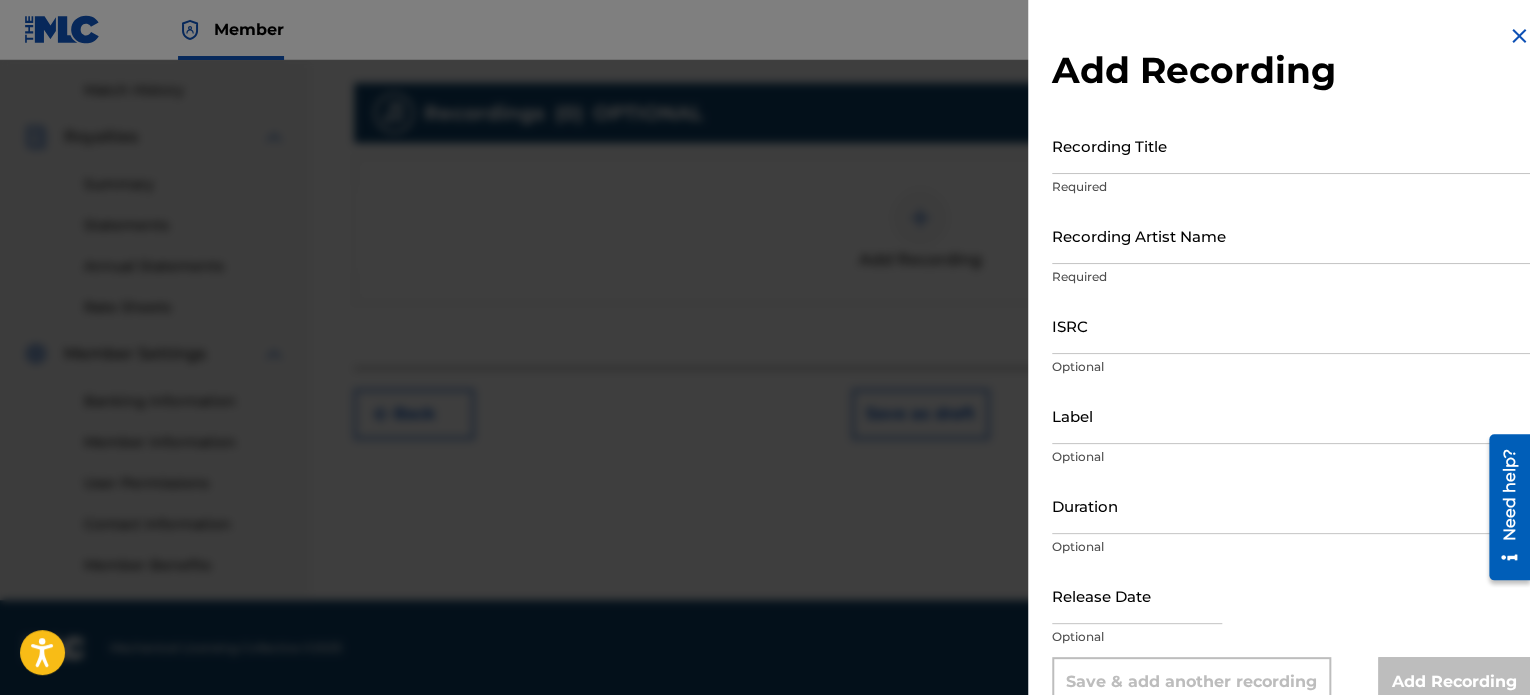 click on "Recording Title" at bounding box center [1291, 145] 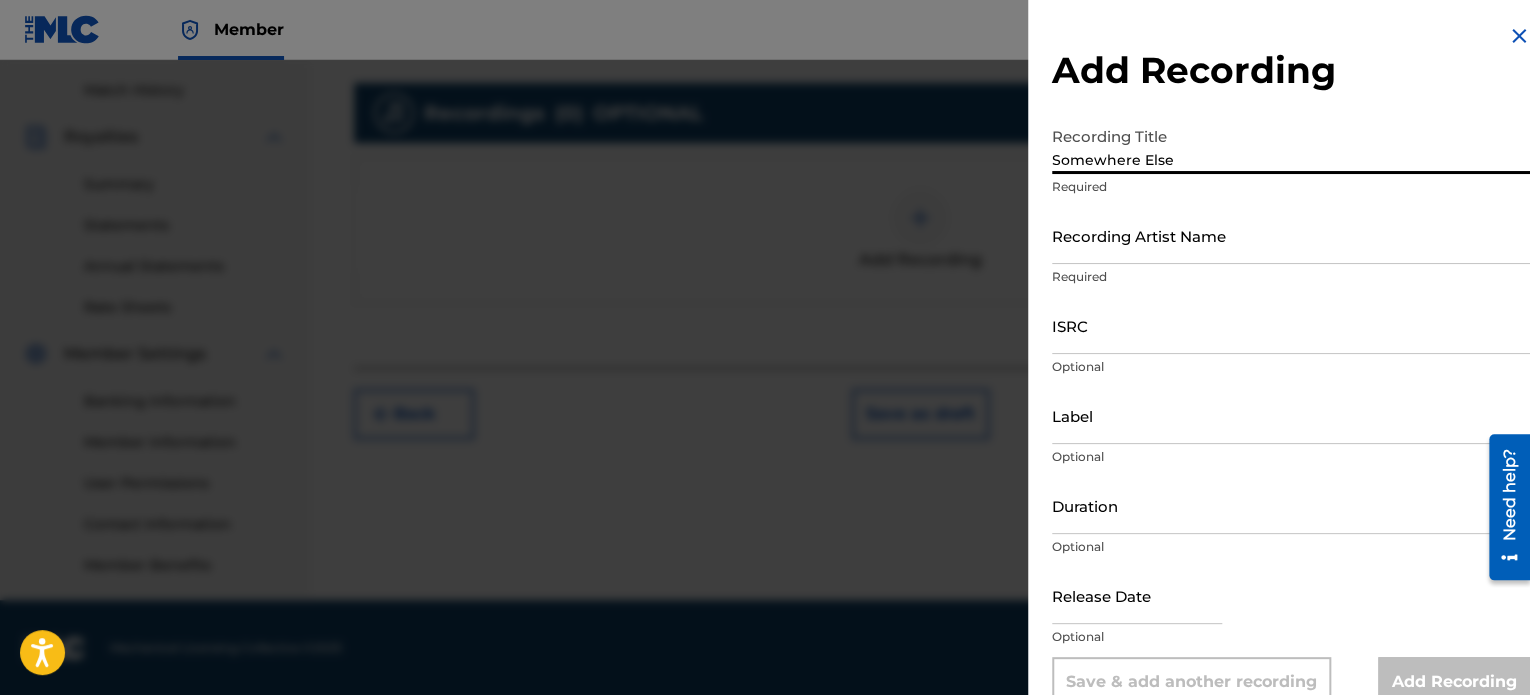 type on "Somewhere Else" 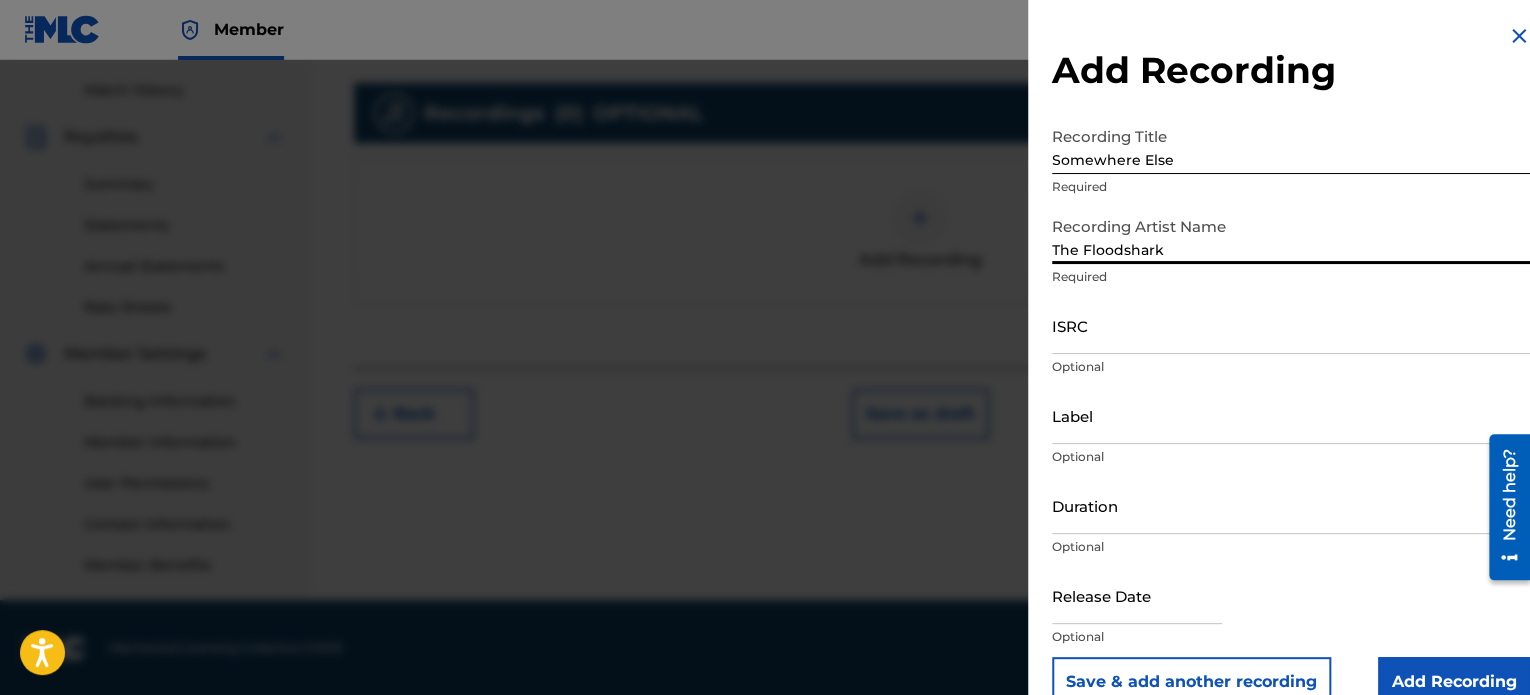 type on "The Floodshark" 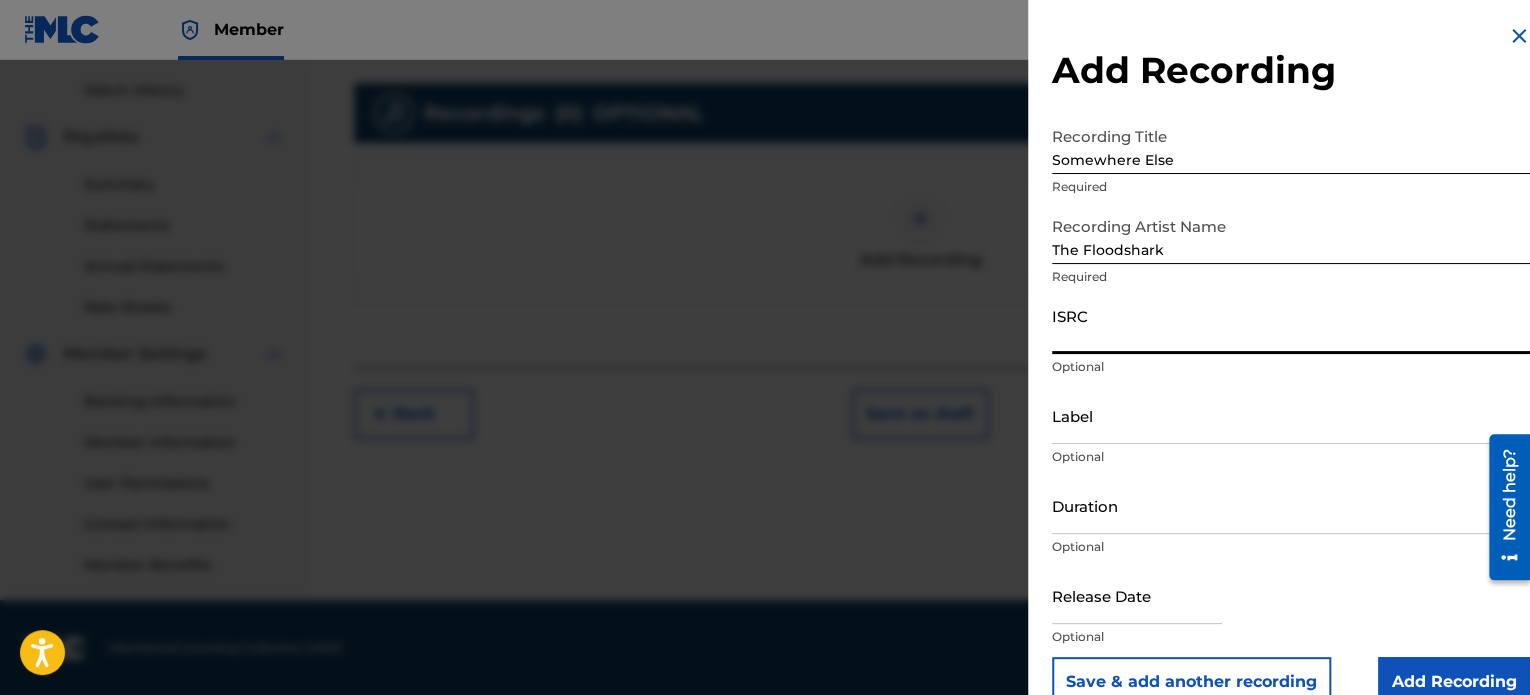 paste on "usl4r2056029" 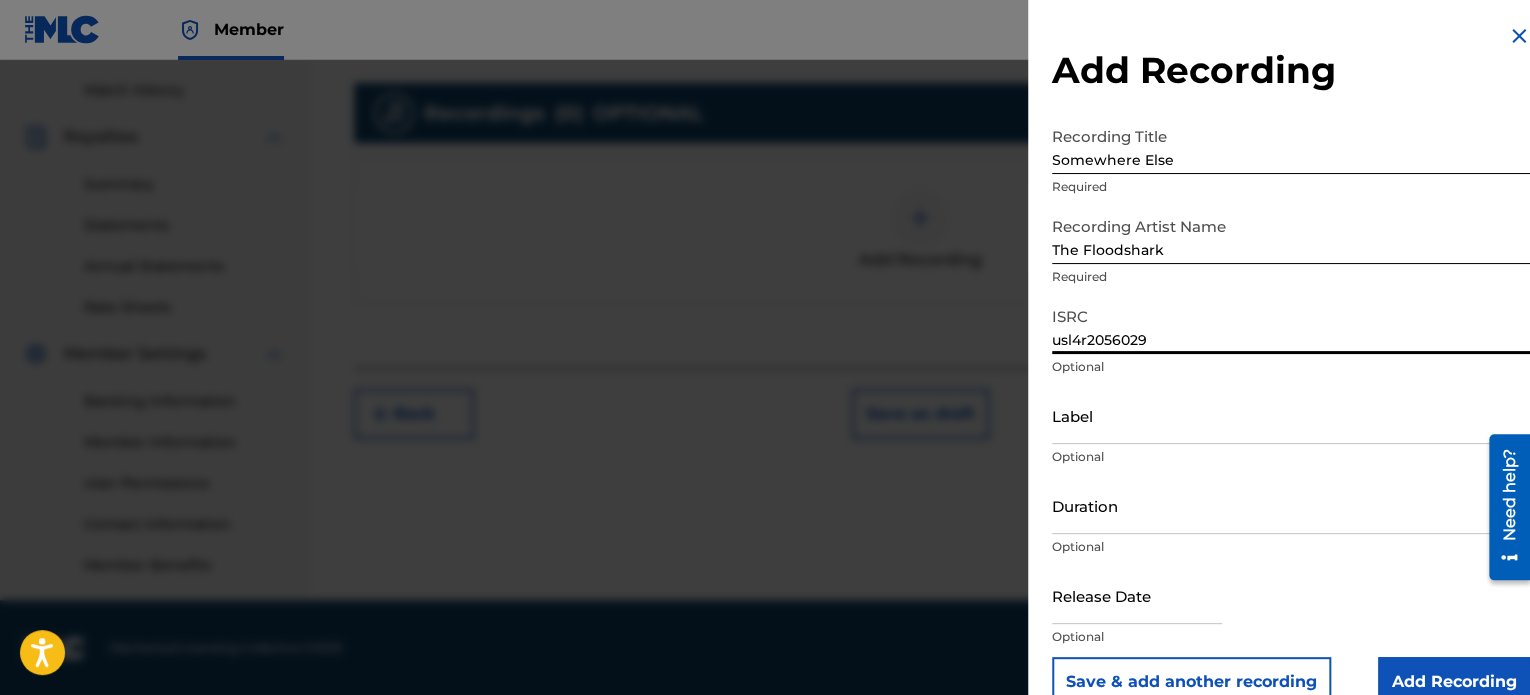 type on "usl4r2056029" 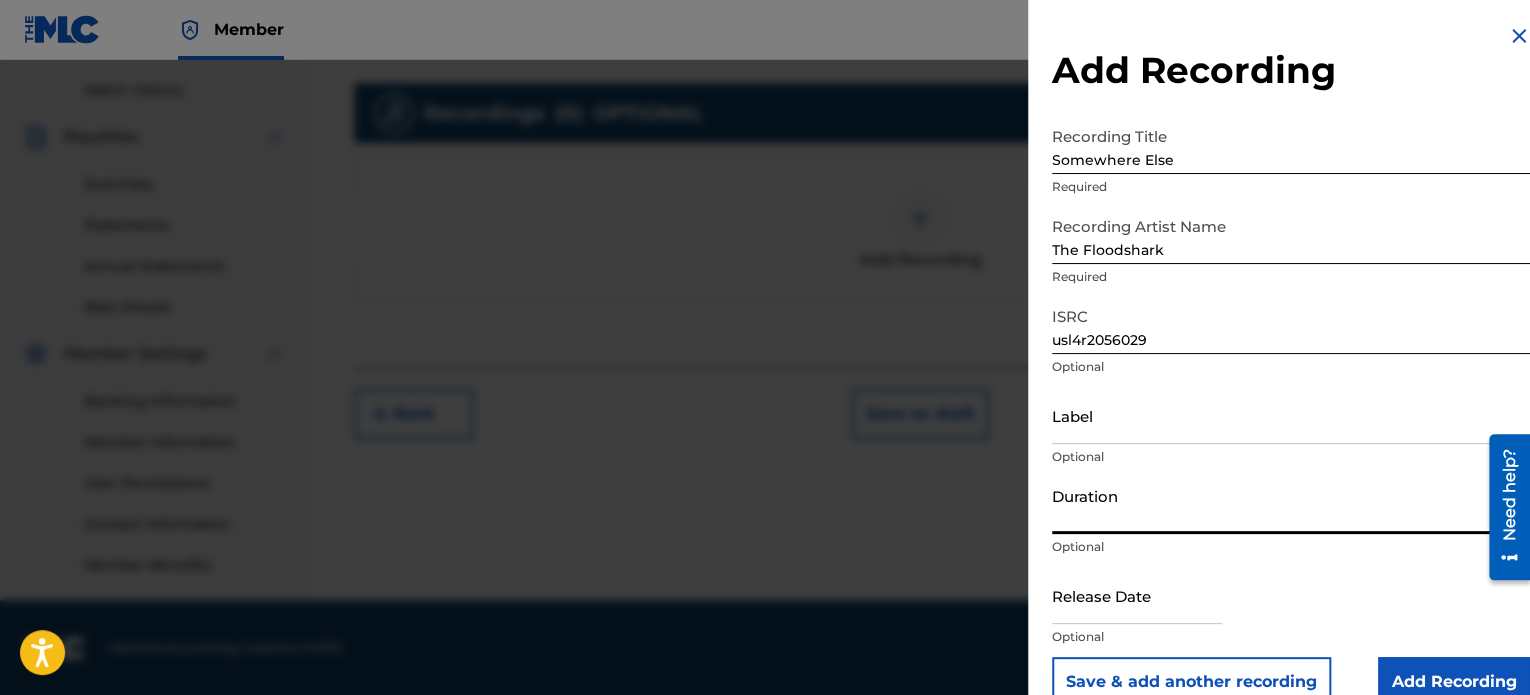 click on "Duration" at bounding box center [1291, 505] 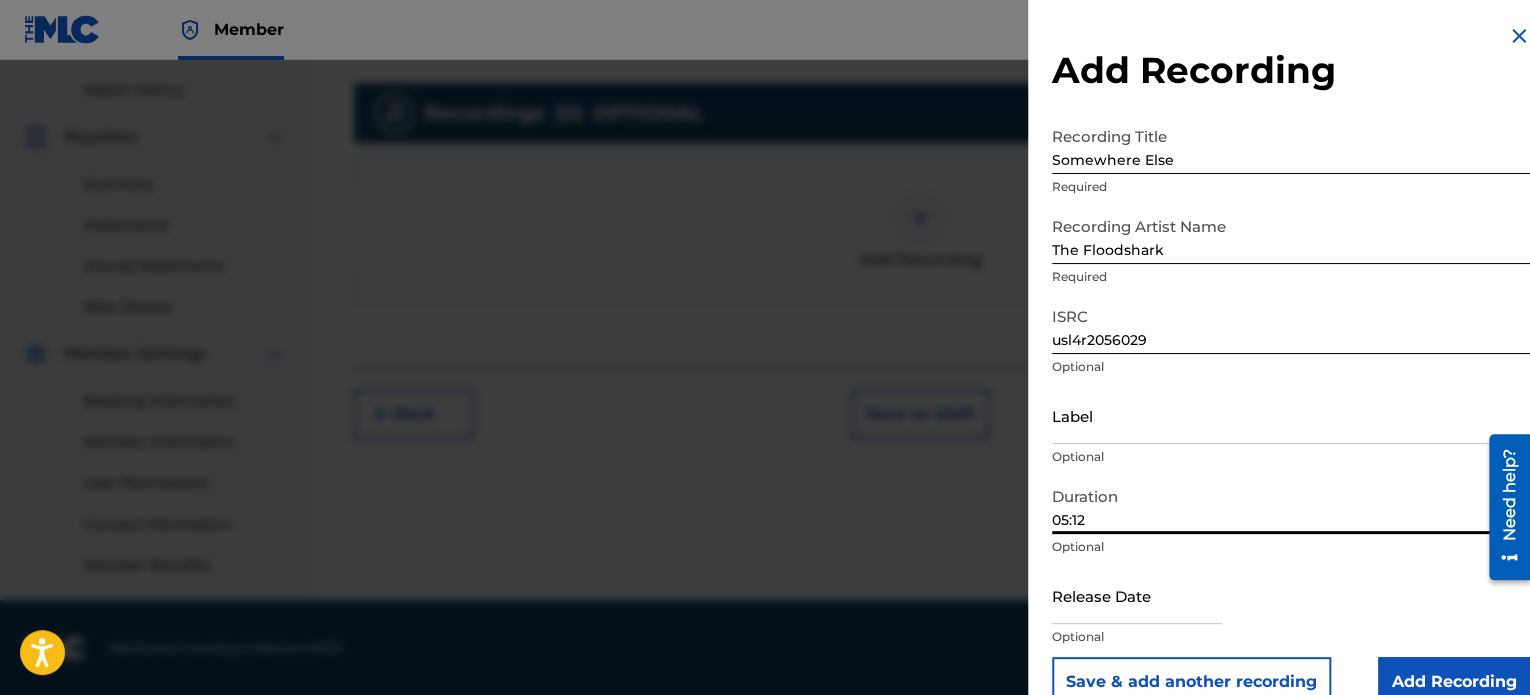 type on "05:12" 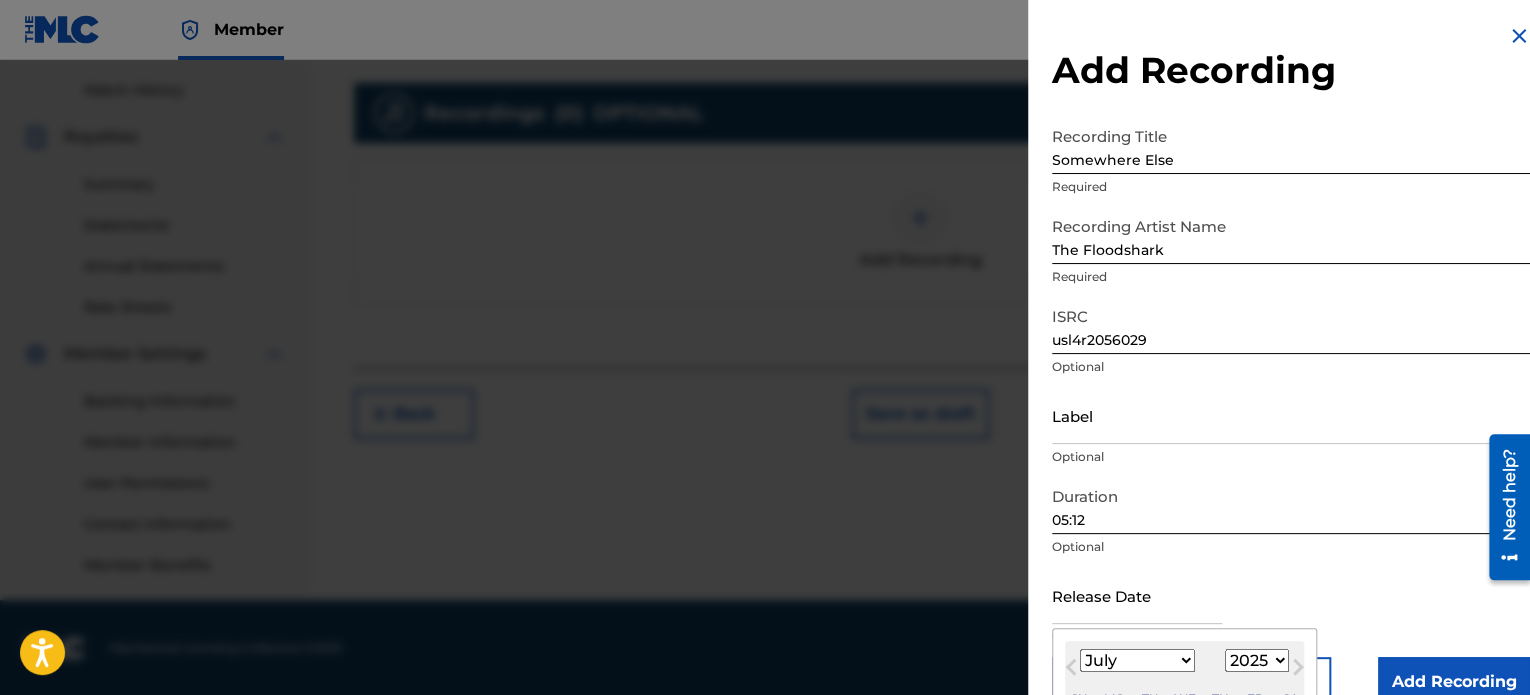 click on "January February March April May June July August September October November December" at bounding box center [1137, 660] 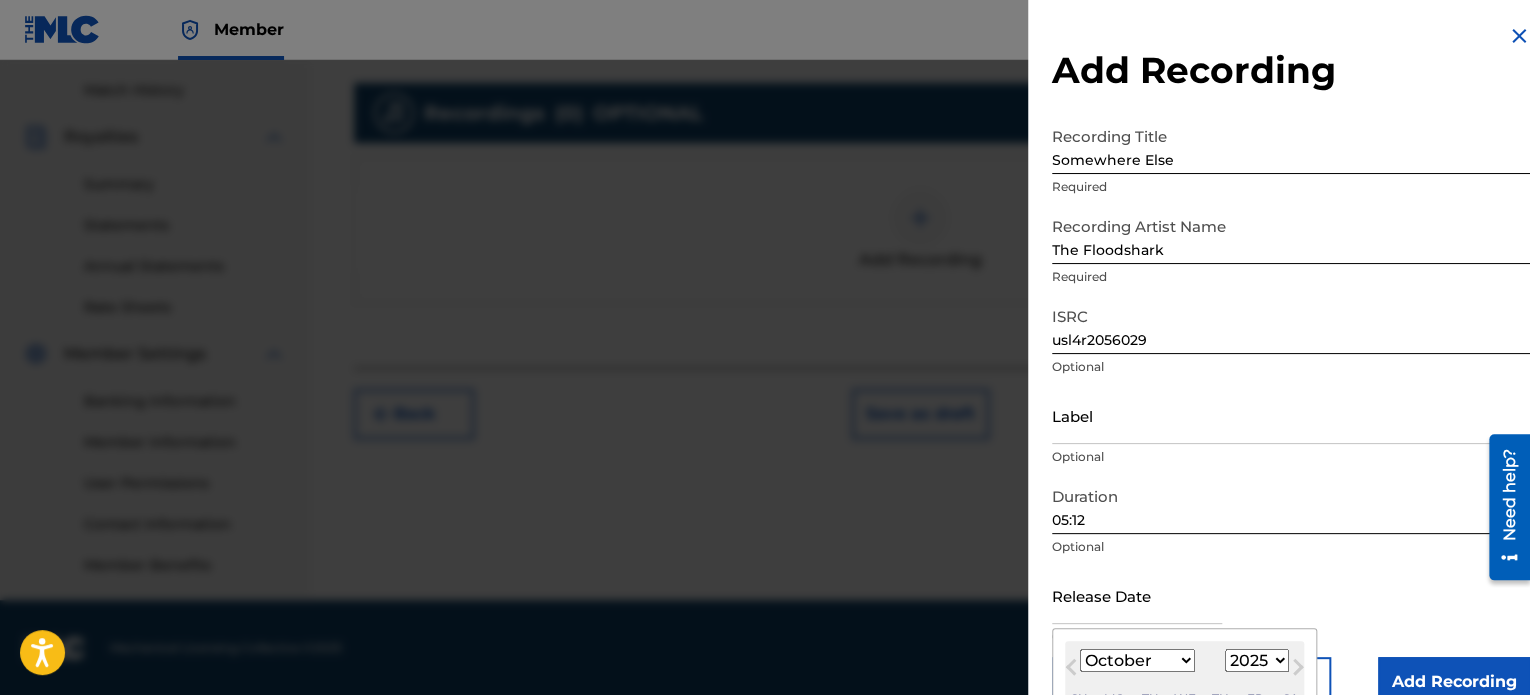 click on "January February March April May June July August September October November December" at bounding box center [1137, 660] 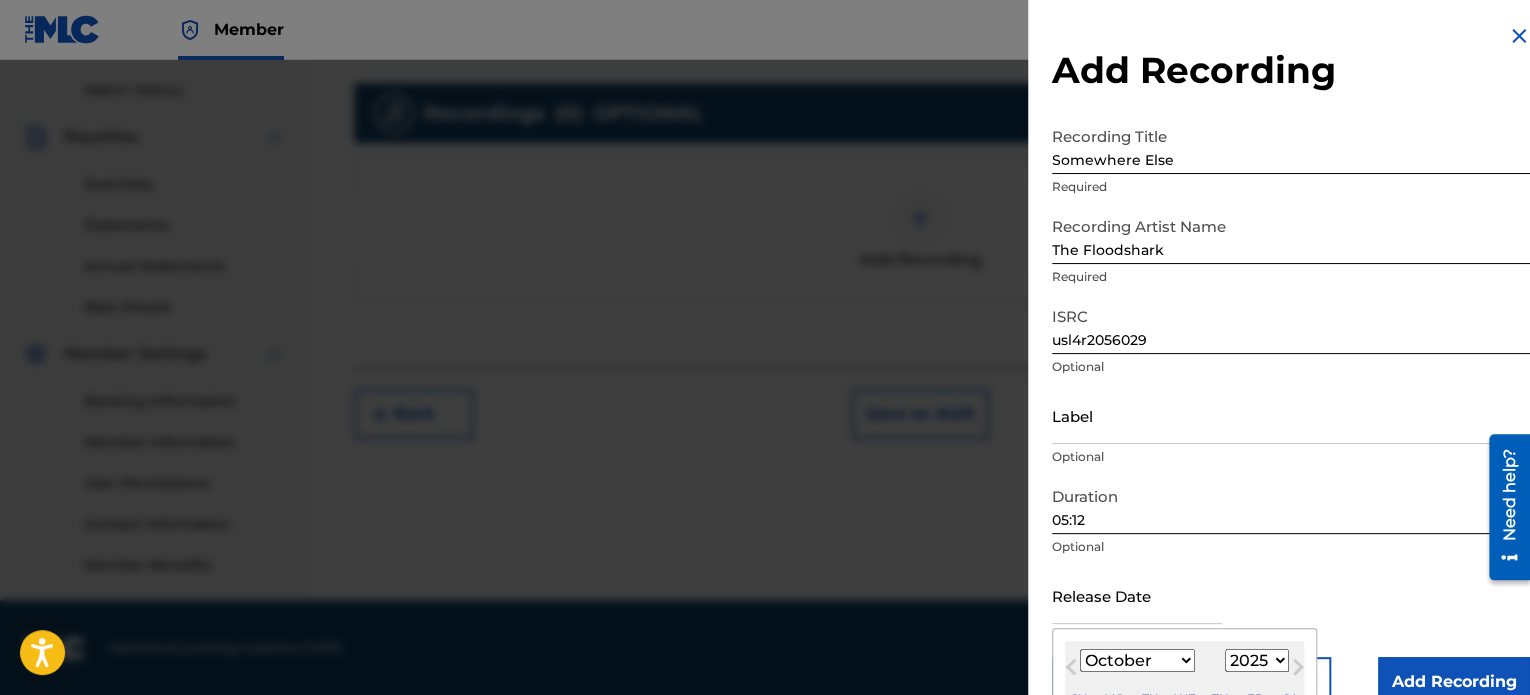 scroll, scrollTop: 194, scrollLeft: 0, axis: vertical 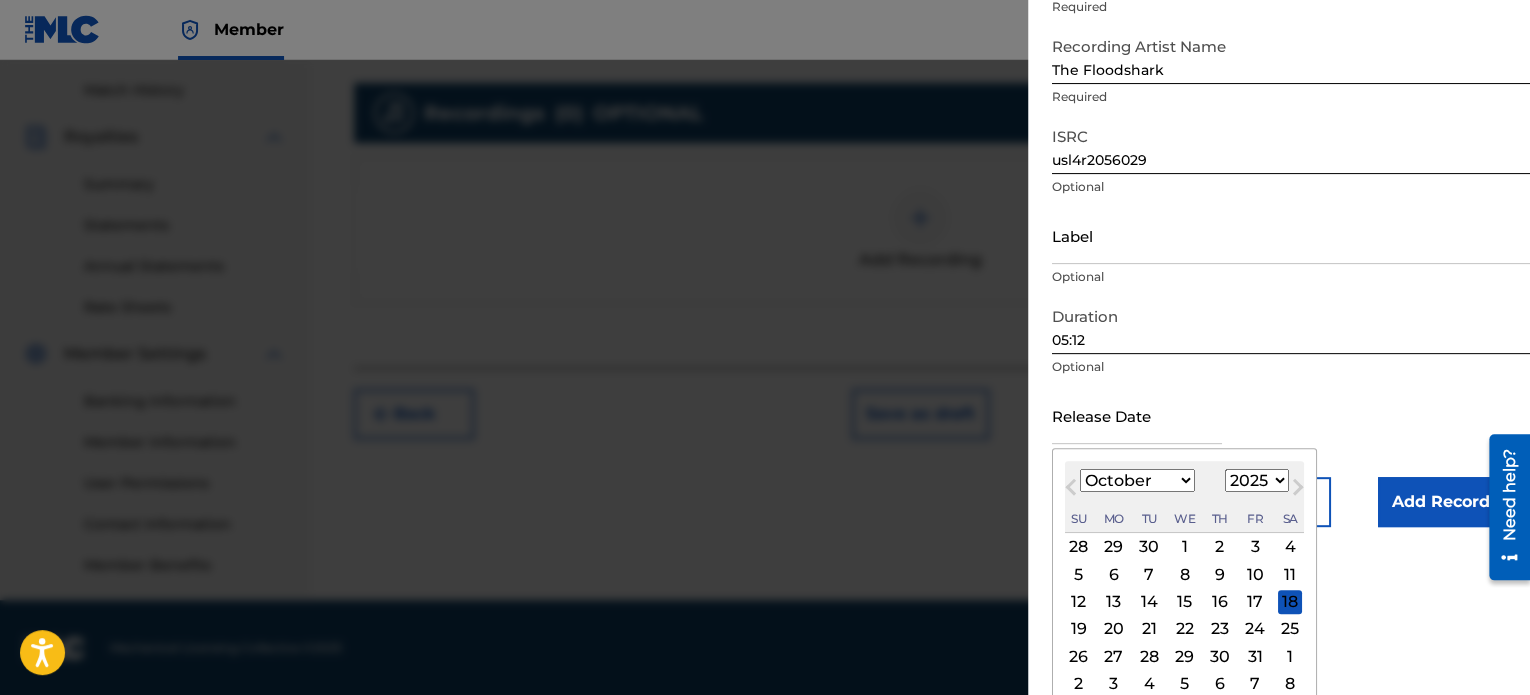 click on "30" at bounding box center (1220, 656) 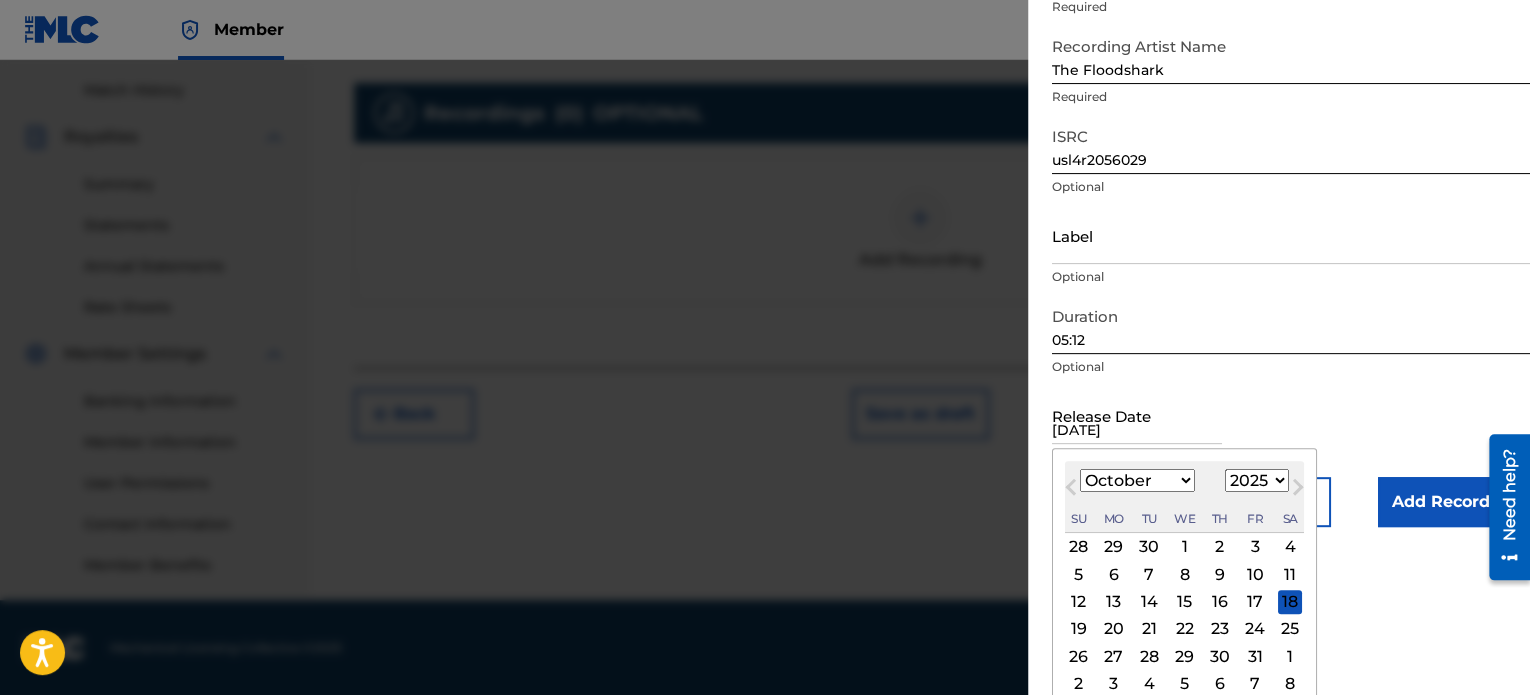 scroll, scrollTop: 36, scrollLeft: 0, axis: vertical 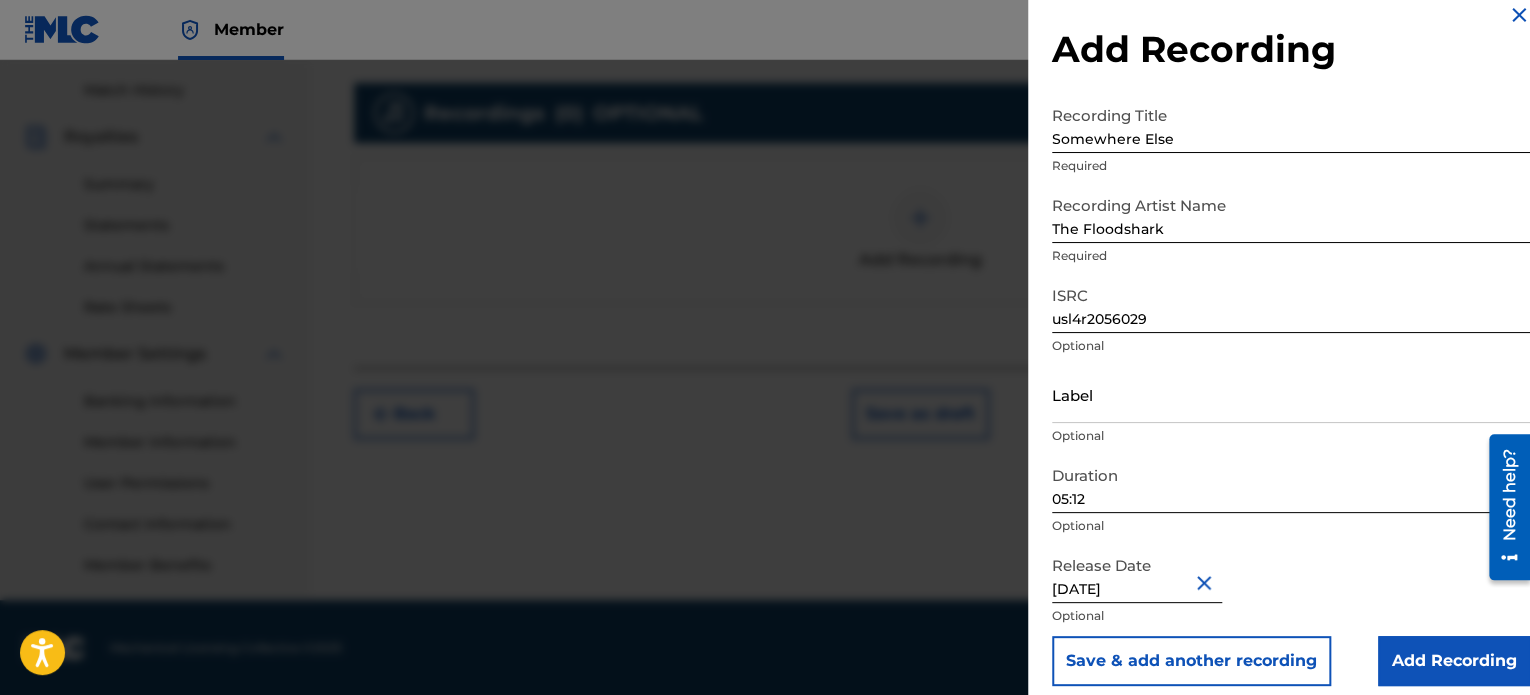 click on "[DATE]" at bounding box center [1137, 574] 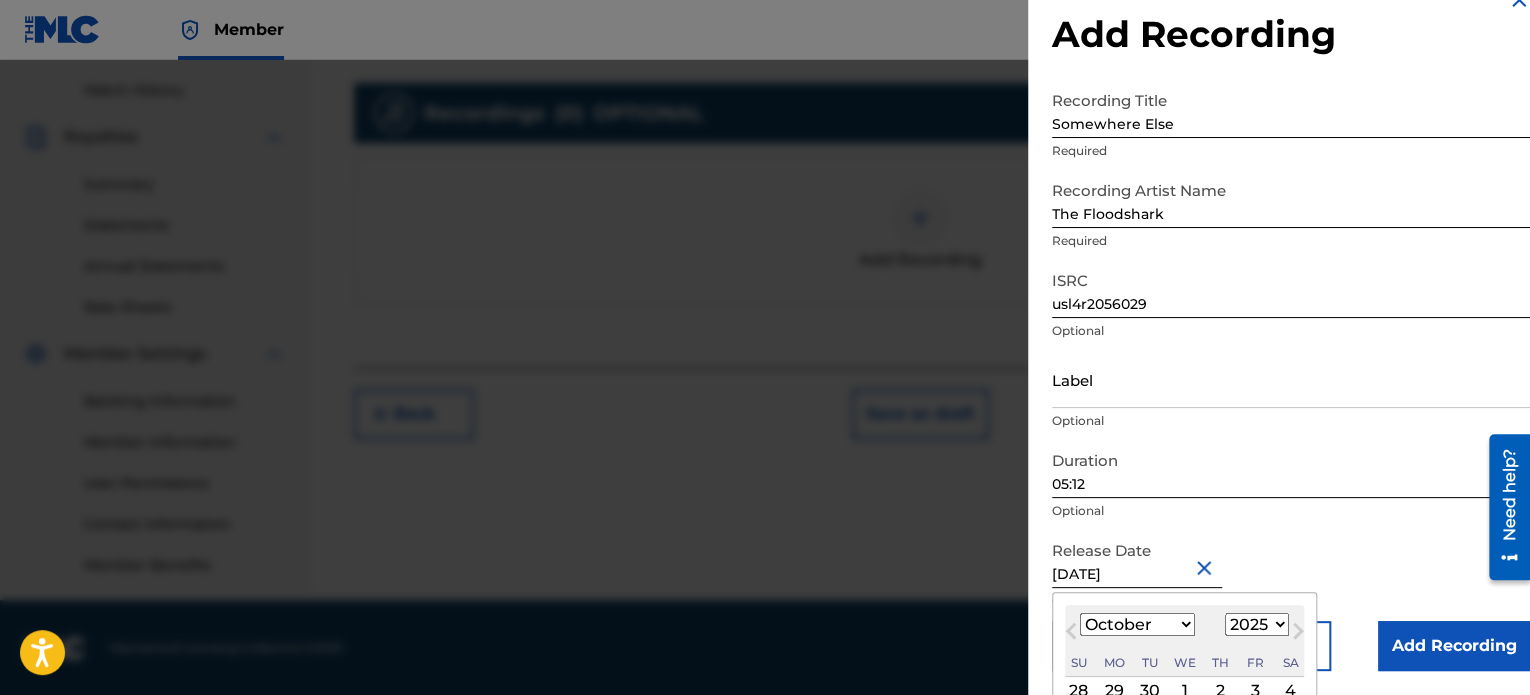 click on "1899 1900 1901 1902 1903 1904 1905 1906 1907 1908 1909 1910 1911 1912 1913 1914 1915 1916 1917 1918 1919 1920 1921 1922 1923 1924 1925 1926 1927 1928 1929 1930 1931 1932 1933 1934 1935 1936 1937 1938 1939 1940 1941 1942 1943 1944 1945 1946 1947 1948 1949 1950 1951 1952 1953 1954 1955 1956 1957 1958 1959 1960 1961 1962 1963 1964 1965 1966 1967 1968 1969 1970 1971 1972 1973 1974 1975 1976 1977 1978 1979 1980 1981 1982 1983 1984 1985 1986 1987 1988 1989 1990 1991 1992 1993 1994 1995 1996 1997 1998 1999 2000 2001 2002 2003 2004 2005 2006 2007 2008 2009 2010 2011 2012 2013 2014 2015 2016 2017 2018 2019 2020 2021 2022 2023 2024 2025 2026 2027 2028 2029 2030 2031 2032 2033 2034 2035 2036 2037 2038 2039 2040 2041 2042 2043 2044 2045 2046 2047 2048 2049 2050 2051 2052 2053 2054 2055 2056 2057 2058 2059 2060 2061 2062 2063 2064 2065 2066 2067 2068 2069 2070 2071 2072 2073 2074 2075 2076 2077 2078 2079 2080 2081 2082 2083 2084 2085 2086 2087 2088 2089 2090 2091 2092 2093 2094 2095 2096 2097 2098 2099 2100" at bounding box center (1257, 624) 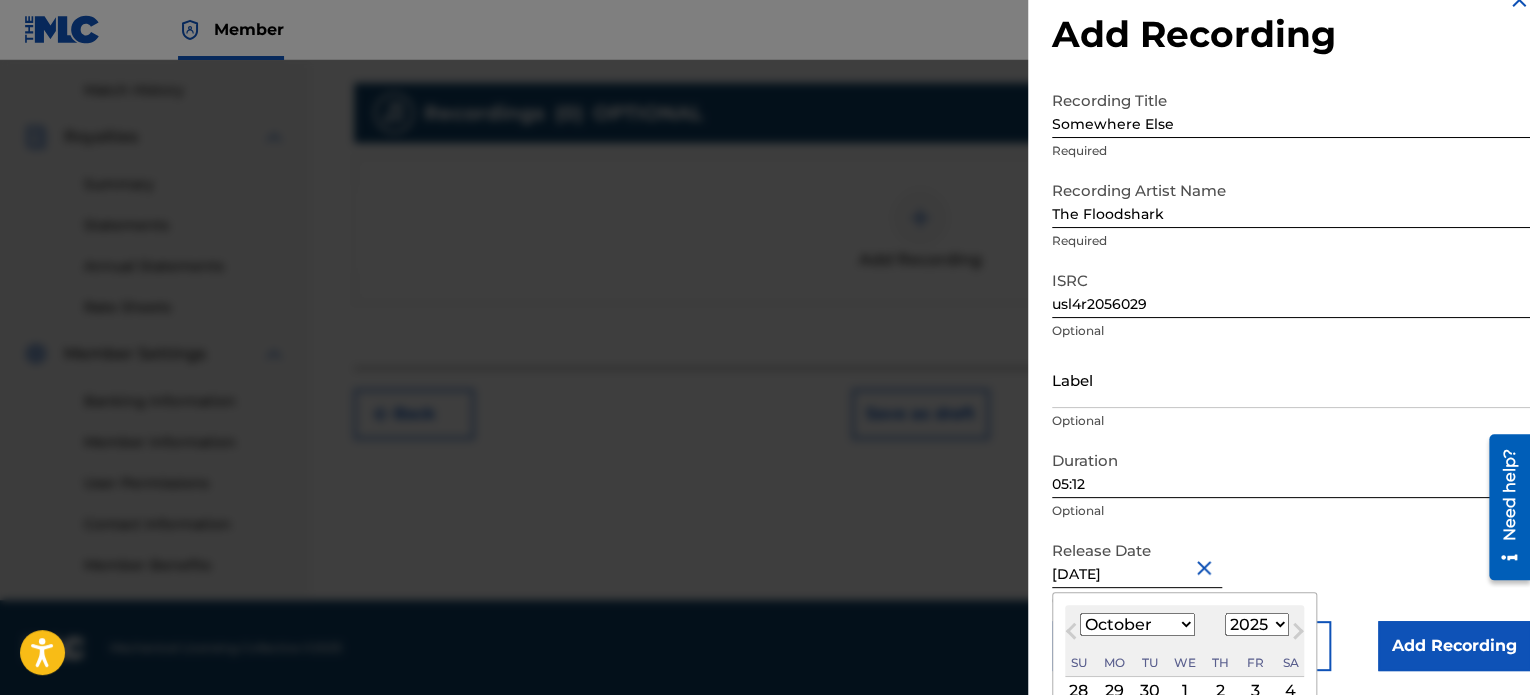 select on "2020" 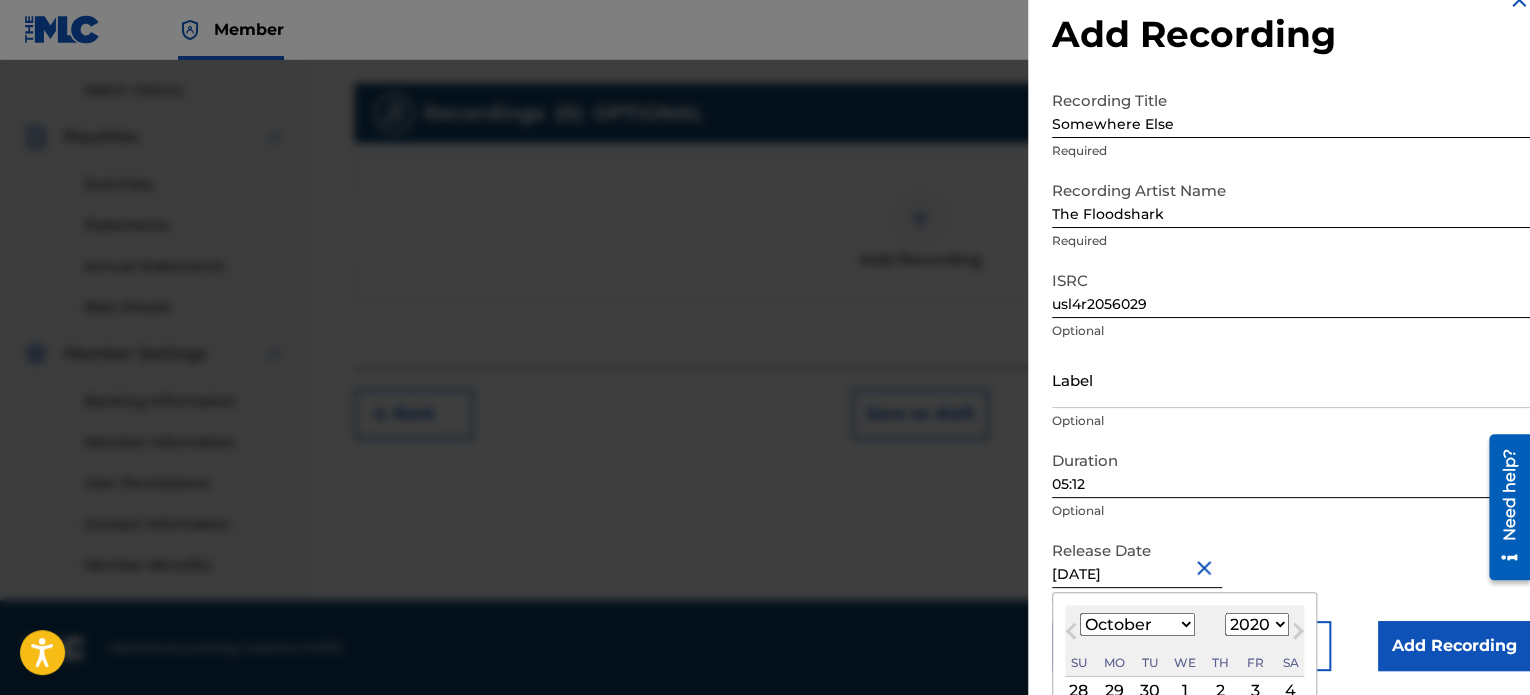 click on "1899 1900 1901 1902 1903 1904 1905 1906 1907 1908 1909 1910 1911 1912 1913 1914 1915 1916 1917 1918 1919 1920 1921 1922 1923 1924 1925 1926 1927 1928 1929 1930 1931 1932 1933 1934 1935 1936 1937 1938 1939 1940 1941 1942 1943 1944 1945 1946 1947 1948 1949 1950 1951 1952 1953 1954 1955 1956 1957 1958 1959 1960 1961 1962 1963 1964 1965 1966 1967 1968 1969 1970 1971 1972 1973 1974 1975 1976 1977 1978 1979 1980 1981 1982 1983 1984 1985 1986 1987 1988 1989 1990 1991 1992 1993 1994 1995 1996 1997 1998 1999 2000 2001 2002 2003 2004 2005 2006 2007 2008 2009 2010 2011 2012 2013 2014 2015 2016 2017 2018 2019 2020 2021 2022 2023 2024 2025 2026 2027 2028 2029 2030 2031 2032 2033 2034 2035 2036 2037 2038 2039 2040 2041 2042 2043 2044 2045 2046 2047 2048 2049 2050 2051 2052 2053 2054 2055 2056 2057 2058 2059 2060 2061 2062 2063 2064 2065 2066 2067 2068 2069 2070 2071 2072 2073 2074 2075 2076 2077 2078 2079 2080 2081 2082 2083 2084 2085 2086 2087 2088 2089 2090 2091 2092 2093 2094 2095 2096 2097 2098 2099 2100" at bounding box center [1257, 624] 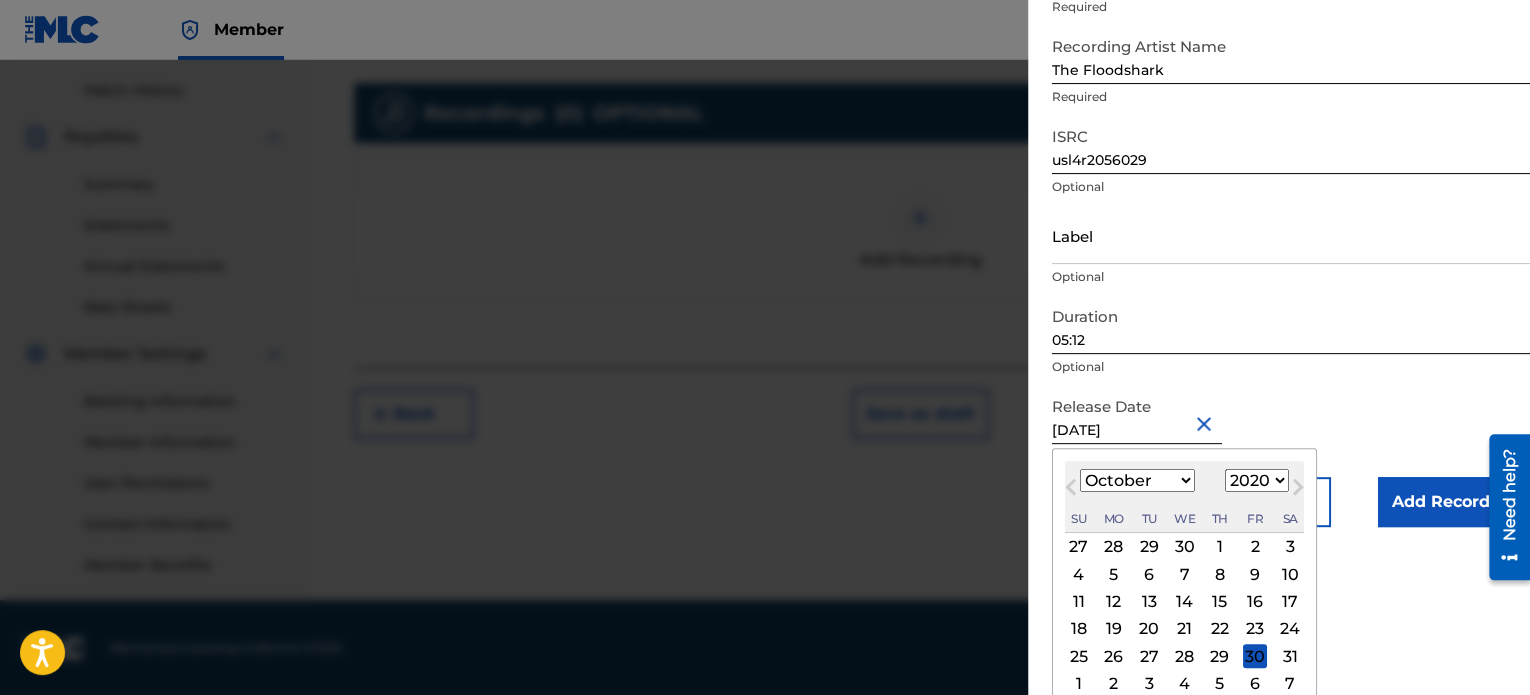 click on "30" at bounding box center [1255, 656] 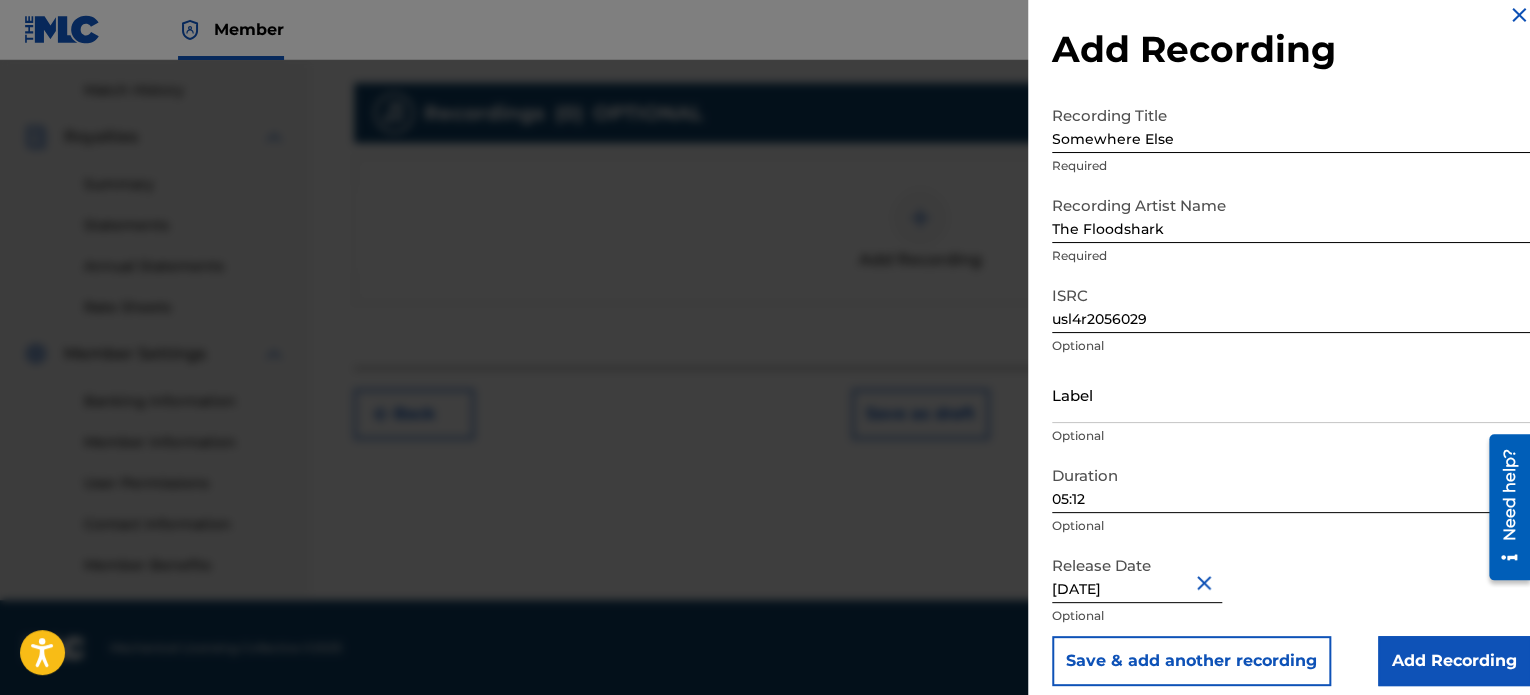 scroll, scrollTop: 36, scrollLeft: 0, axis: vertical 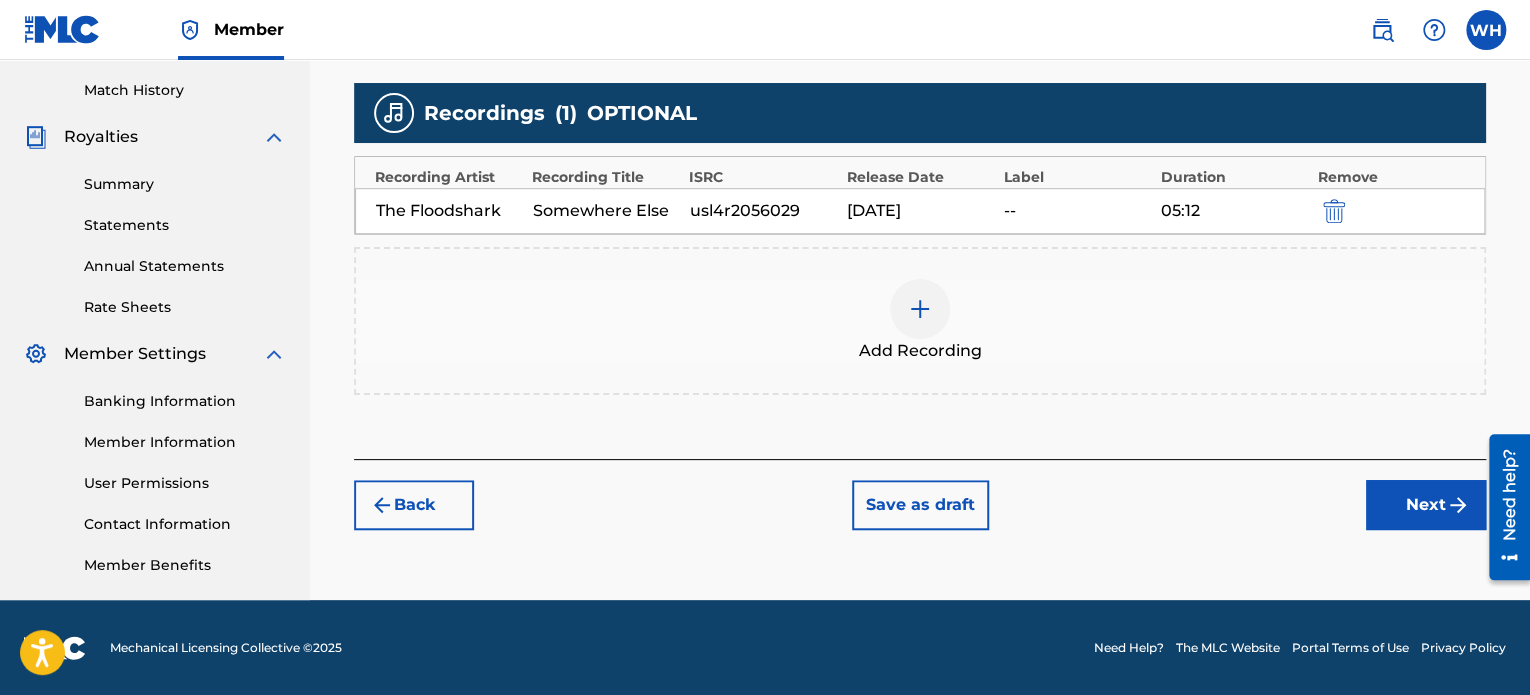 click on "Next" at bounding box center (1426, 505) 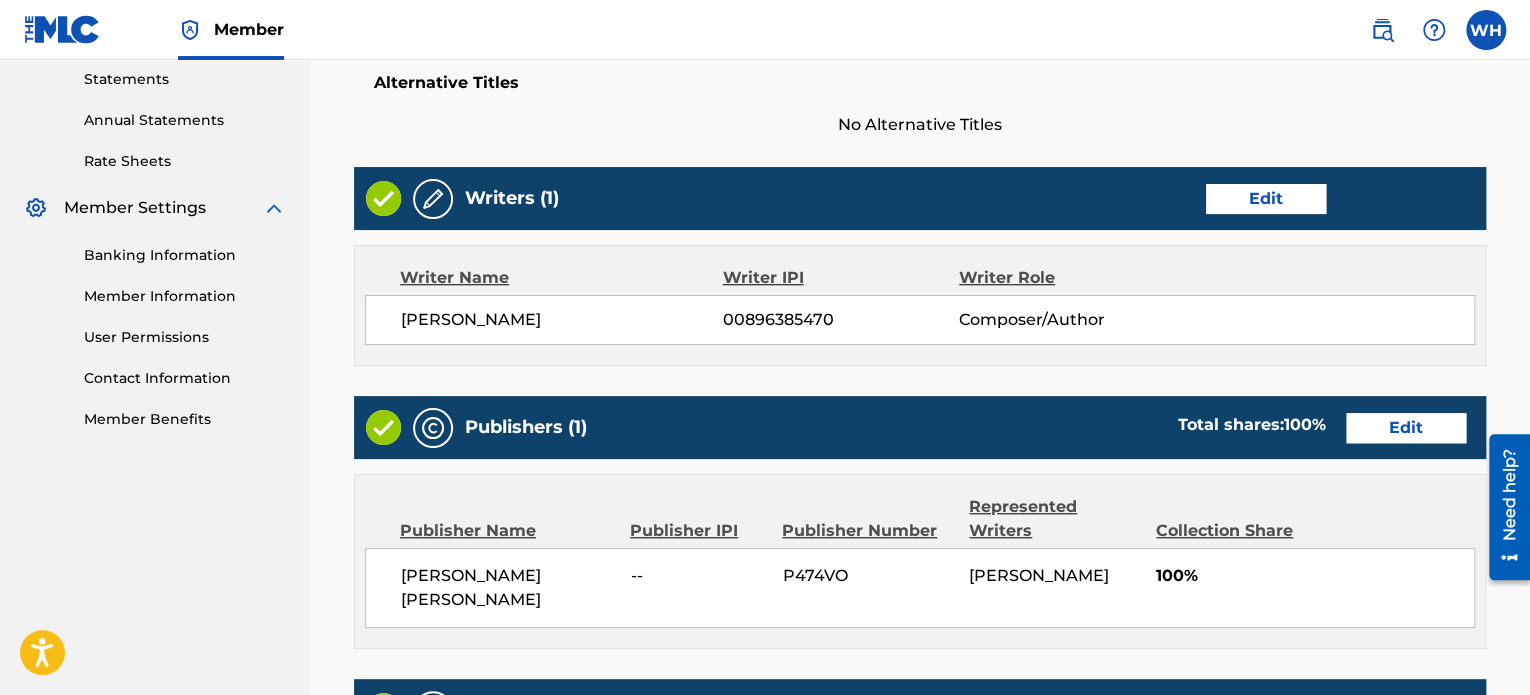 scroll, scrollTop: 1057, scrollLeft: 0, axis: vertical 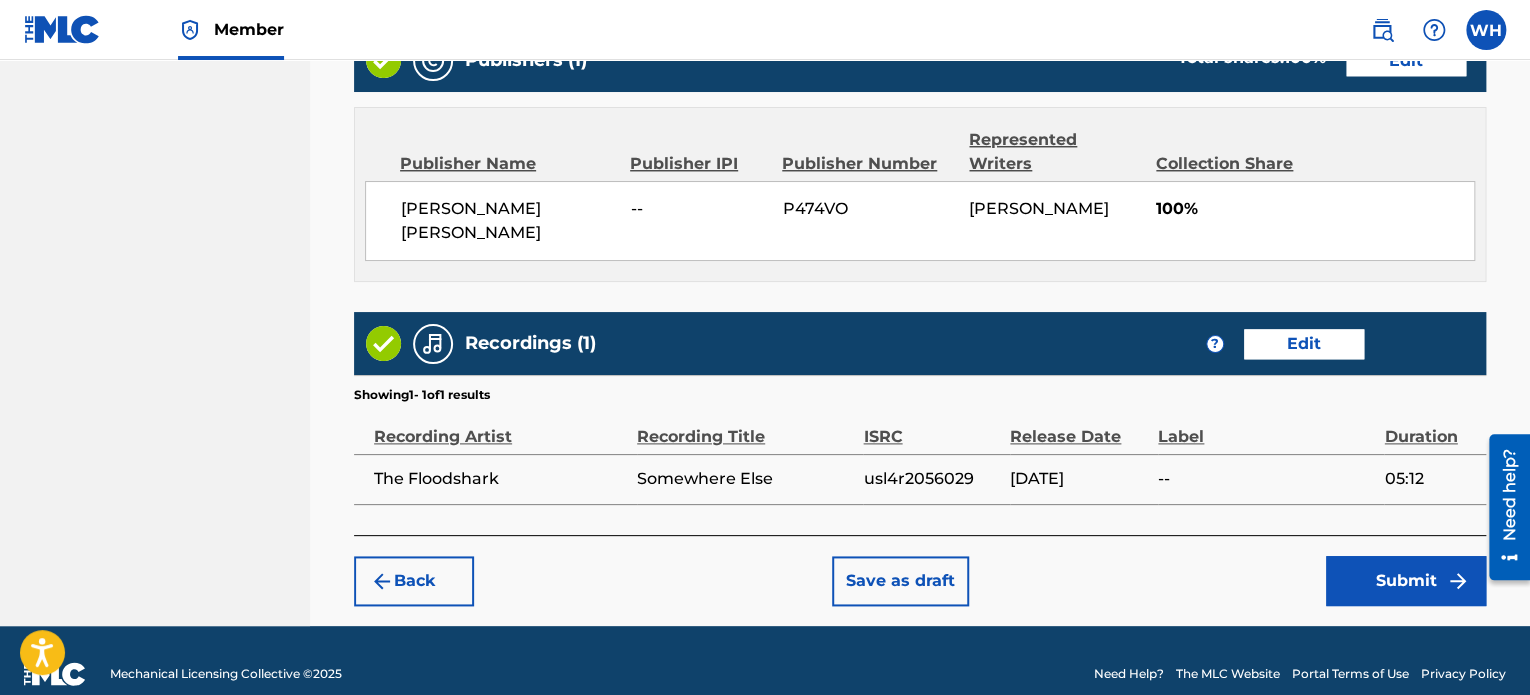 click on "Submit" at bounding box center (1406, 581) 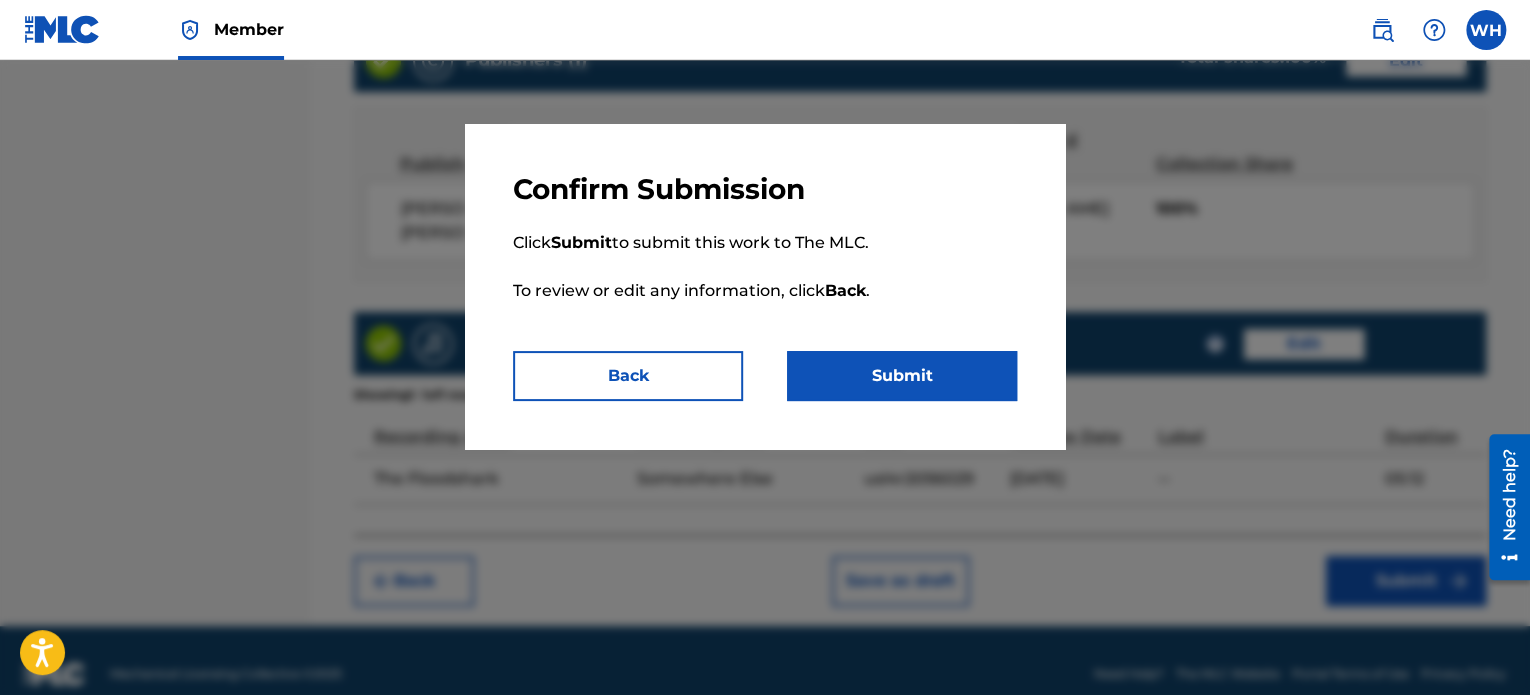click on "Submit" at bounding box center [902, 376] 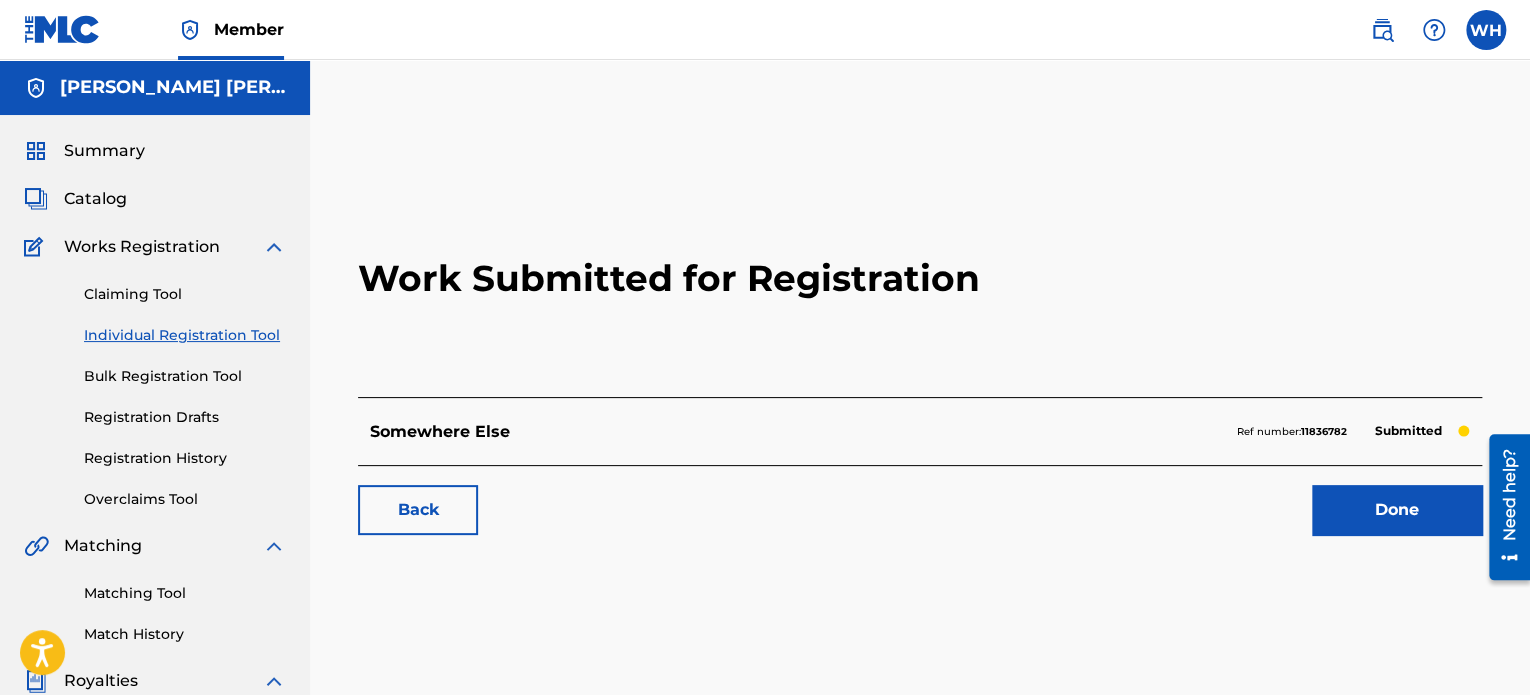 click on "Catalog" at bounding box center (95, 199) 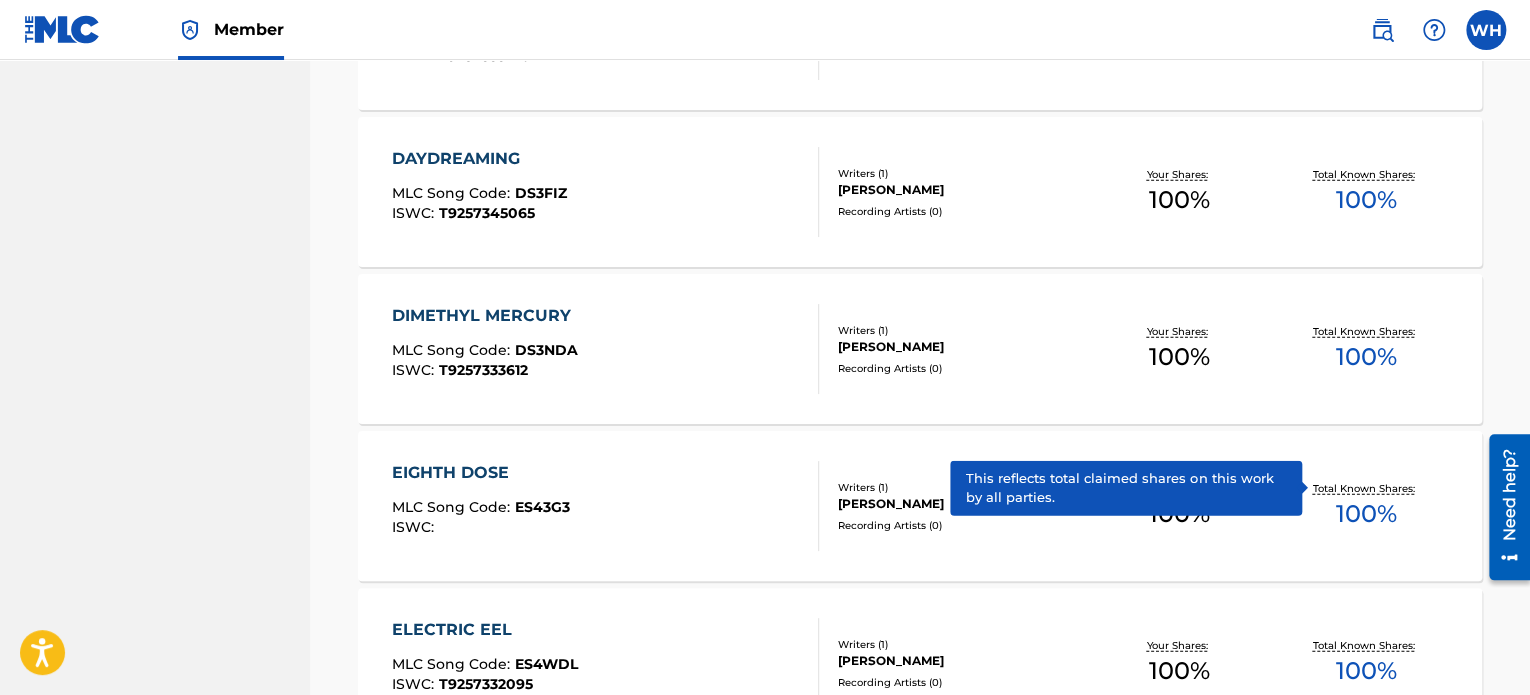scroll, scrollTop: 3144, scrollLeft: 0, axis: vertical 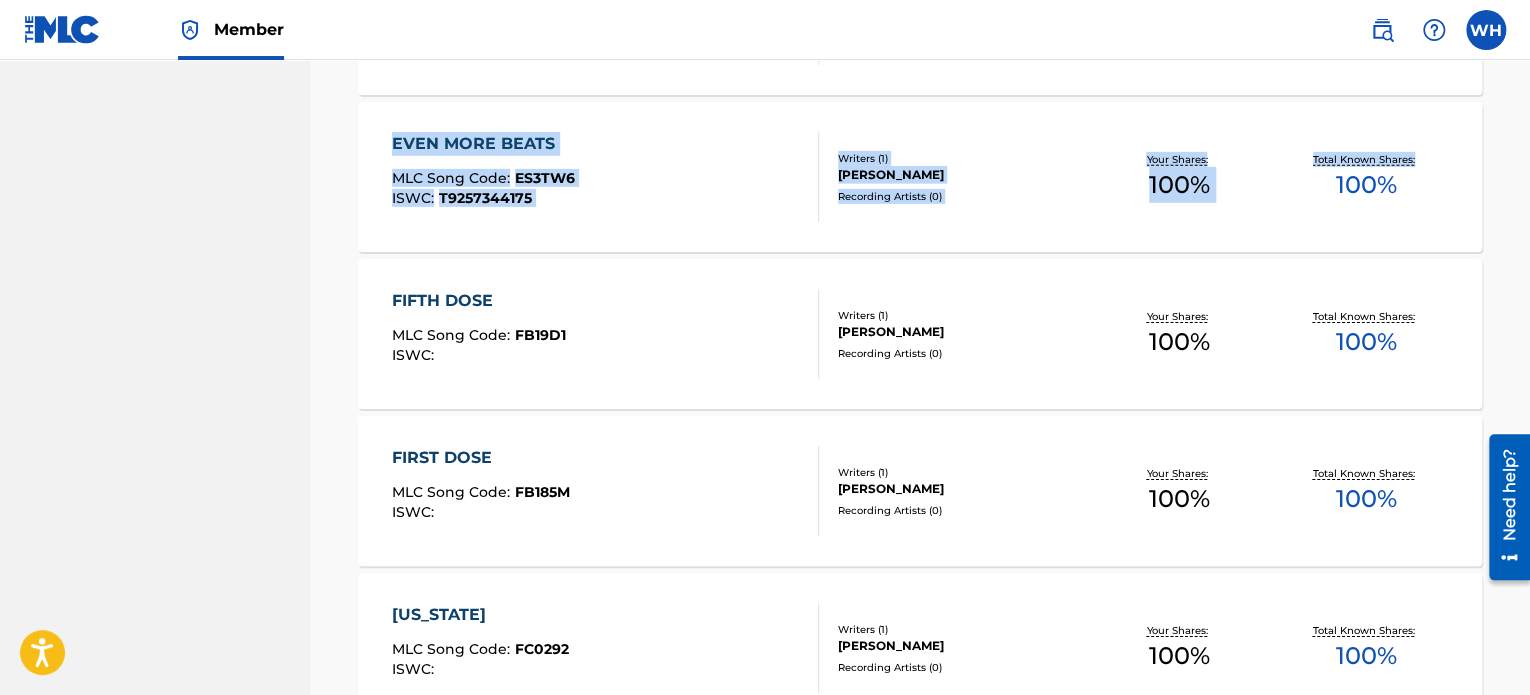 drag, startPoint x: 1533, startPoint y: 185, endPoint x: 1537, endPoint y: 81, distance: 104.0769 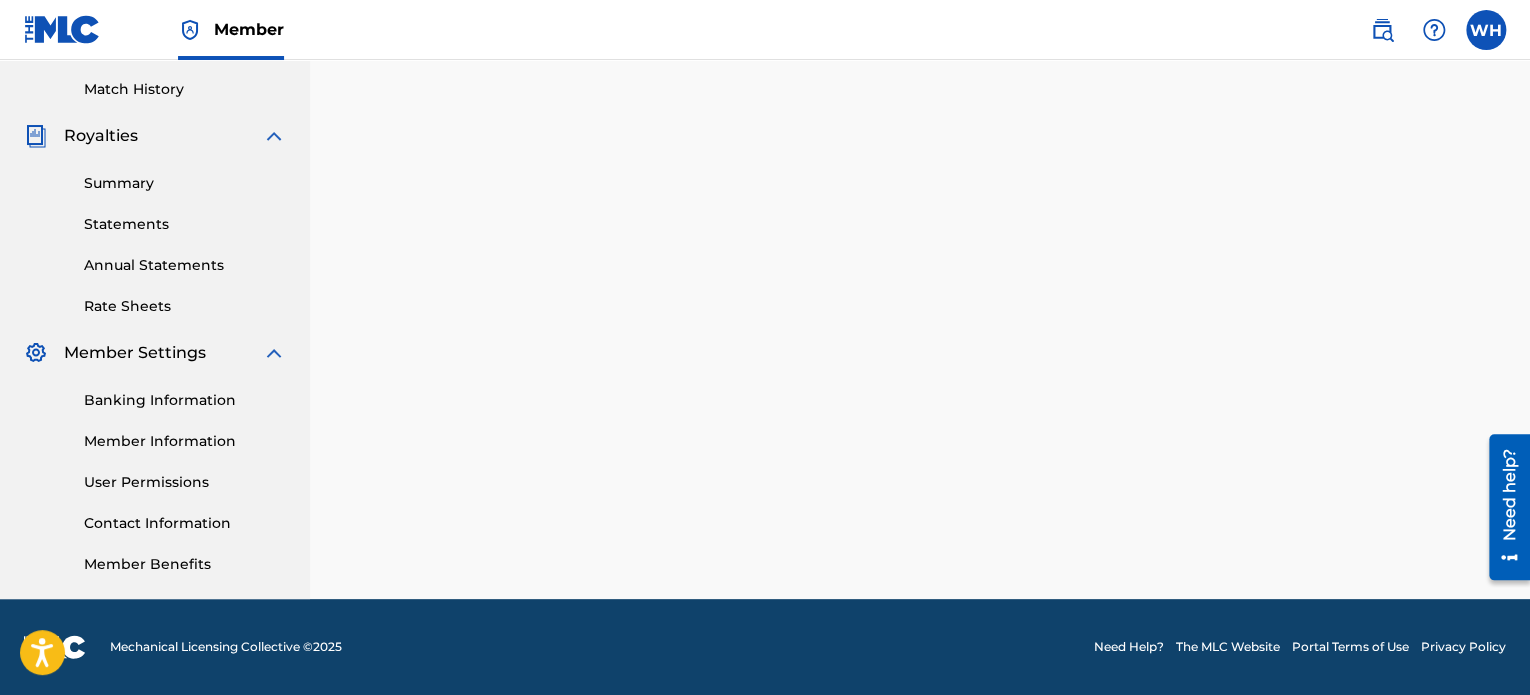 scroll, scrollTop: 0, scrollLeft: 0, axis: both 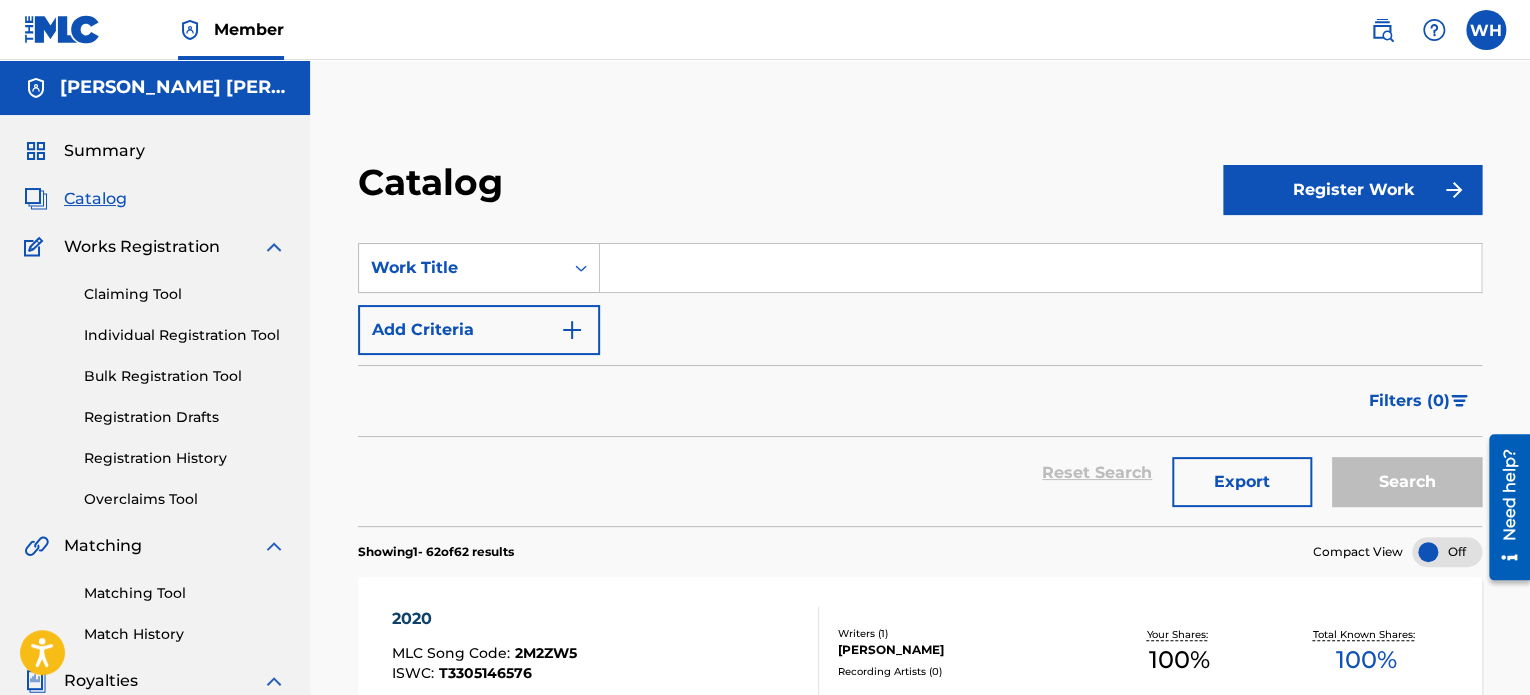 click on "Register Work" at bounding box center (1352, 190) 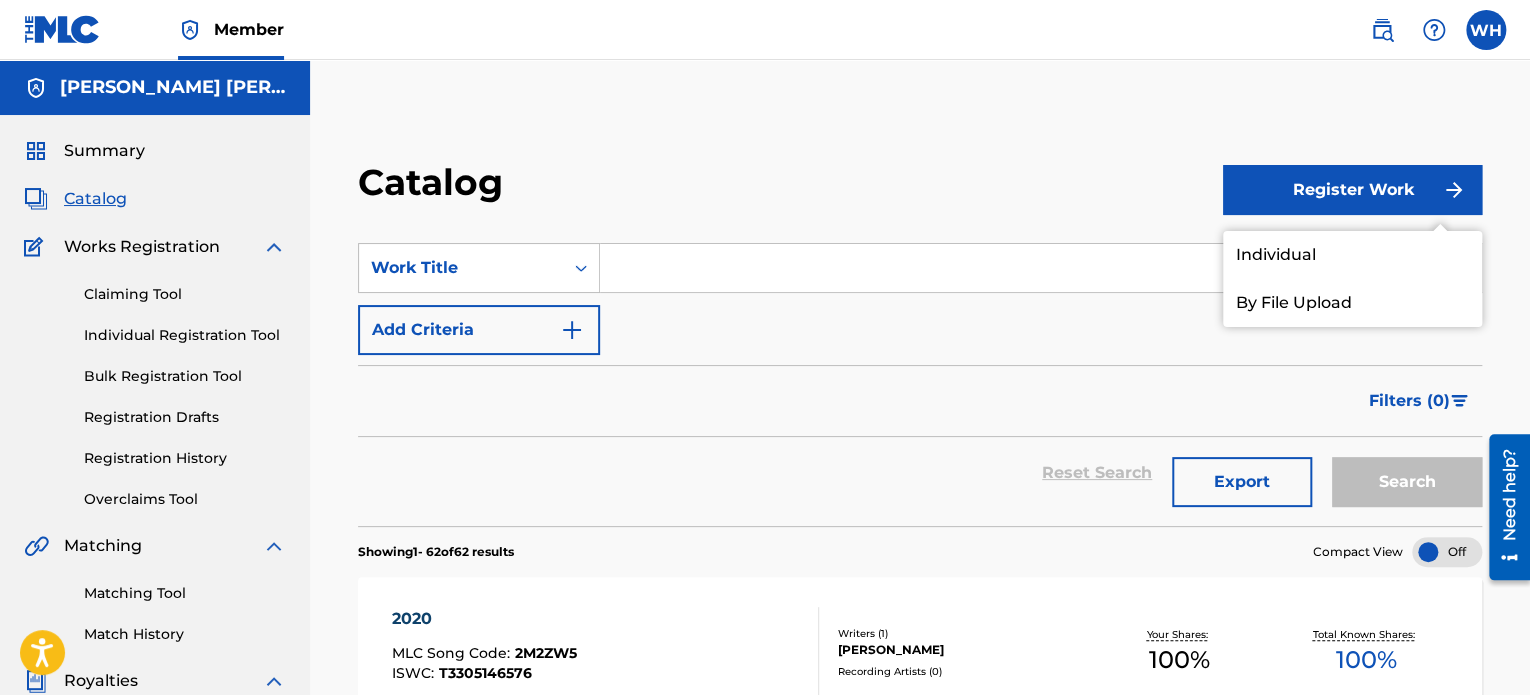 click on "Individual" at bounding box center [1352, 255] 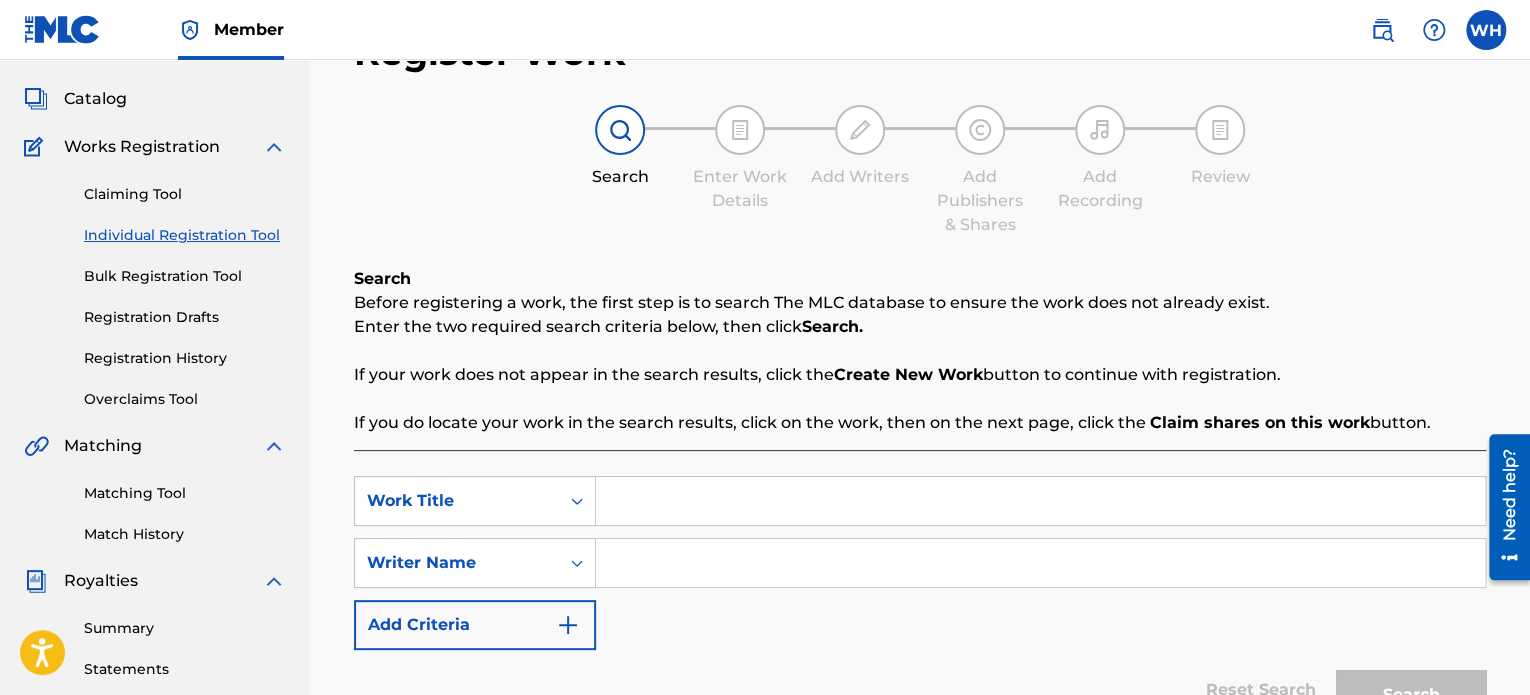 scroll, scrollTop: 300, scrollLeft: 0, axis: vertical 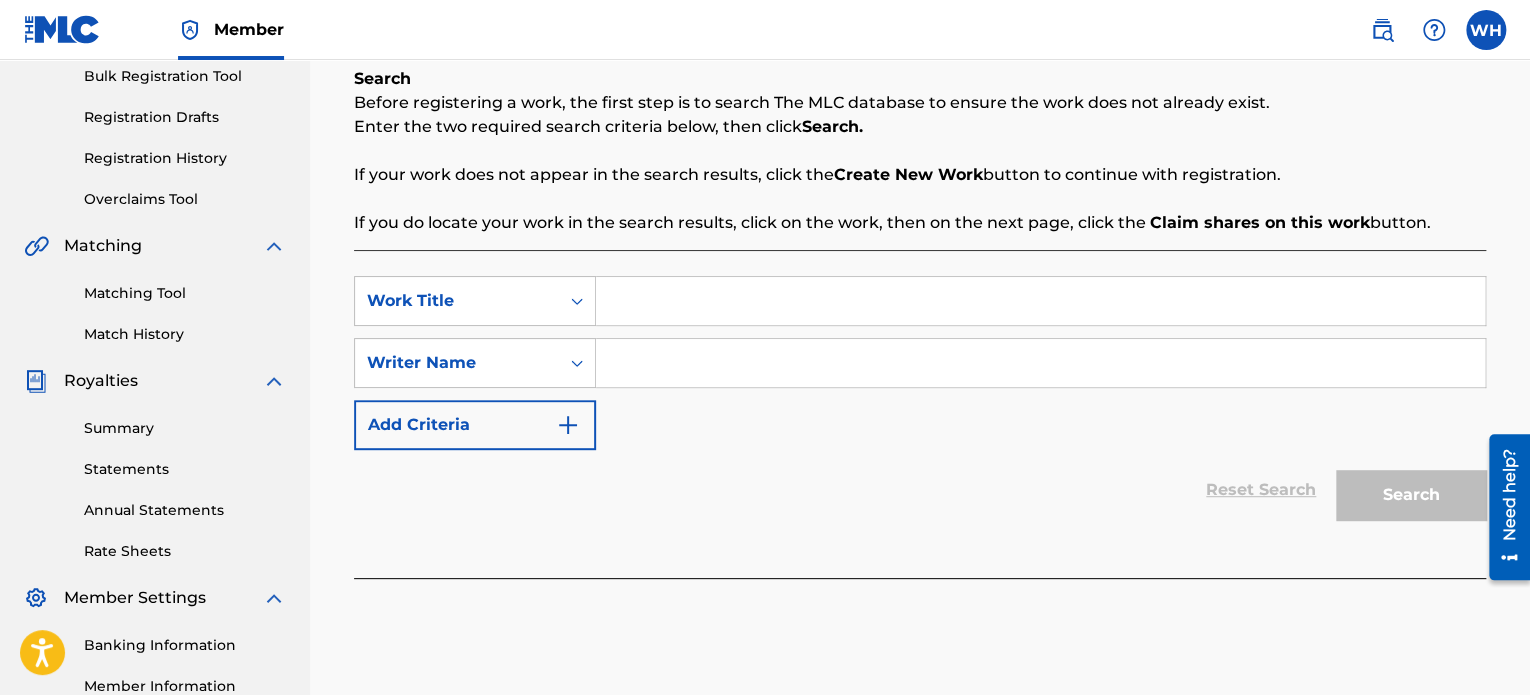 click on "SearchWithCriteria5983e919-4c23-4e5d-b065-8c451e9f7e8c Work Title SearchWithCriteria52fa6968-bcf9-4239-900c-0c38535ec769 Writer Name Add Criteria Reset Search Search" at bounding box center (920, 414) 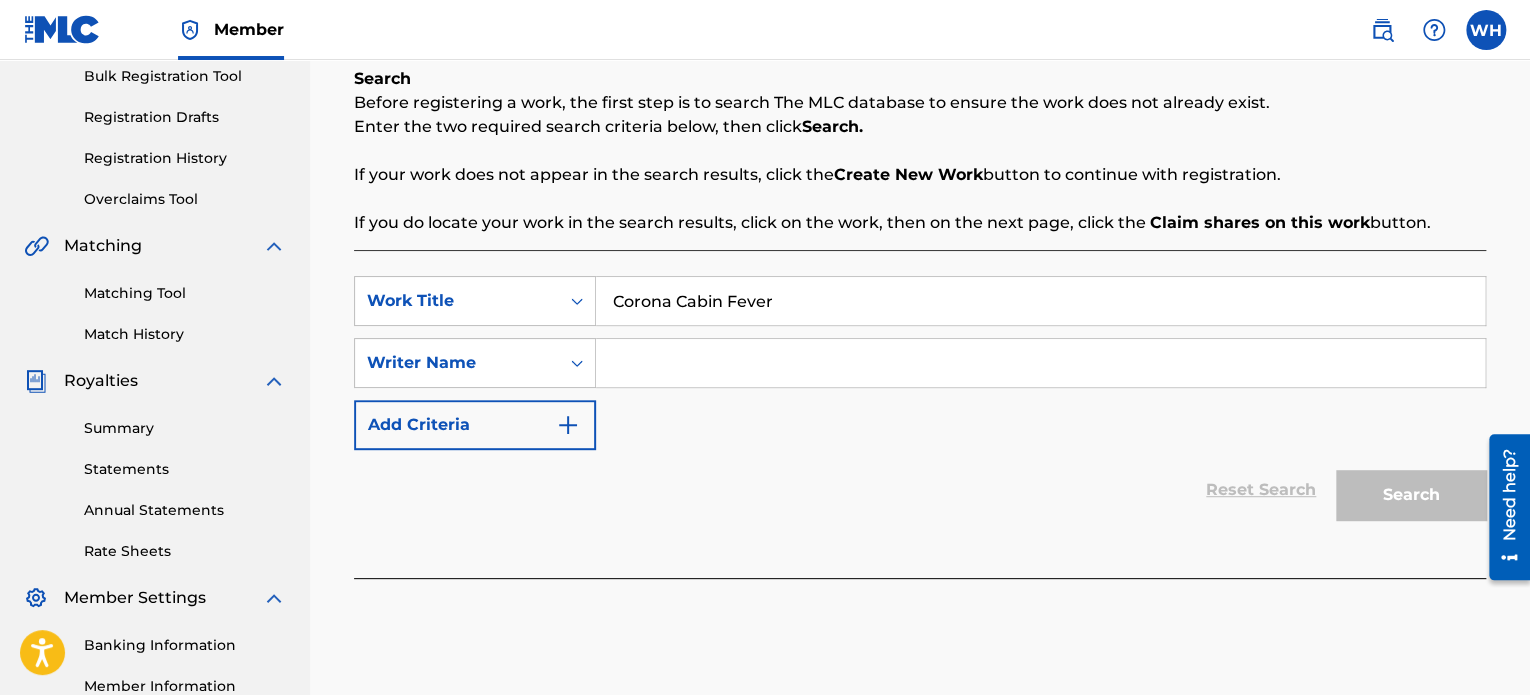 type on "Corona Cabin Fever" 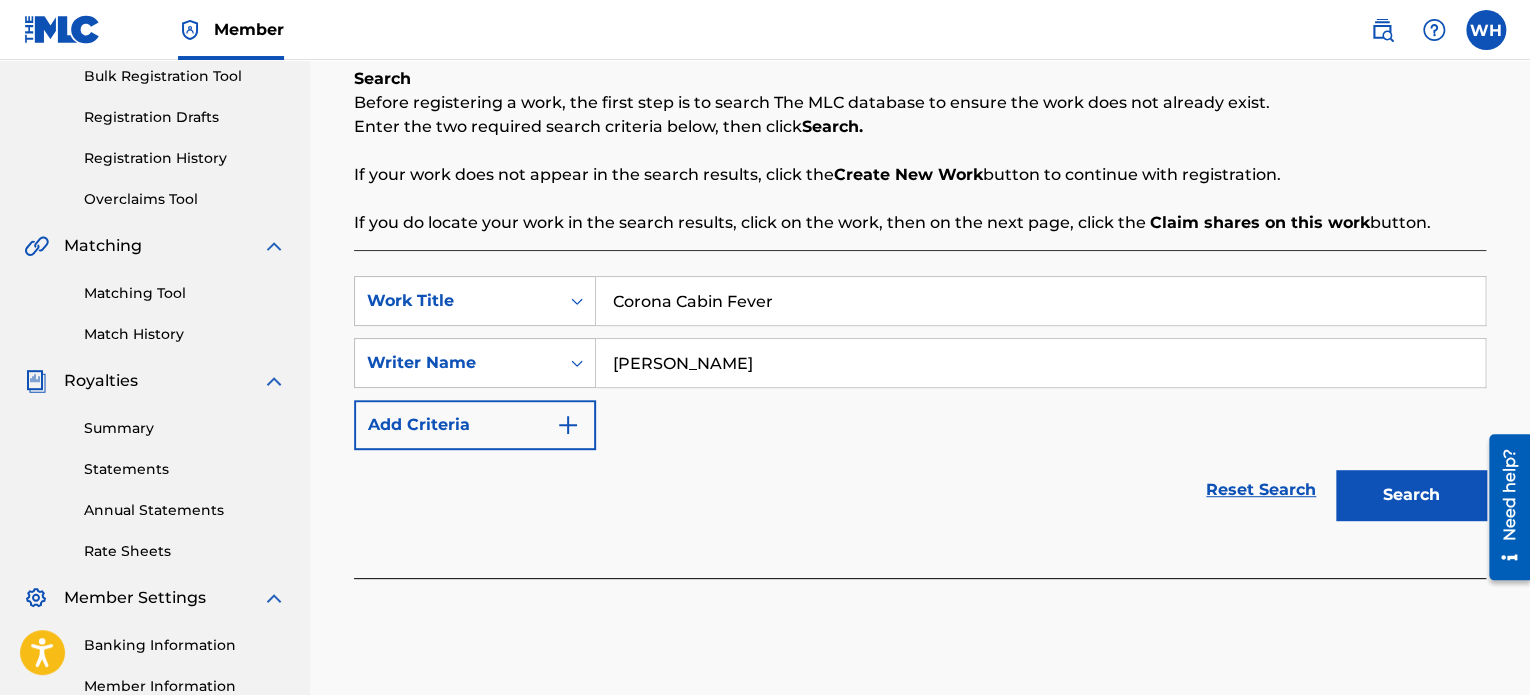 type on "[PERSON_NAME]" 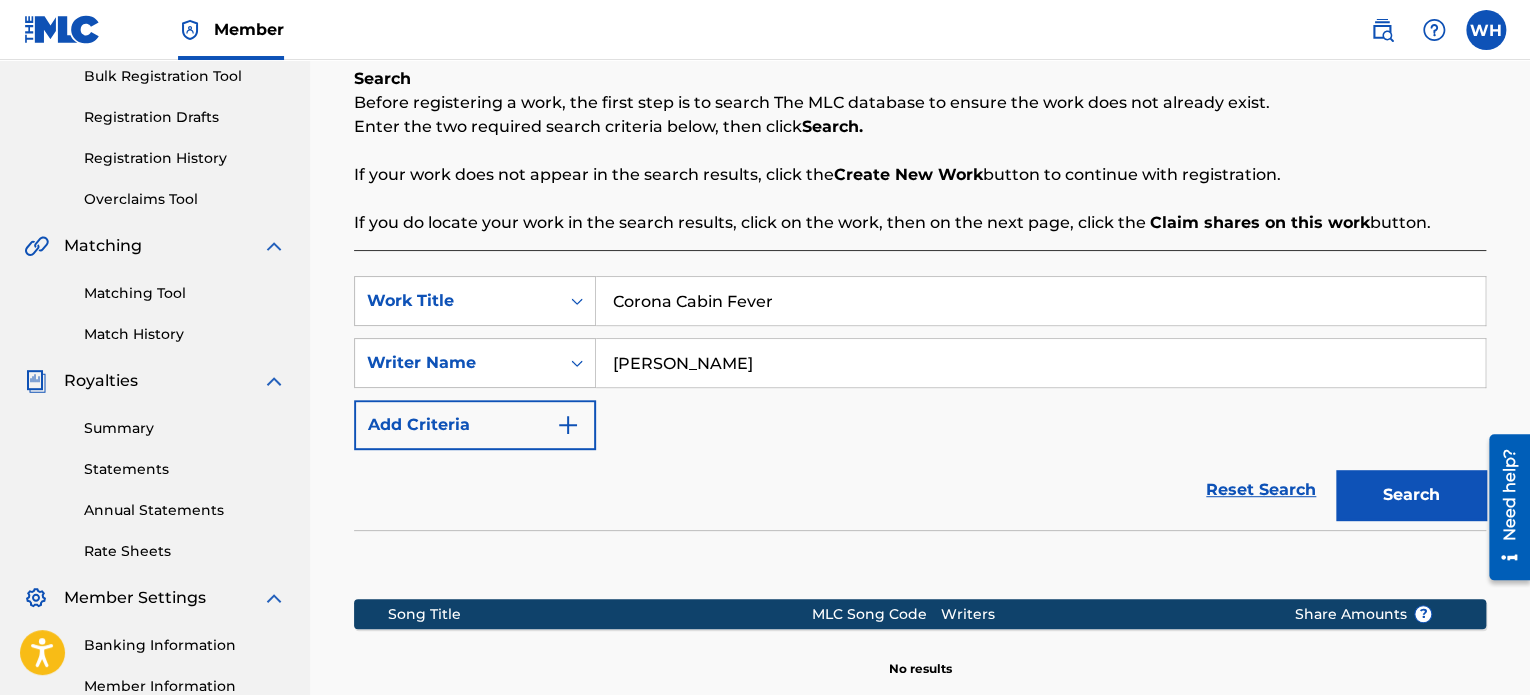scroll, scrollTop: 549, scrollLeft: 0, axis: vertical 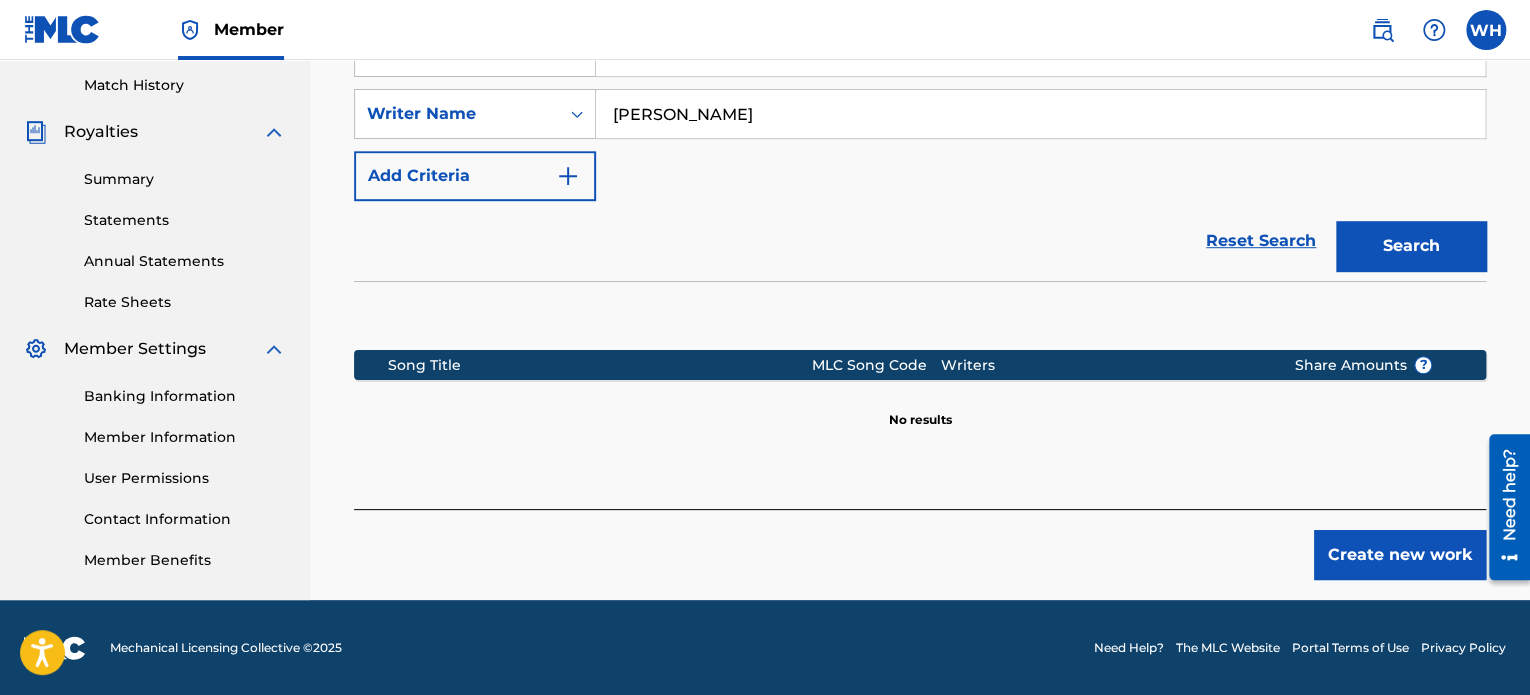 click on "Create new work" at bounding box center (1400, 555) 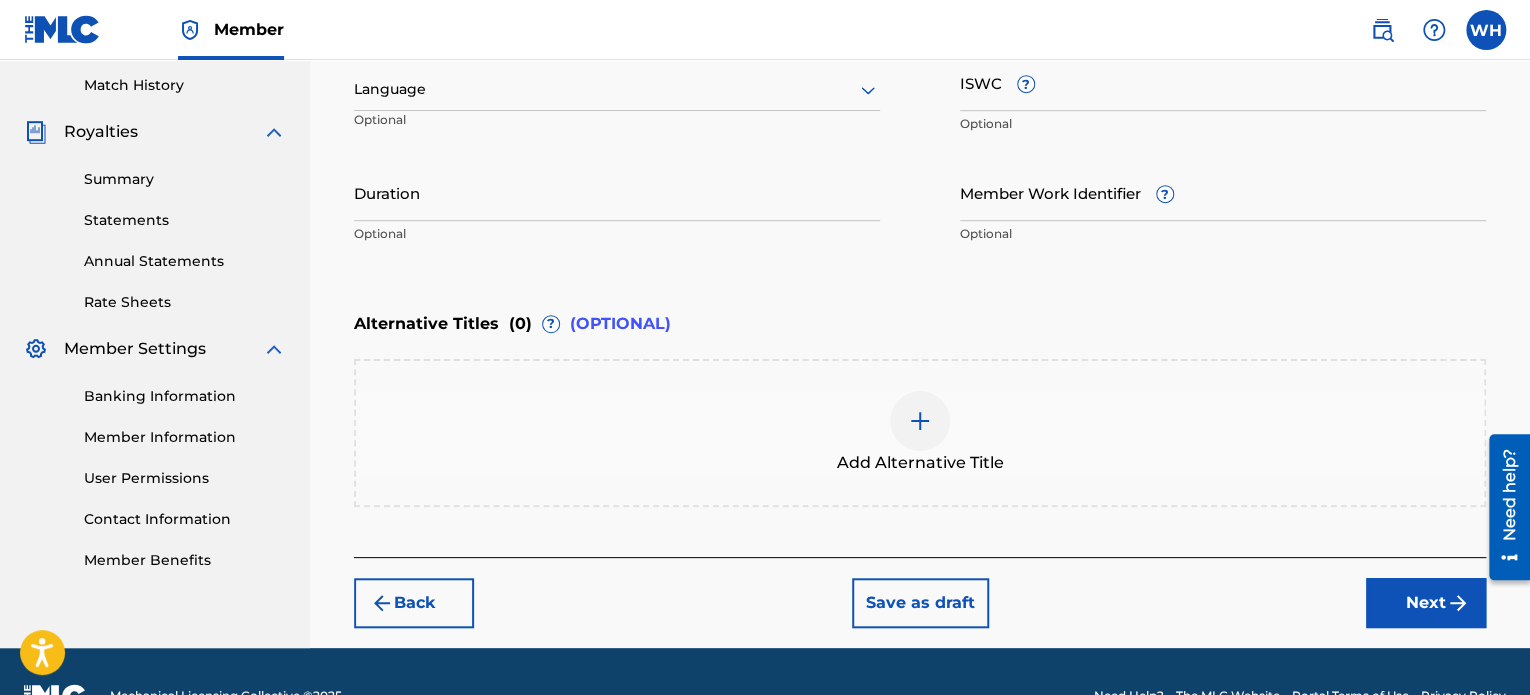 scroll, scrollTop: 349, scrollLeft: 0, axis: vertical 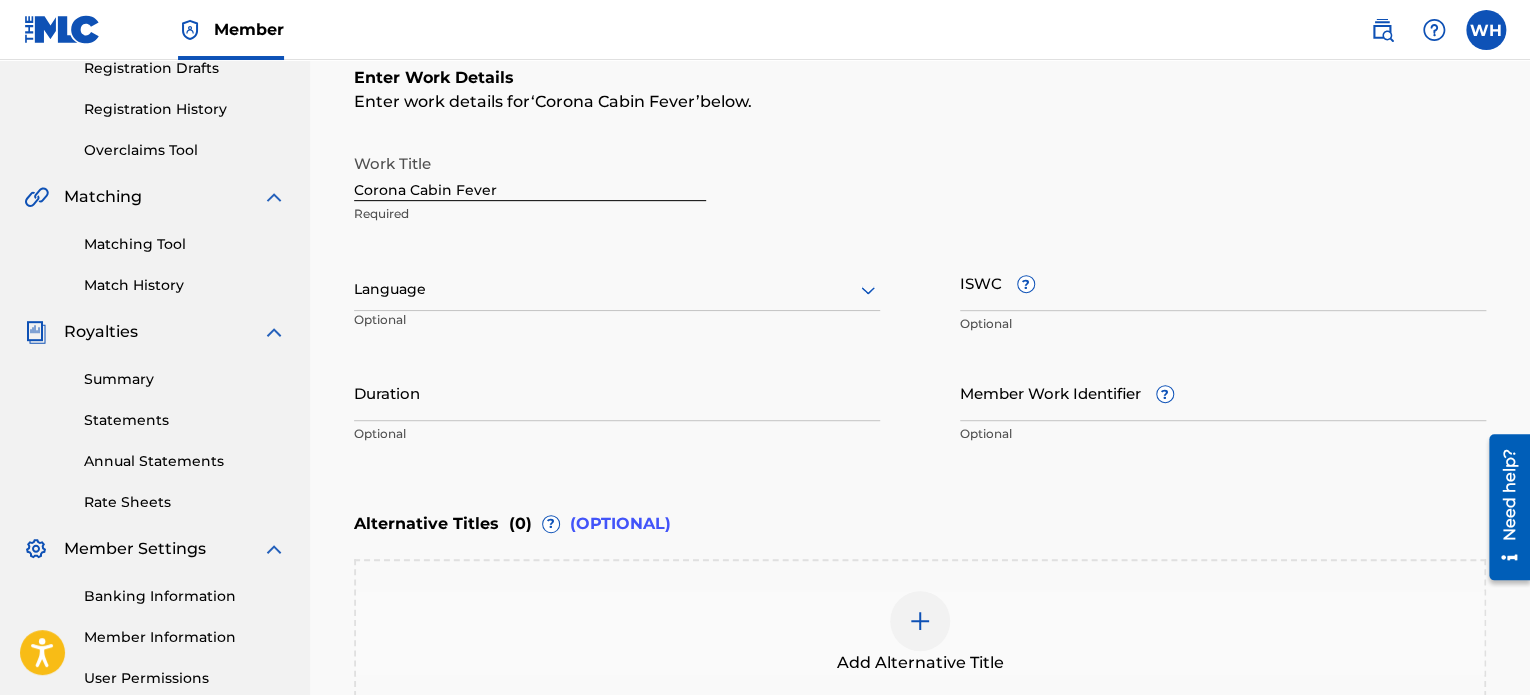 click at bounding box center (617, 289) 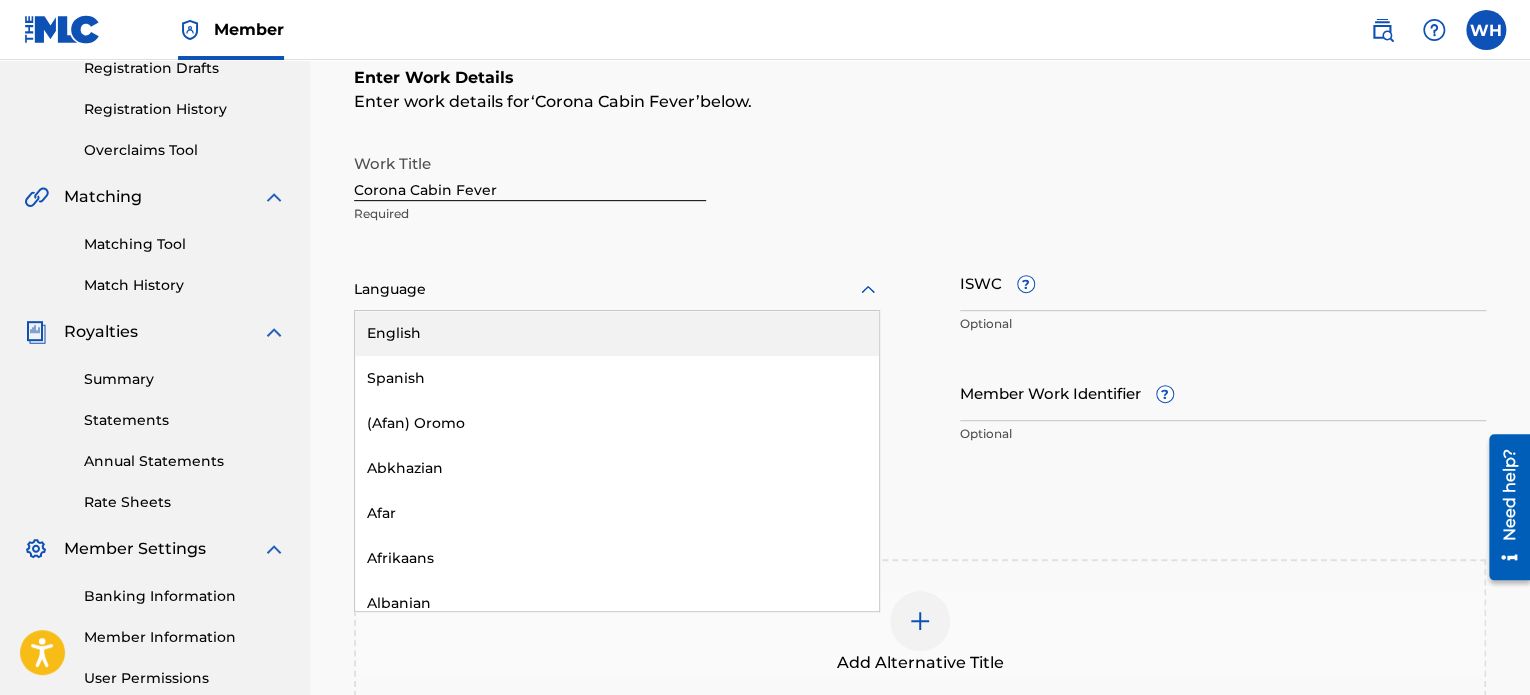 click on "English" at bounding box center (617, 333) 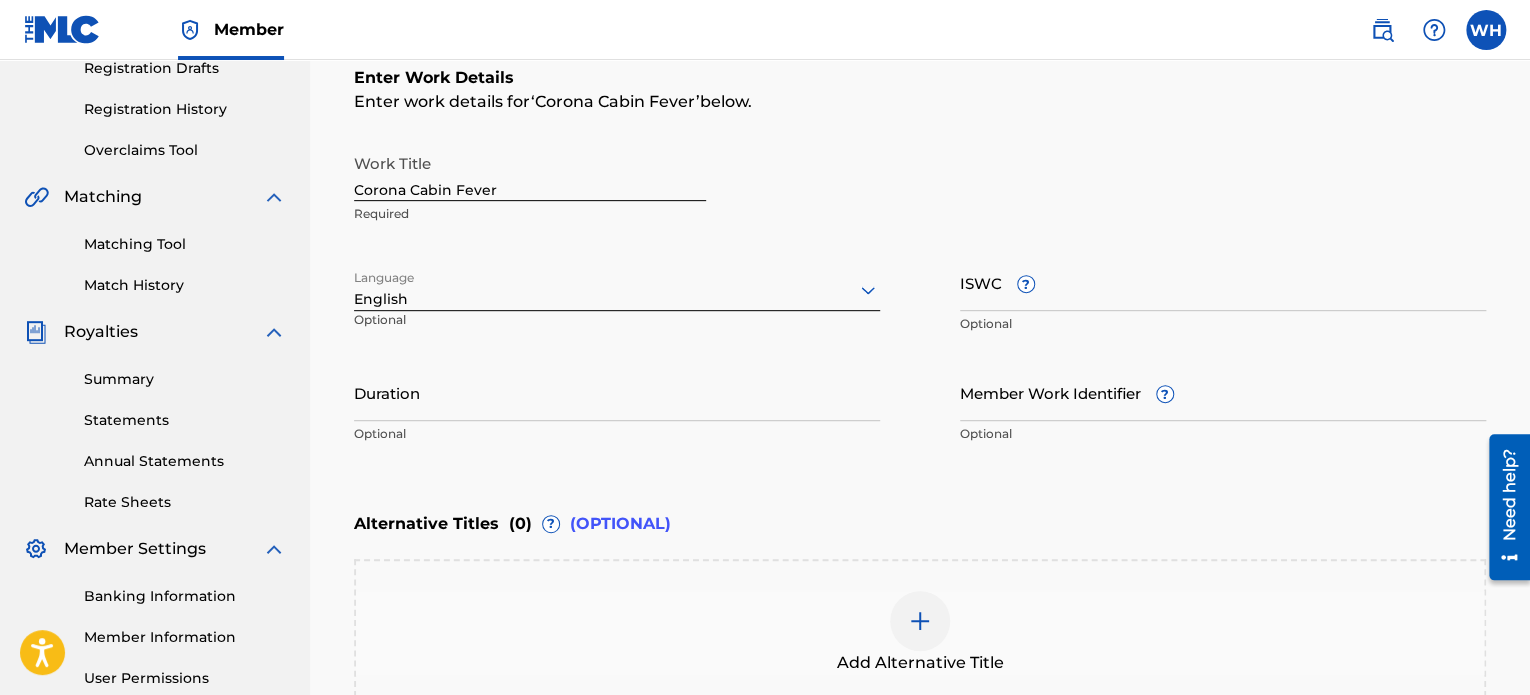 click on "Duration" at bounding box center [617, 392] 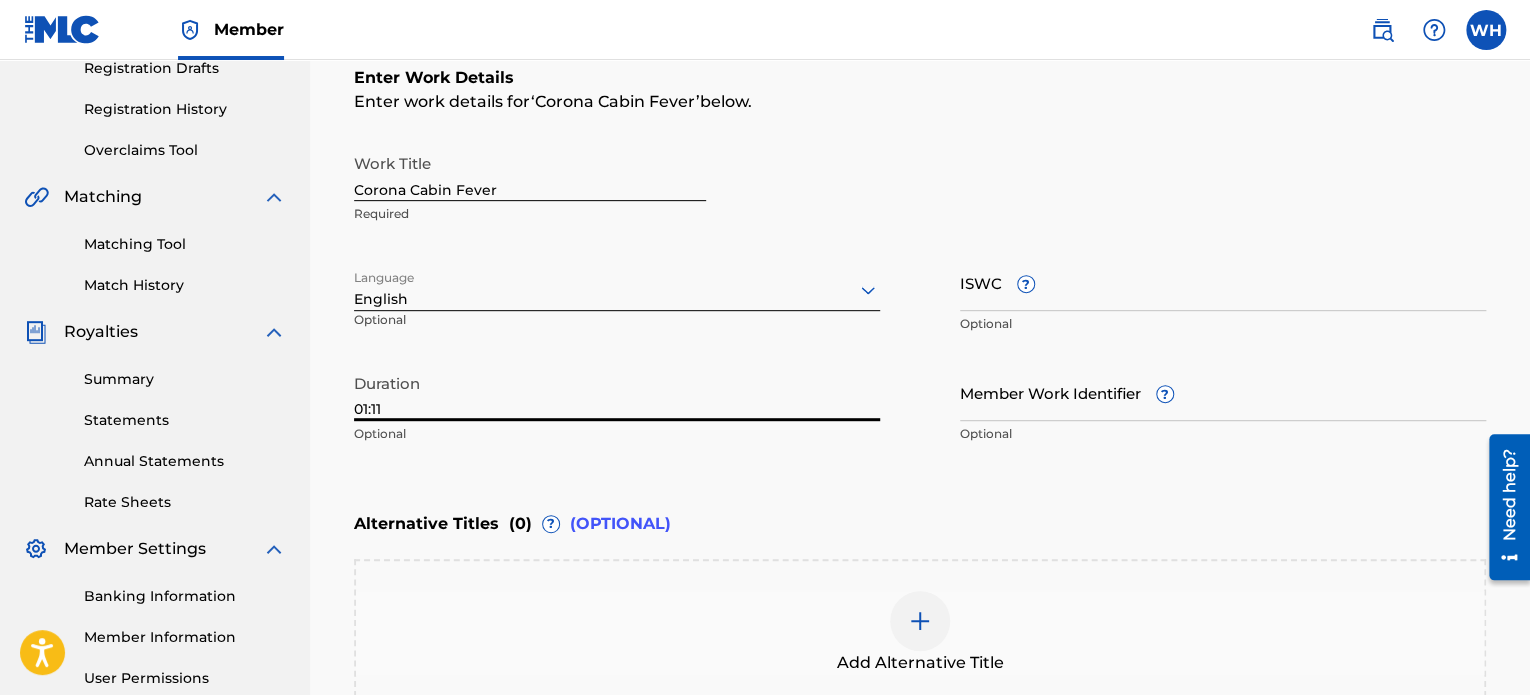 type on "01:11" 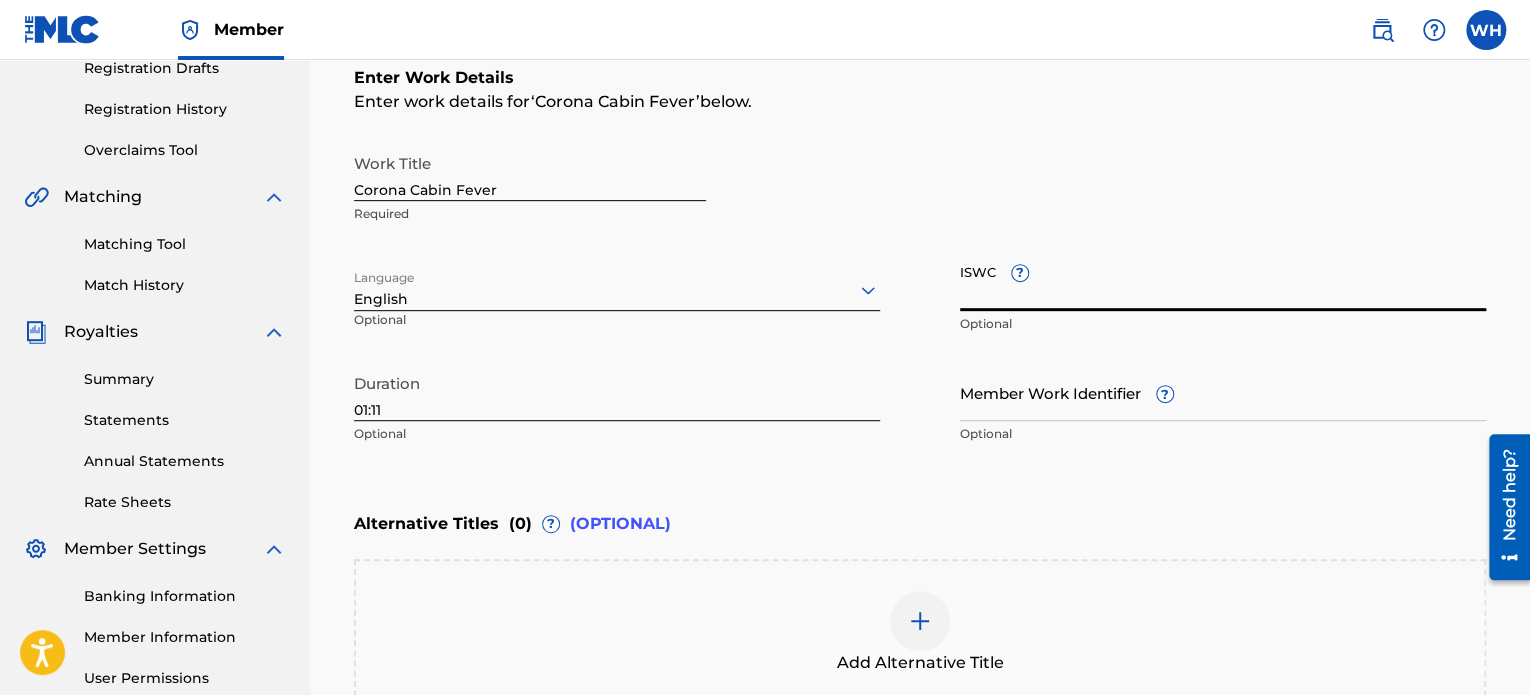 click on "ISWC   ?" at bounding box center (1223, 282) 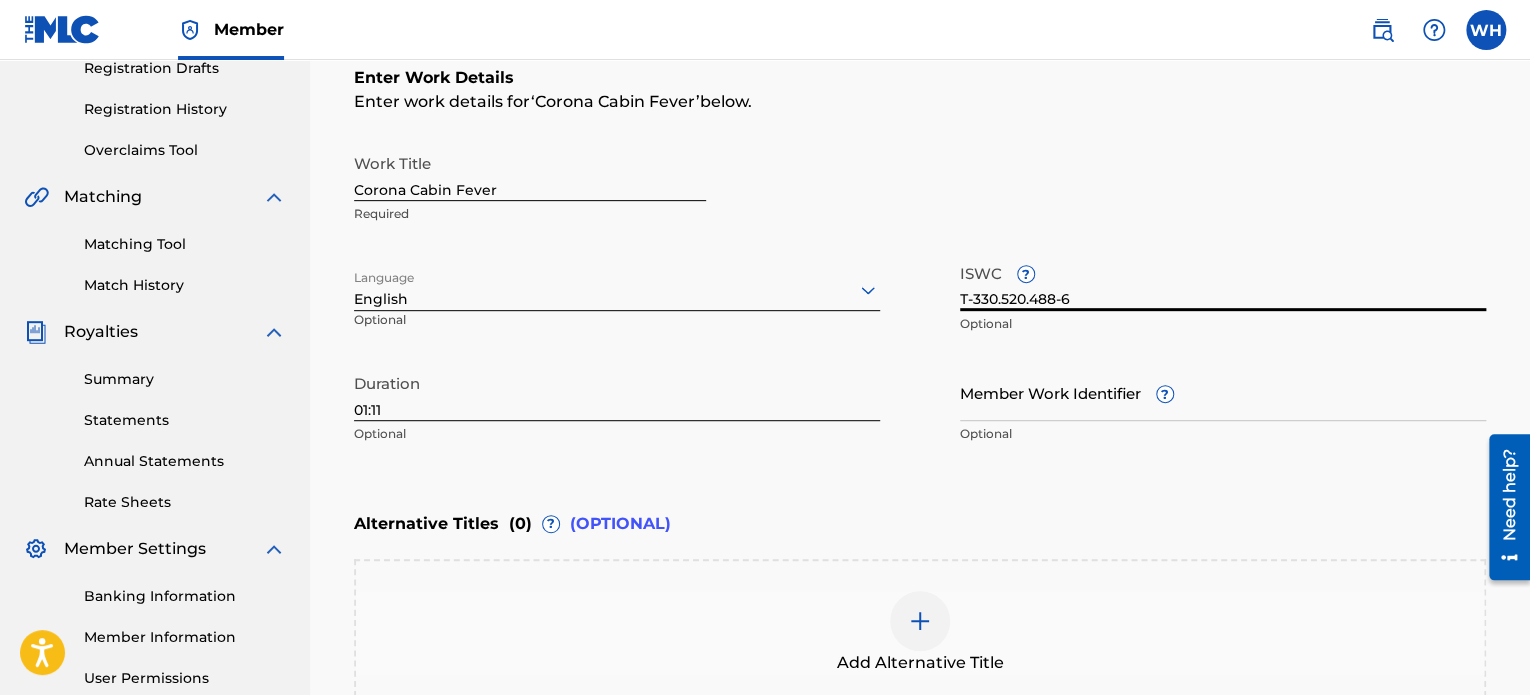 scroll, scrollTop: 449, scrollLeft: 0, axis: vertical 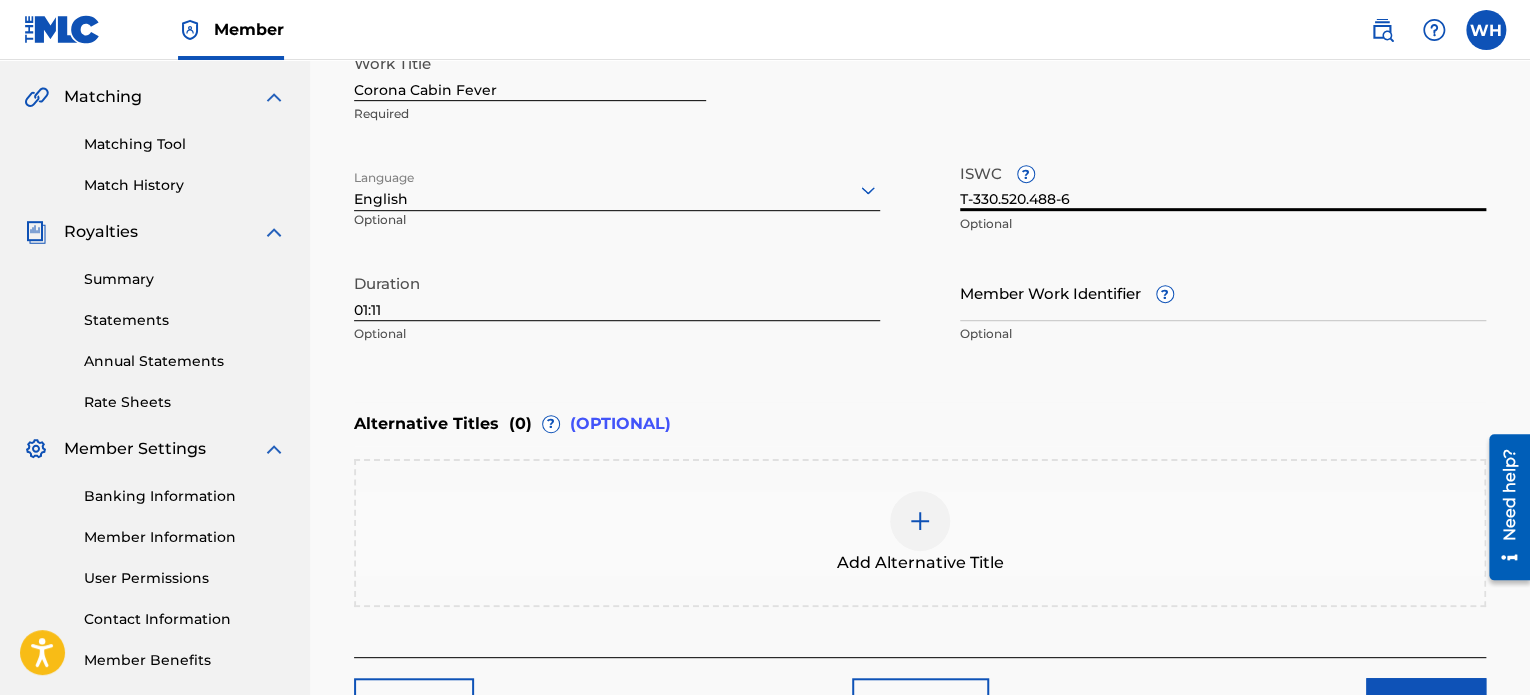 type on "T-330.520.488-6" 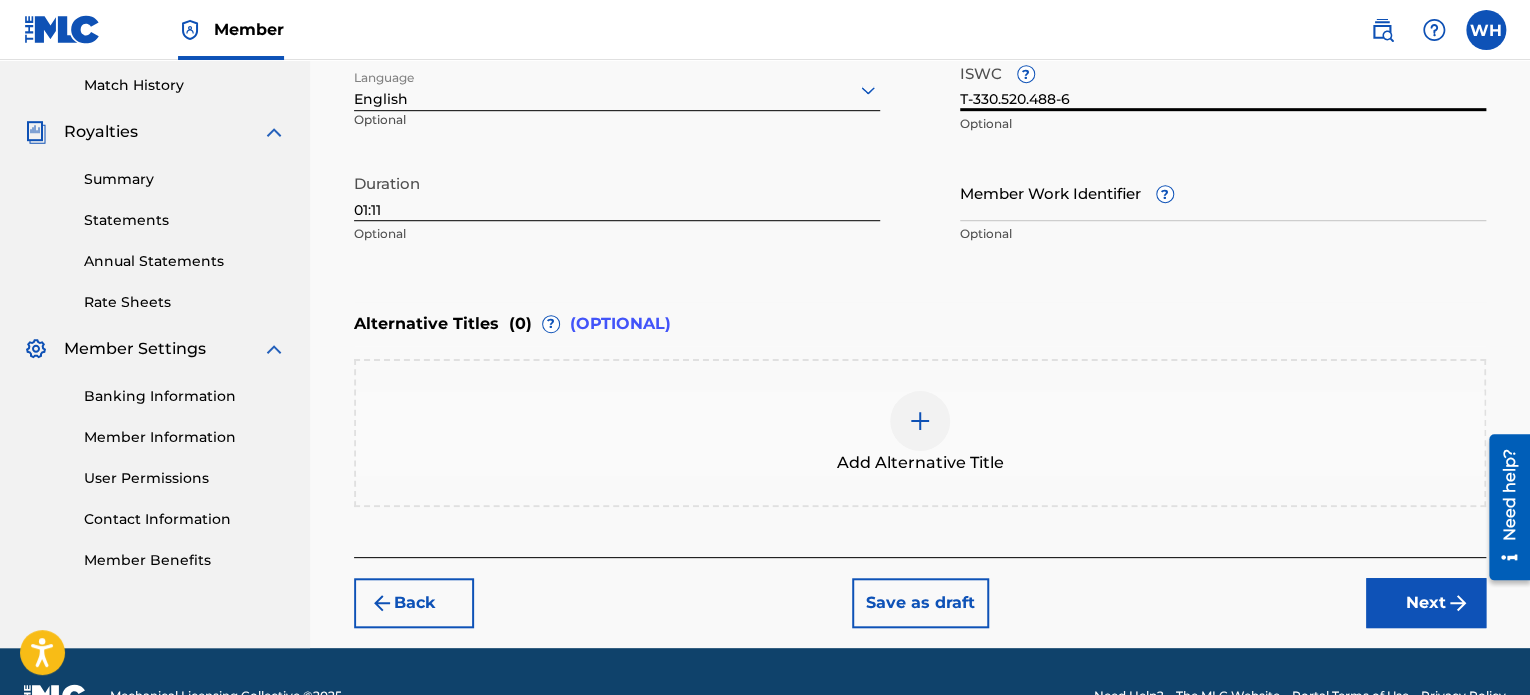 click on "Next" at bounding box center [1426, 603] 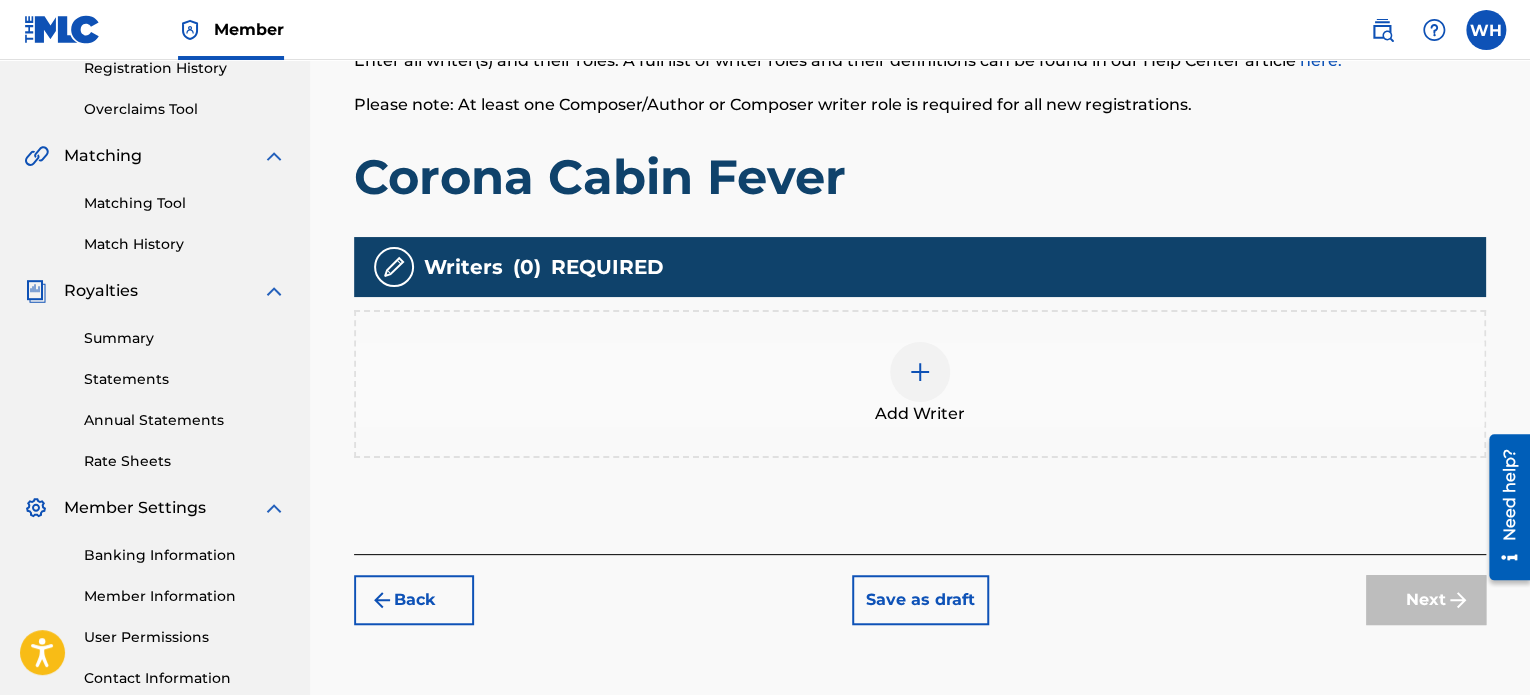 scroll, scrollTop: 490, scrollLeft: 0, axis: vertical 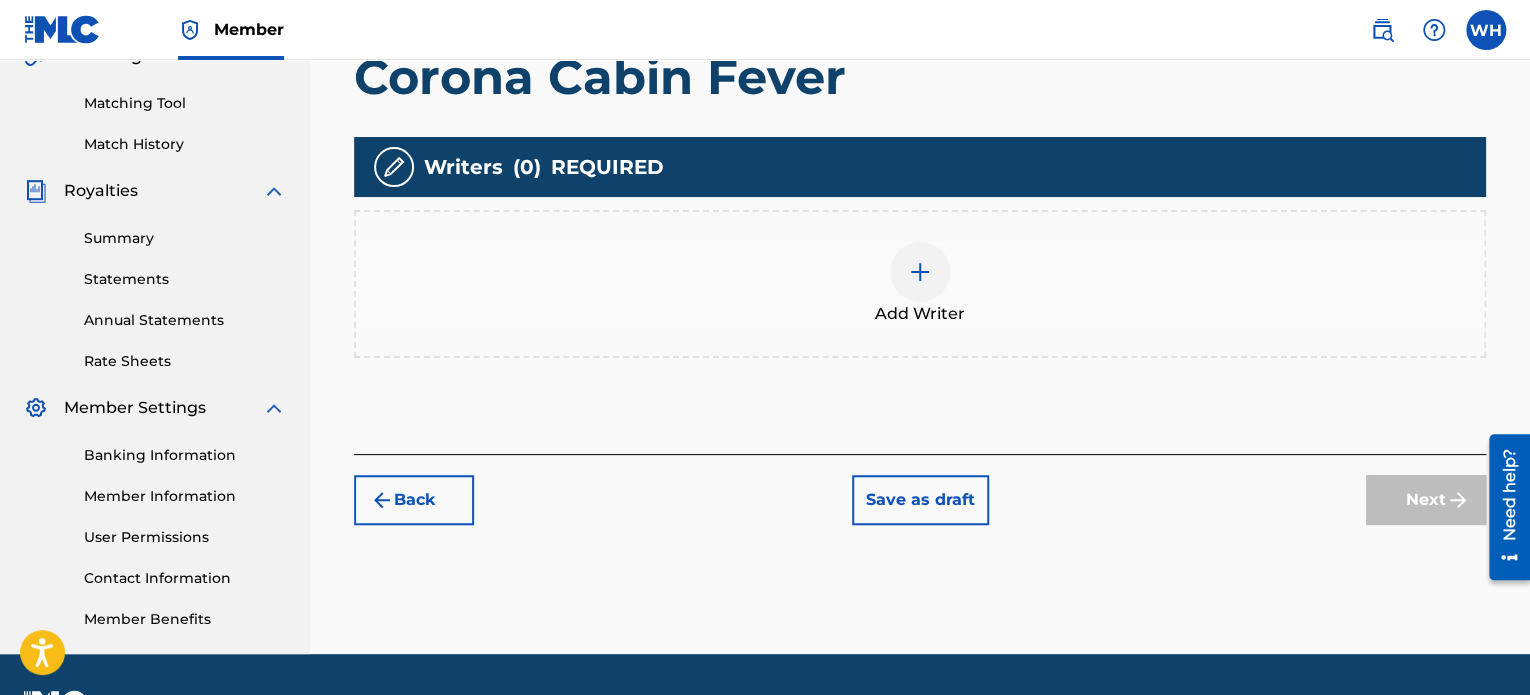 click at bounding box center (920, 272) 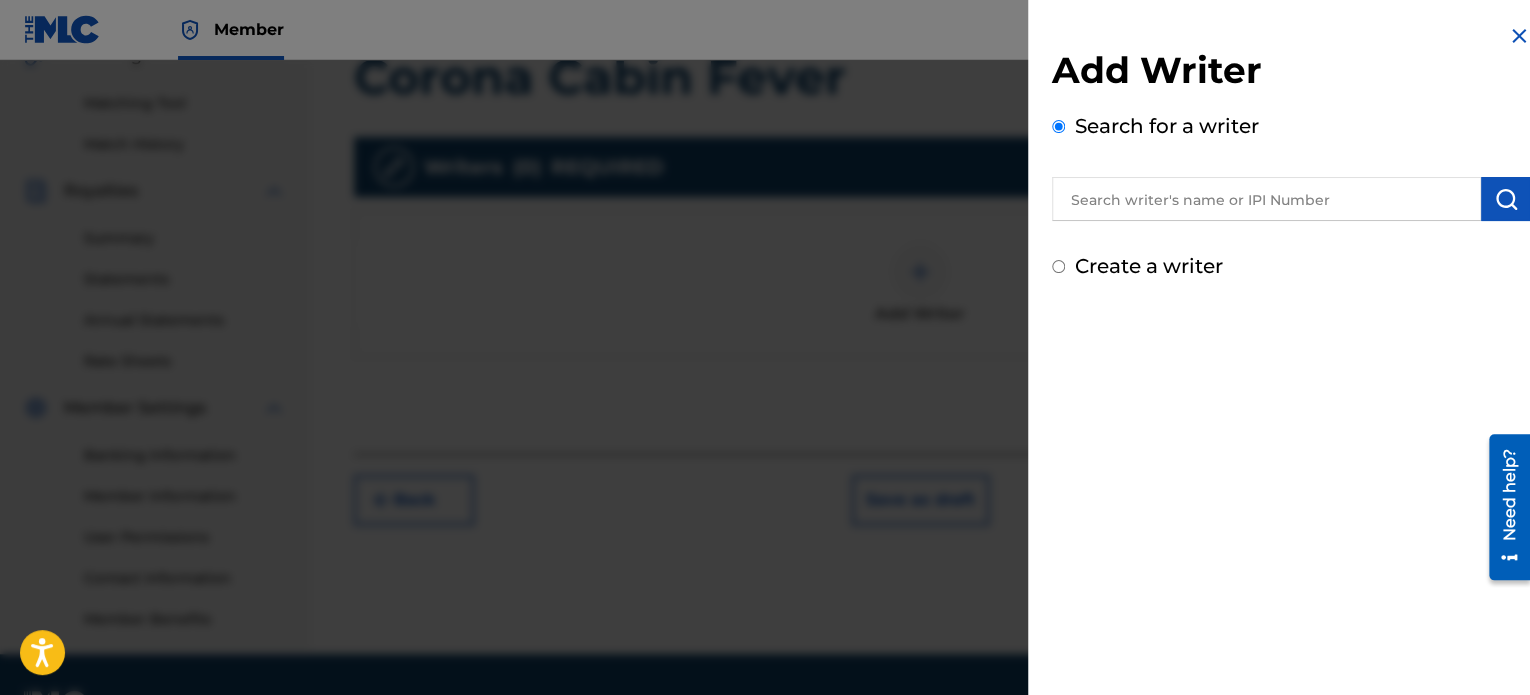 click at bounding box center [1266, 199] 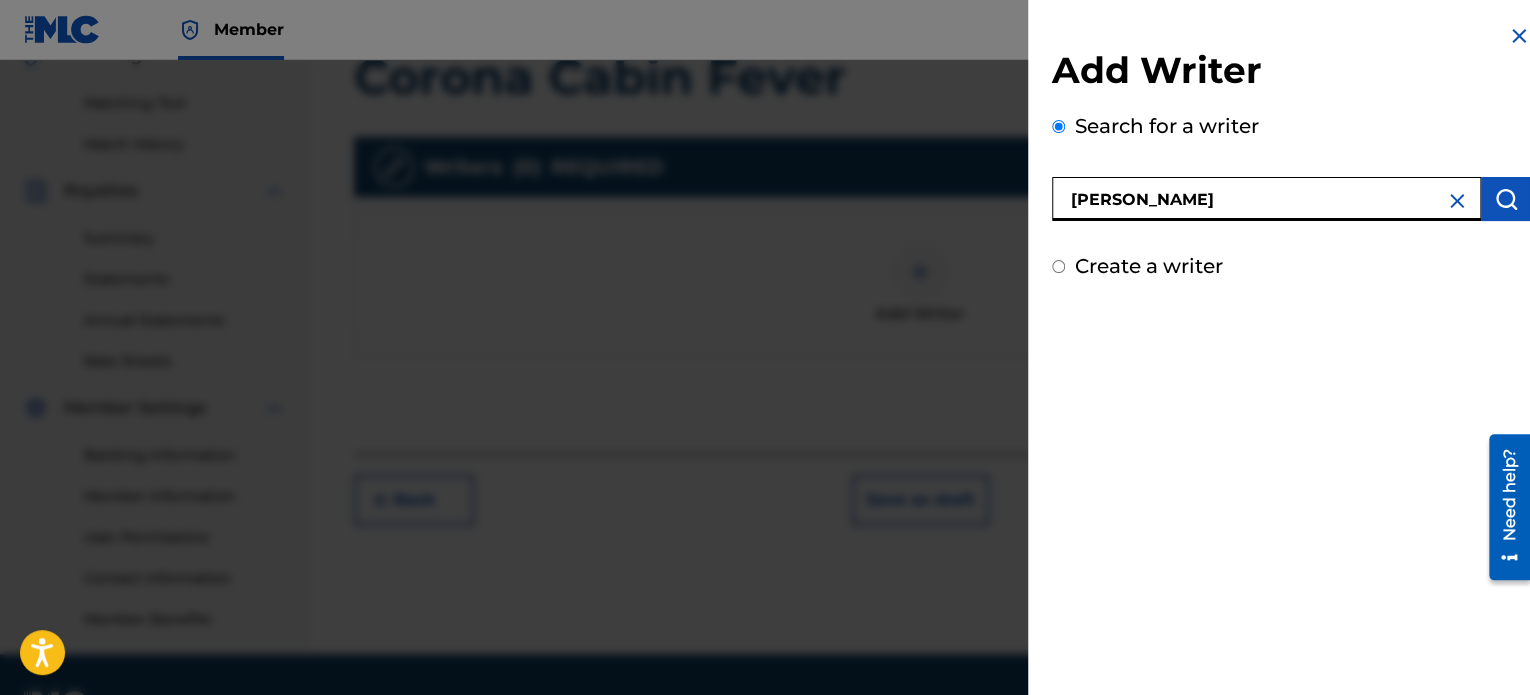 type on "[PERSON_NAME]" 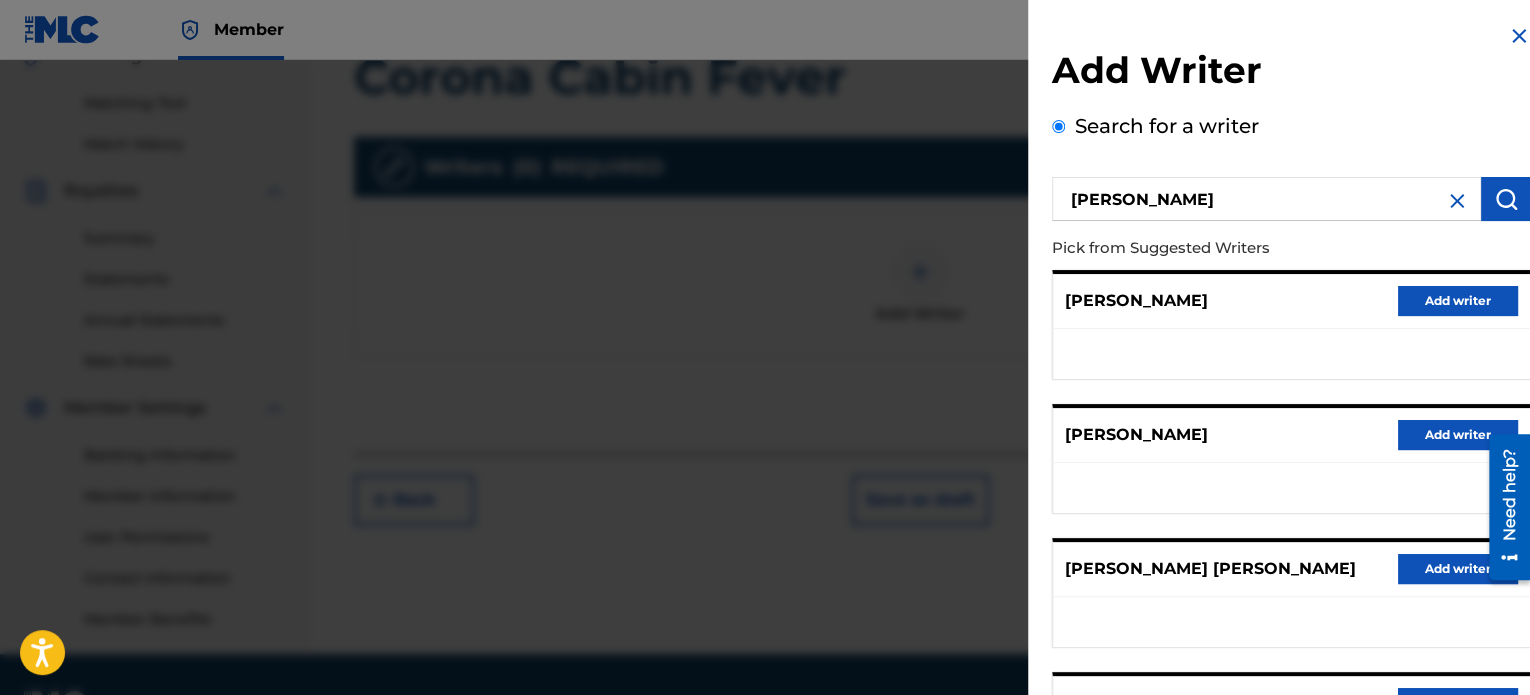 scroll, scrollTop: 344, scrollLeft: 0, axis: vertical 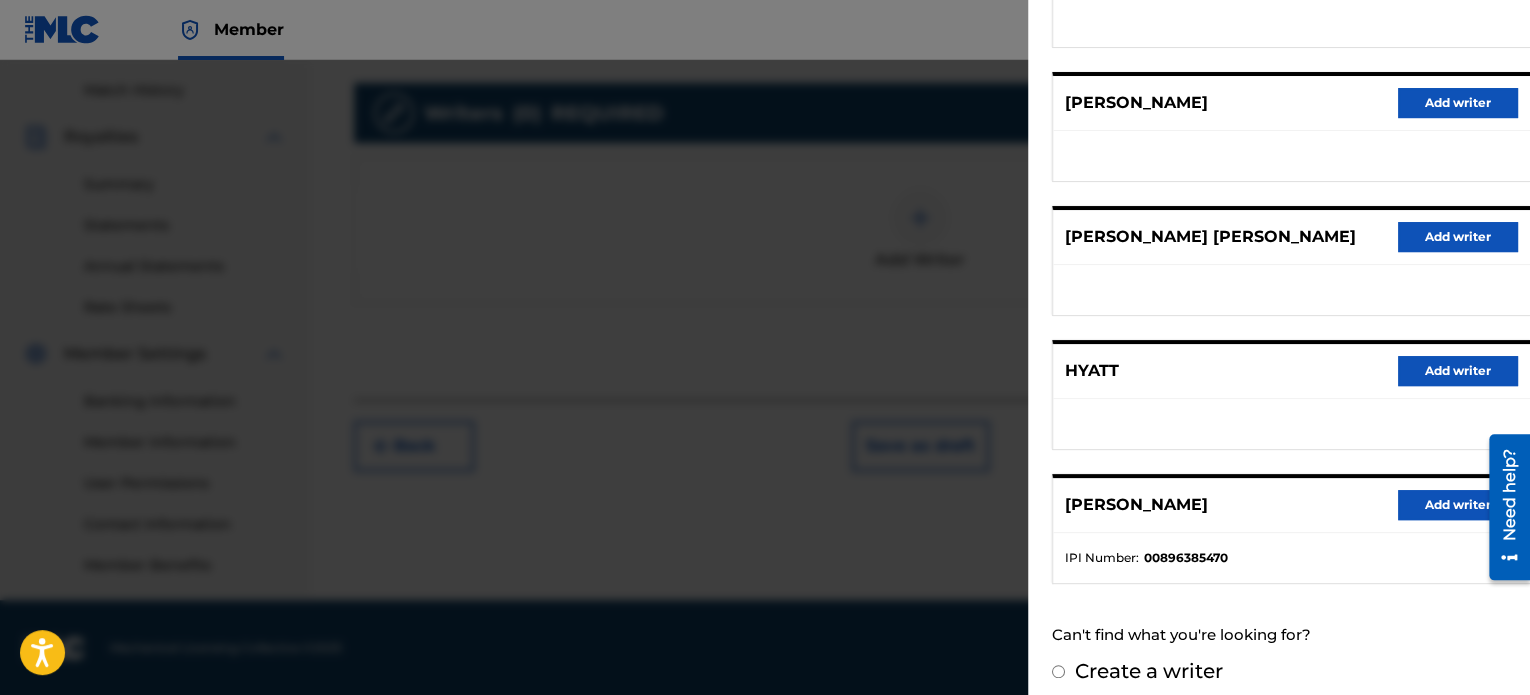 click on "Add writer" at bounding box center (1458, 505) 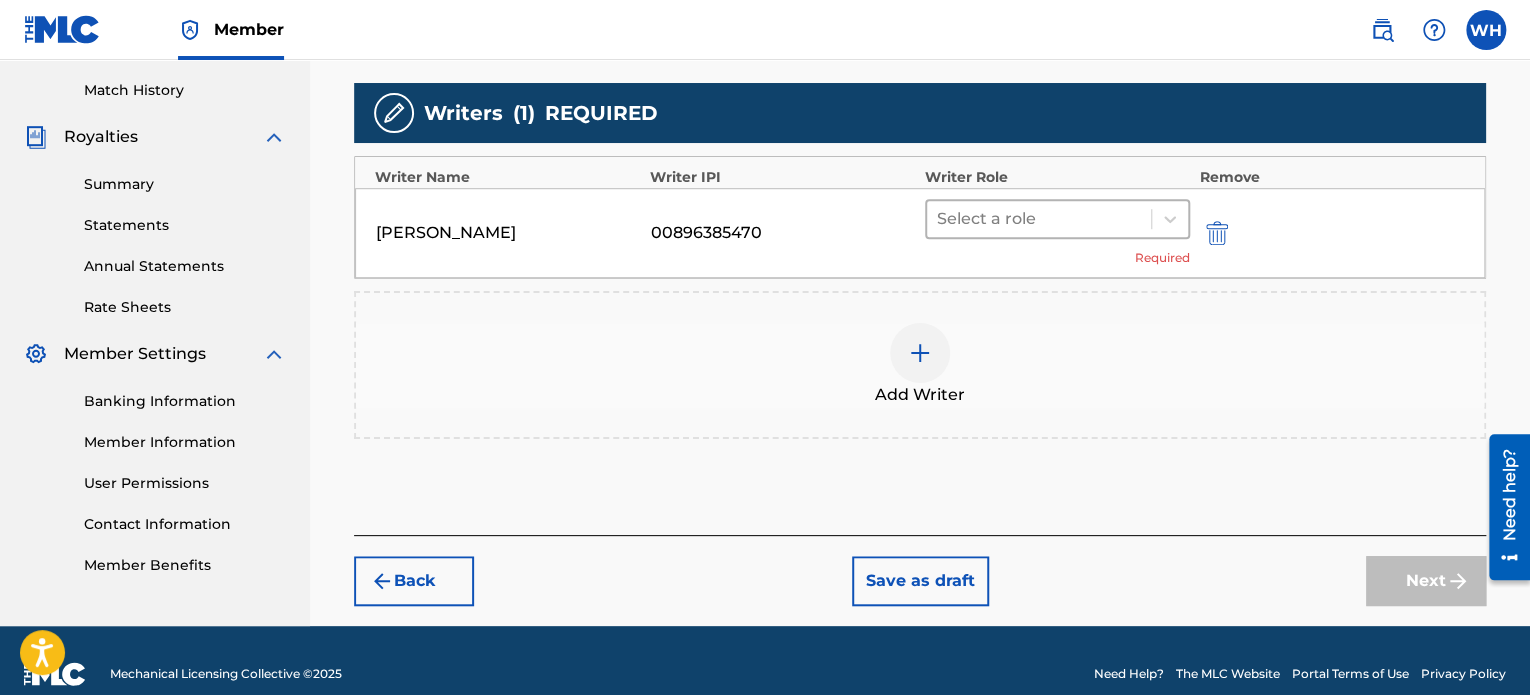 click at bounding box center [1039, 219] 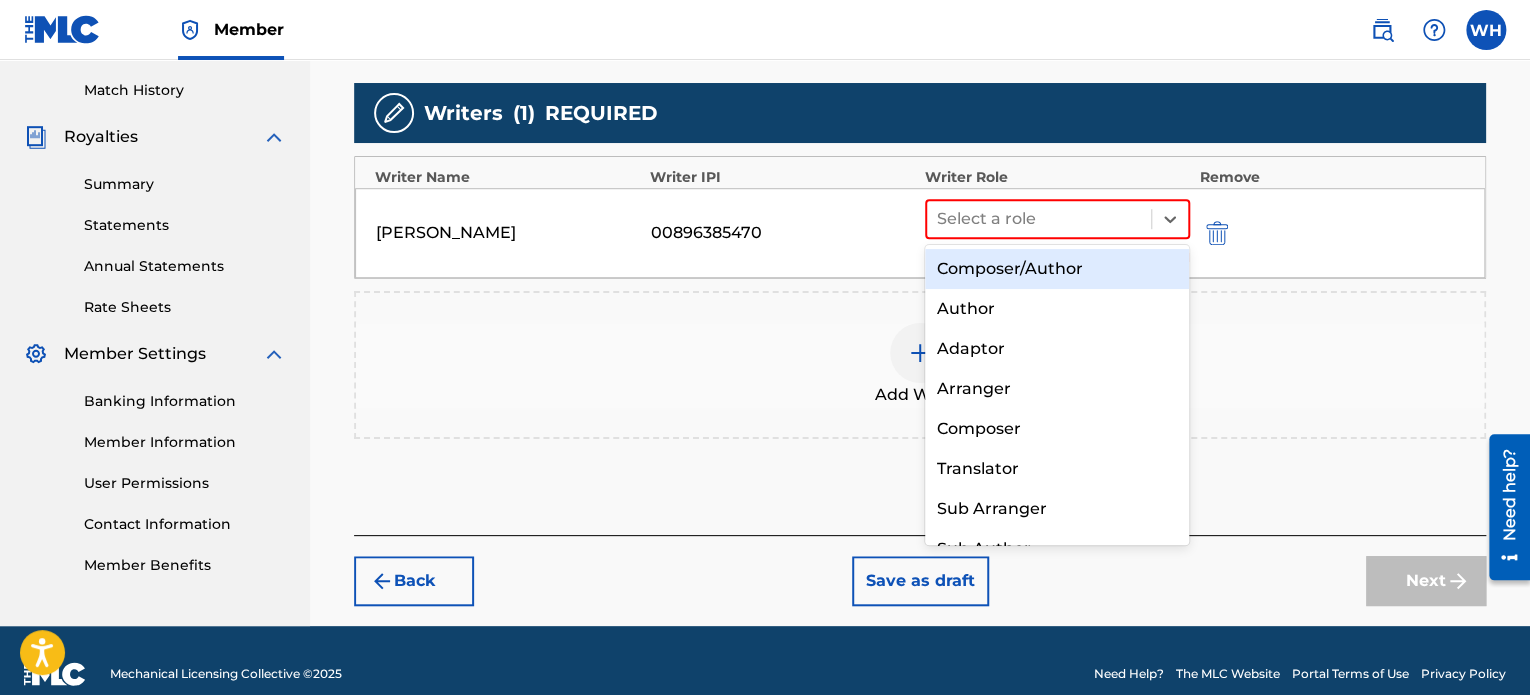 click on "Composer/Author" at bounding box center [1057, 269] 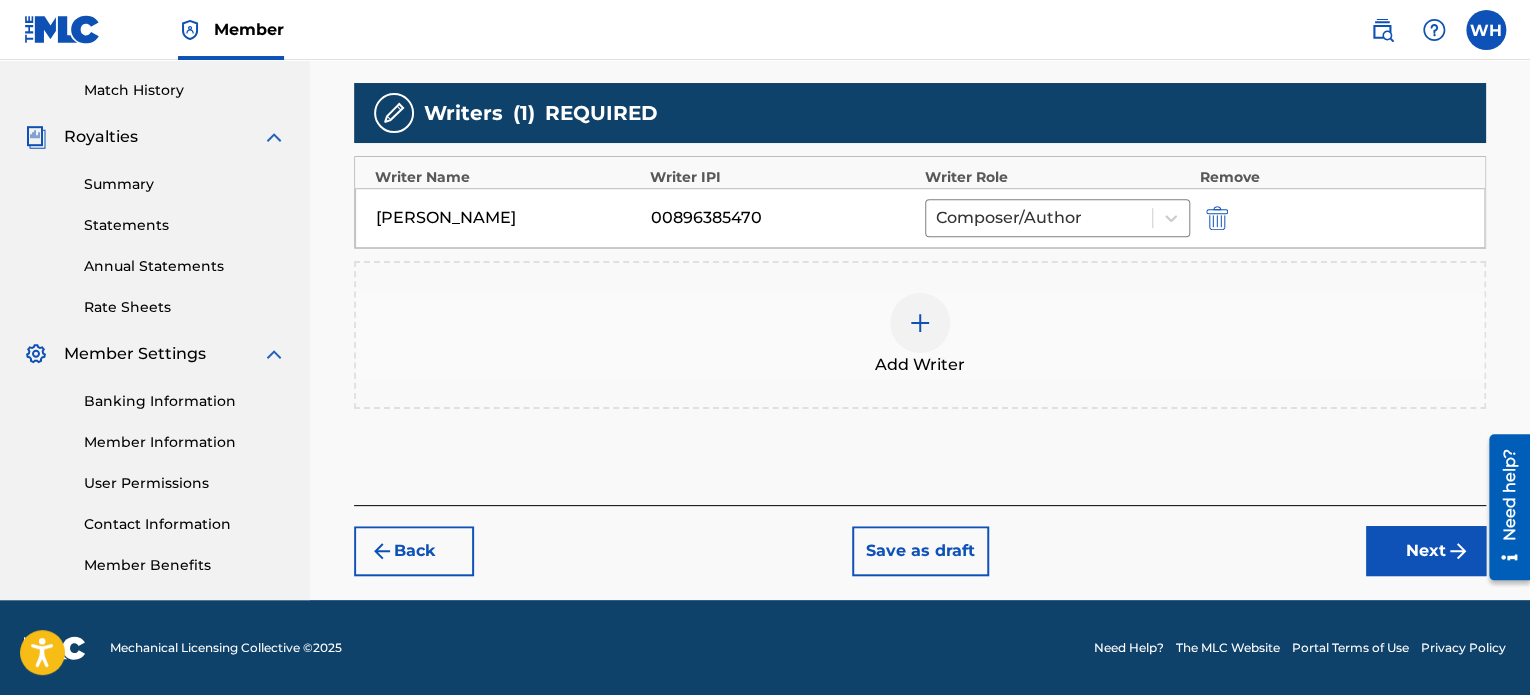 click on "Next" at bounding box center (1426, 551) 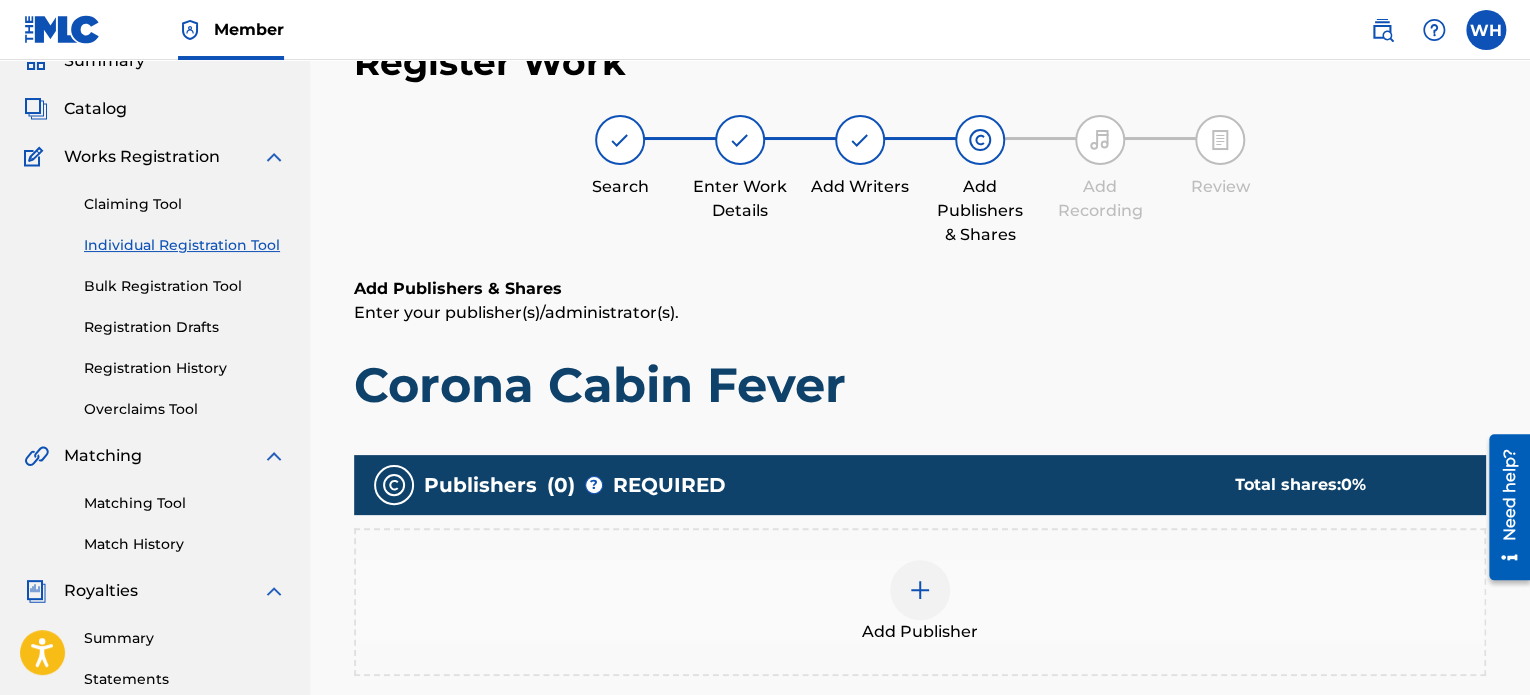 scroll, scrollTop: 290, scrollLeft: 0, axis: vertical 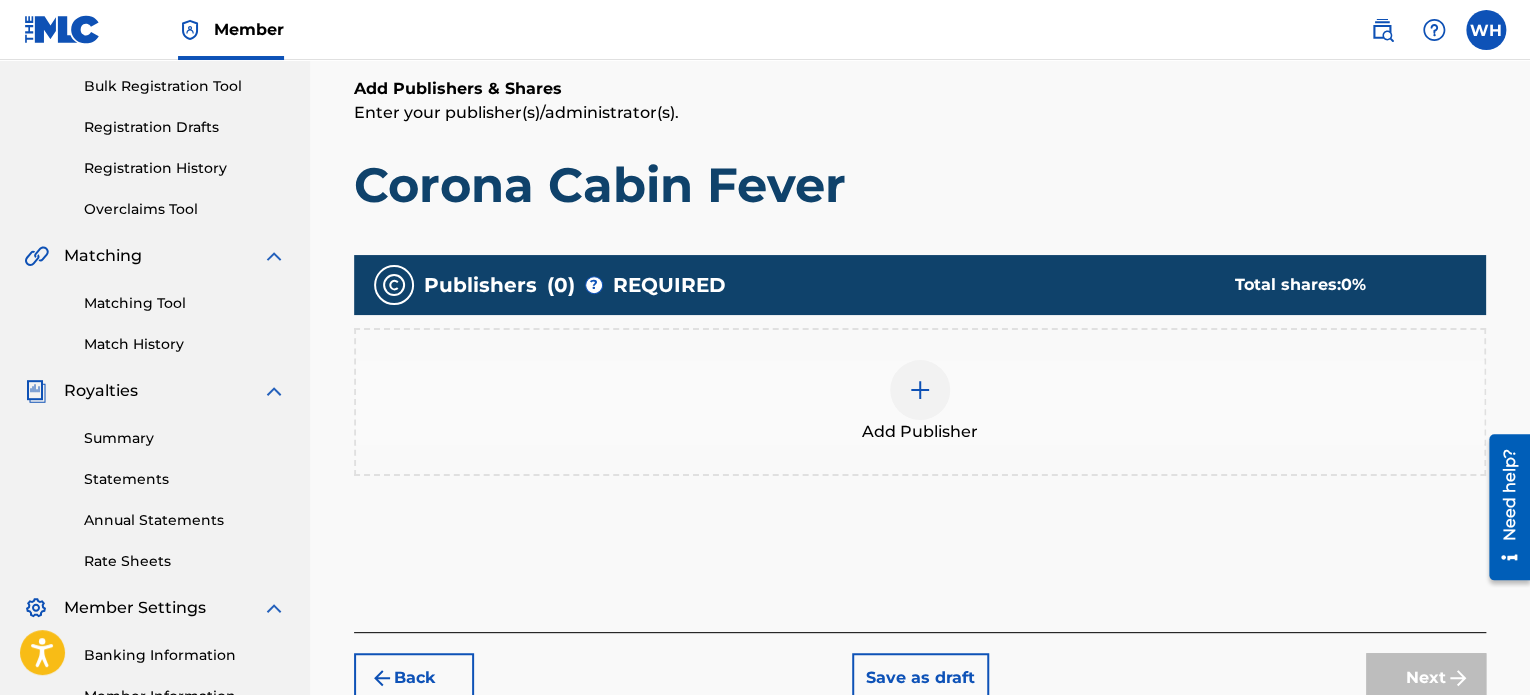 click at bounding box center [920, 390] 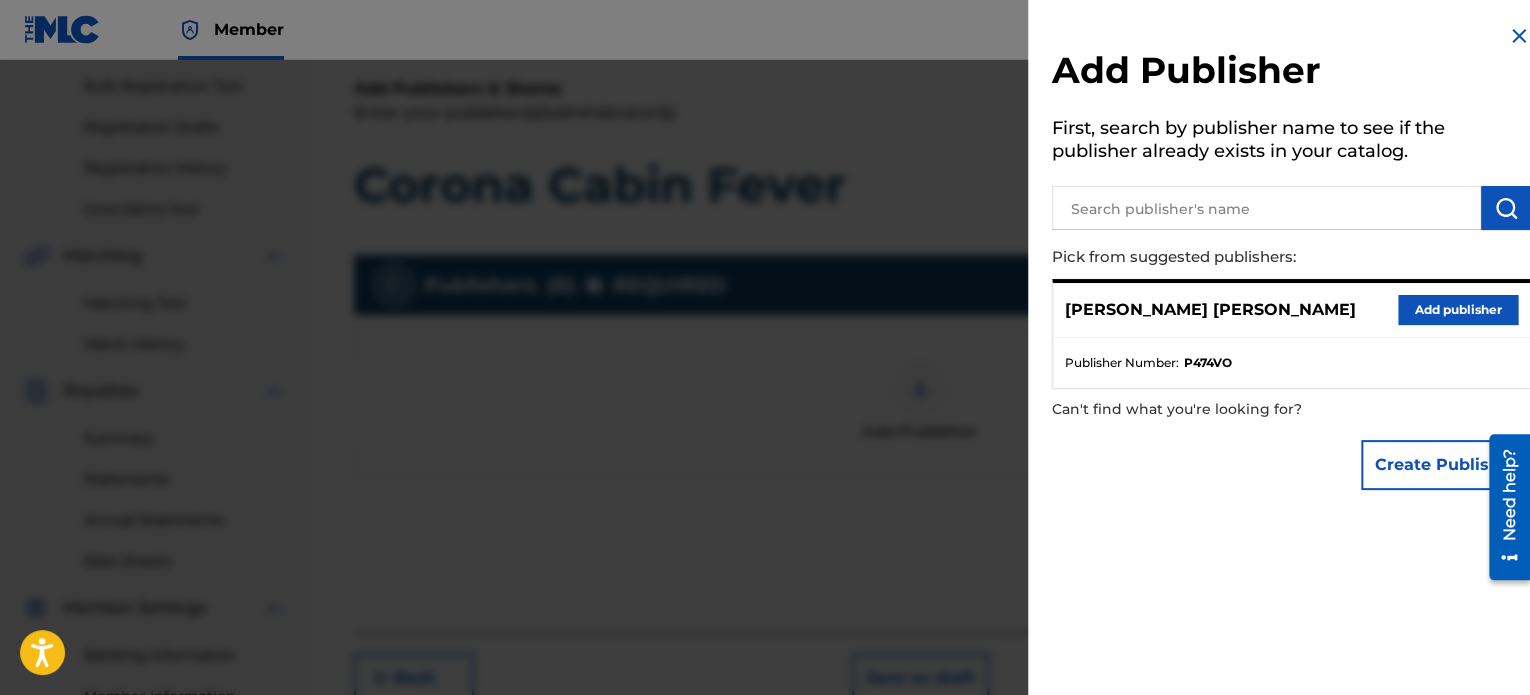 click on "Add publisher" at bounding box center (1458, 310) 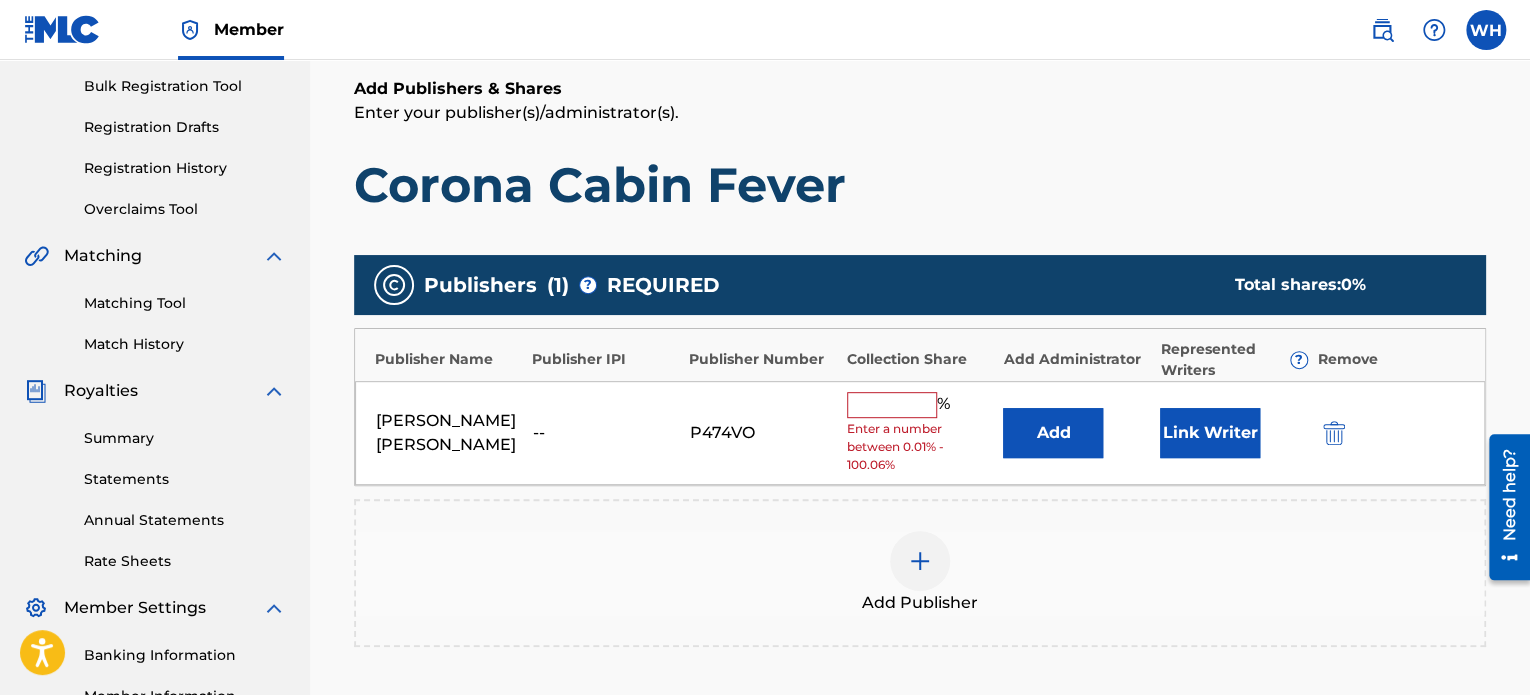 click at bounding box center (892, 405) 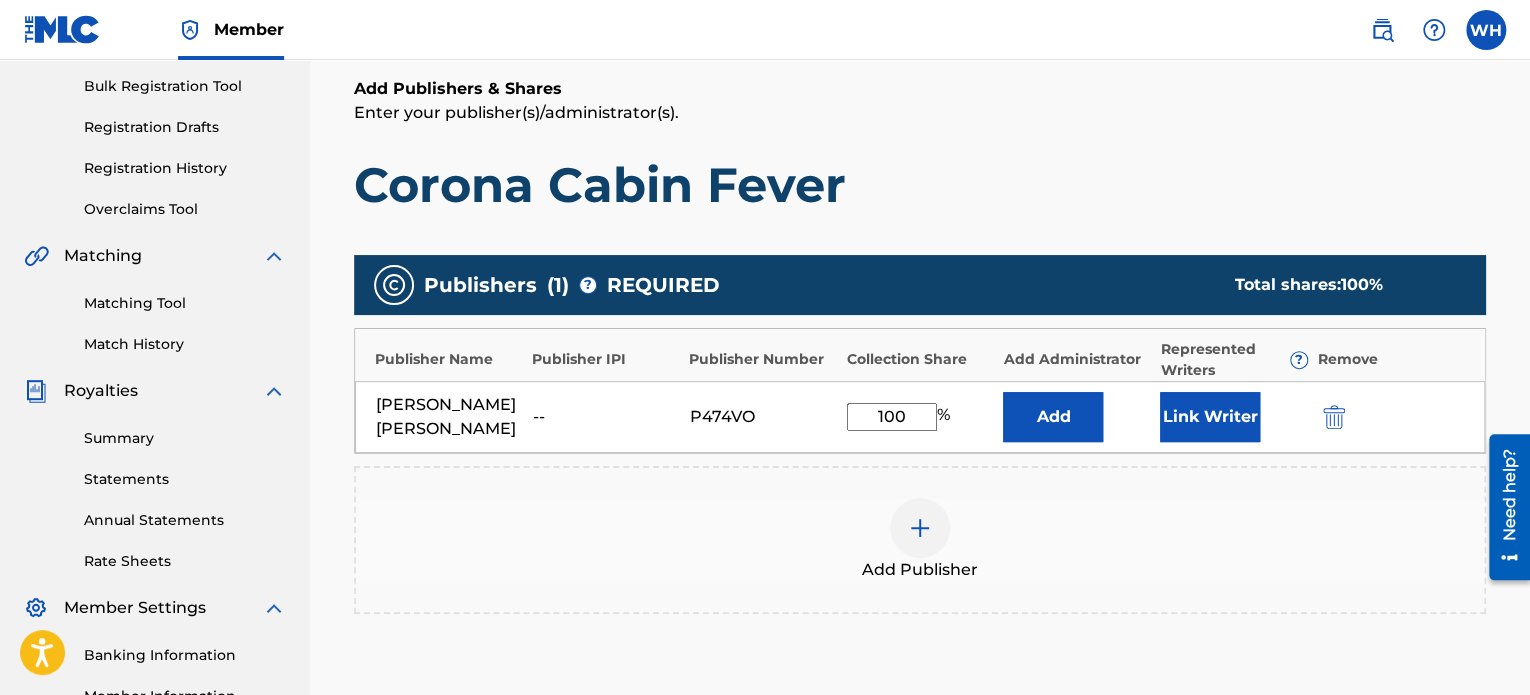 type on "100" 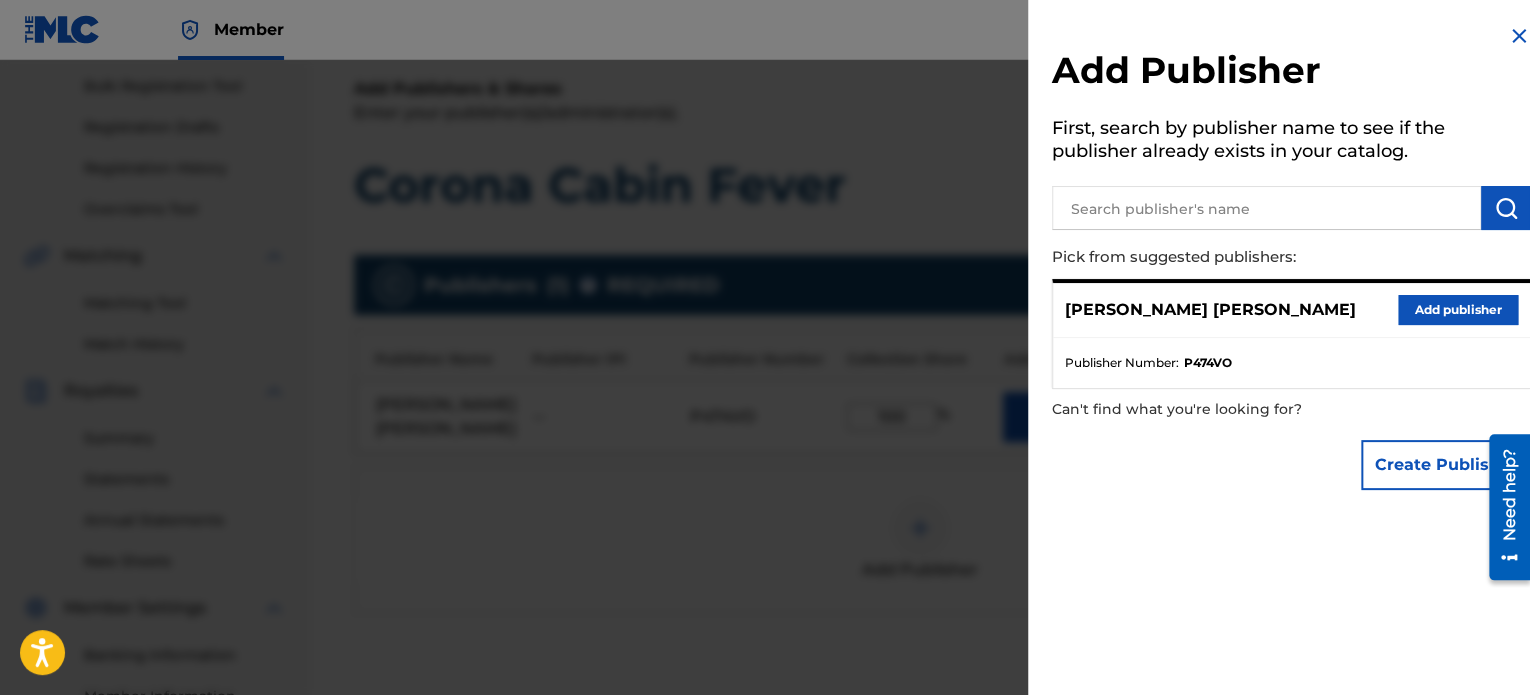 click at bounding box center (765, 407) 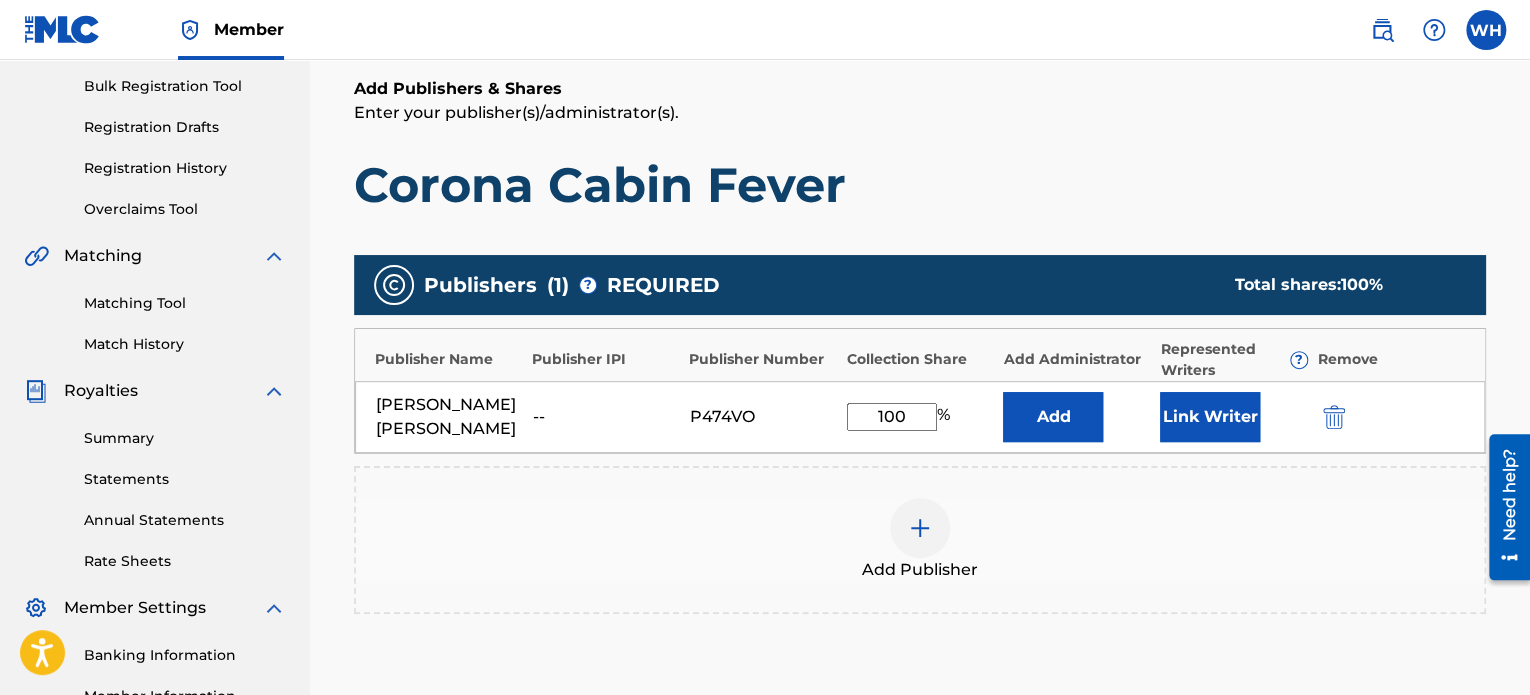 click on "Link Writer" at bounding box center (1210, 417) 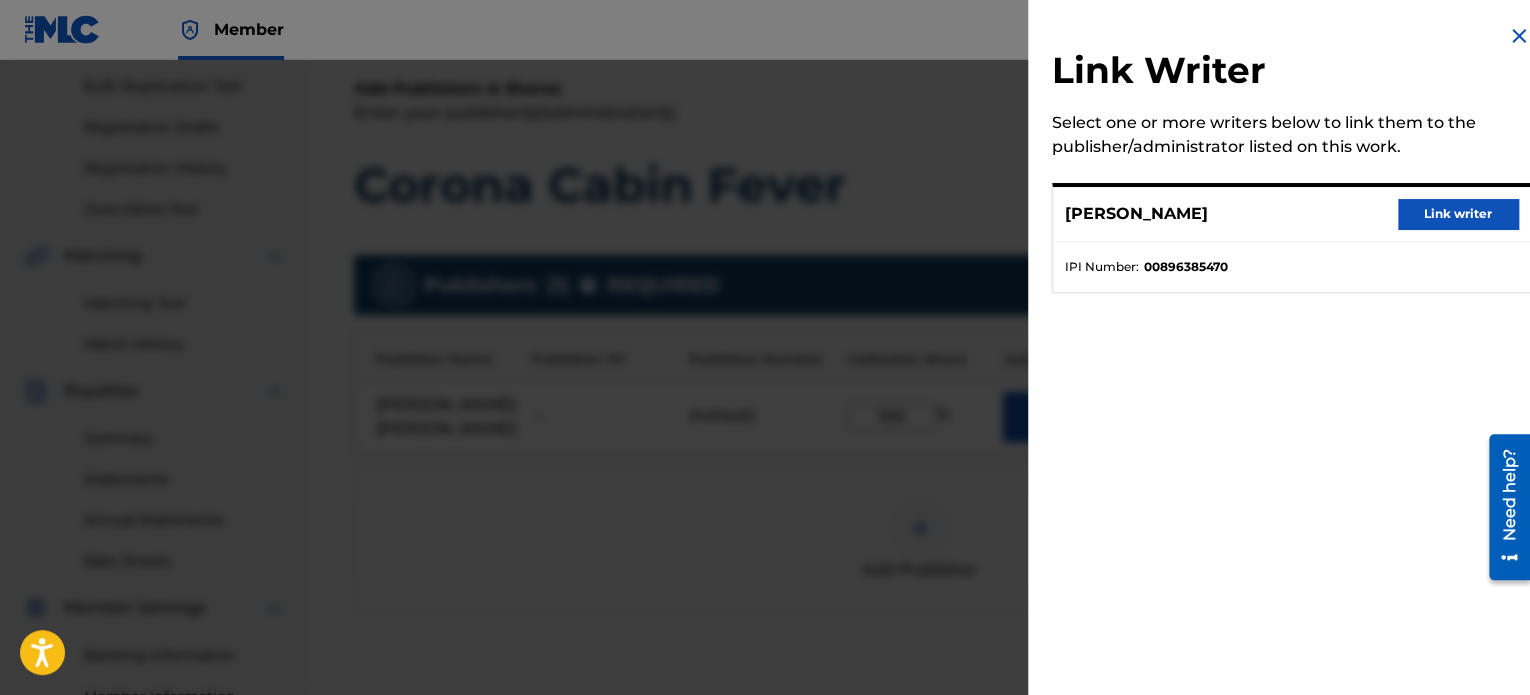 click on "Link writer" at bounding box center (1458, 214) 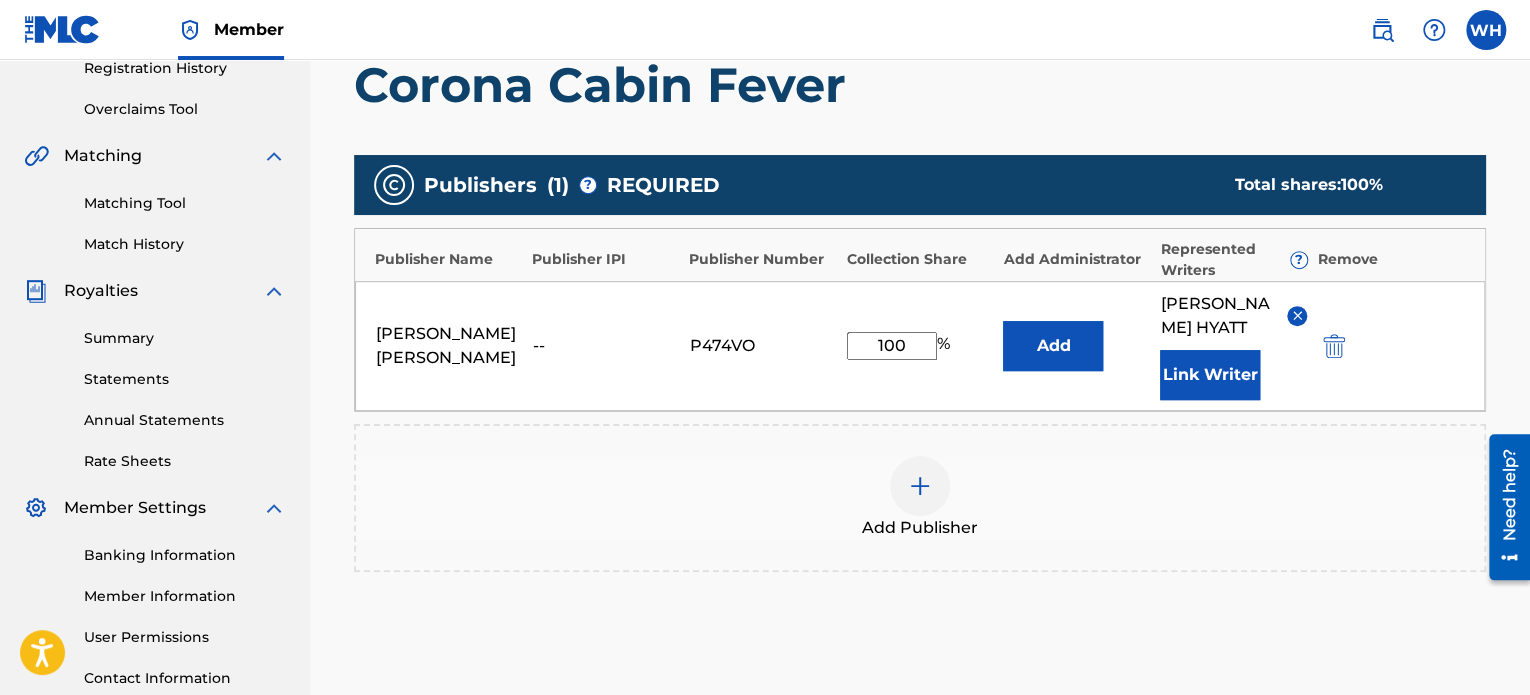 scroll, scrollTop: 490, scrollLeft: 0, axis: vertical 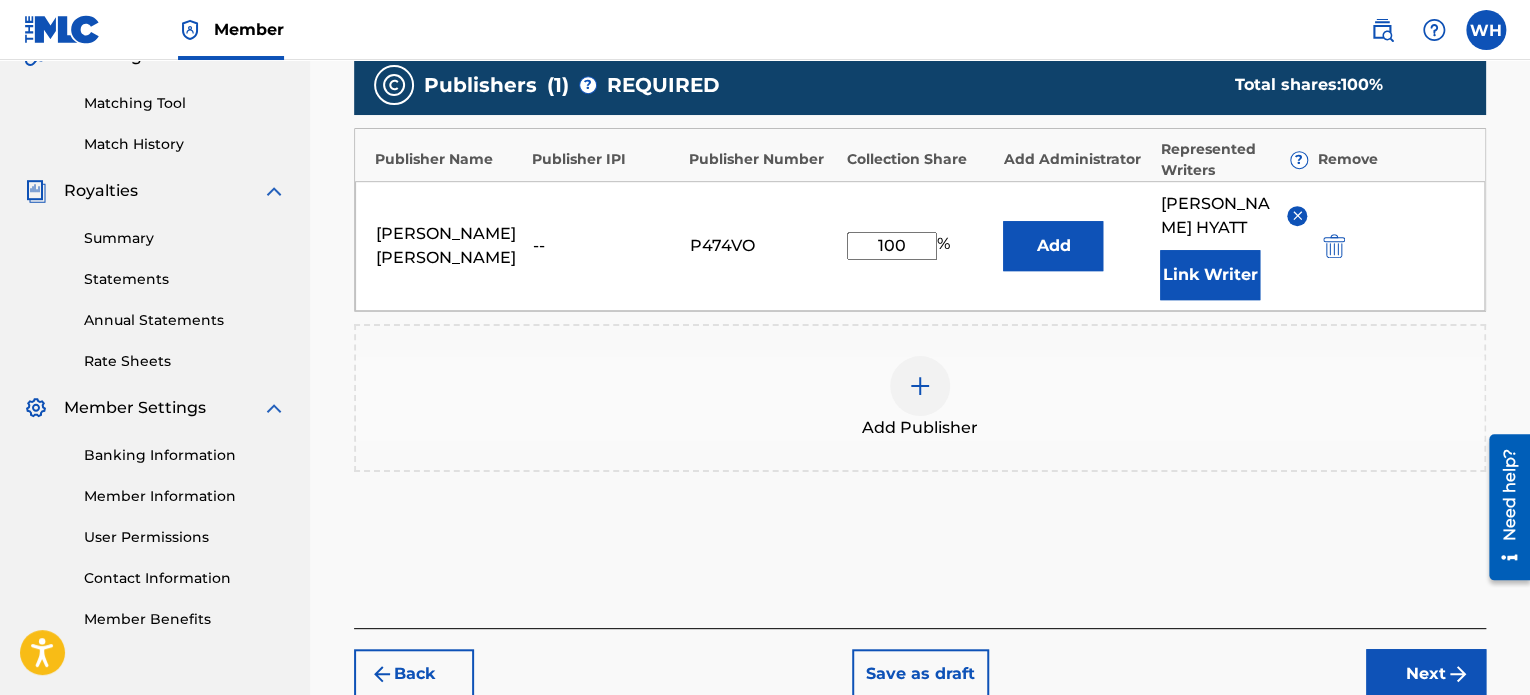 click on "Next" at bounding box center [1426, 674] 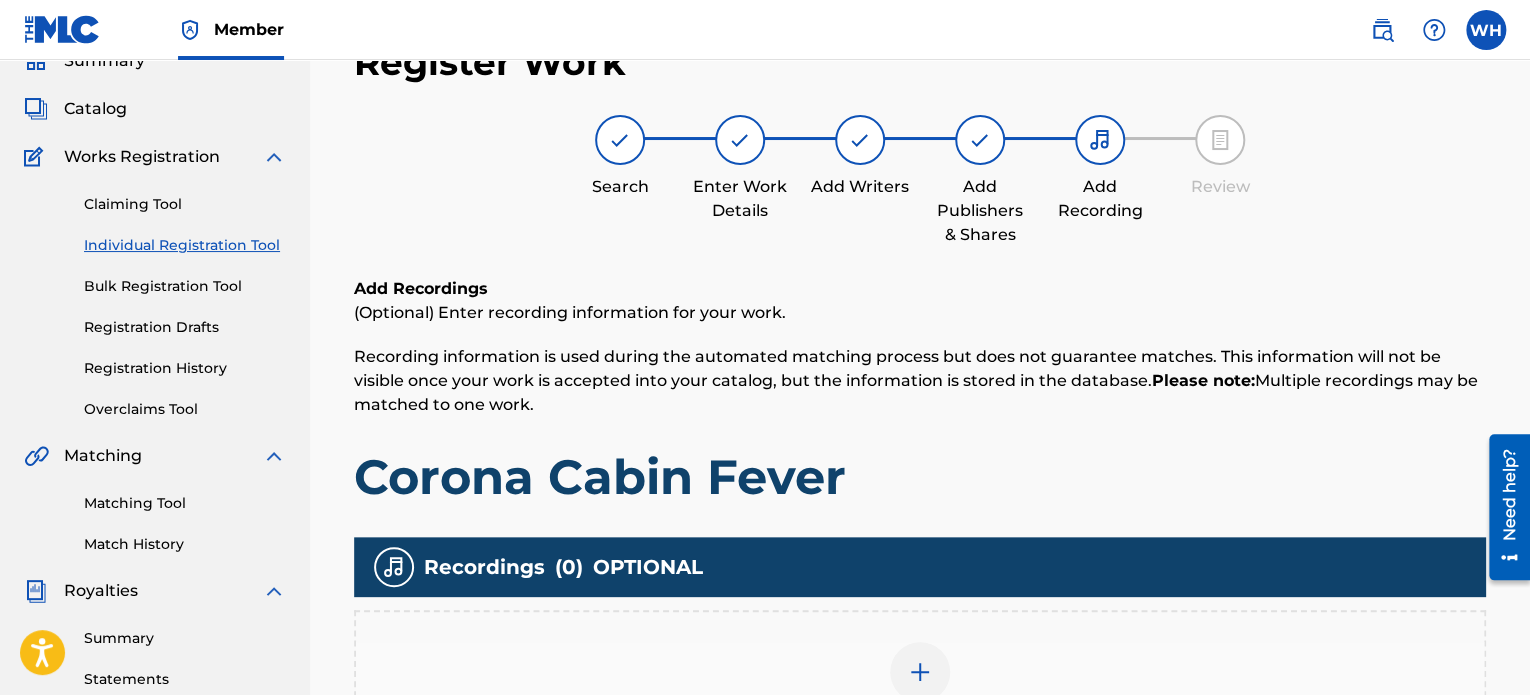 scroll, scrollTop: 390, scrollLeft: 0, axis: vertical 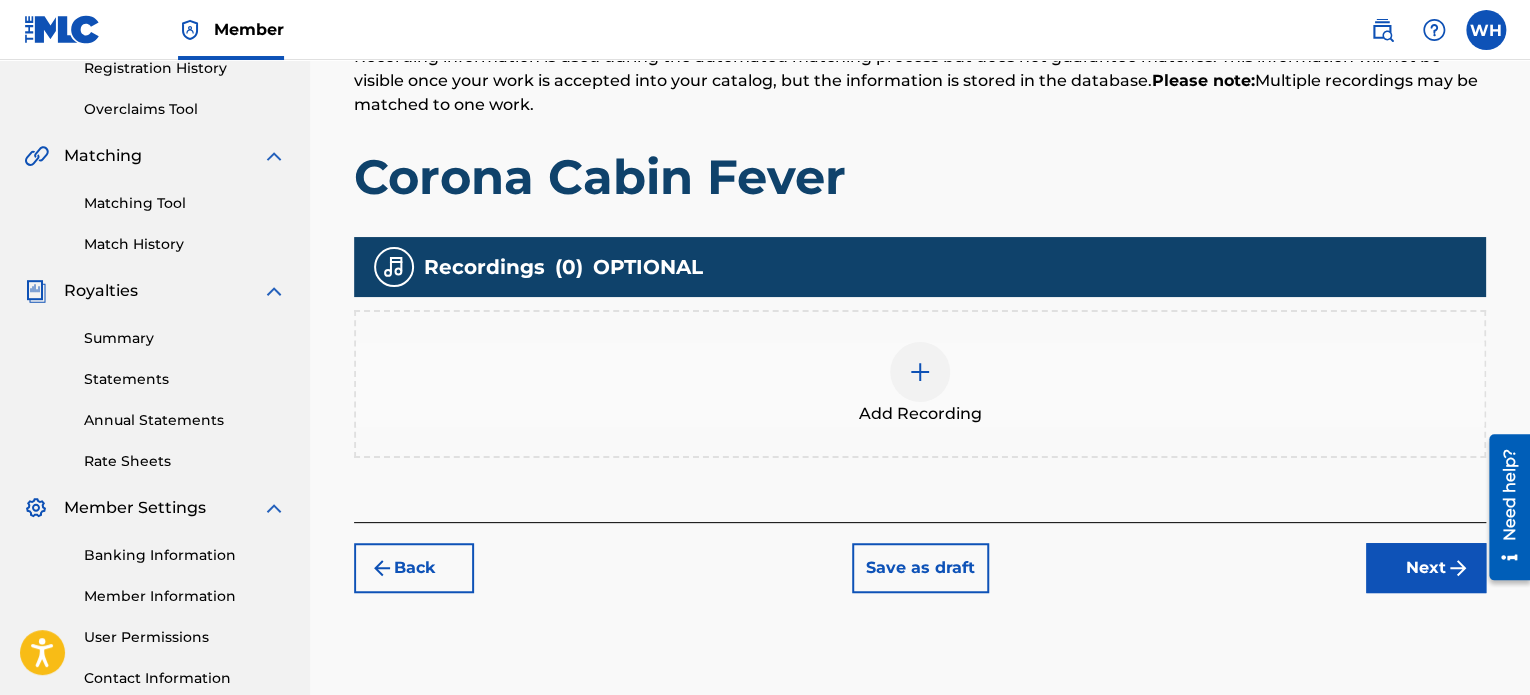 click at bounding box center [920, 372] 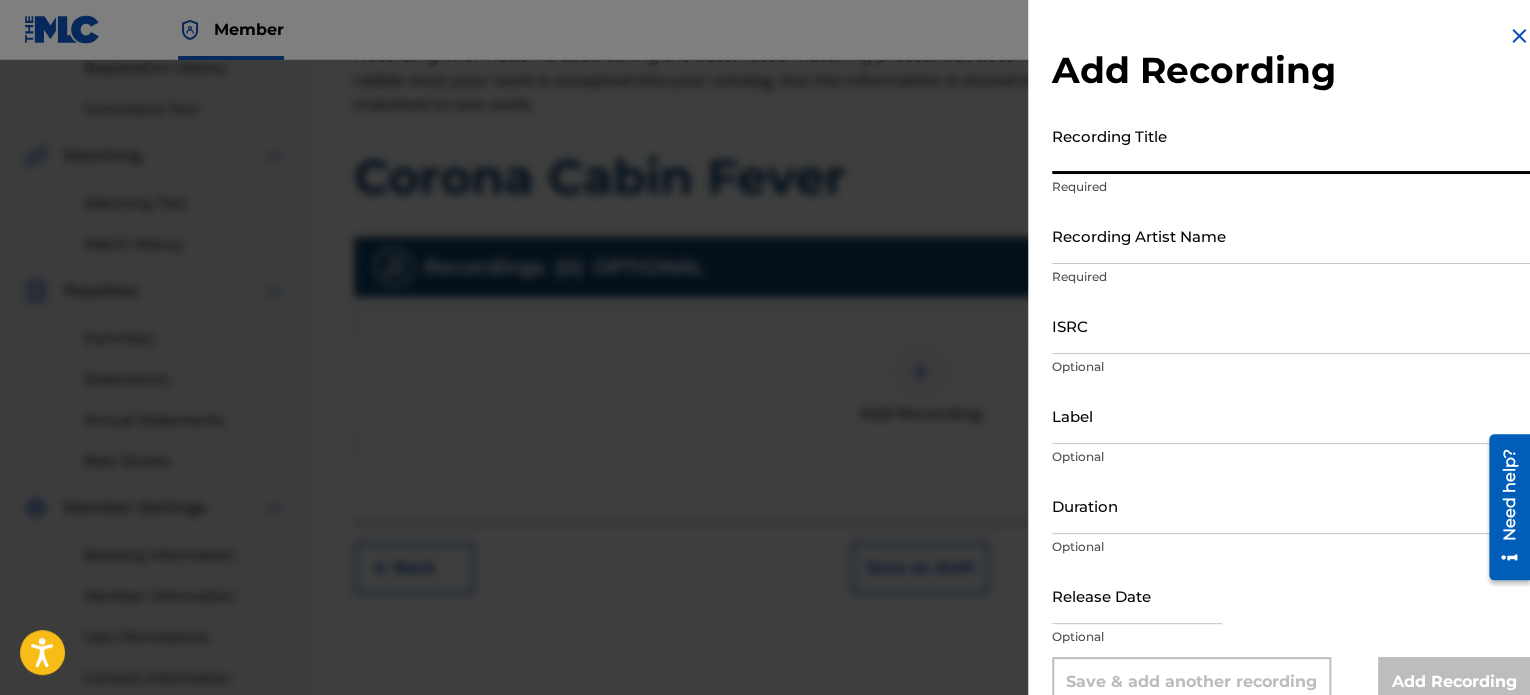 click on "Recording Title" at bounding box center [1291, 145] 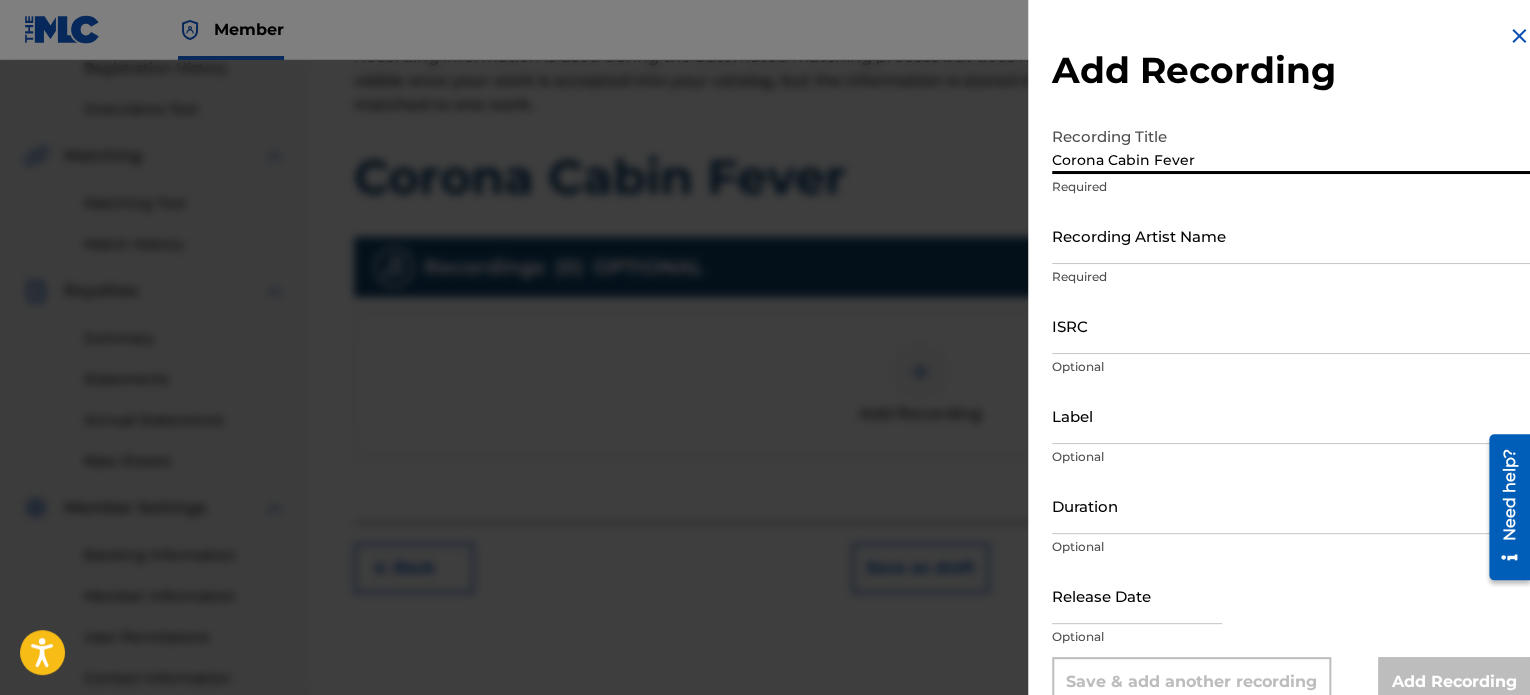 type on "Corona Cabin Fever" 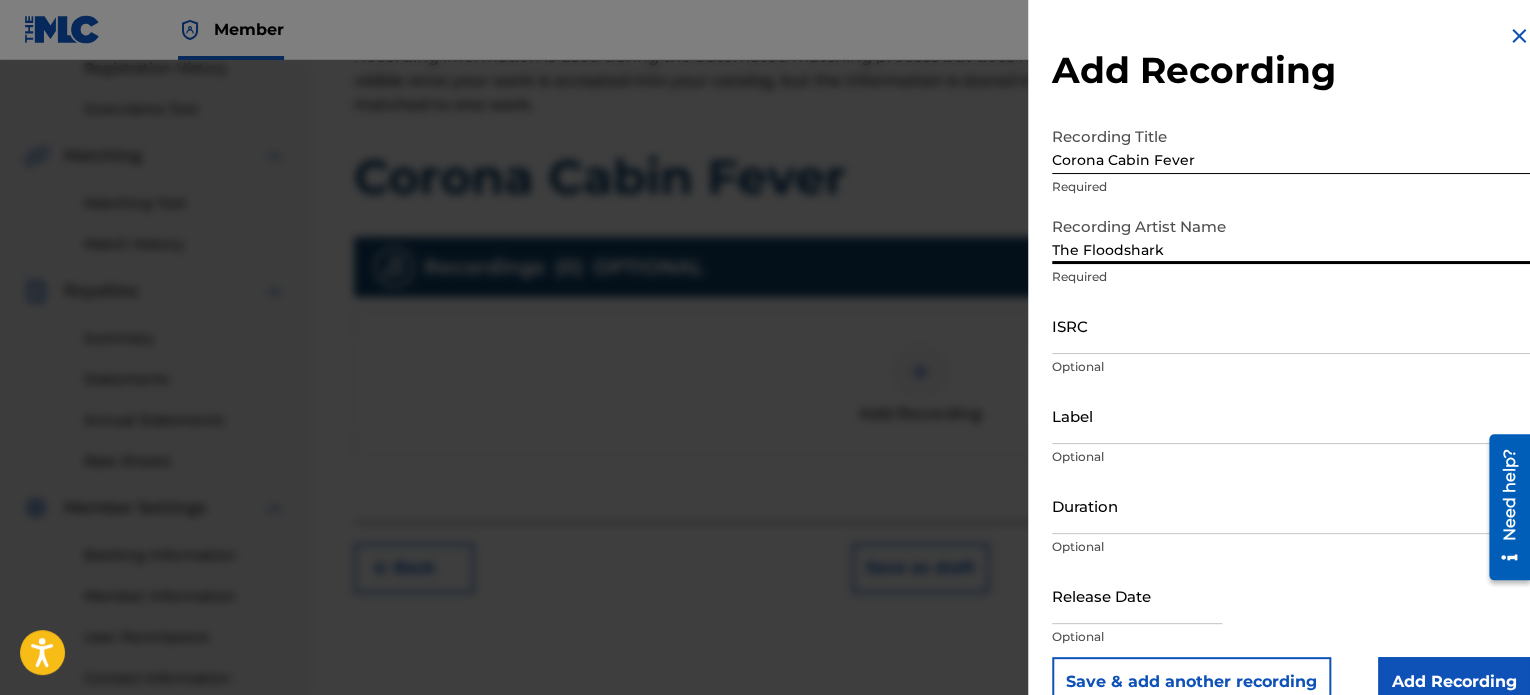 type on "The Floodshark" 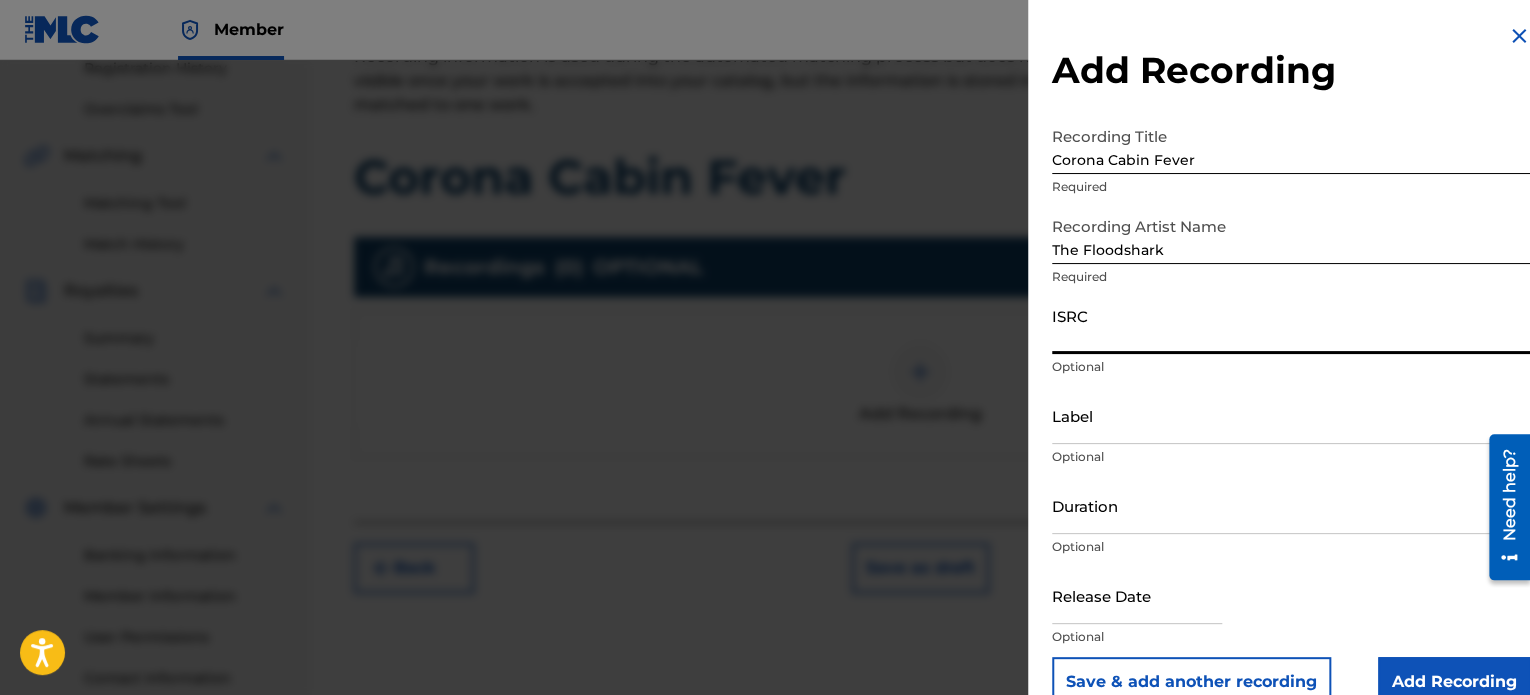 paste on "usl4r2056031" 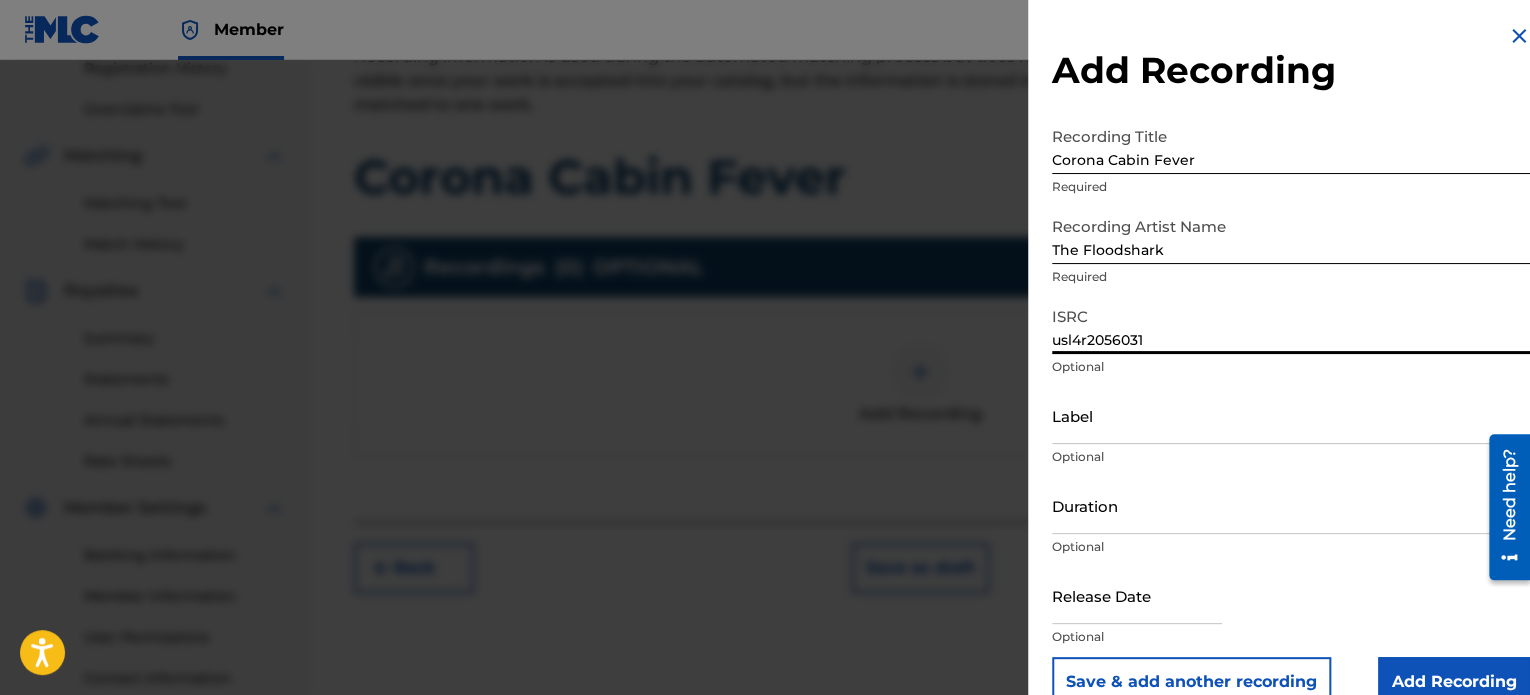 type on "usl4r2056031" 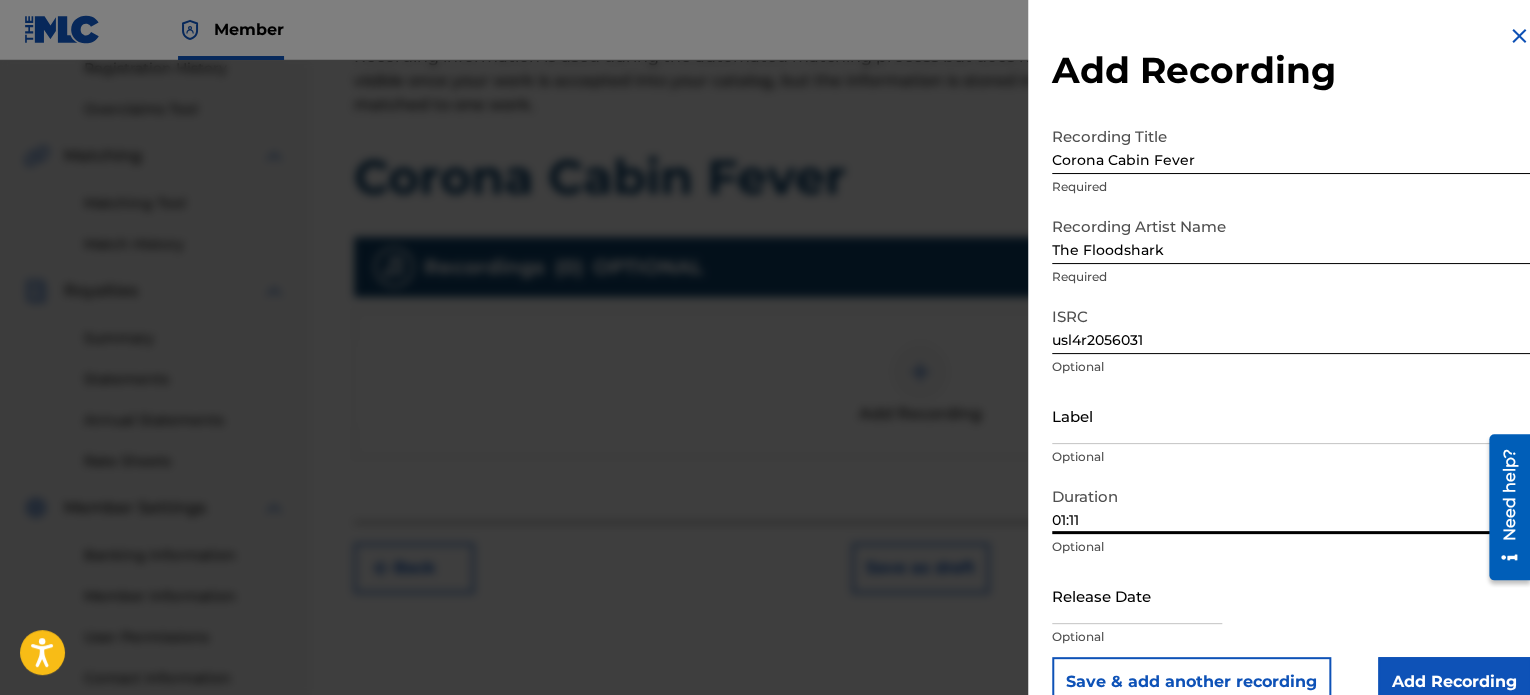 type on "01:11" 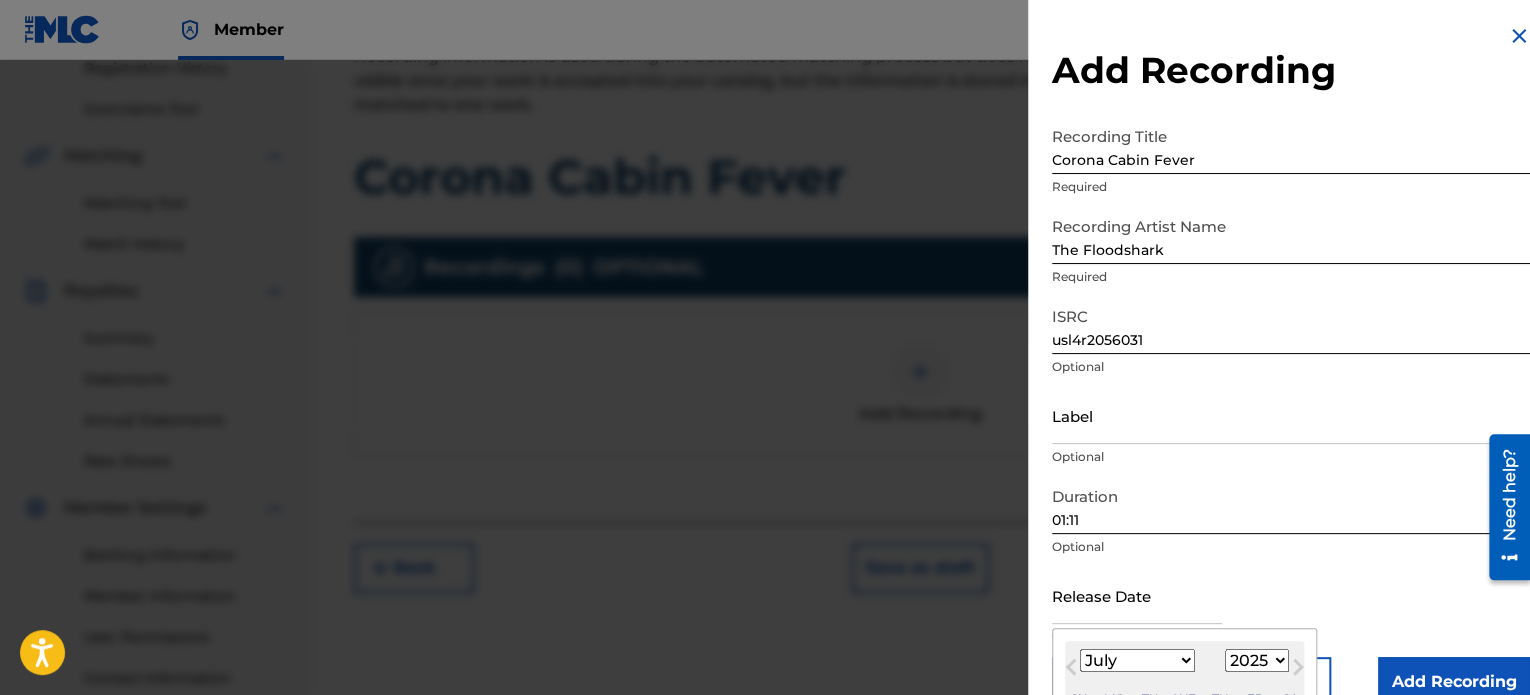 click on "January February March April May June July August September October November December" at bounding box center [1137, 660] 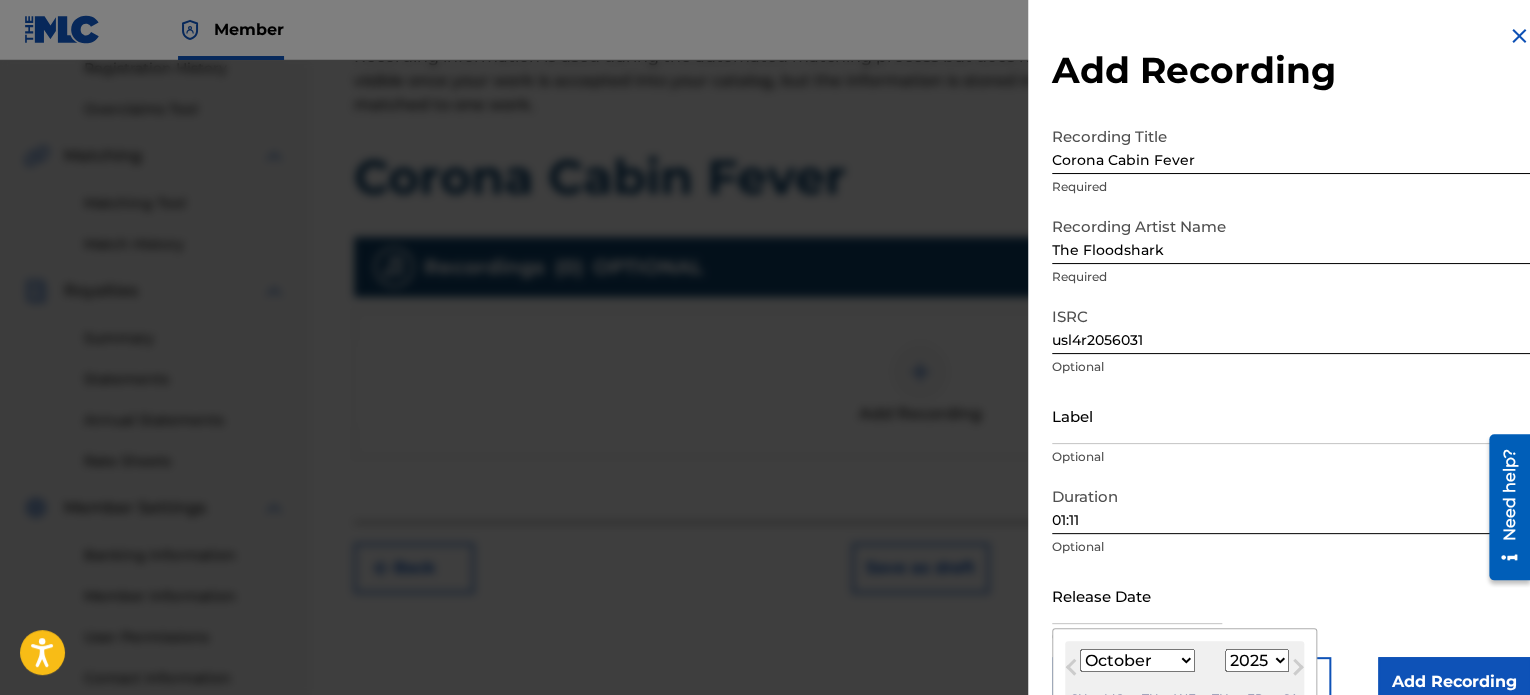 click on "January February March April May June July August September October November December" at bounding box center (1137, 660) 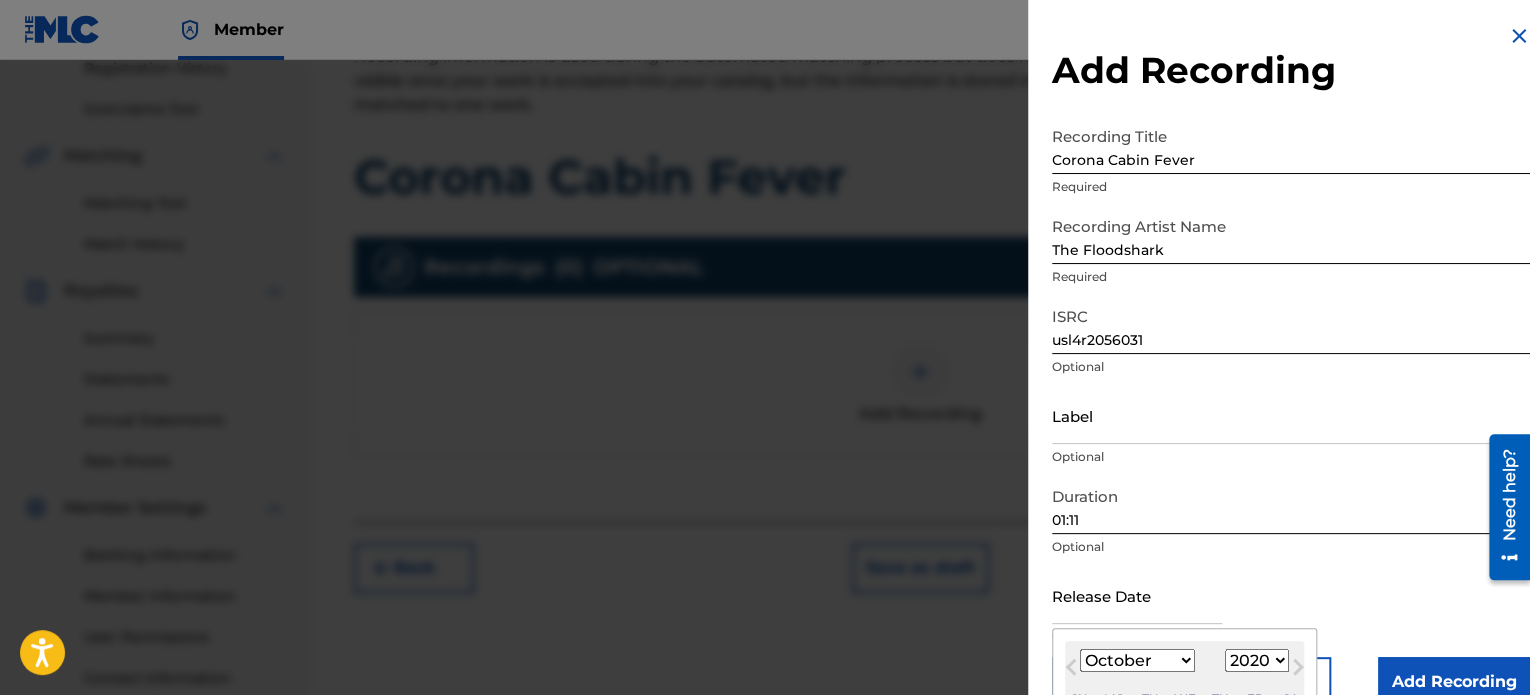 click on "1899 1900 1901 1902 1903 1904 1905 1906 1907 1908 1909 1910 1911 1912 1913 1914 1915 1916 1917 1918 1919 1920 1921 1922 1923 1924 1925 1926 1927 1928 1929 1930 1931 1932 1933 1934 1935 1936 1937 1938 1939 1940 1941 1942 1943 1944 1945 1946 1947 1948 1949 1950 1951 1952 1953 1954 1955 1956 1957 1958 1959 1960 1961 1962 1963 1964 1965 1966 1967 1968 1969 1970 1971 1972 1973 1974 1975 1976 1977 1978 1979 1980 1981 1982 1983 1984 1985 1986 1987 1988 1989 1990 1991 1992 1993 1994 1995 1996 1997 1998 1999 2000 2001 2002 2003 2004 2005 2006 2007 2008 2009 2010 2011 2012 2013 2014 2015 2016 2017 2018 2019 2020 2021 2022 2023 2024 2025 2026 2027 2028 2029 2030 2031 2032 2033 2034 2035 2036 2037 2038 2039 2040 2041 2042 2043 2044 2045 2046 2047 2048 2049 2050 2051 2052 2053 2054 2055 2056 2057 2058 2059 2060 2061 2062 2063 2064 2065 2066 2067 2068 2069 2070 2071 2072 2073 2074 2075 2076 2077 2078 2079 2080 2081 2082 2083 2084 2085 2086 2087 2088 2089 2090 2091 2092 2093 2094 2095 2096 2097 2098 2099 2100" at bounding box center (1257, 660) 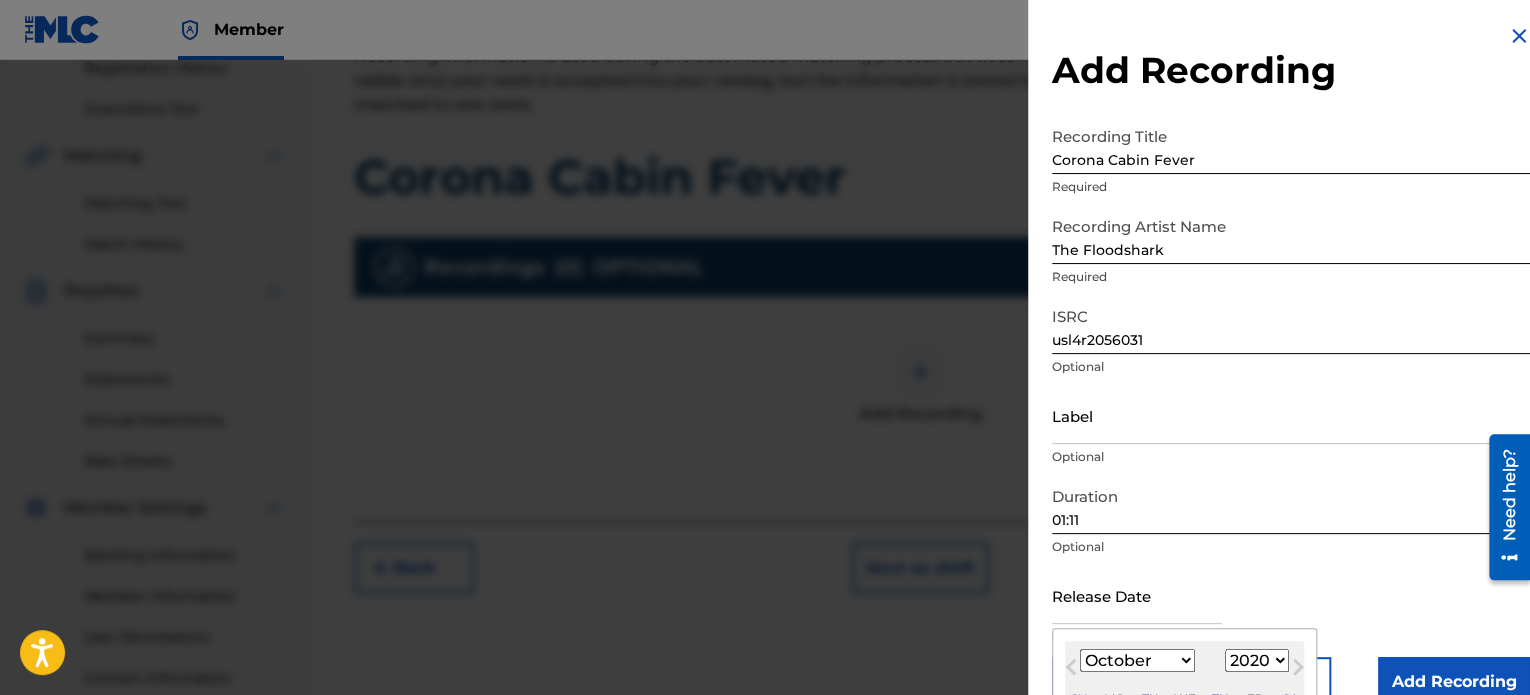 scroll, scrollTop: 194, scrollLeft: 0, axis: vertical 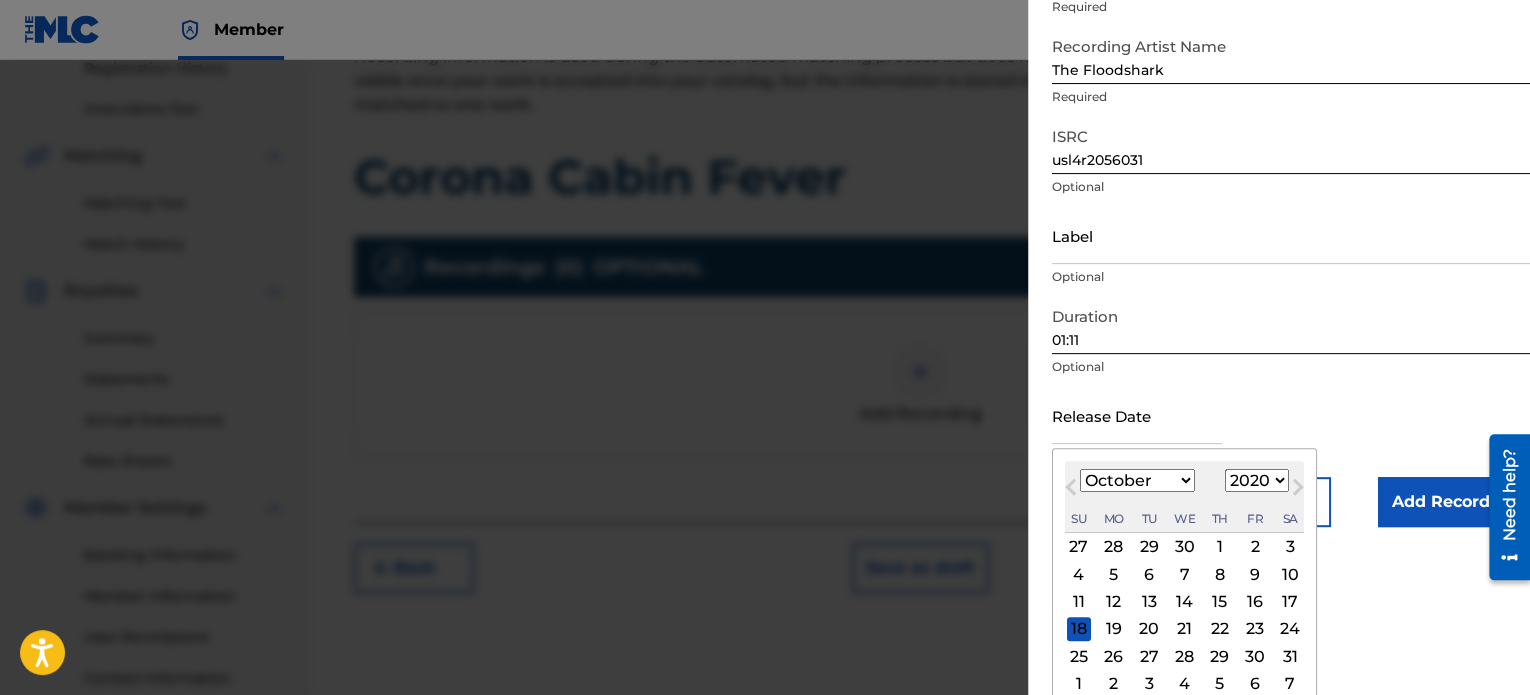 click on "30" at bounding box center (1255, 656) 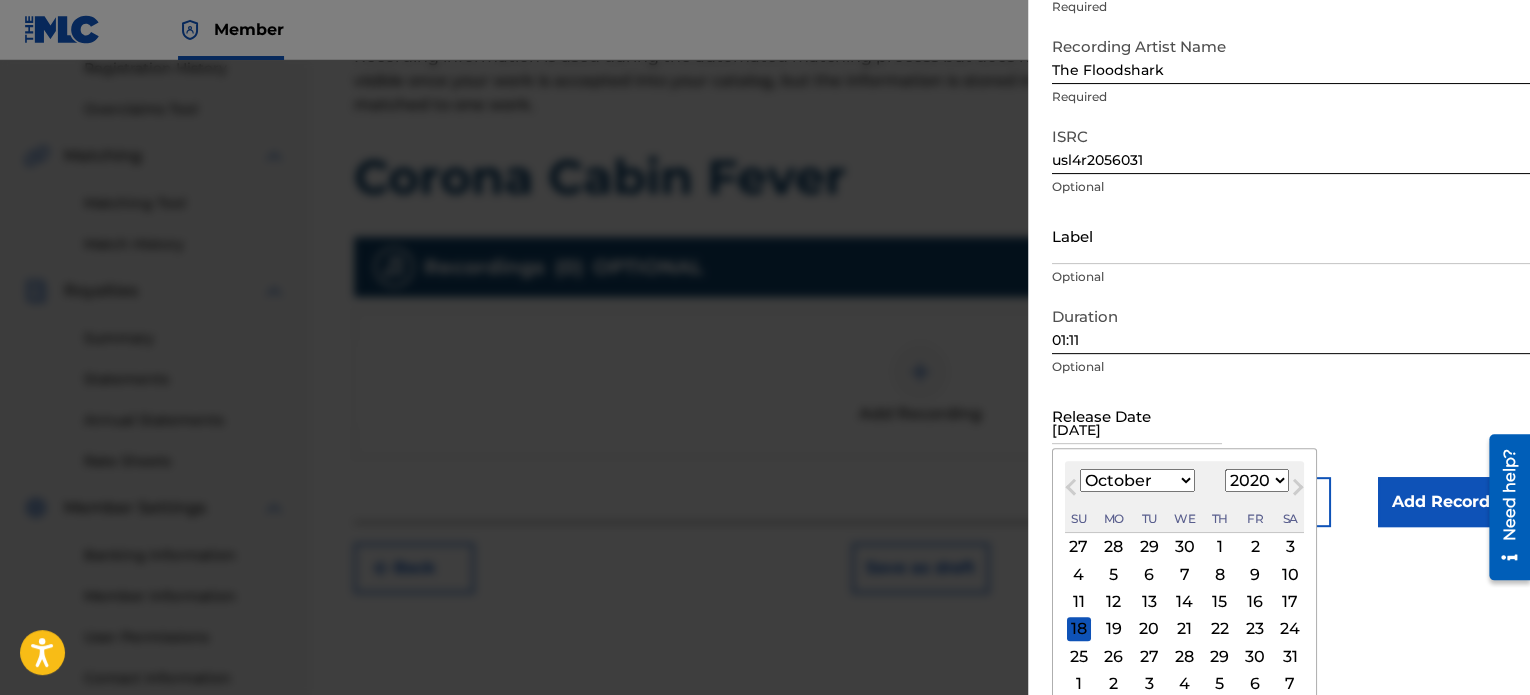 scroll, scrollTop: 36, scrollLeft: 0, axis: vertical 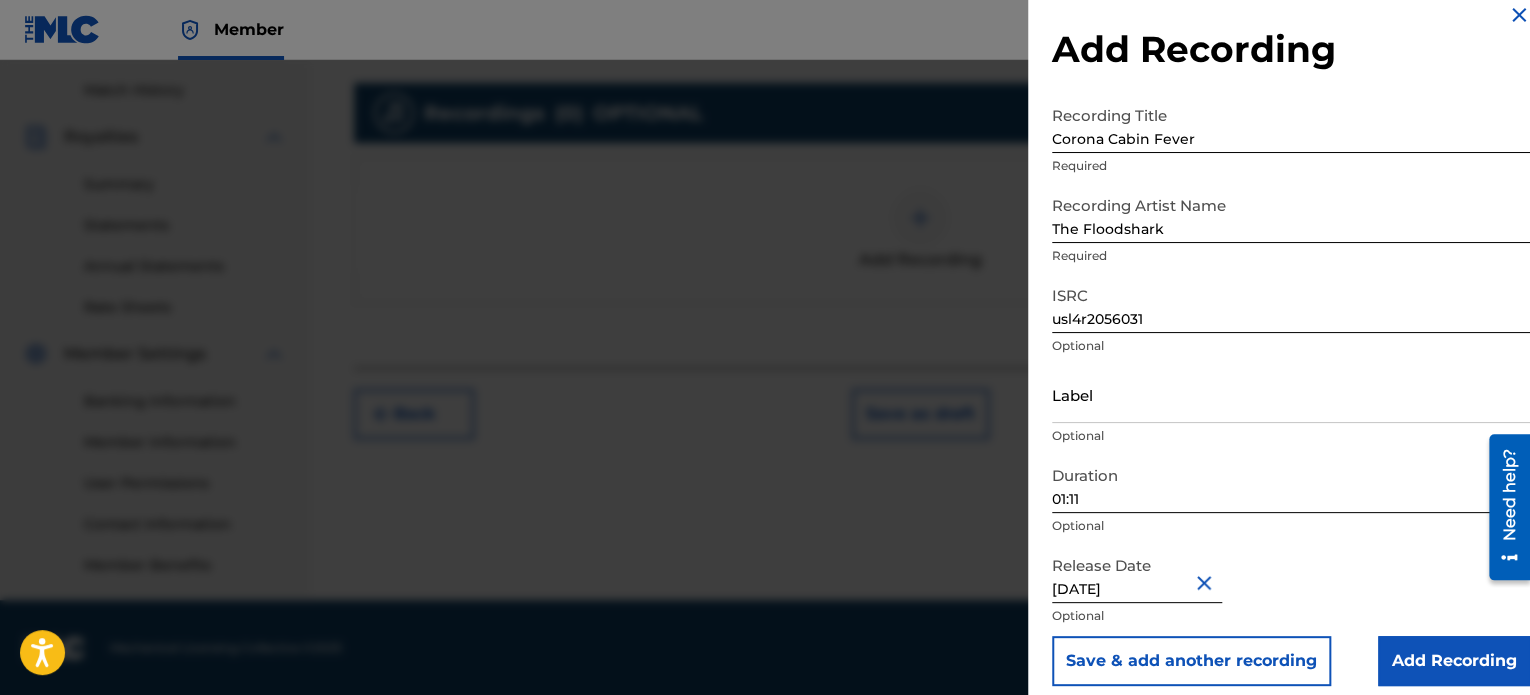 click on "Add Recording" at bounding box center [1454, 661] 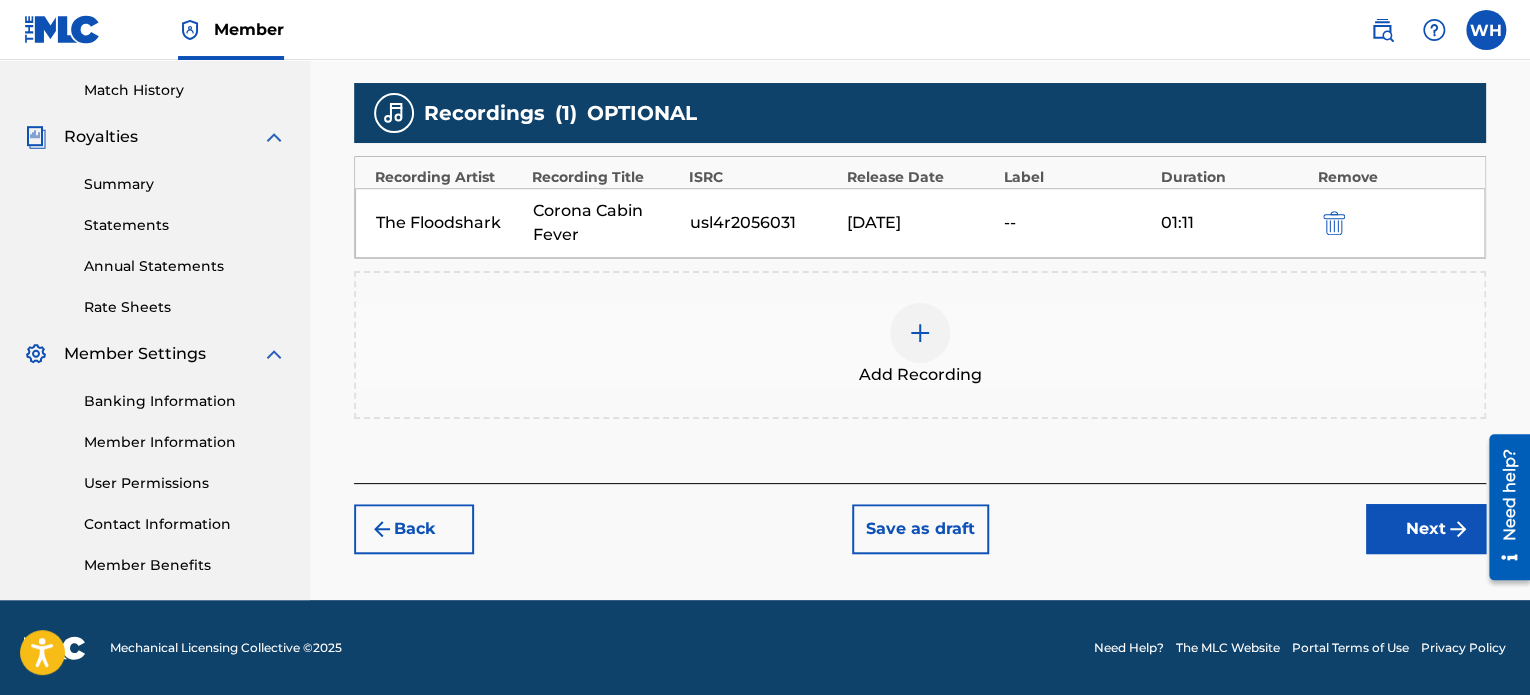 click on "Next" at bounding box center (1426, 529) 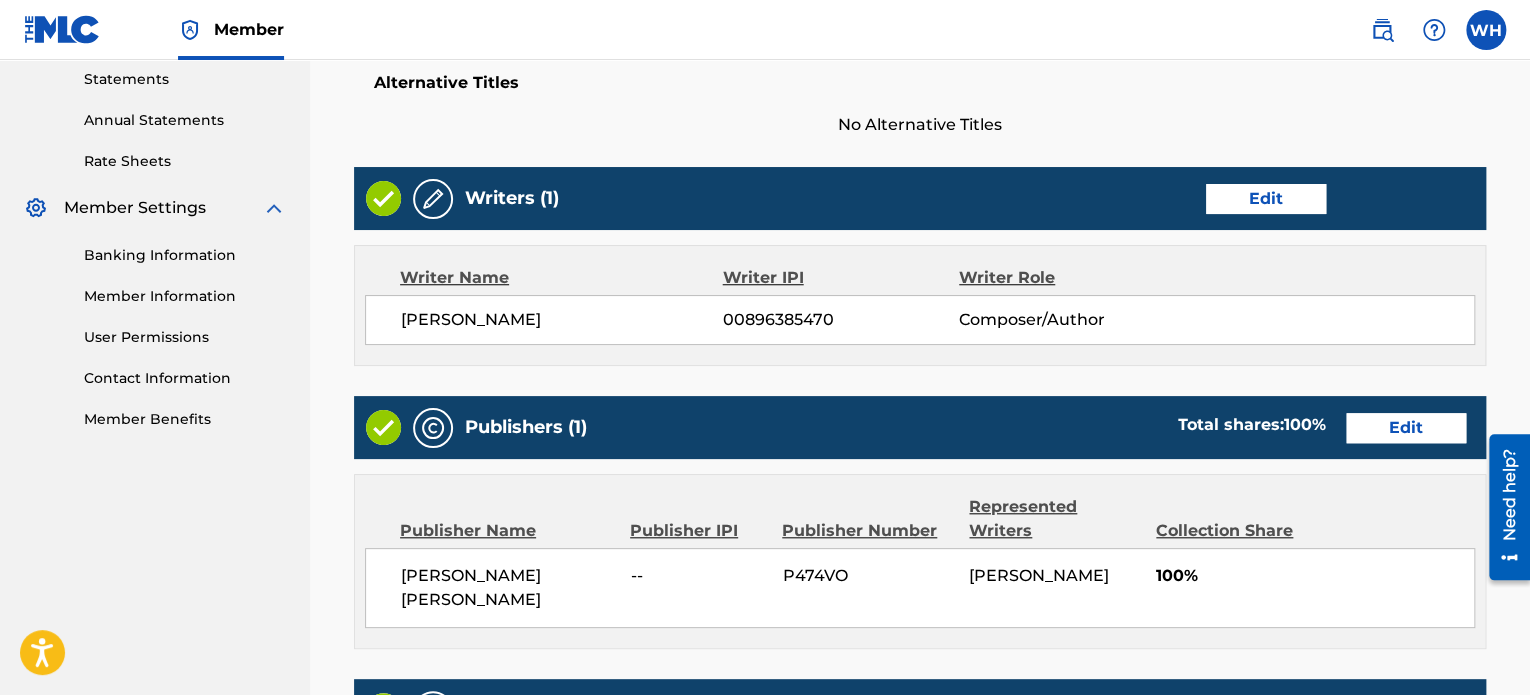 scroll, scrollTop: 1057, scrollLeft: 0, axis: vertical 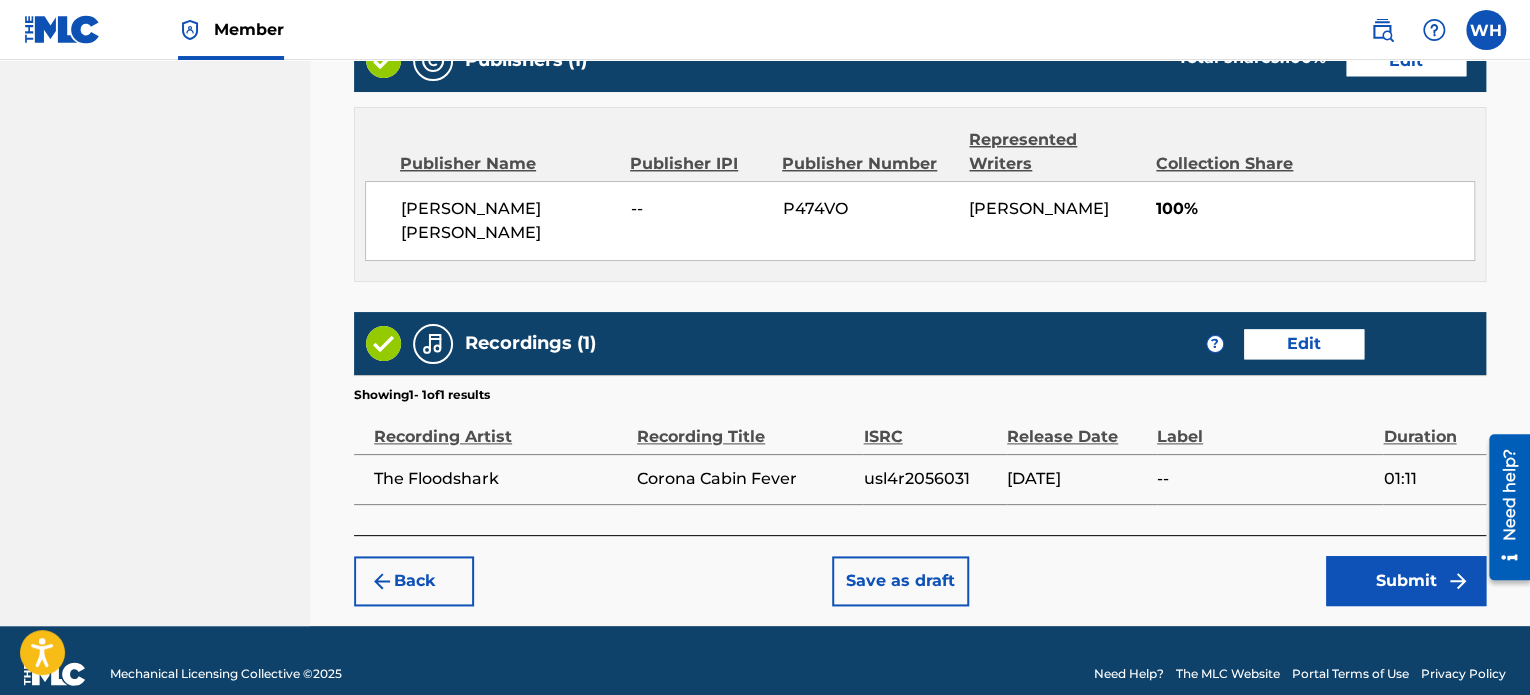 click on "Submit" at bounding box center [1406, 581] 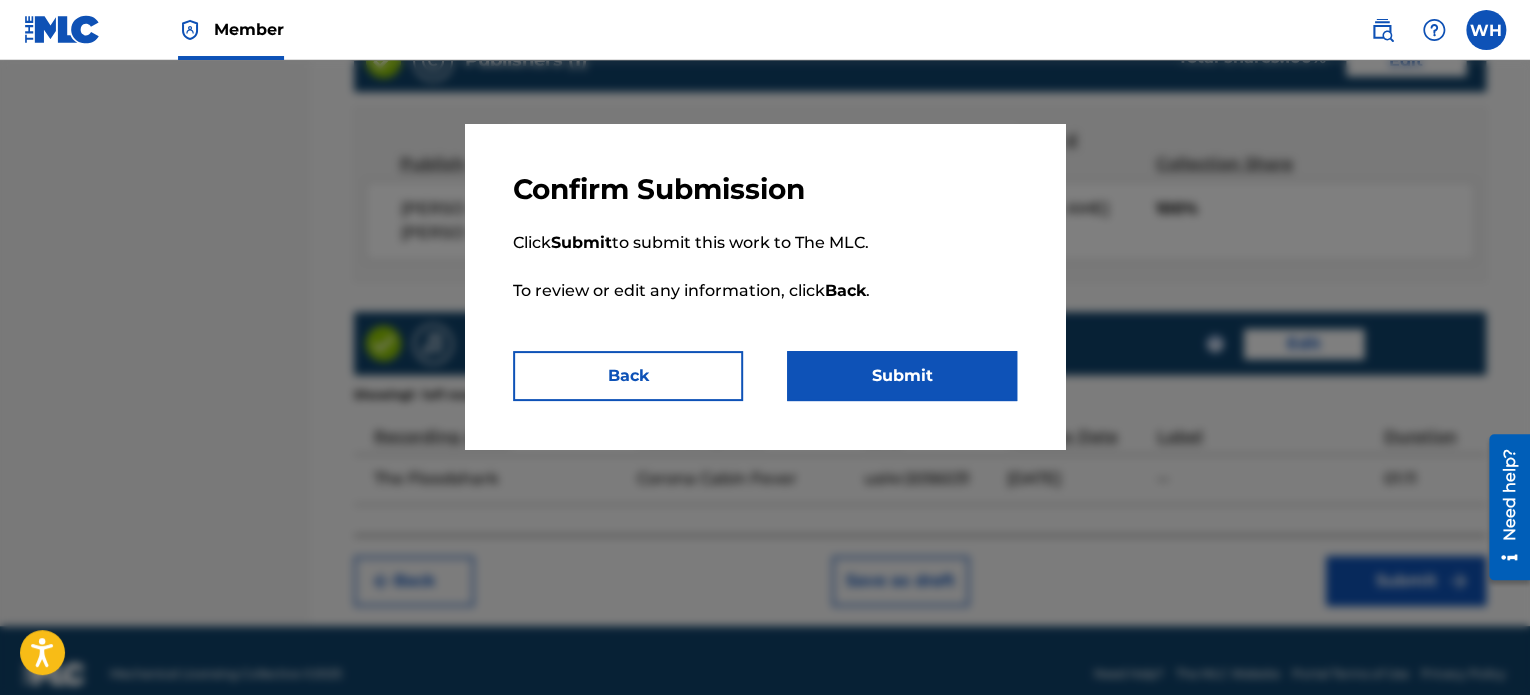 click on "Submit" at bounding box center (902, 376) 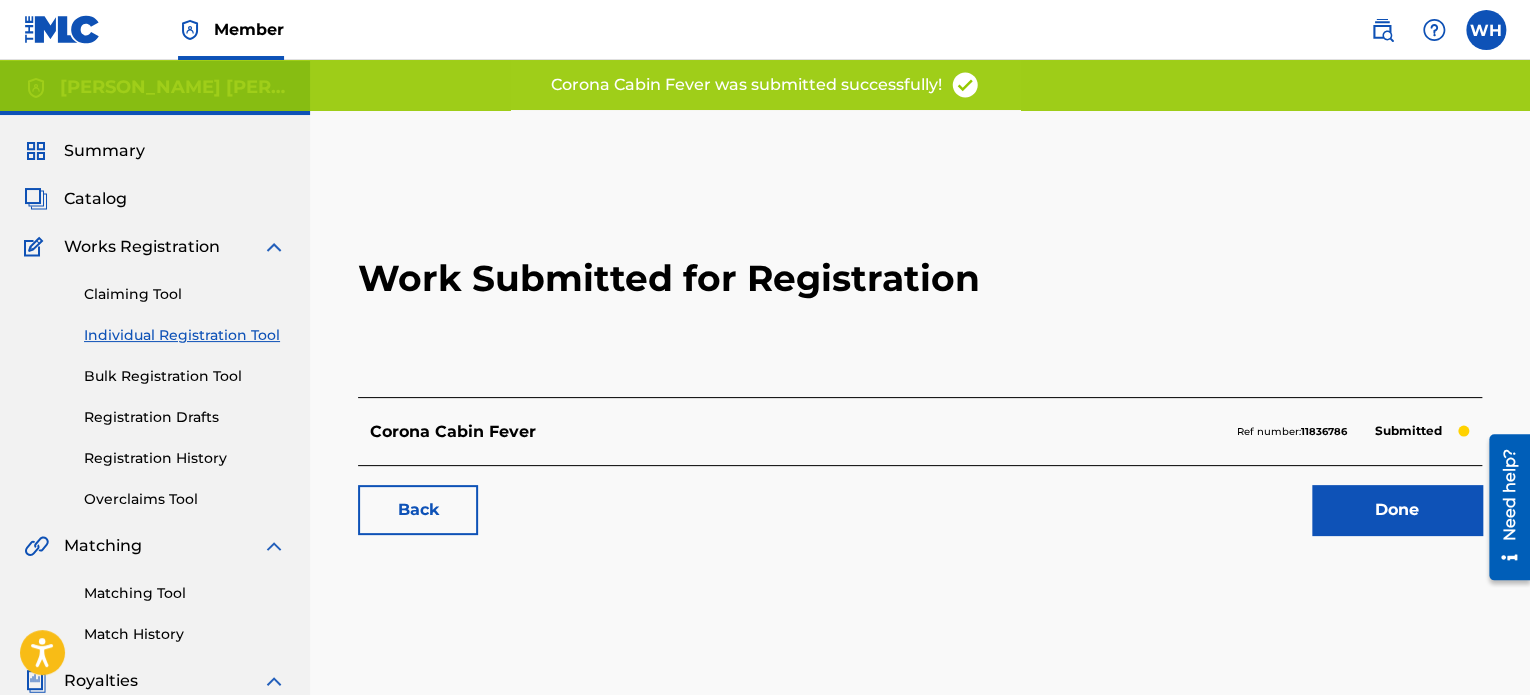click on "Done" at bounding box center [1397, 510] 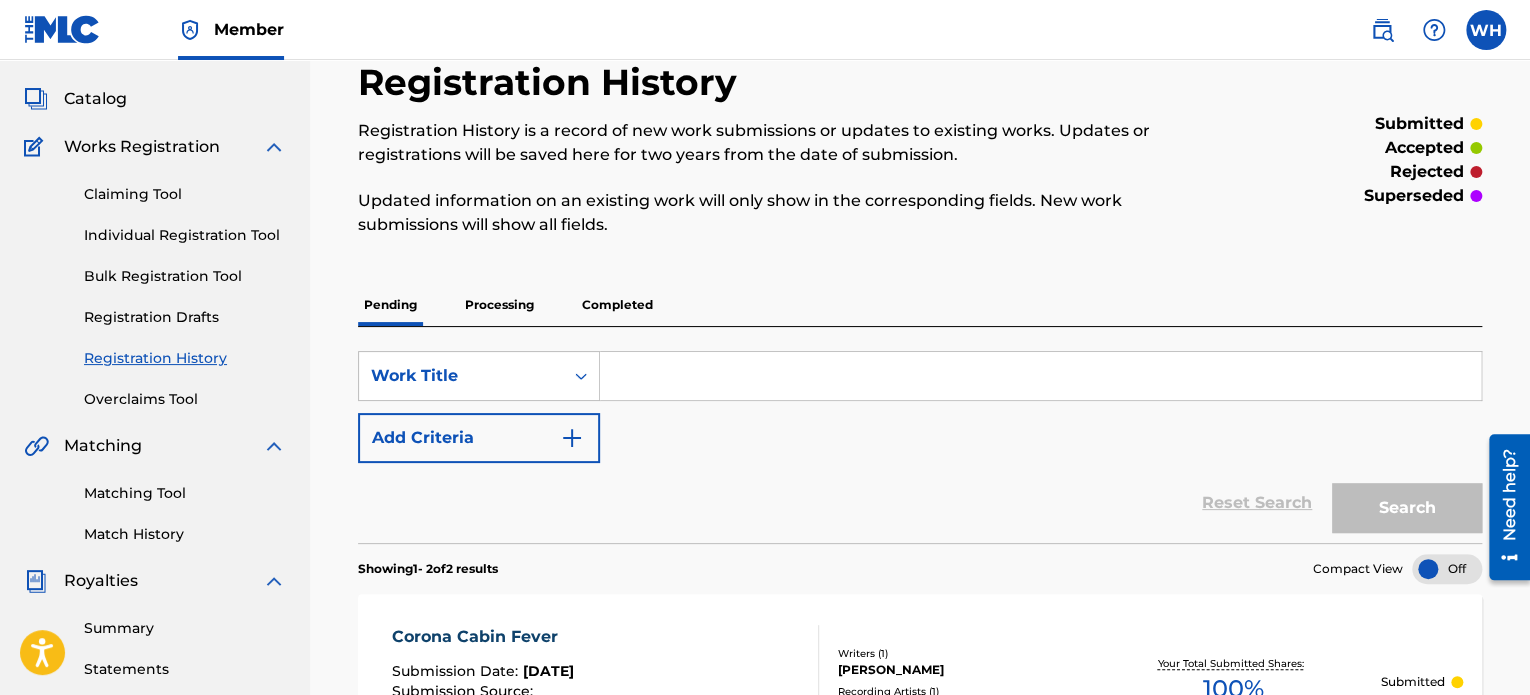 scroll, scrollTop: 0, scrollLeft: 0, axis: both 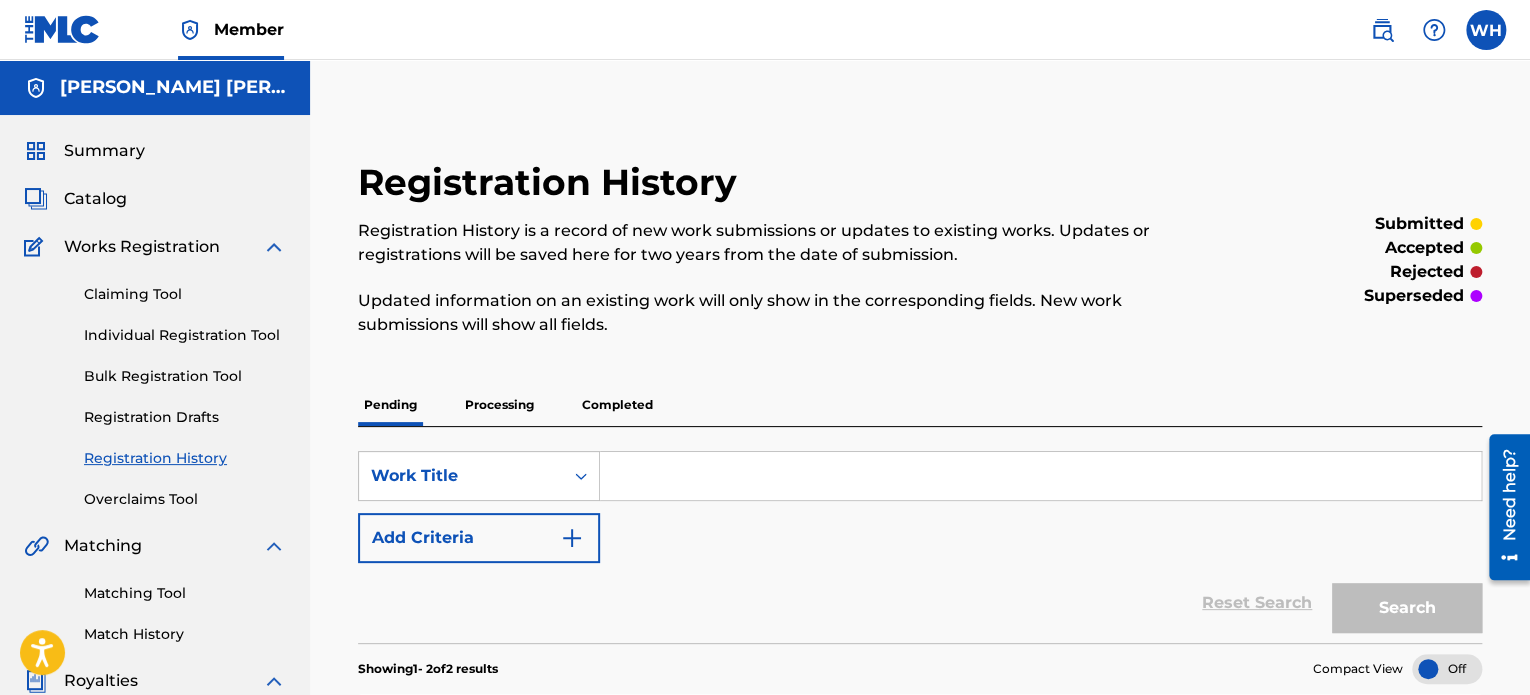 click on "Catalog" at bounding box center (75, 199) 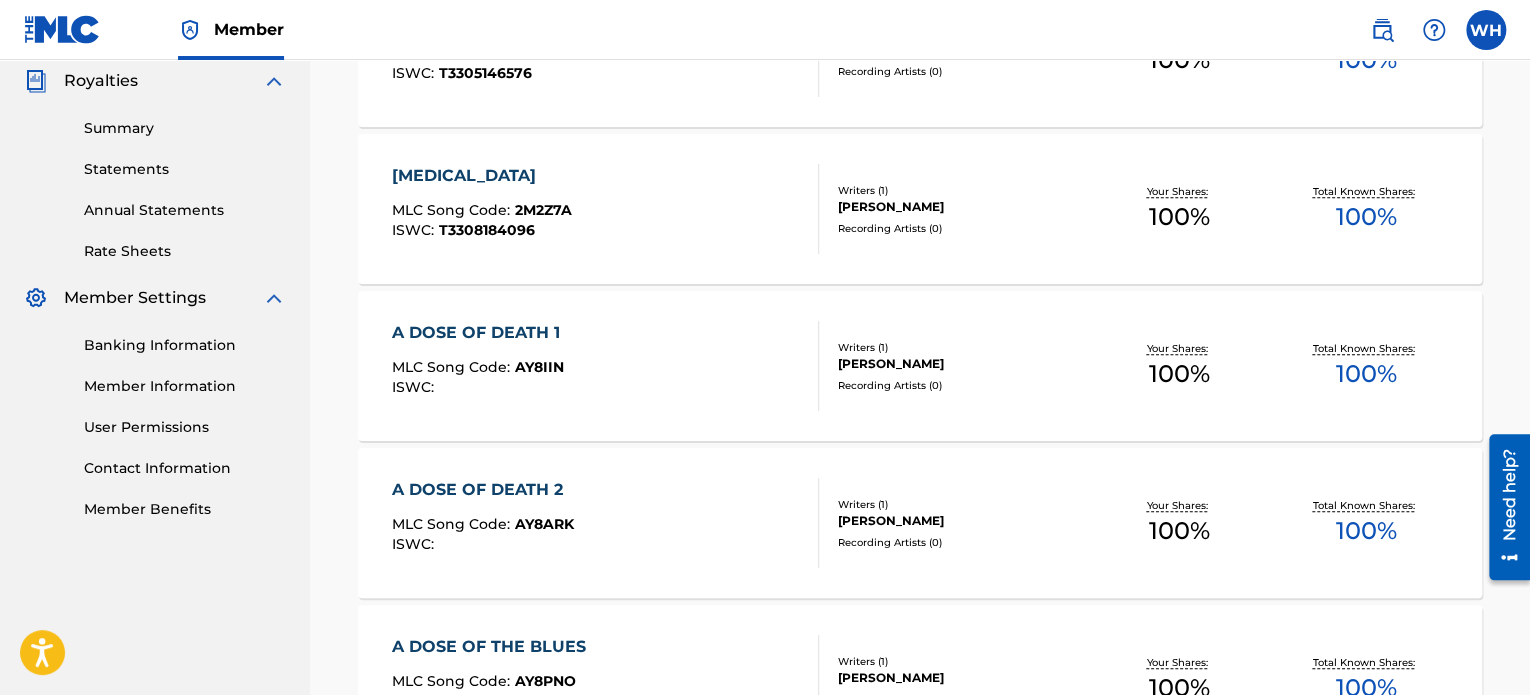 scroll, scrollTop: 0, scrollLeft: 0, axis: both 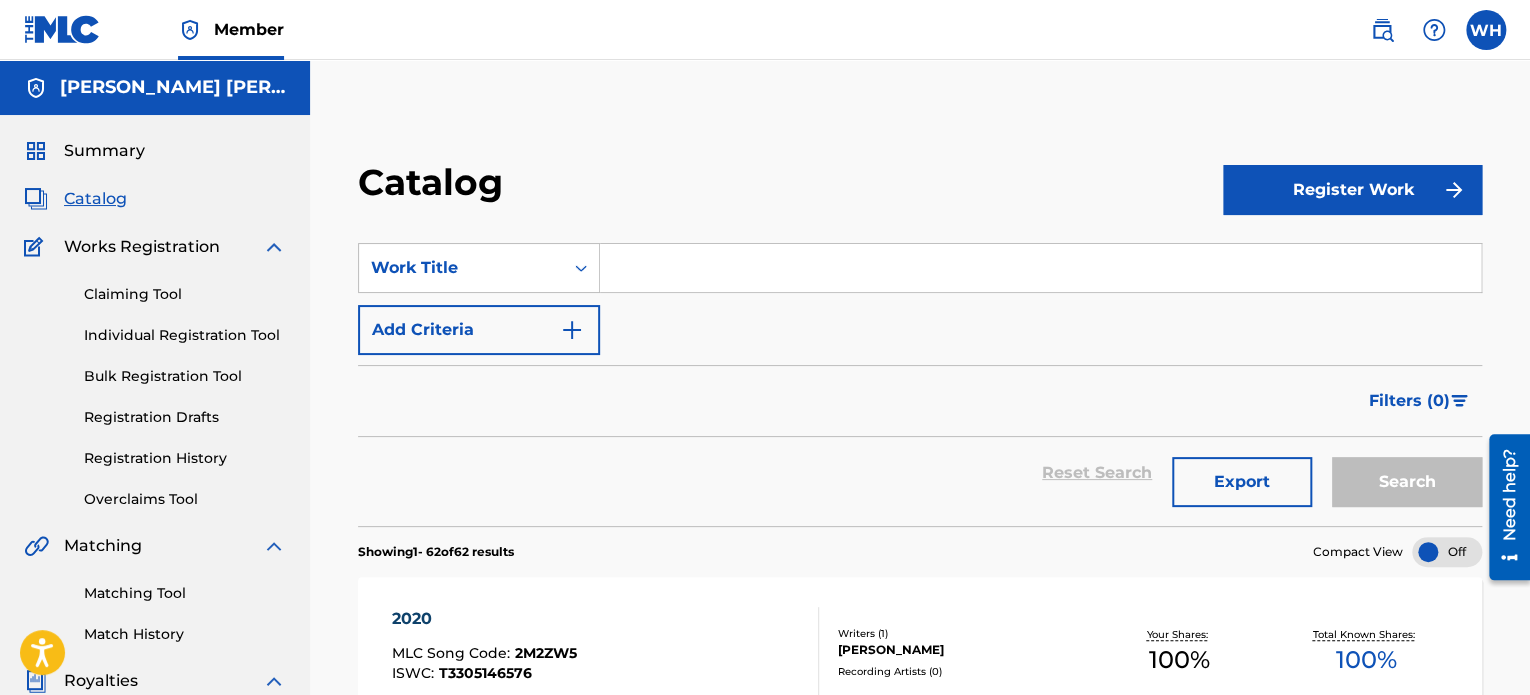 click at bounding box center [1454, 190] 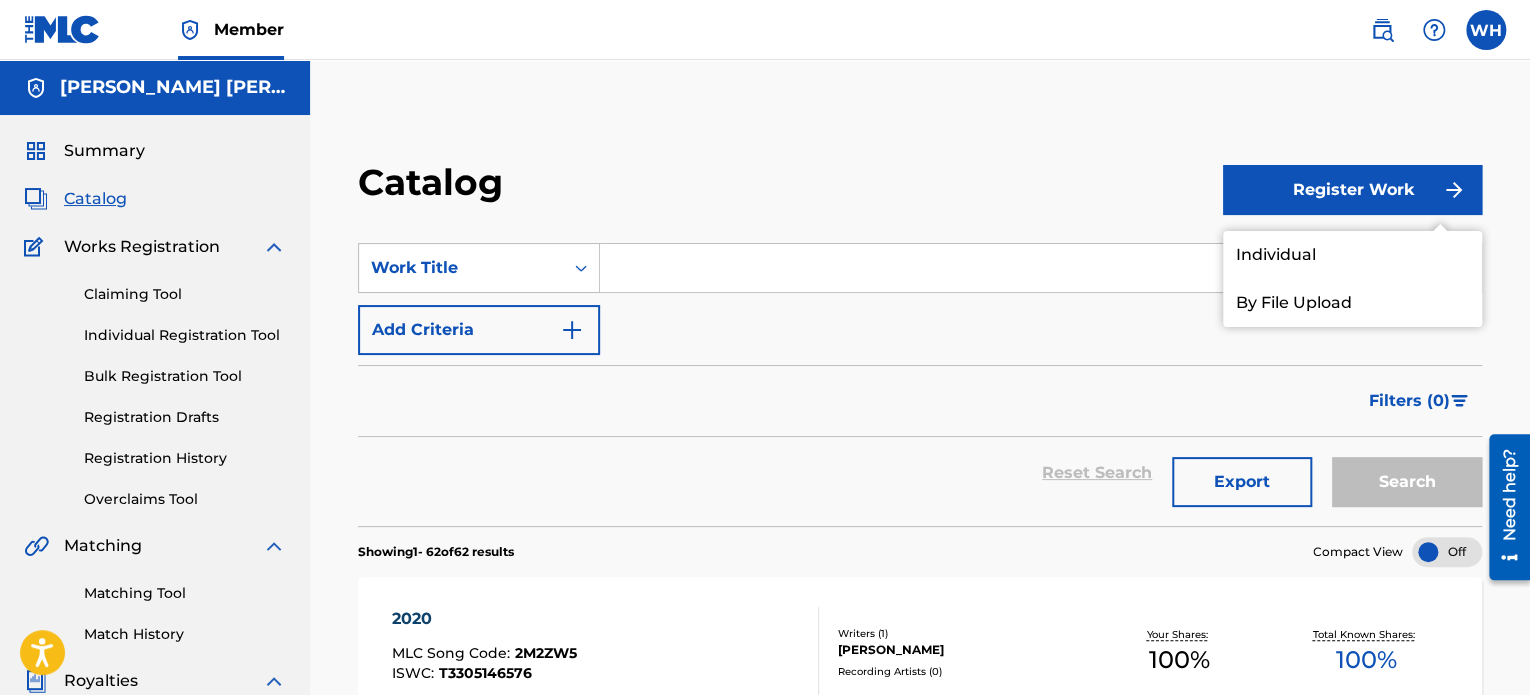 click on "Individual" at bounding box center (1352, 255) 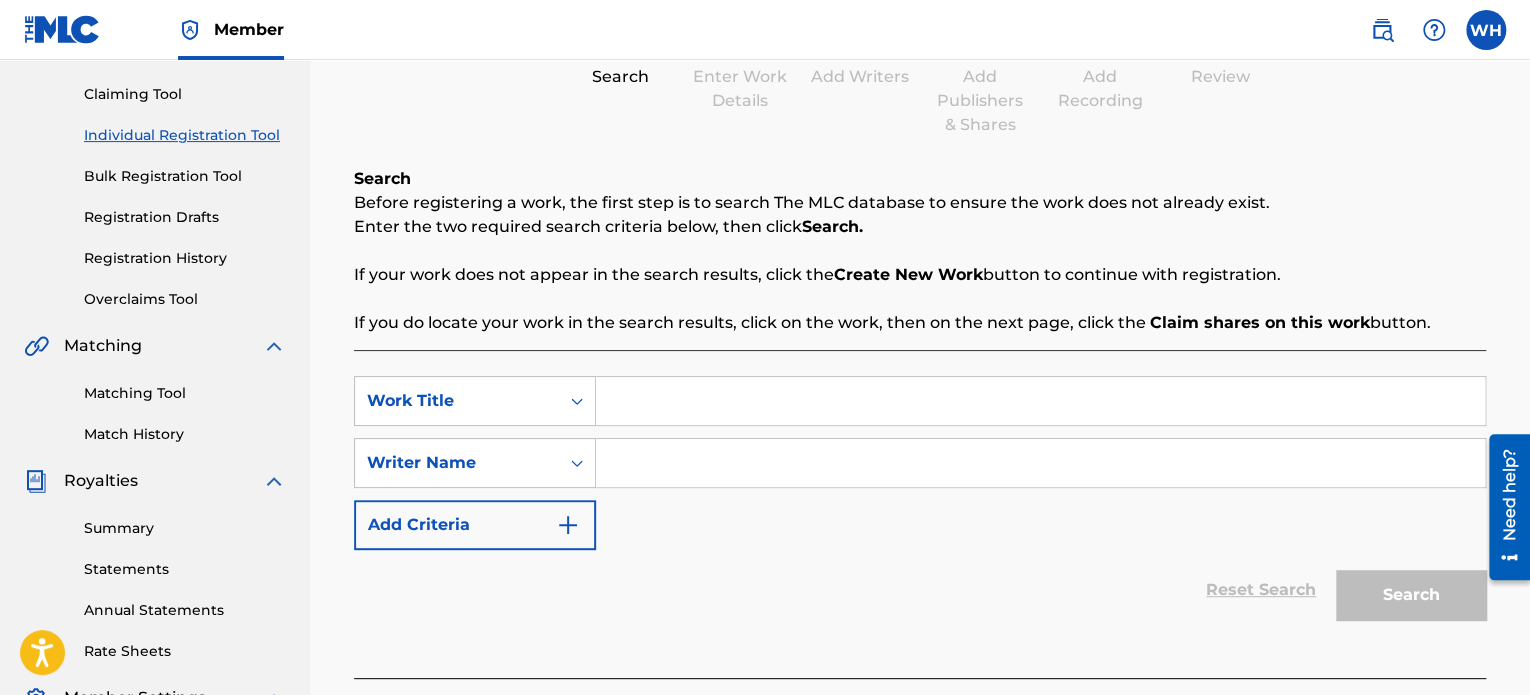scroll, scrollTop: 300, scrollLeft: 0, axis: vertical 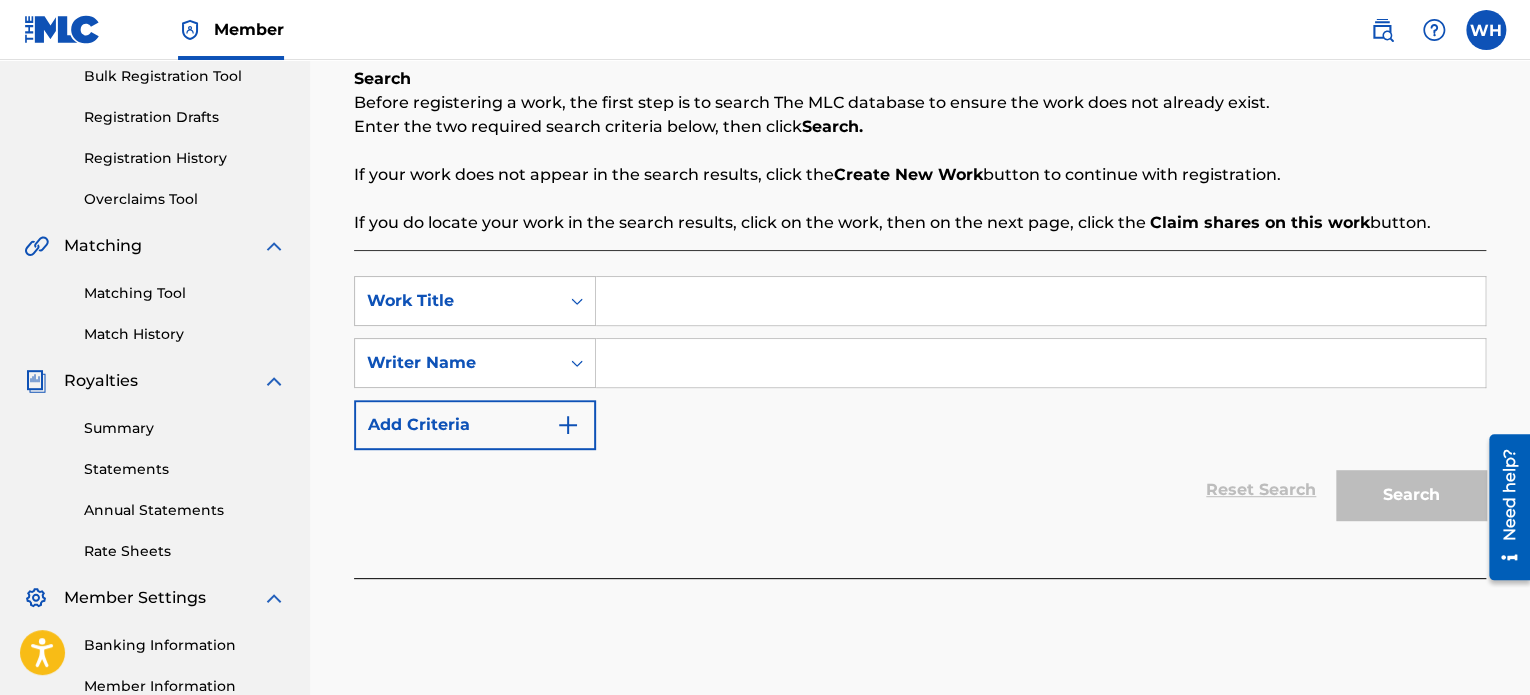 click on "SearchWithCriteria5983e919-4c23-4e5d-b065-8c451e9f7e8c Work Title SearchWithCriteria52fa6968-bcf9-4239-900c-0c38535ec769 Writer Name Add Criteria" at bounding box center (920, 363) 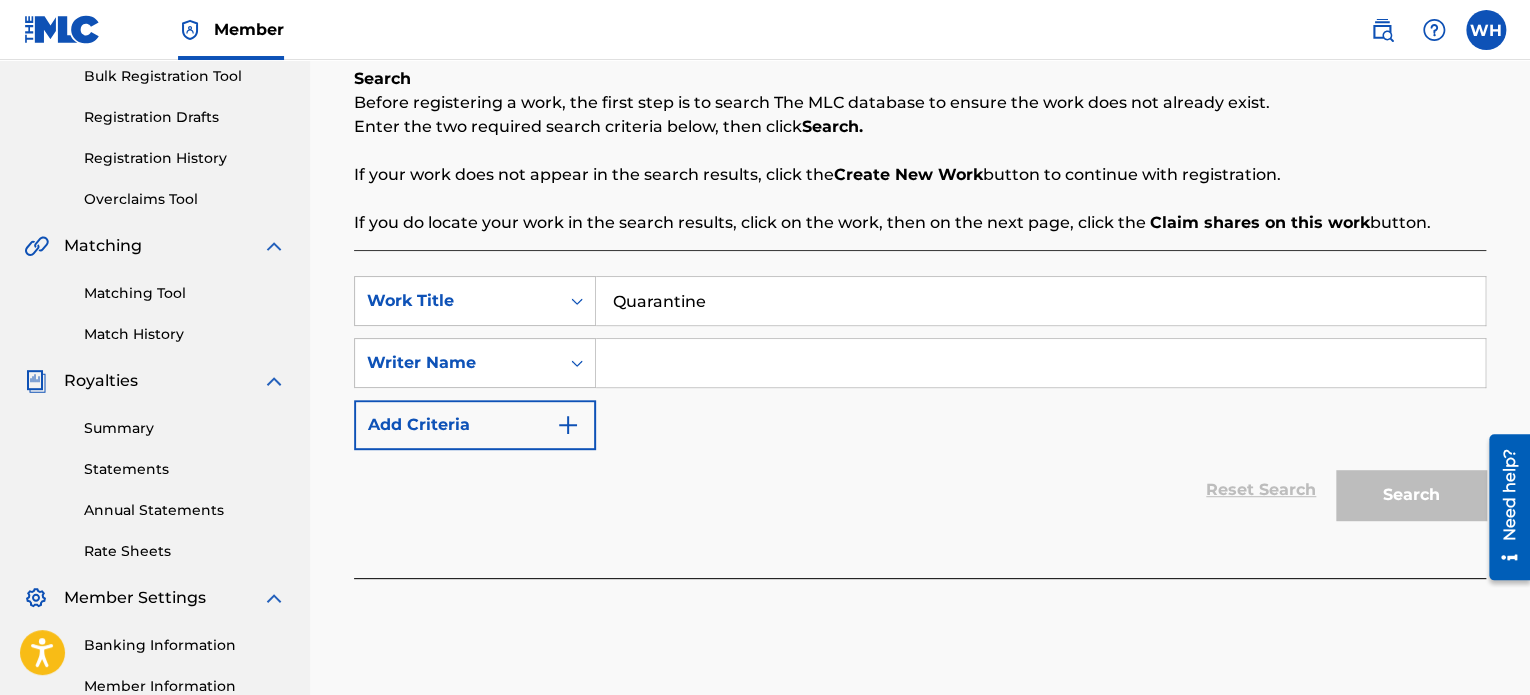 type on "Quarantine" 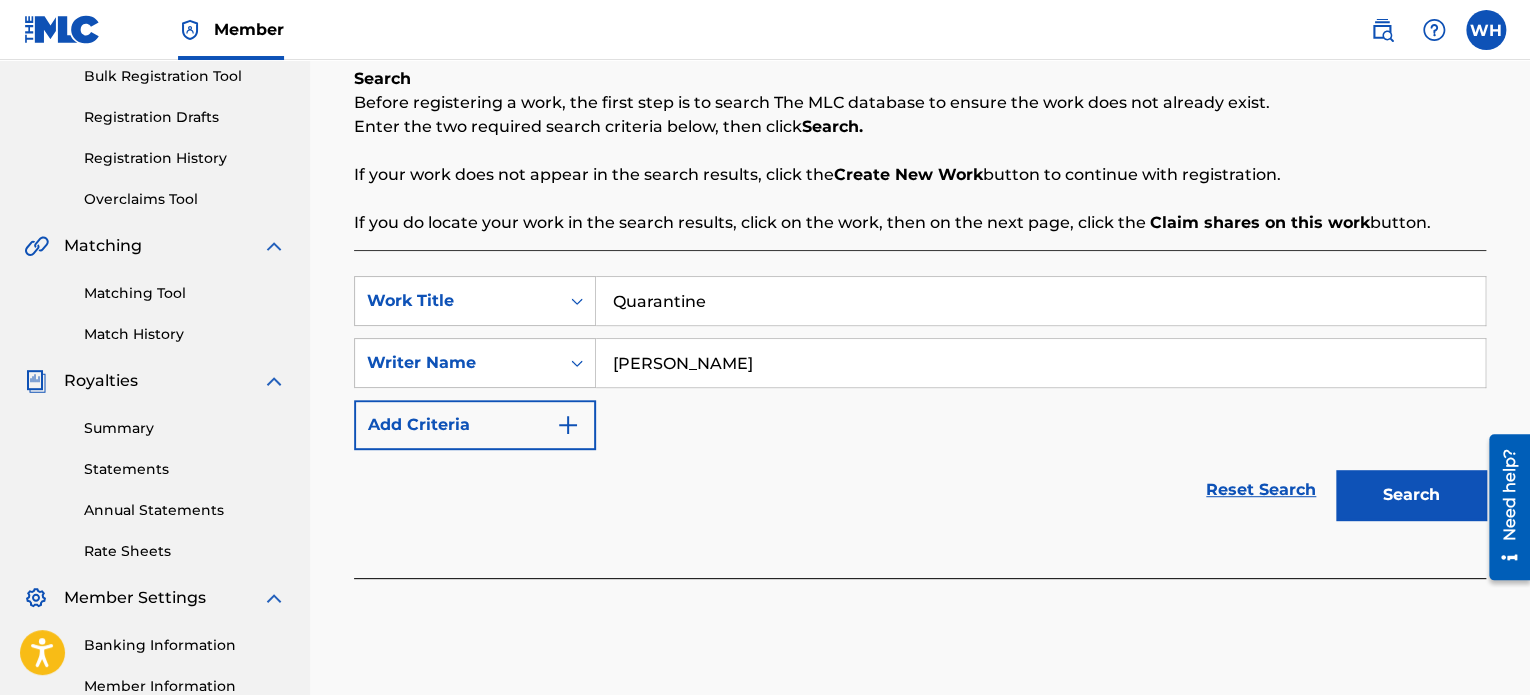type on "[PERSON_NAME]" 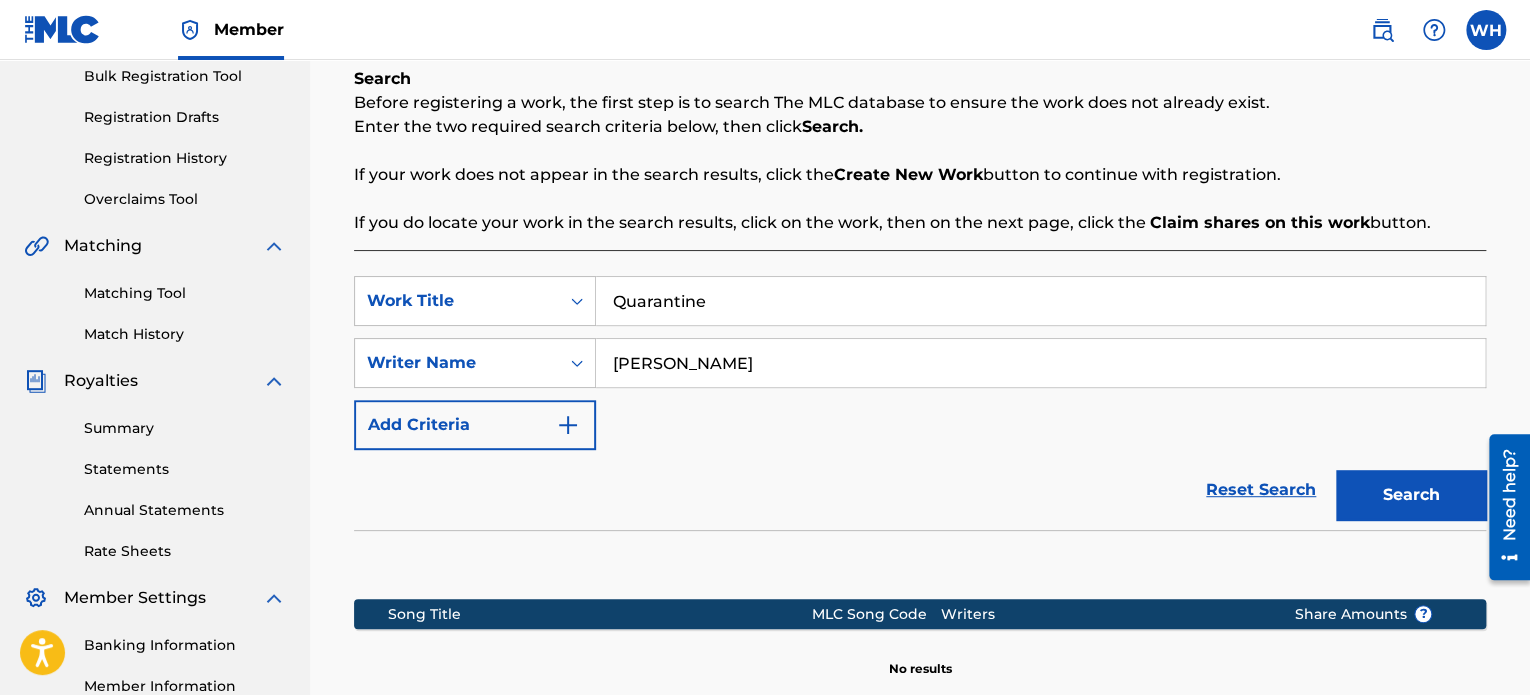 scroll, scrollTop: 549, scrollLeft: 0, axis: vertical 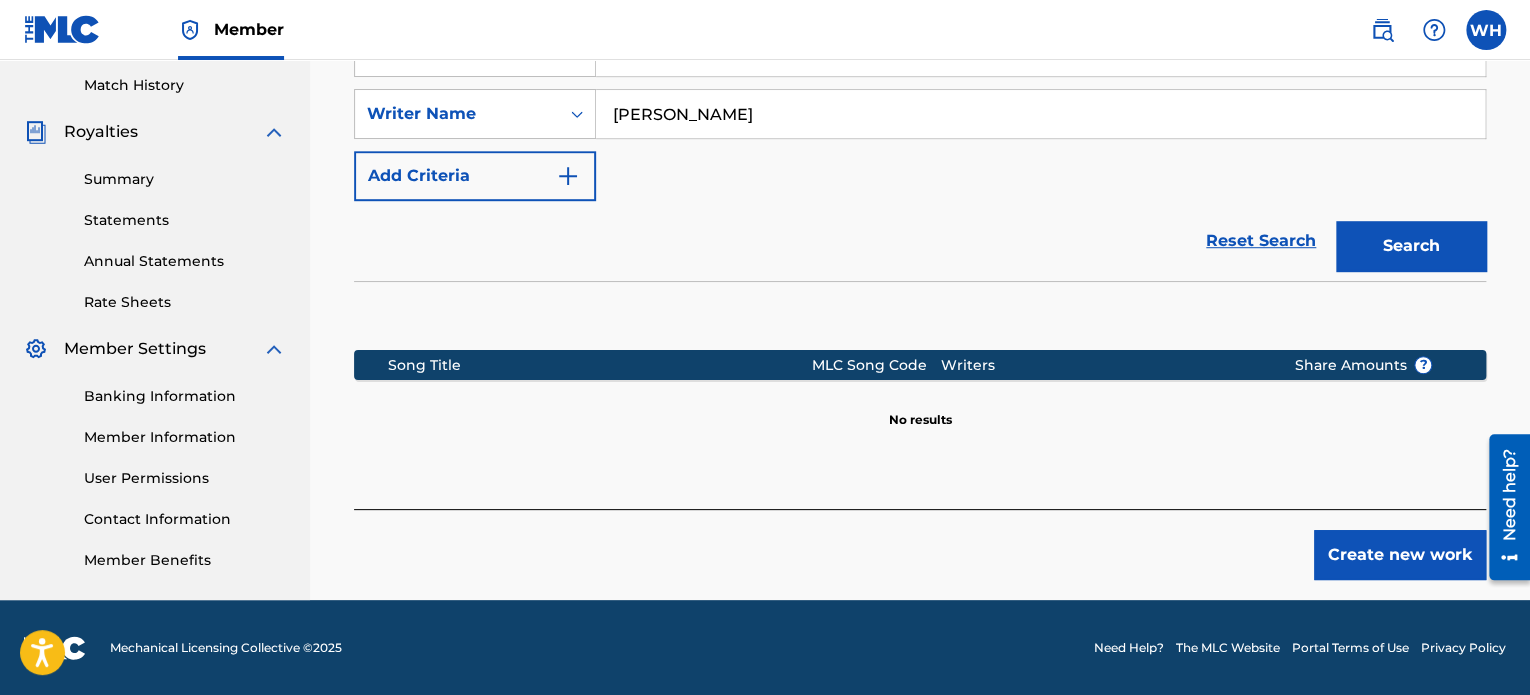 click on "Create new work" at bounding box center (1400, 555) 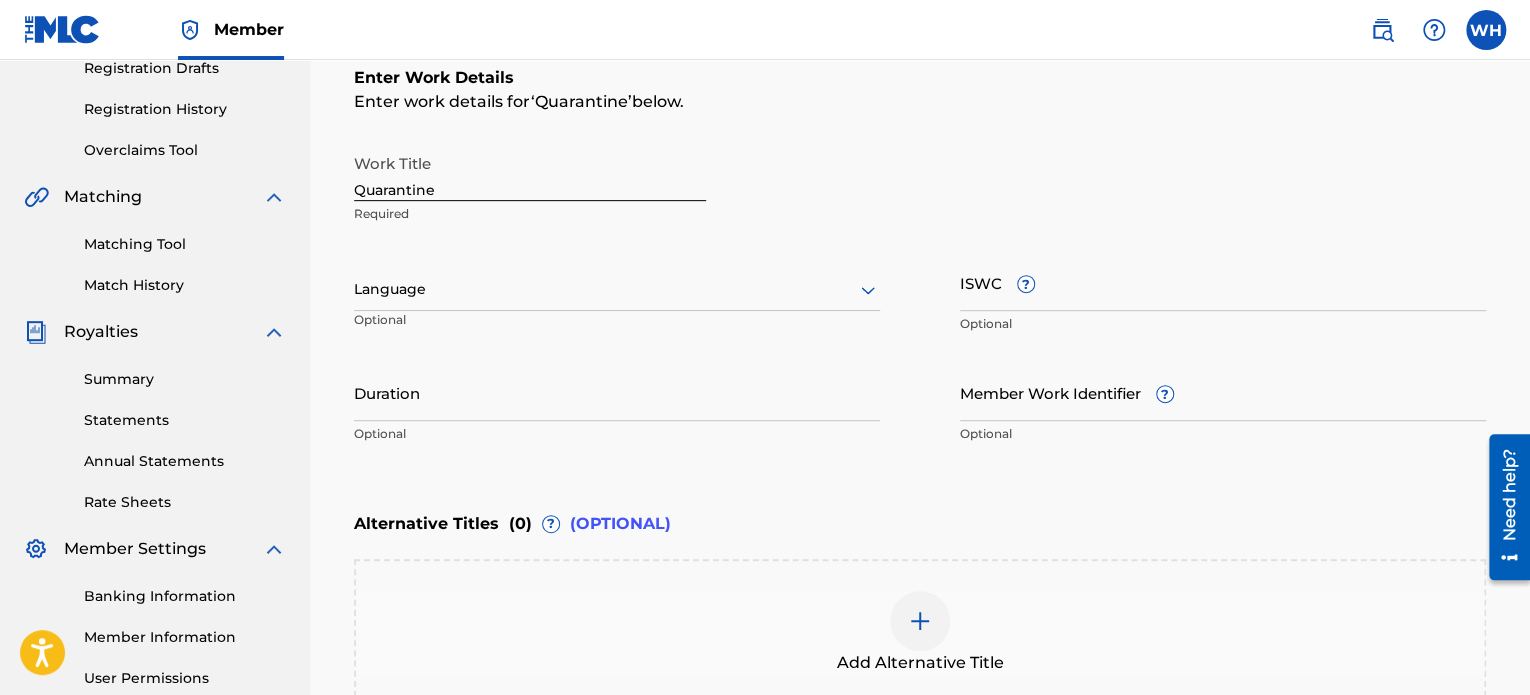 scroll, scrollTop: 149, scrollLeft: 0, axis: vertical 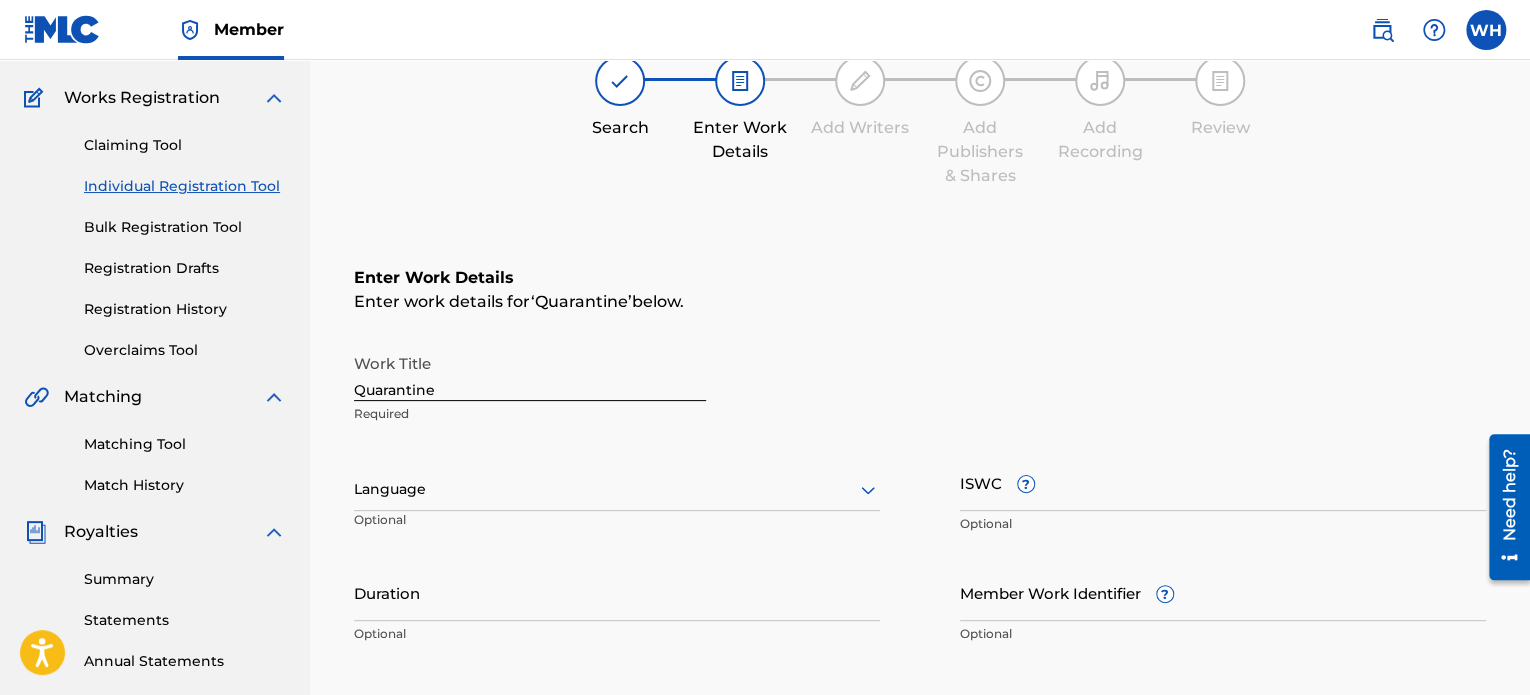 click at bounding box center (617, 489) 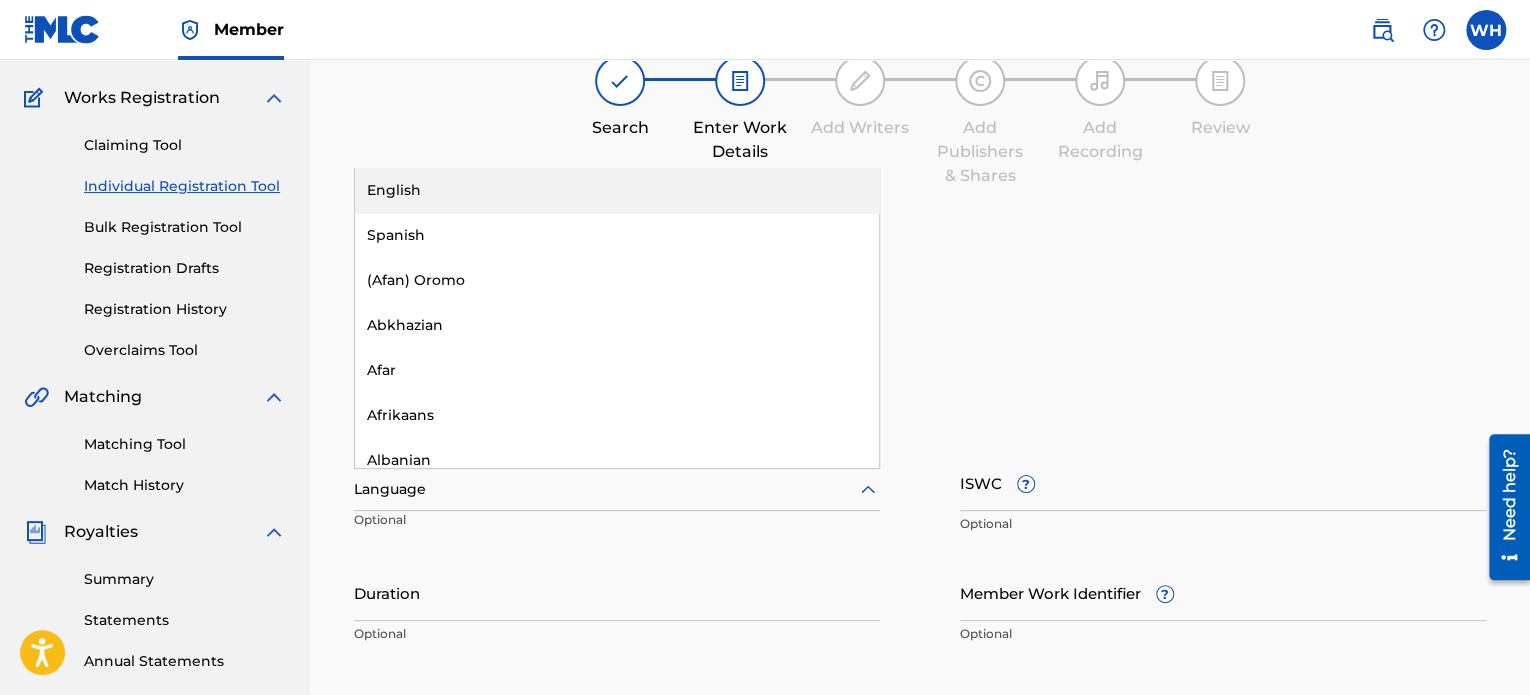 click on "English" at bounding box center [617, 190] 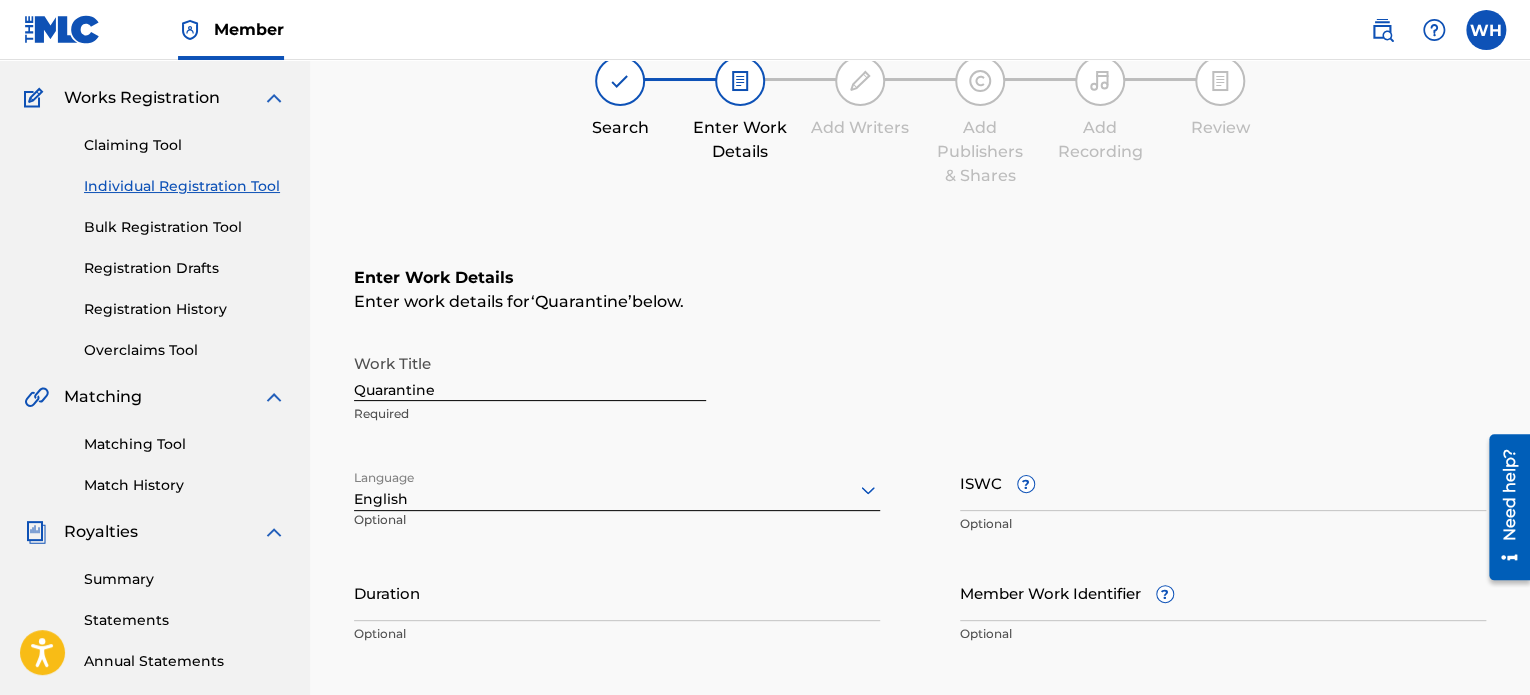 scroll, scrollTop: 249, scrollLeft: 0, axis: vertical 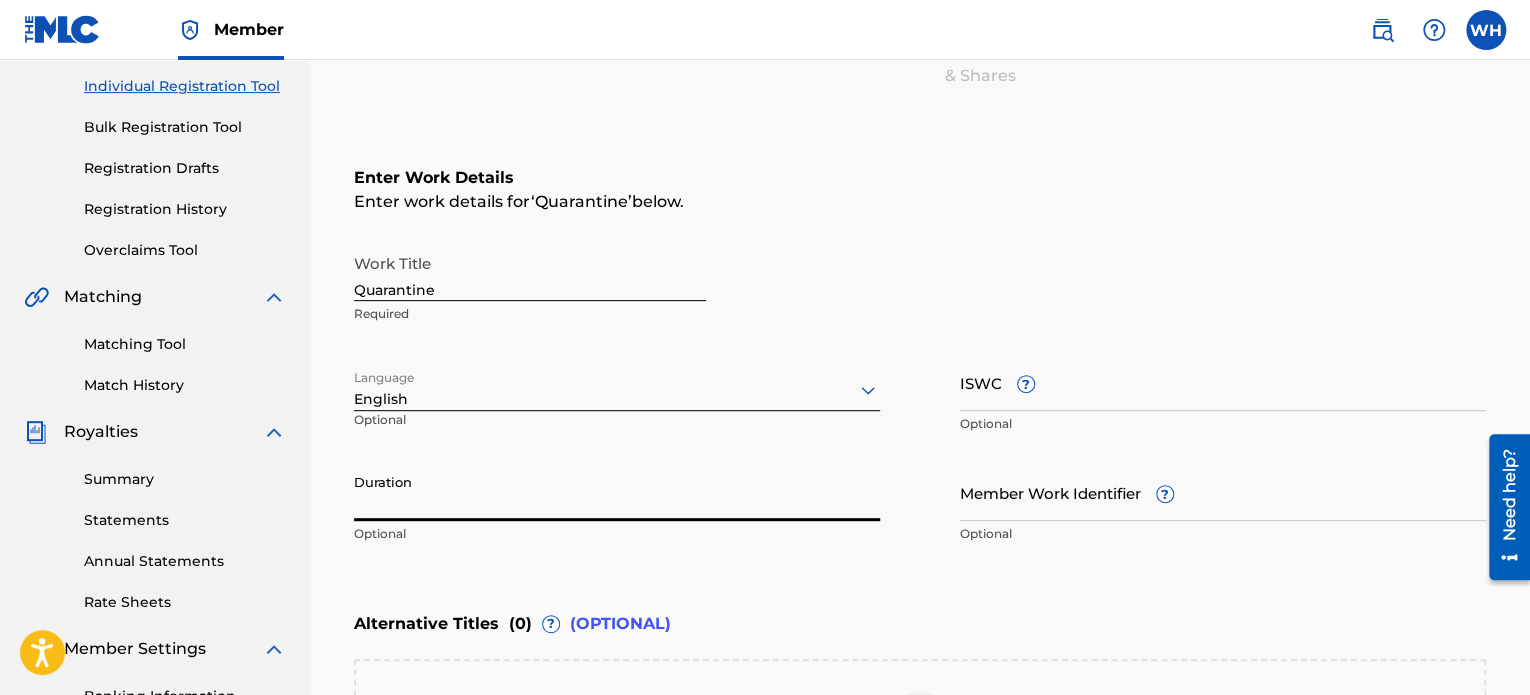 click on "Duration" at bounding box center (617, 492) 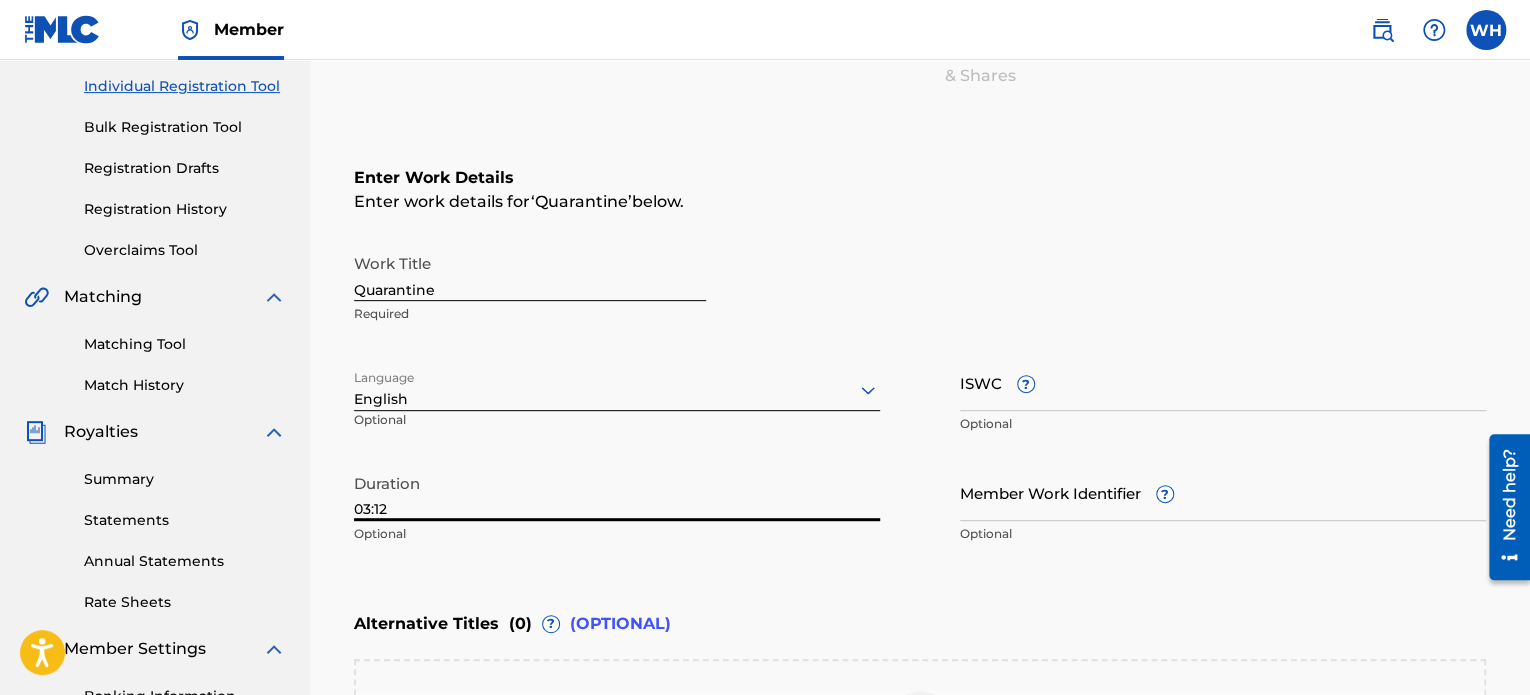 type on "03:12" 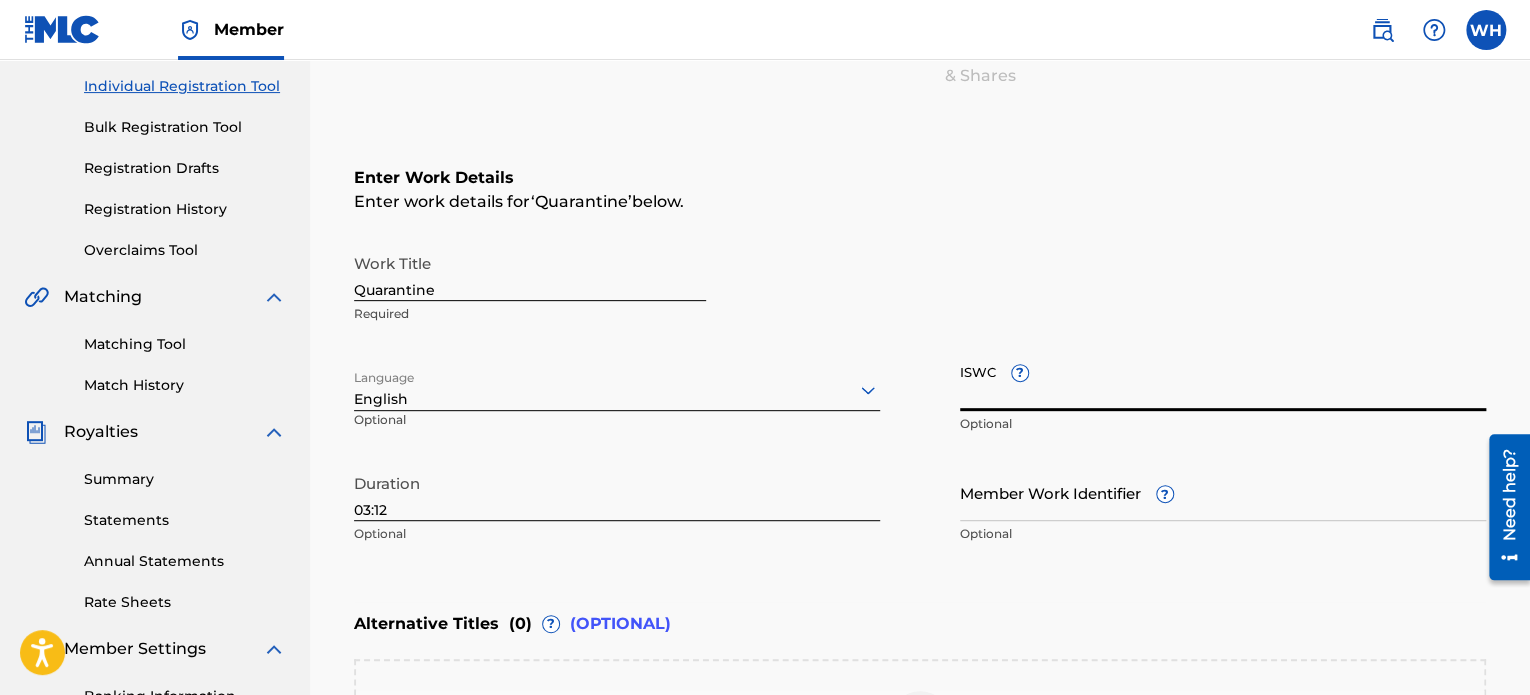 click on "ISWC   ?" at bounding box center [1223, 382] 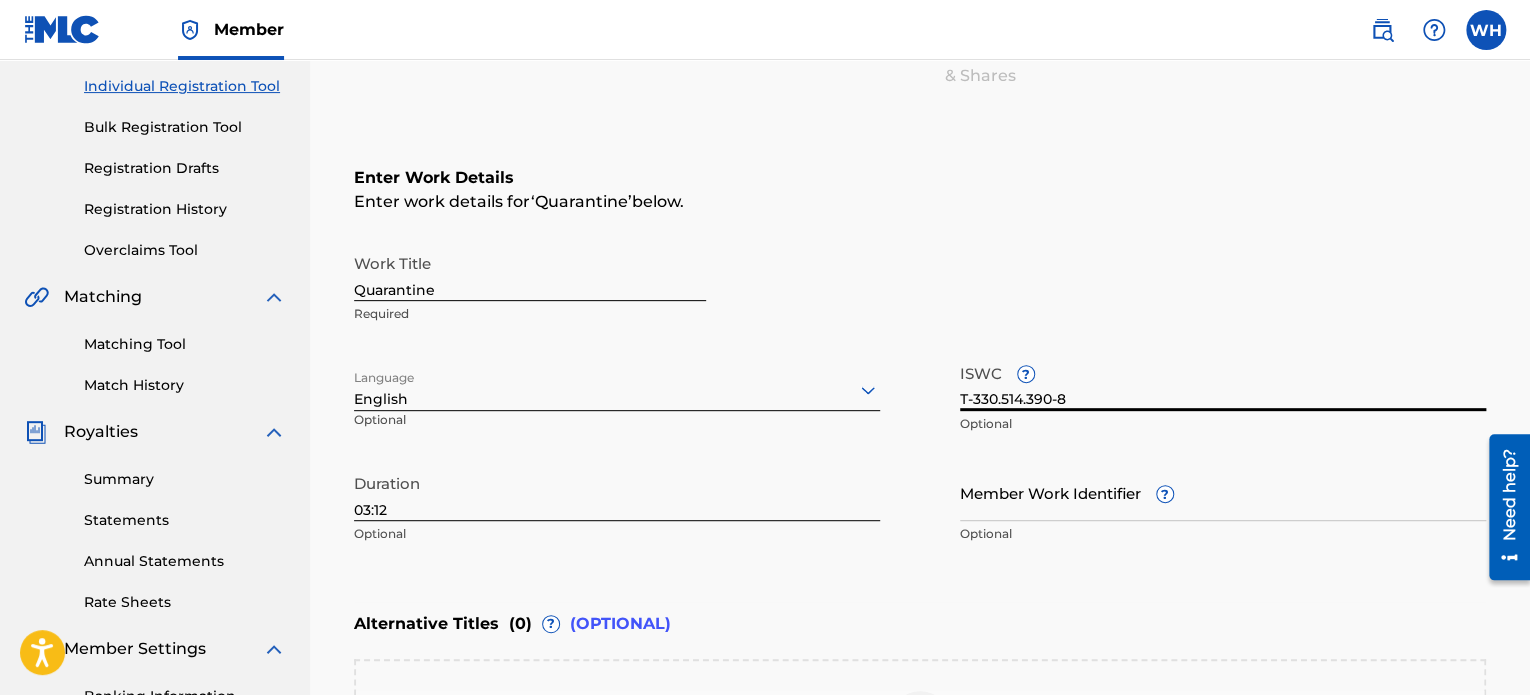 type on "T-330.514.390-8" 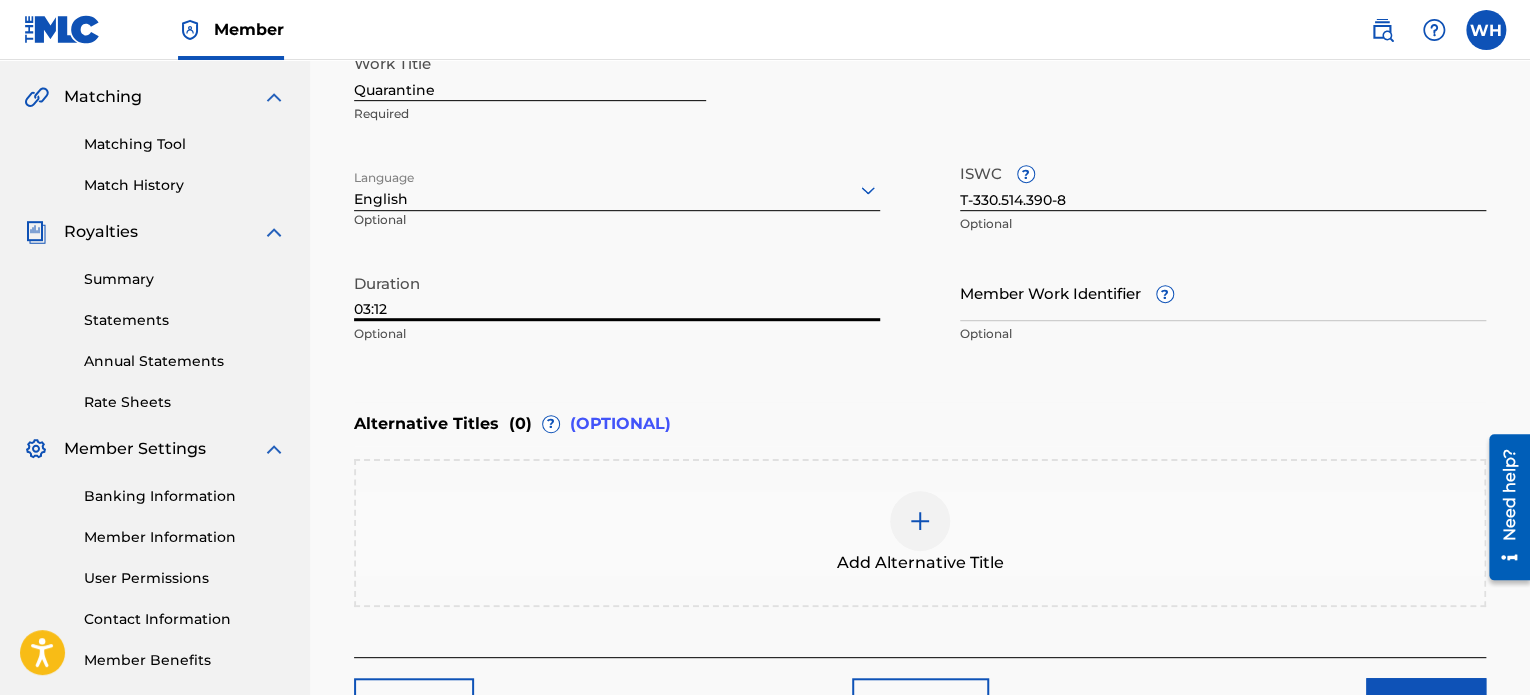 scroll, scrollTop: 549, scrollLeft: 0, axis: vertical 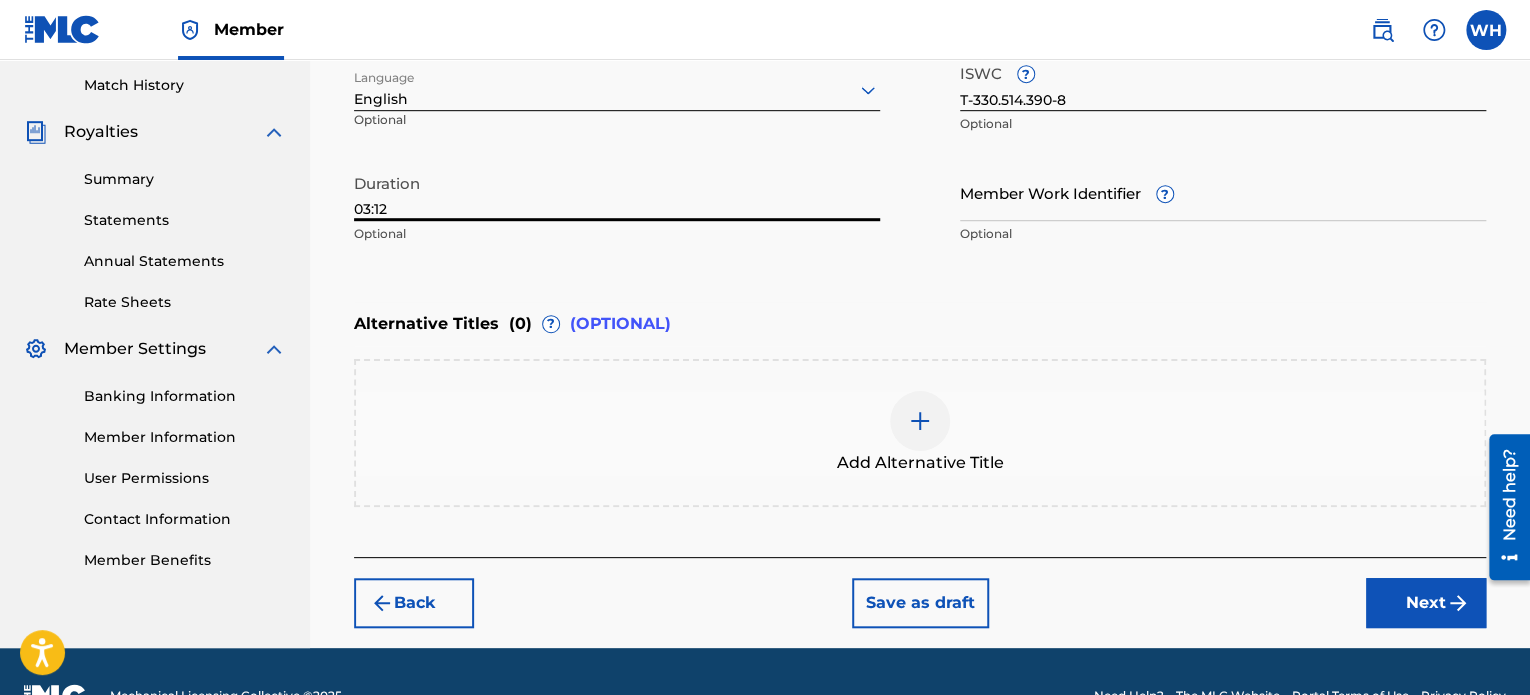 click on "Next" at bounding box center (1426, 603) 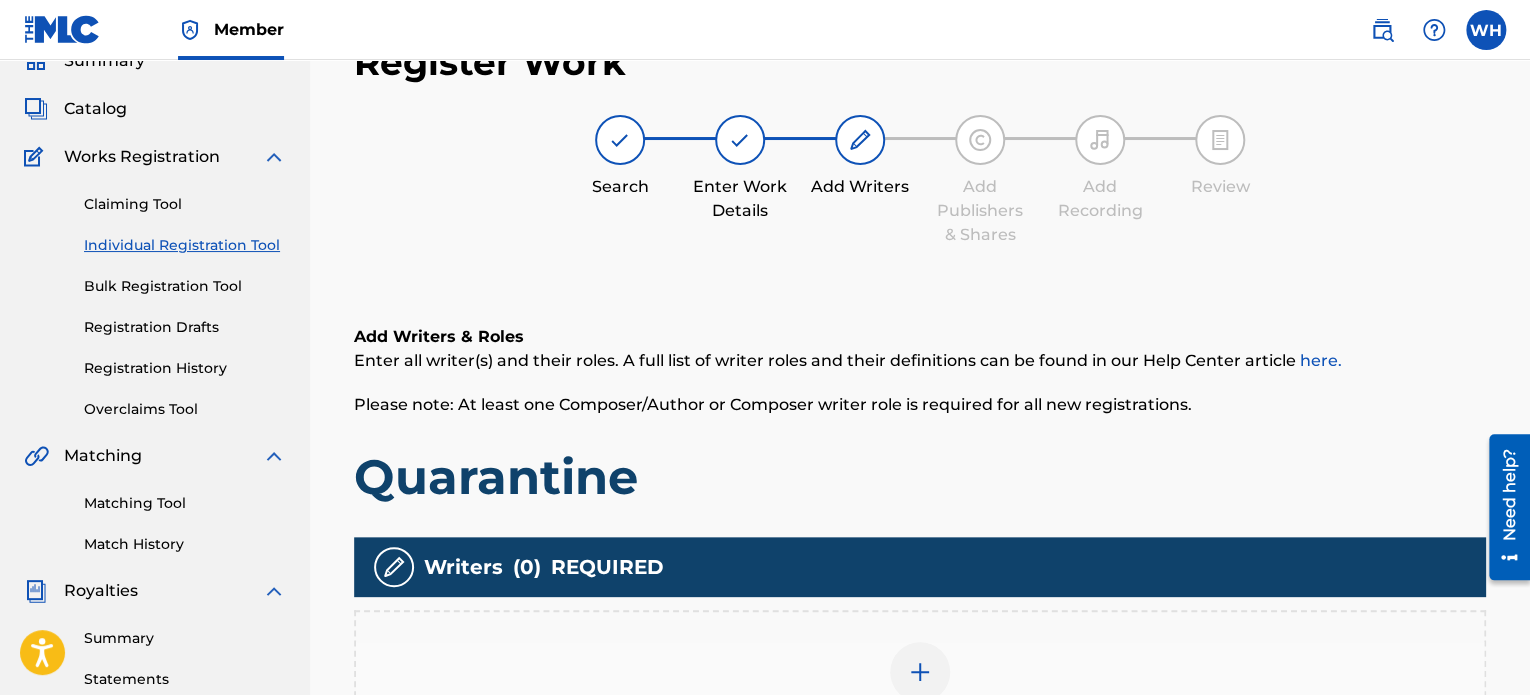 scroll, scrollTop: 490, scrollLeft: 0, axis: vertical 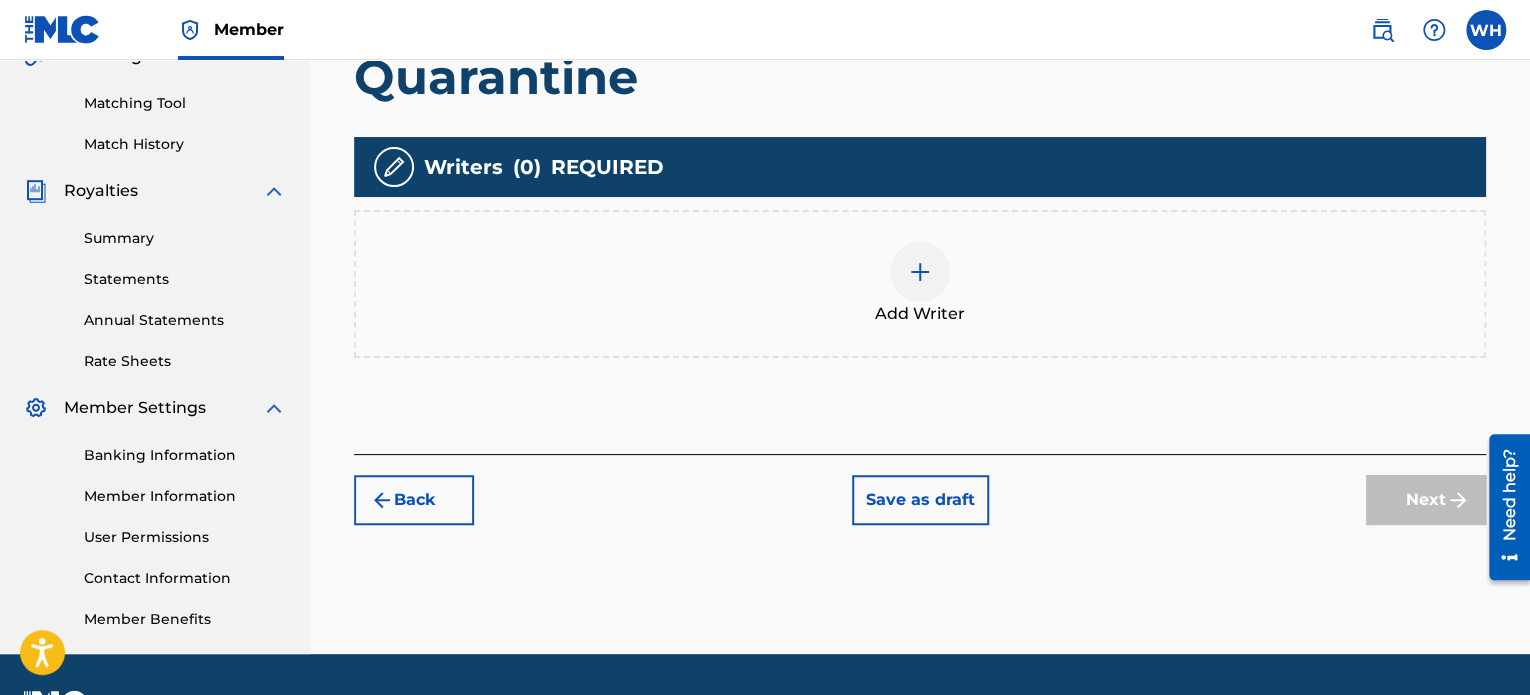 click at bounding box center (920, 272) 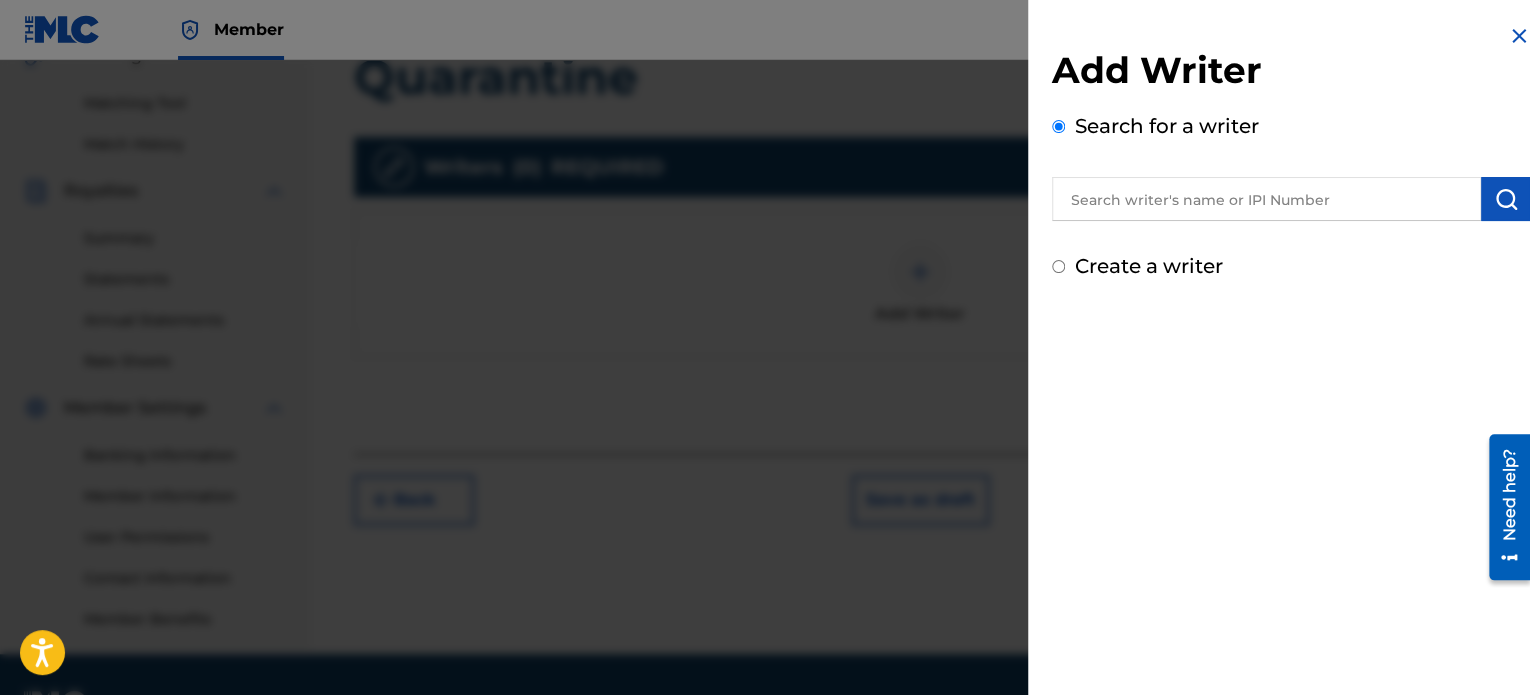 click at bounding box center (1266, 199) 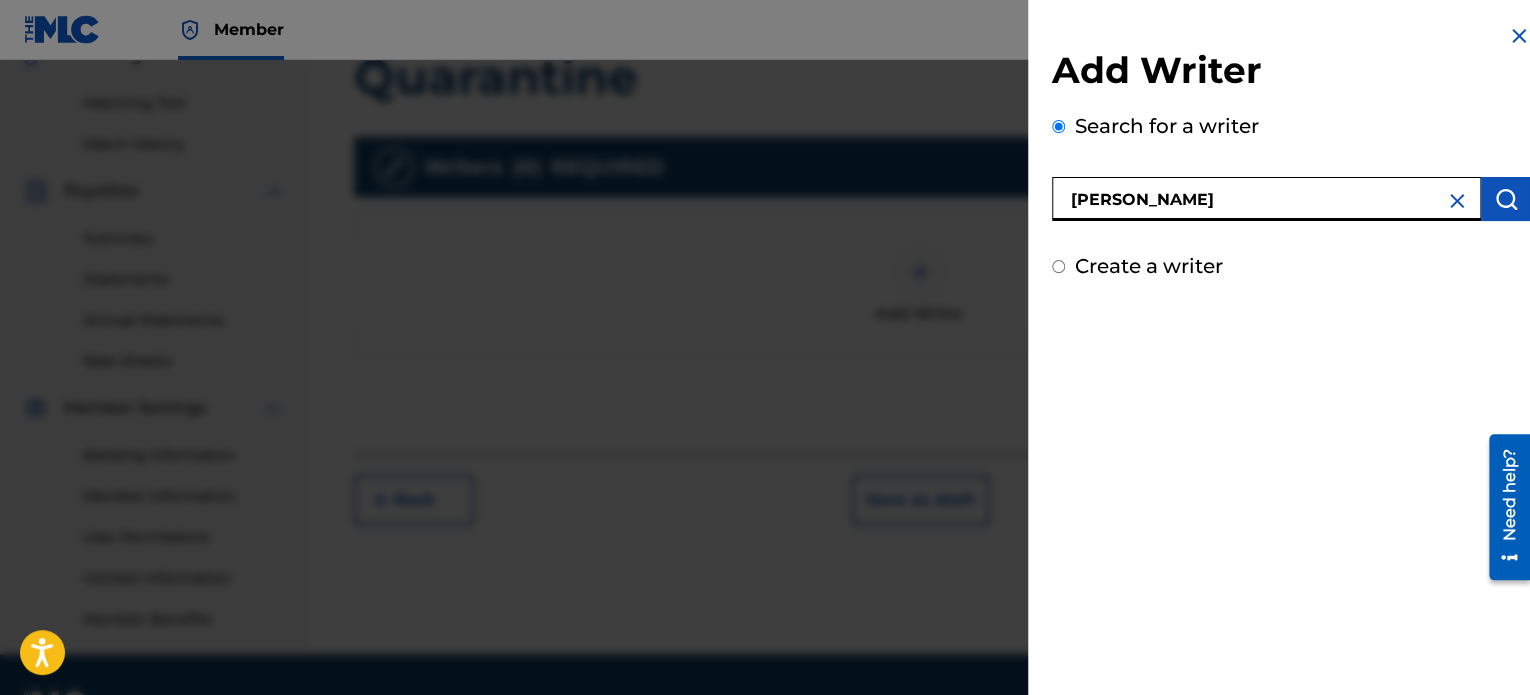 type on "[PERSON_NAME]" 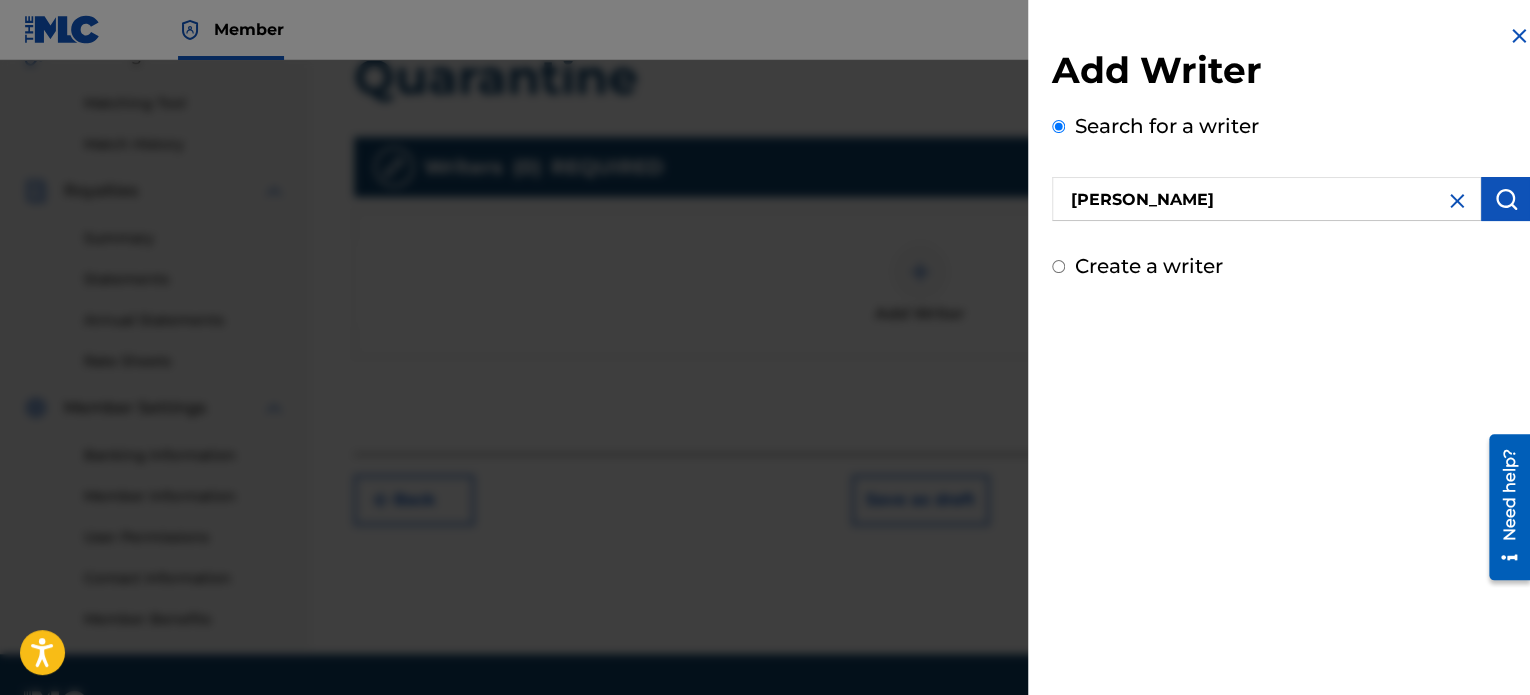 click at bounding box center [1506, 199] 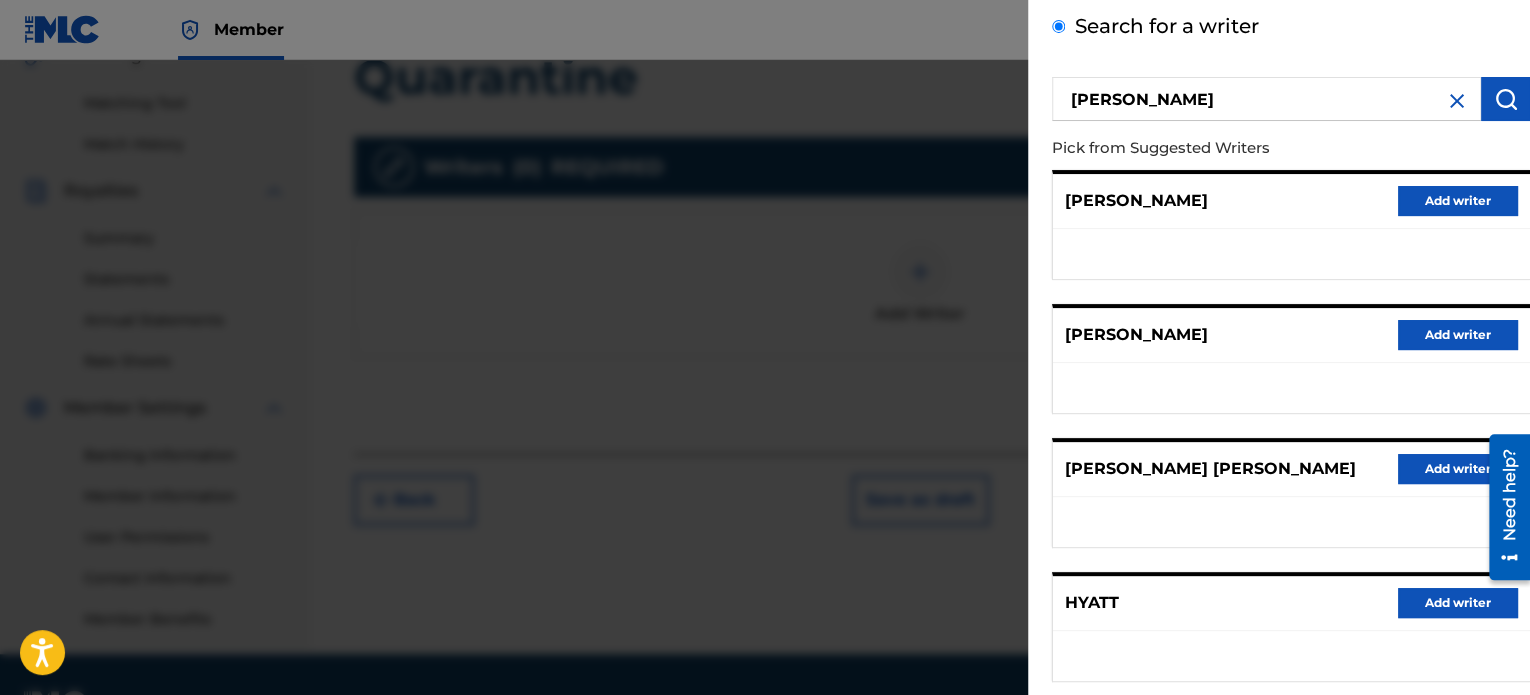 scroll, scrollTop: 344, scrollLeft: 0, axis: vertical 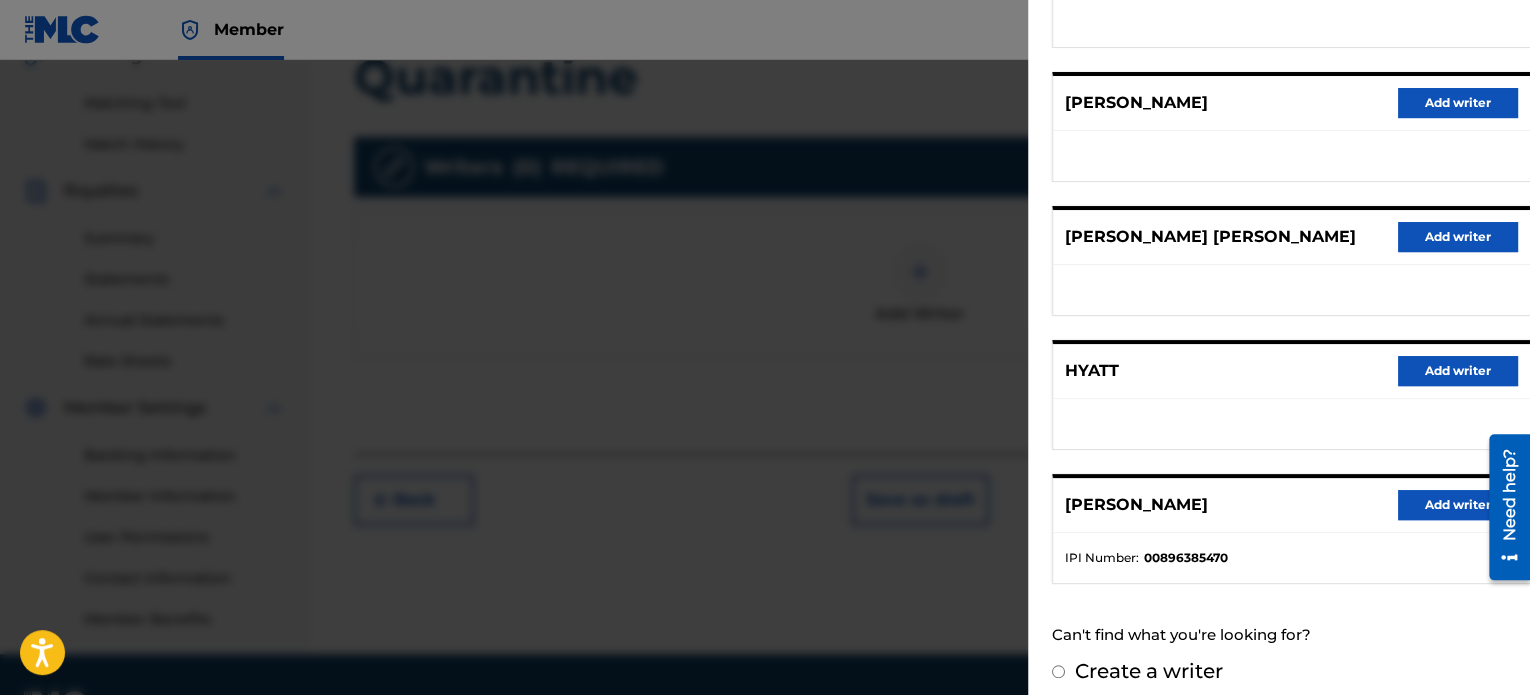 click on "Add writer" at bounding box center [1458, 505] 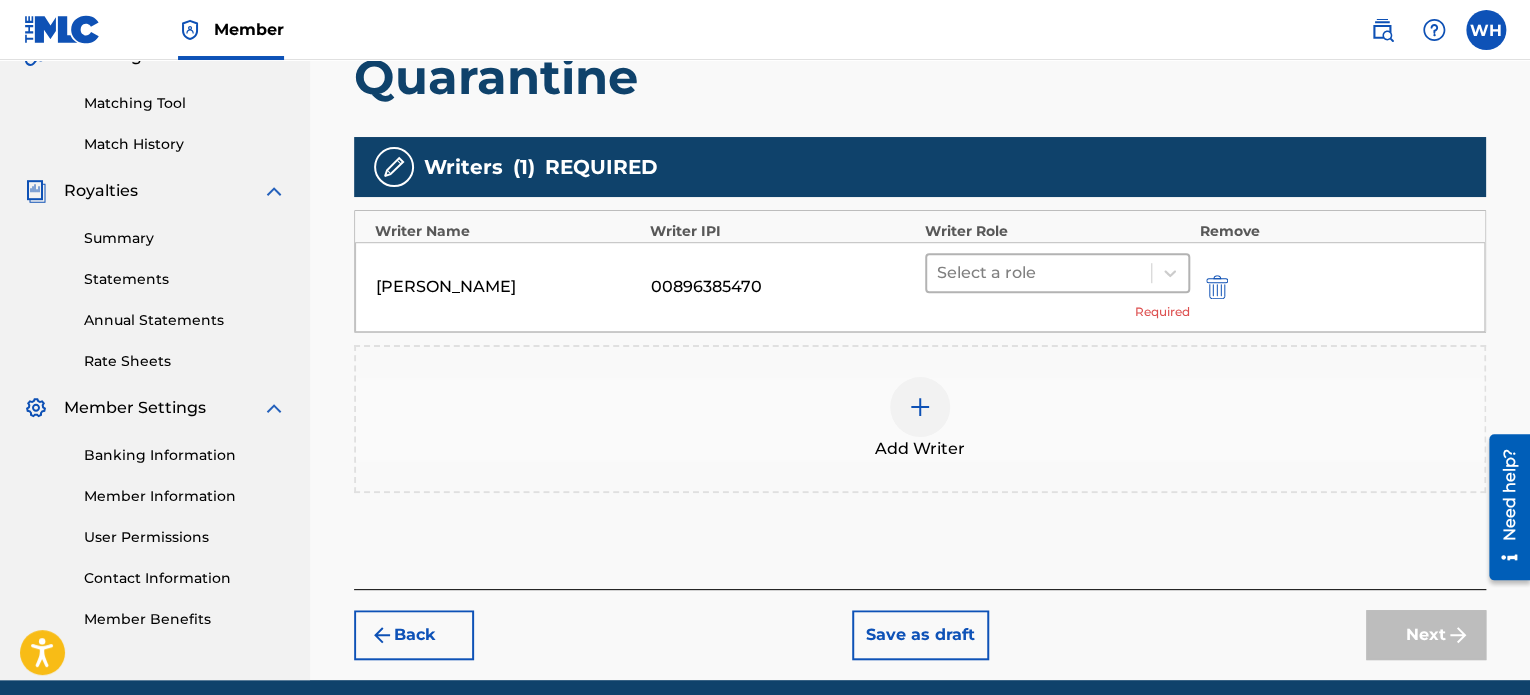 click at bounding box center (1039, 273) 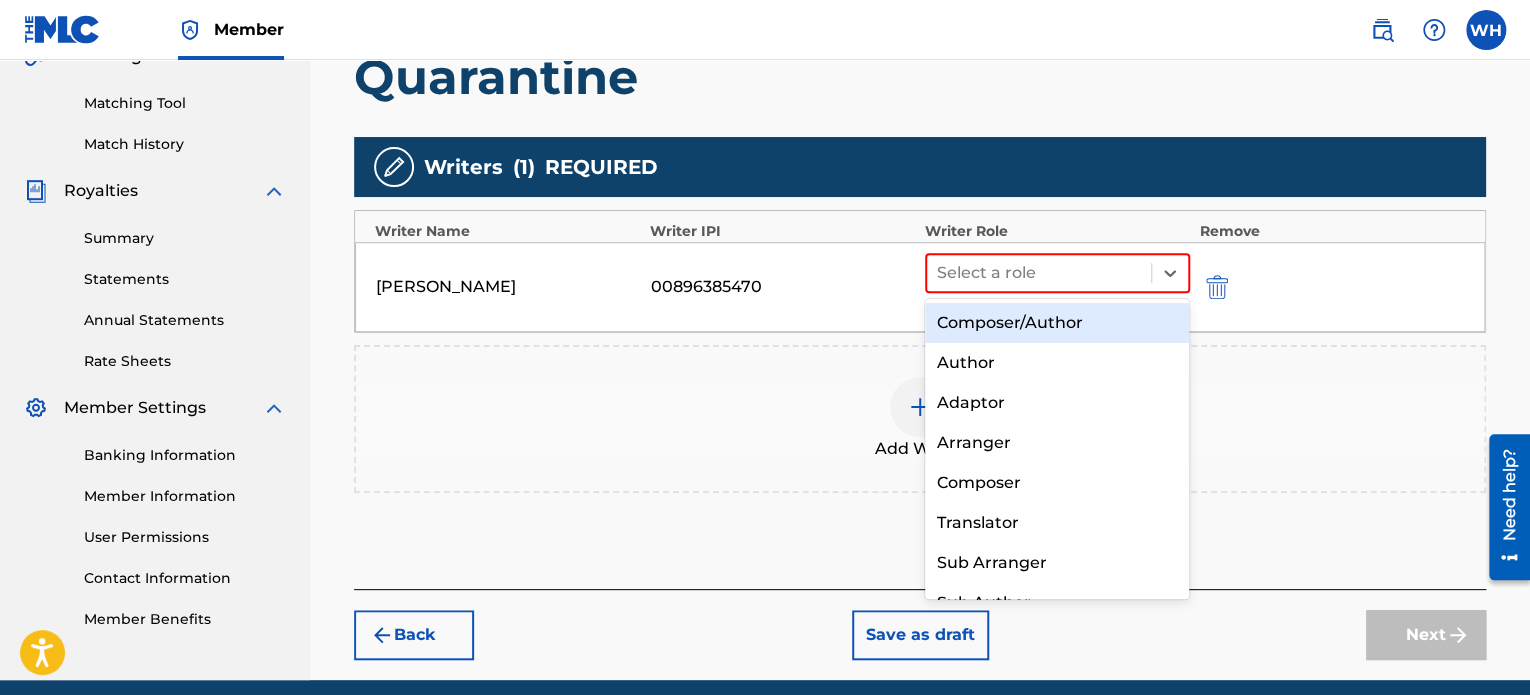 click on "Composer/Author" at bounding box center [1057, 323] 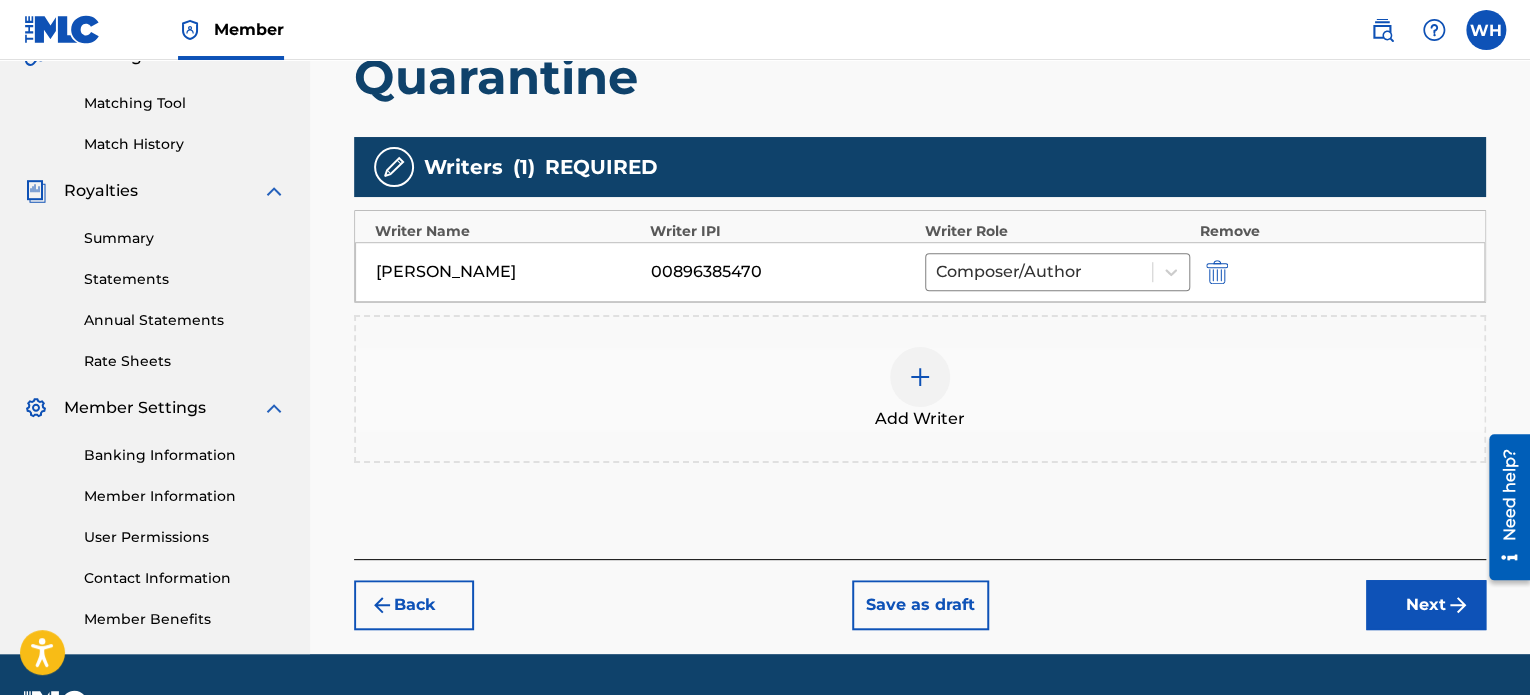 click on "Add Writer" at bounding box center (920, 389) 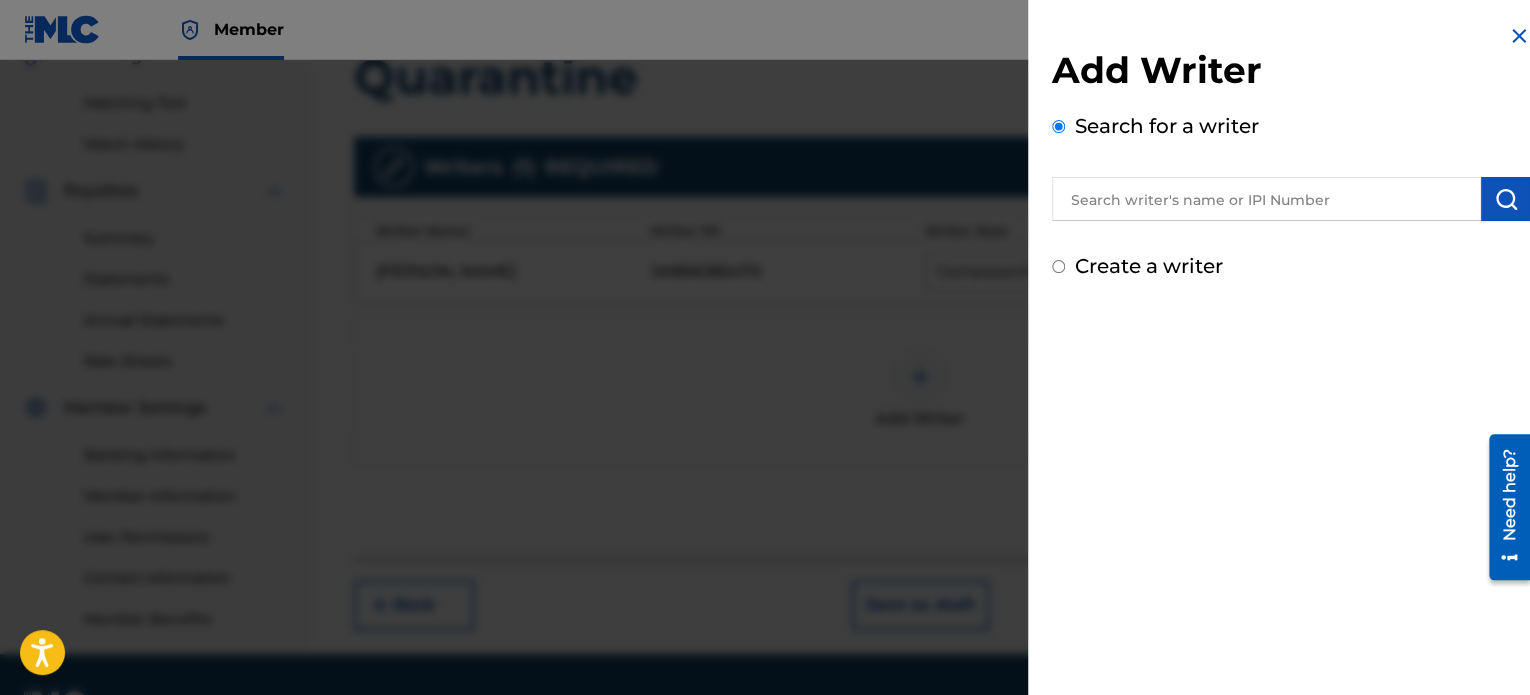 click at bounding box center [765, 407] 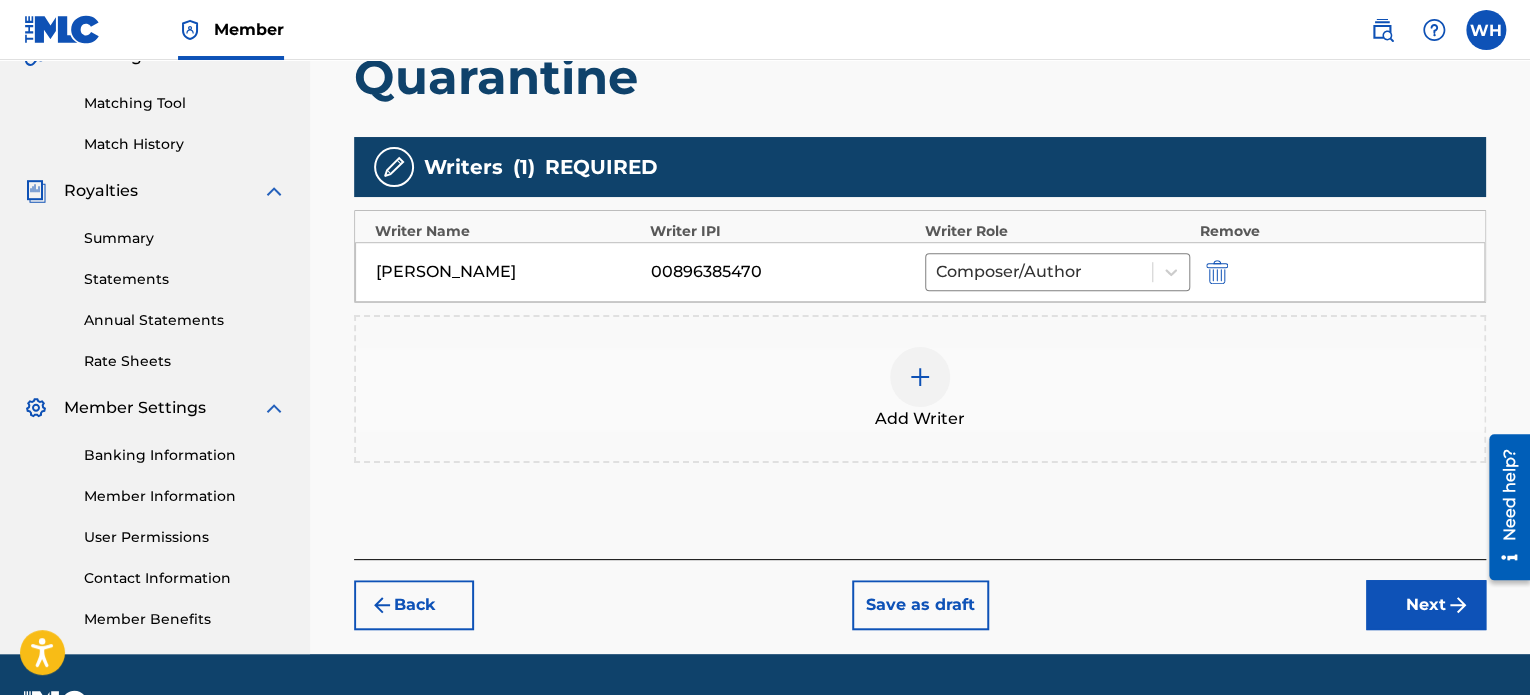 click on "Next" at bounding box center (1426, 605) 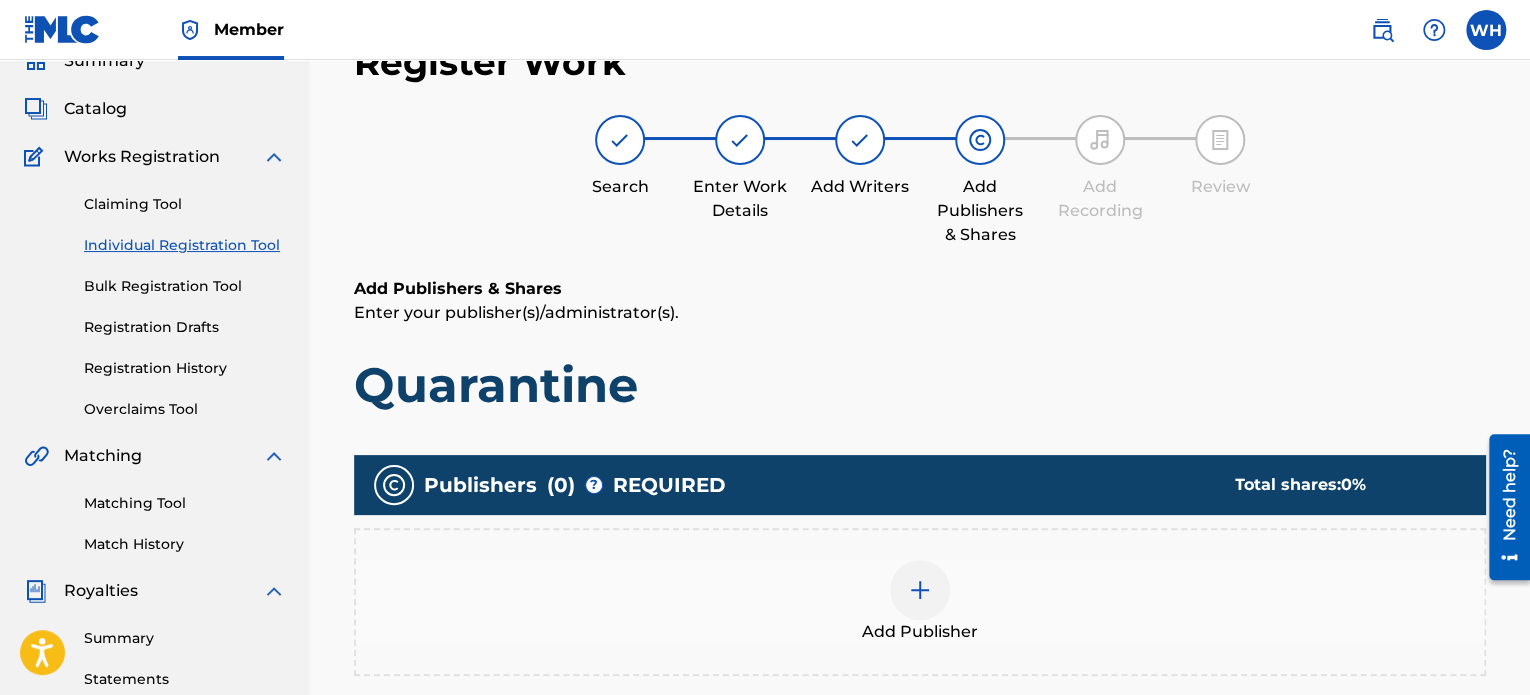 click at bounding box center (920, 590) 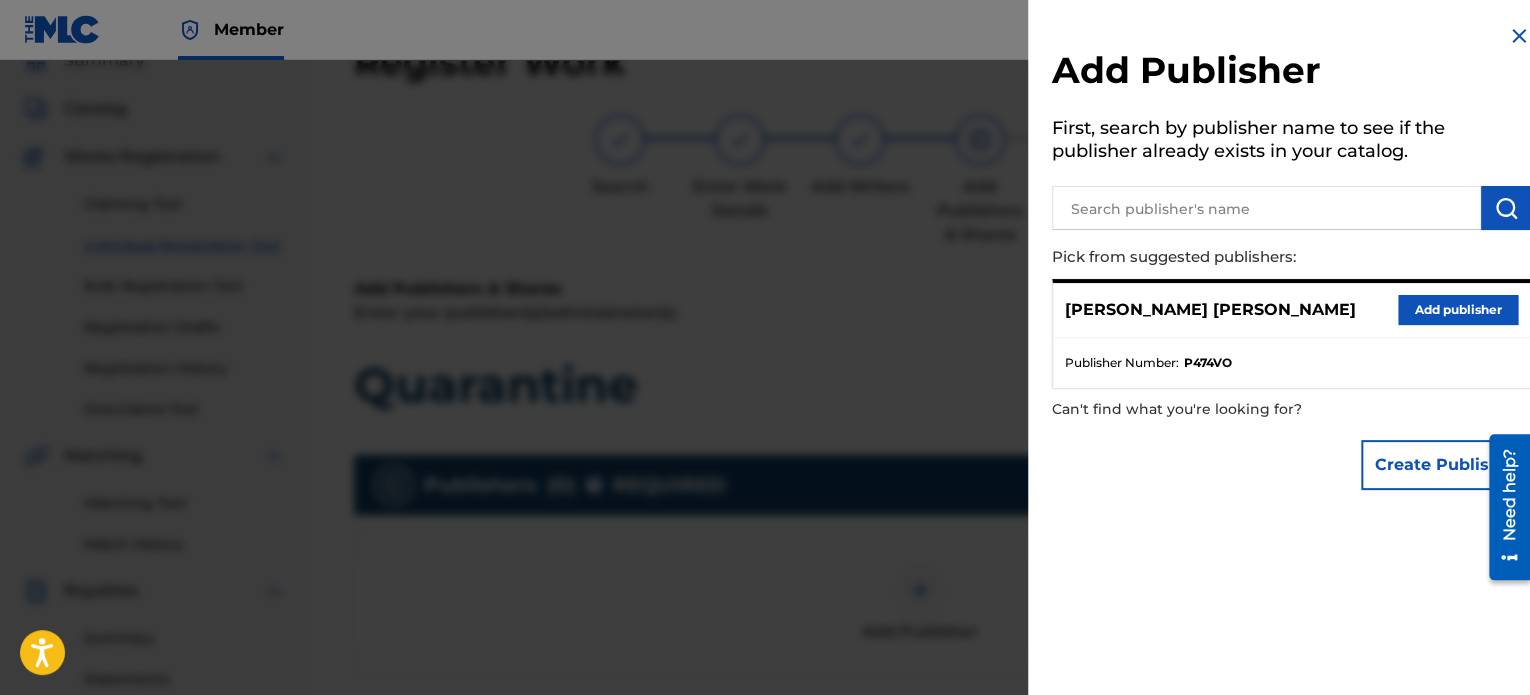click on "[PERSON_NAME] [PERSON_NAME] Add publisher" at bounding box center (1291, 310) 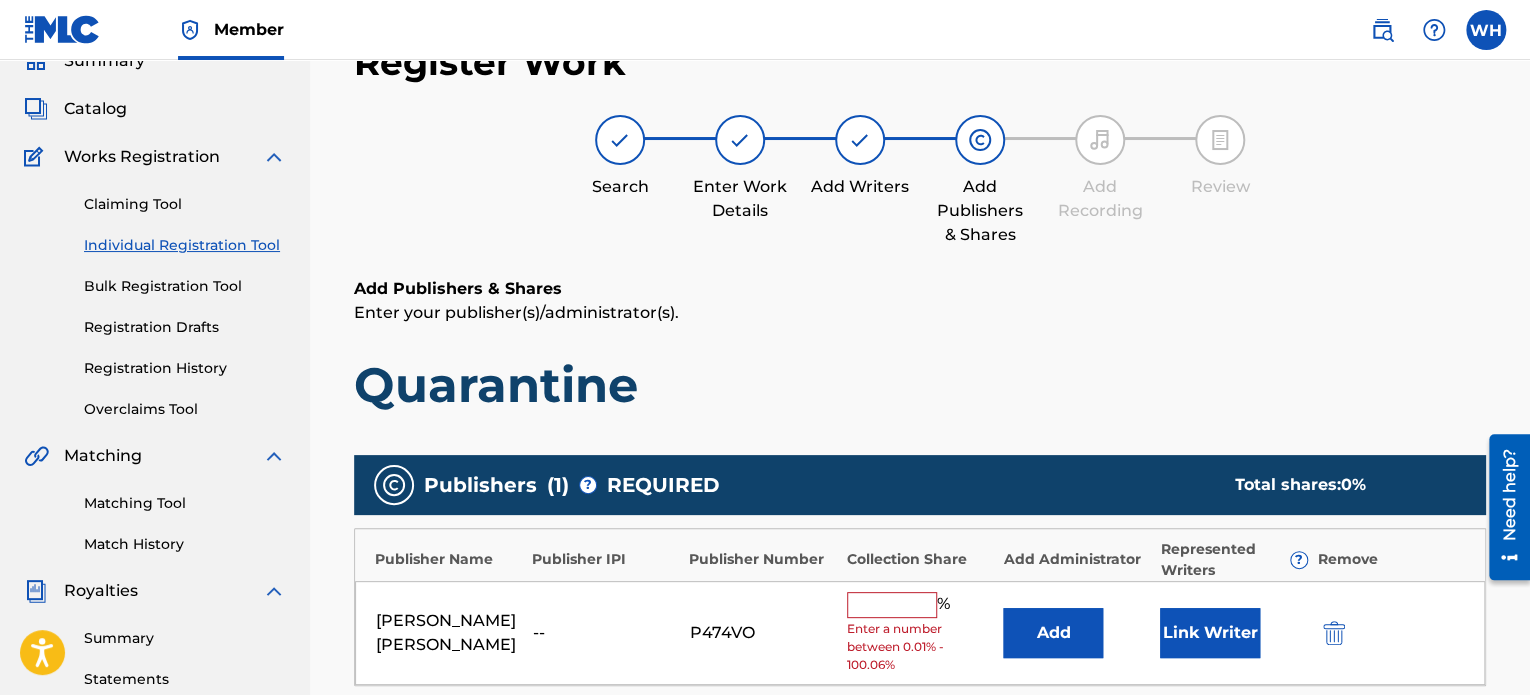 click at bounding box center (892, 605) 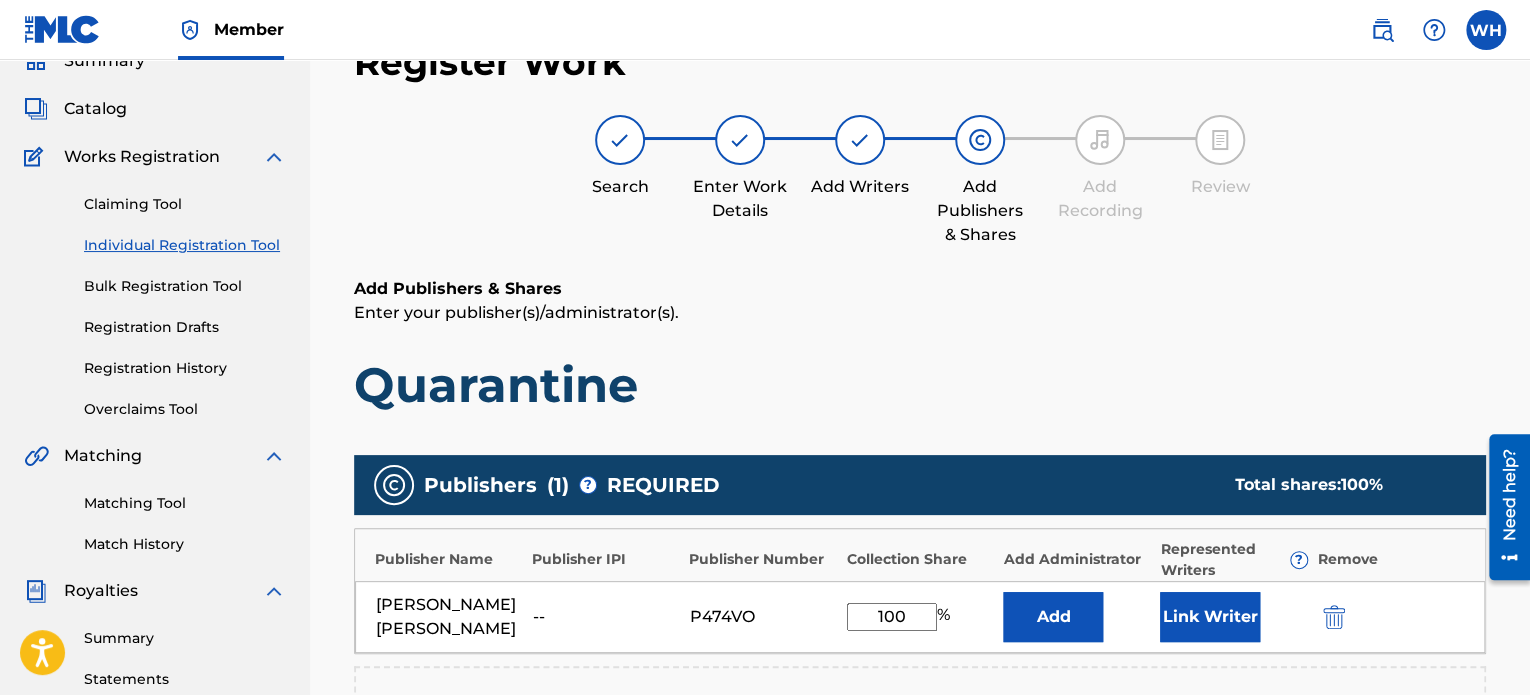 type on "100" 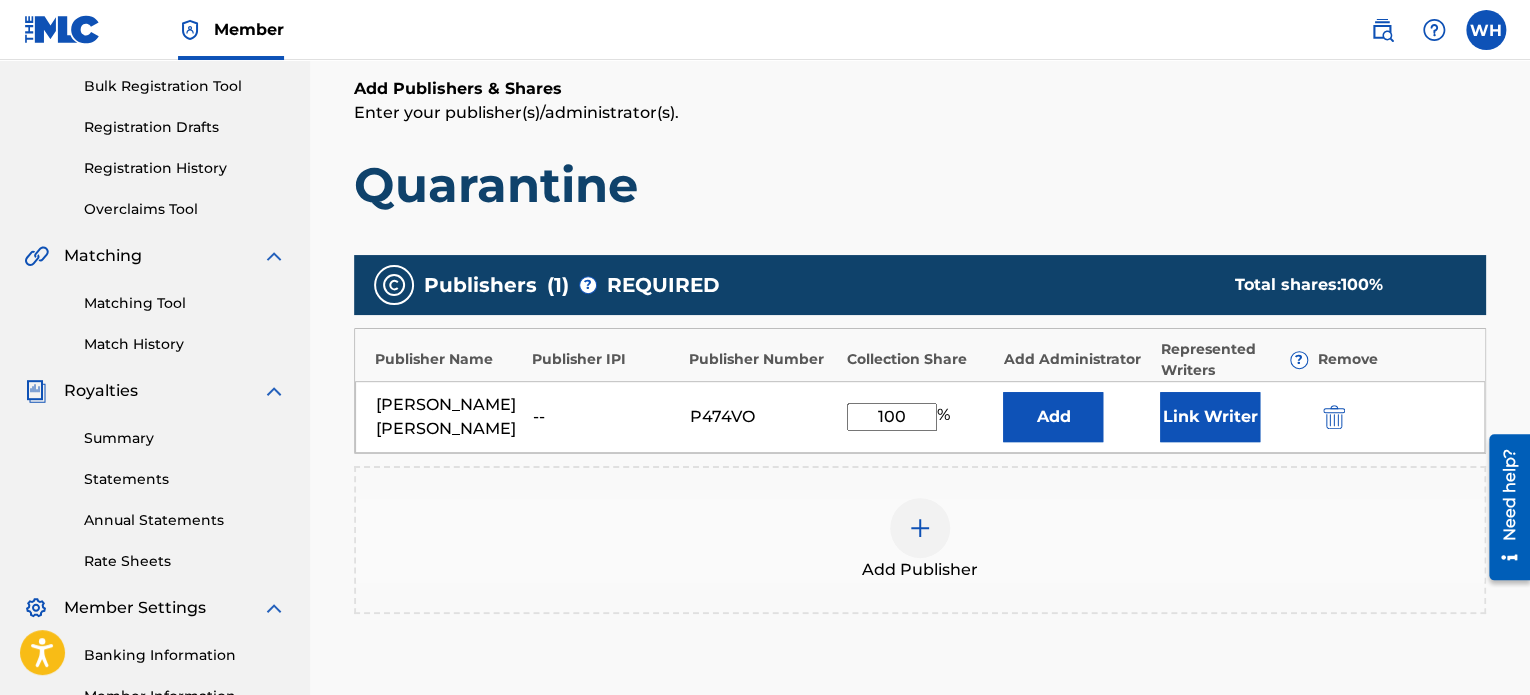 scroll, scrollTop: 390, scrollLeft: 0, axis: vertical 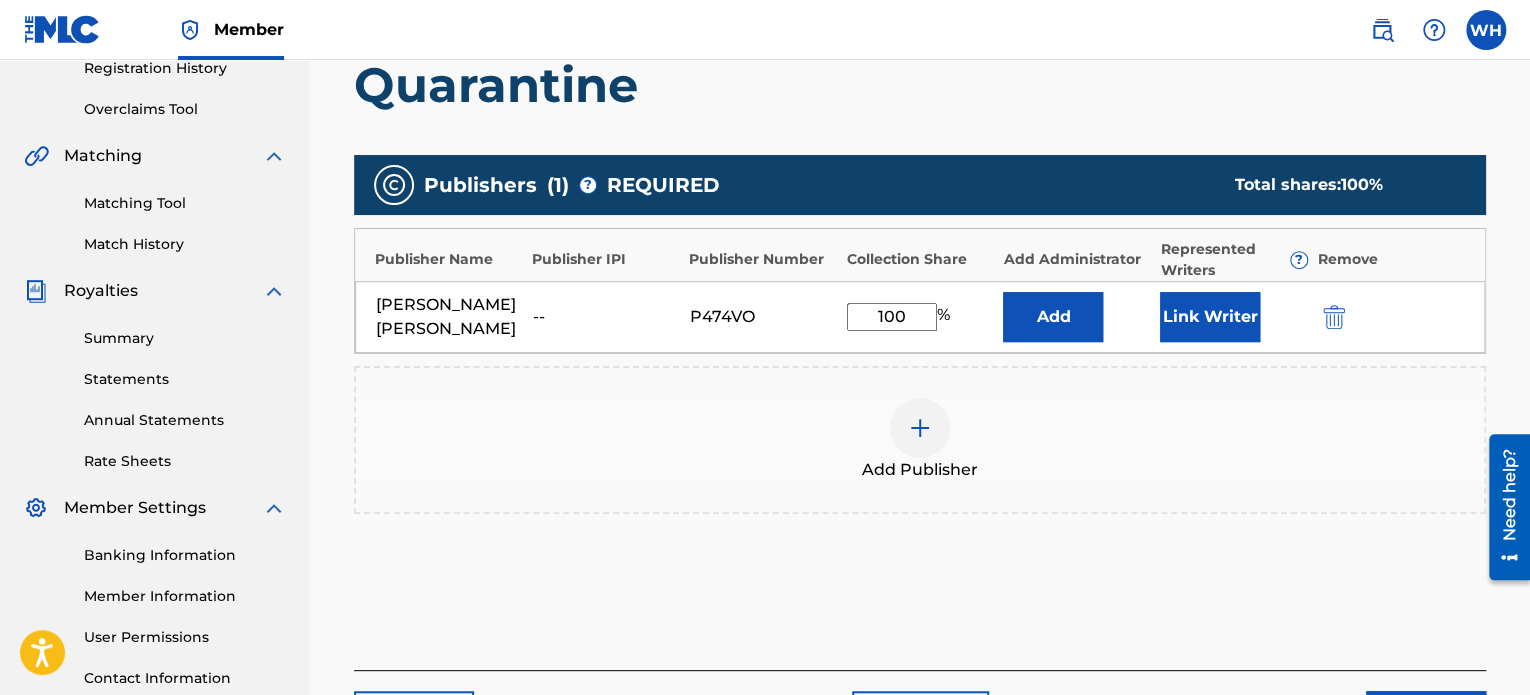 click on "Link Writer" at bounding box center (1210, 317) 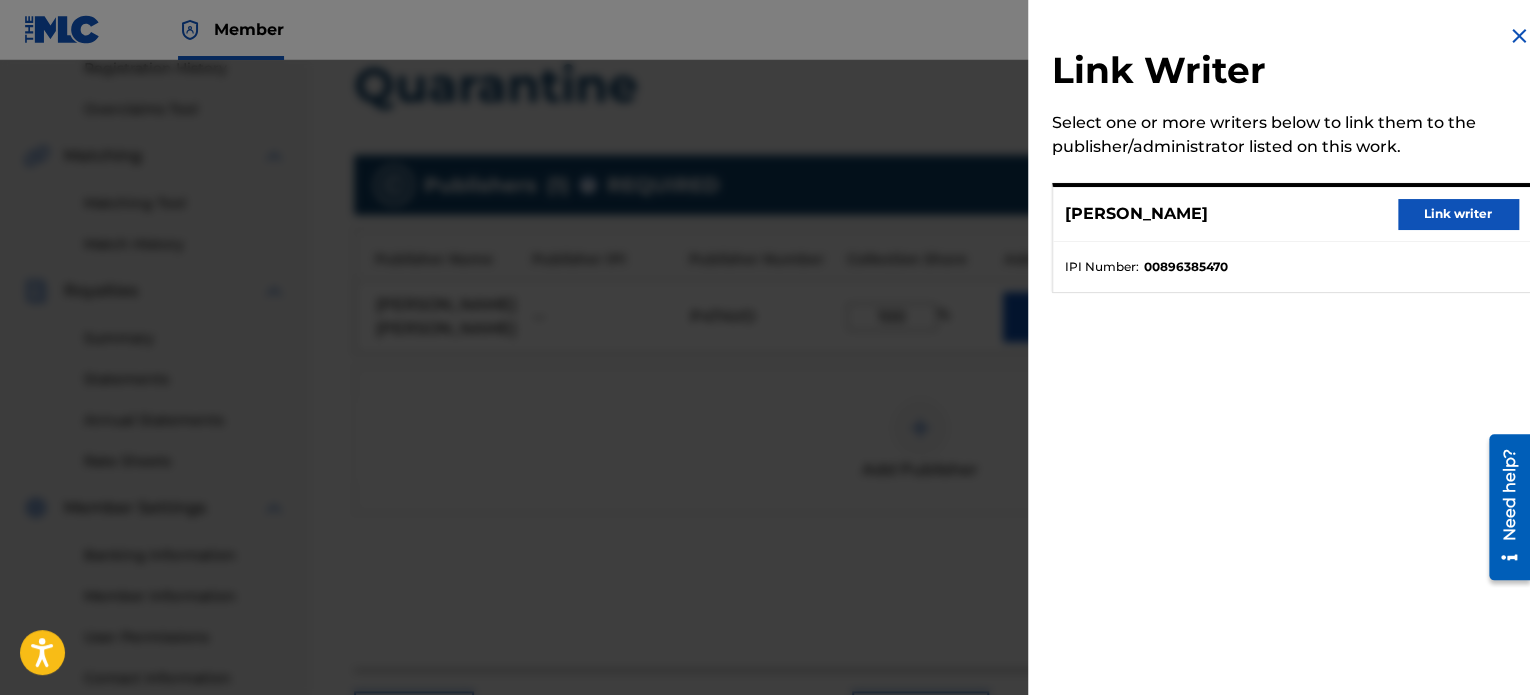click on "Link writer" at bounding box center (1458, 214) 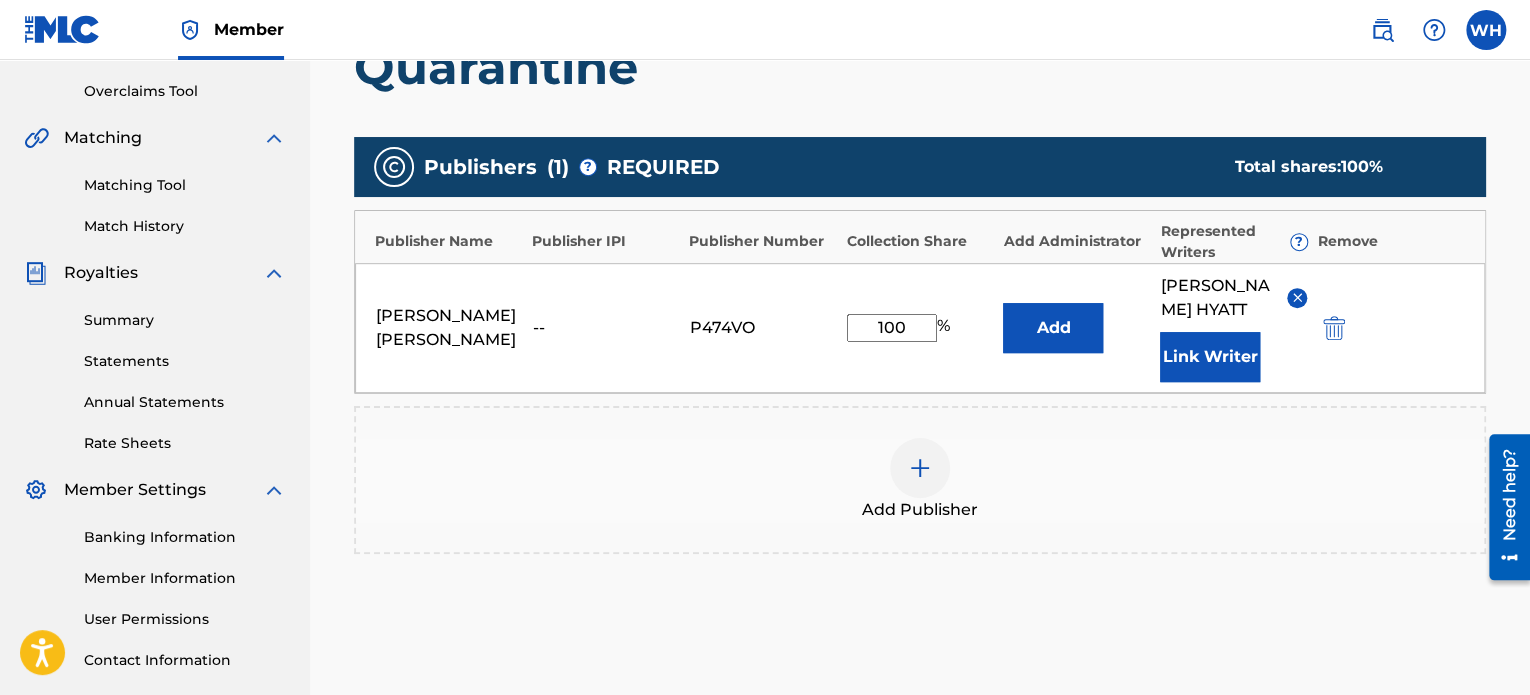 scroll, scrollTop: 608, scrollLeft: 0, axis: vertical 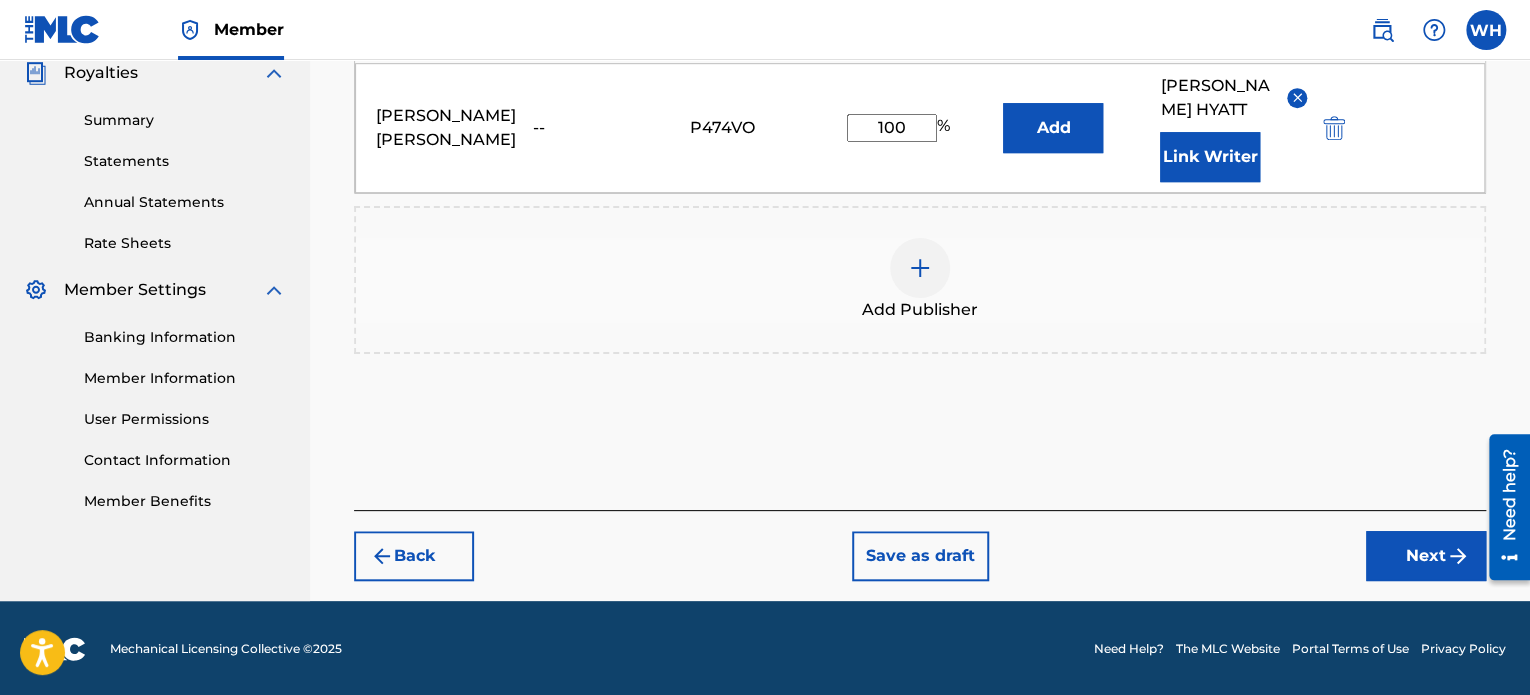 click on "Next" at bounding box center (1426, 556) 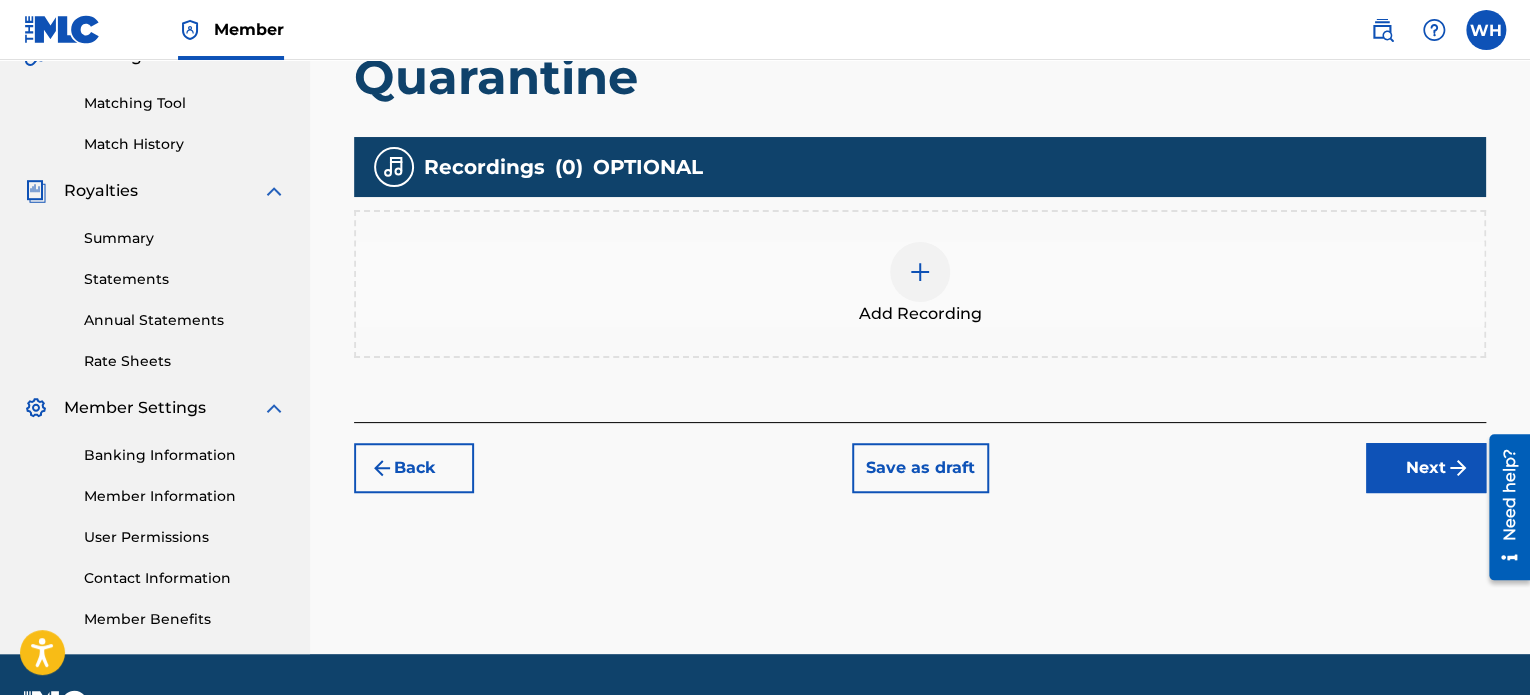 scroll, scrollTop: 544, scrollLeft: 0, axis: vertical 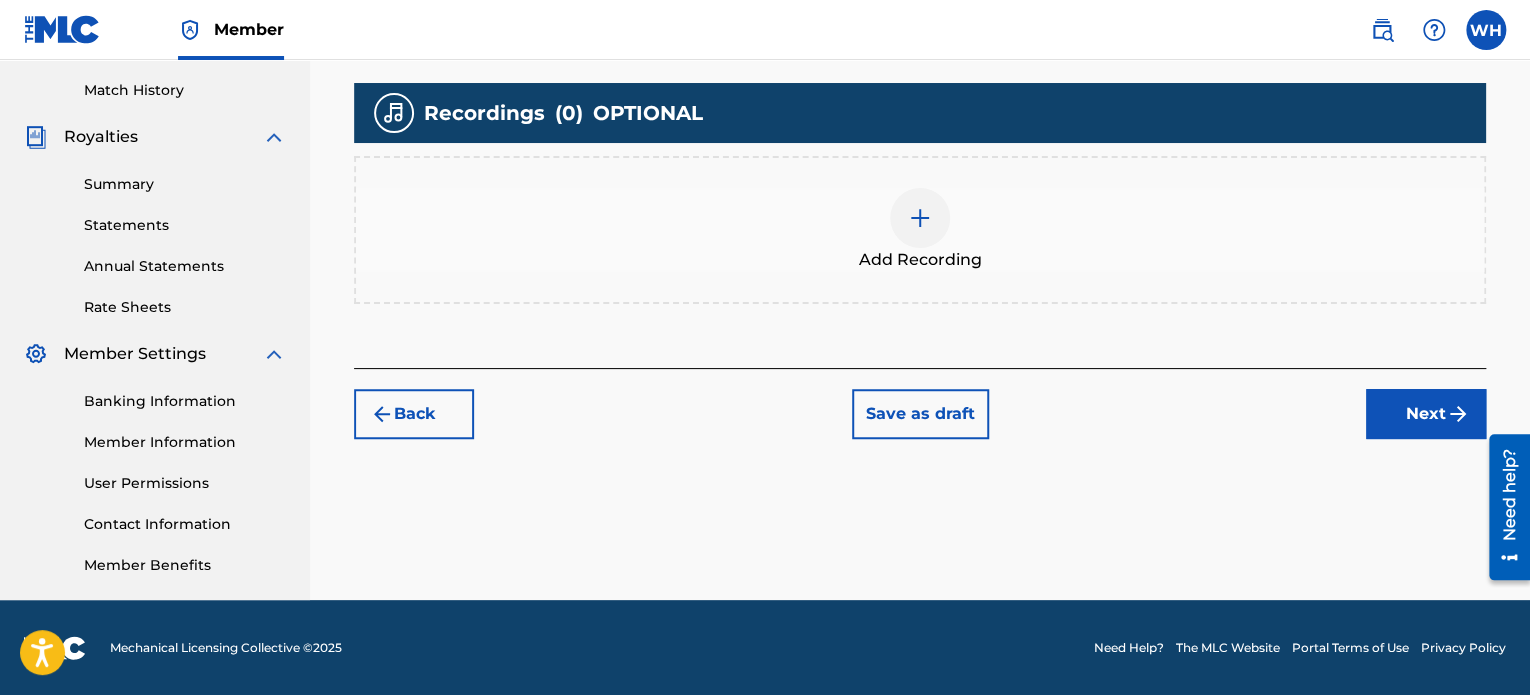 click at bounding box center (920, 218) 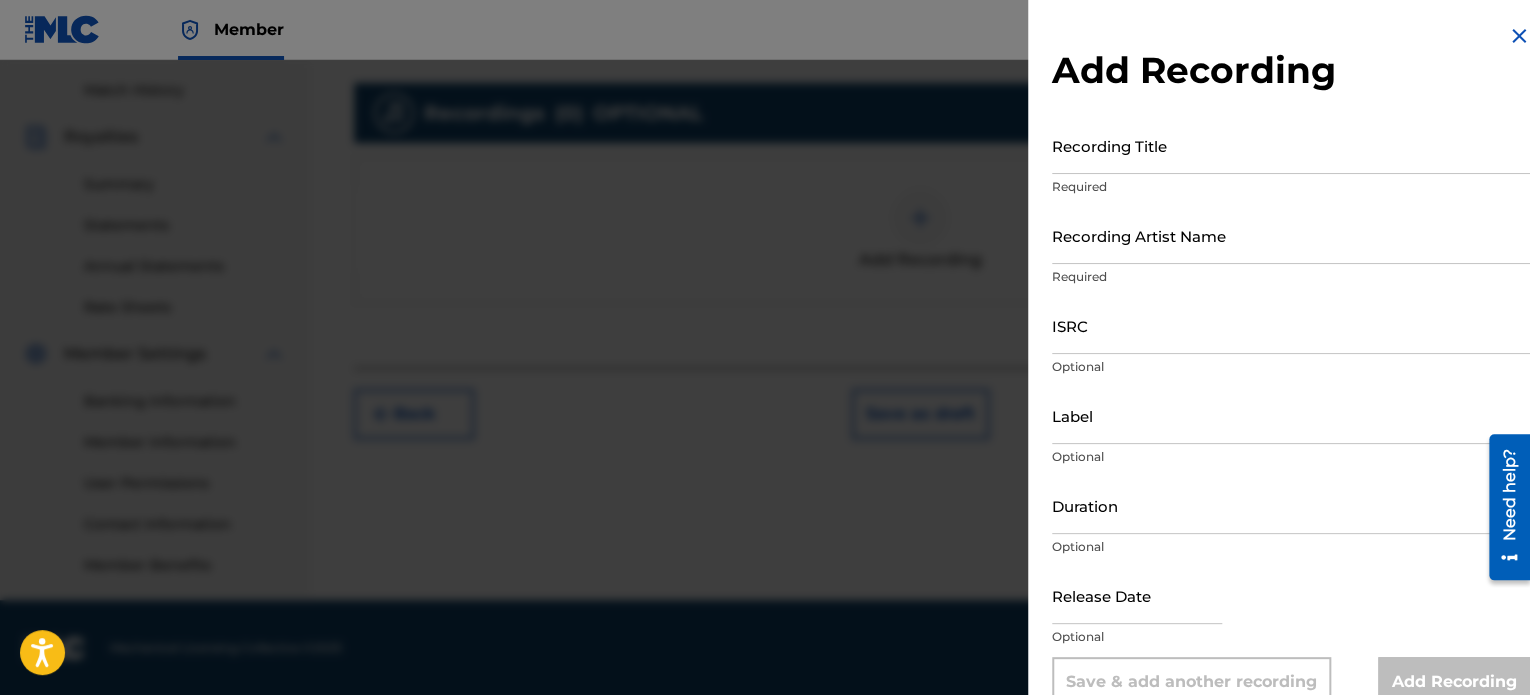 click on "Recording Title" at bounding box center [1291, 145] 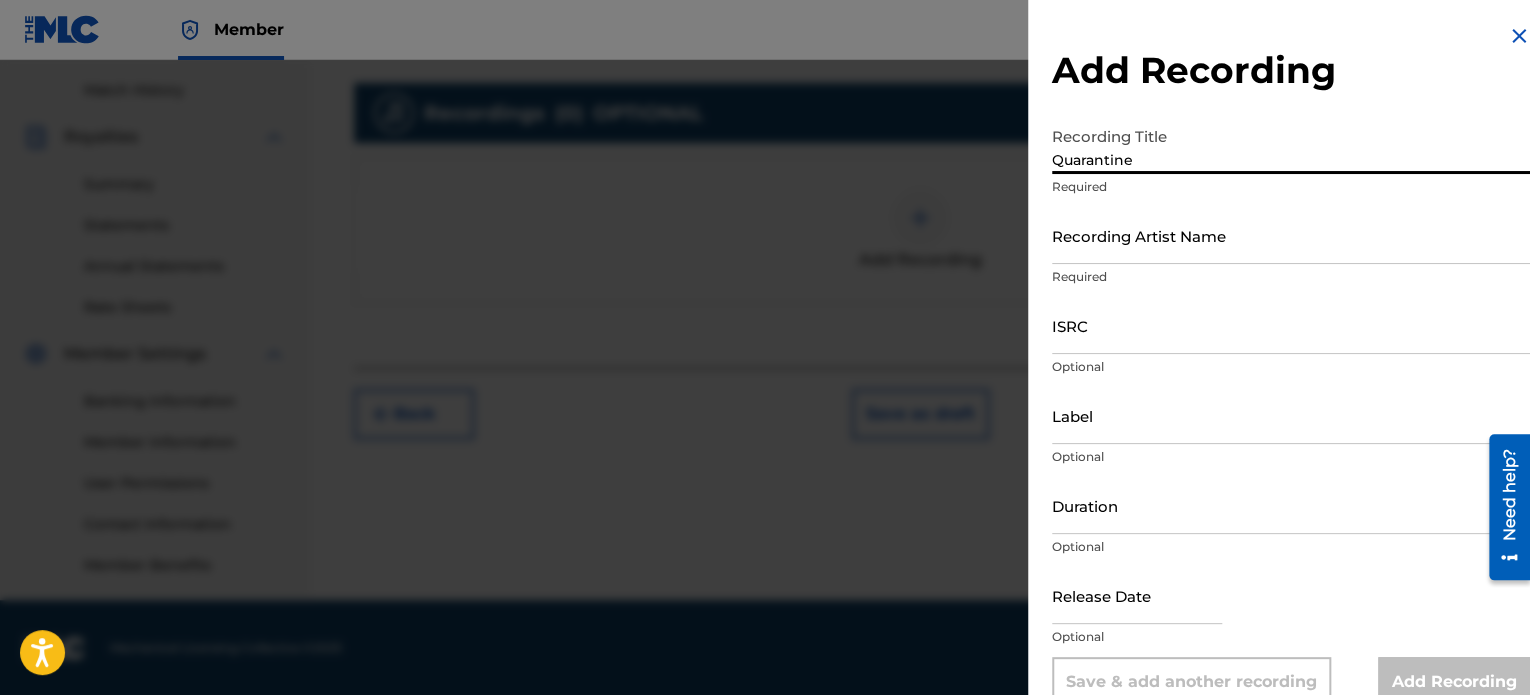 type on "Quarantine" 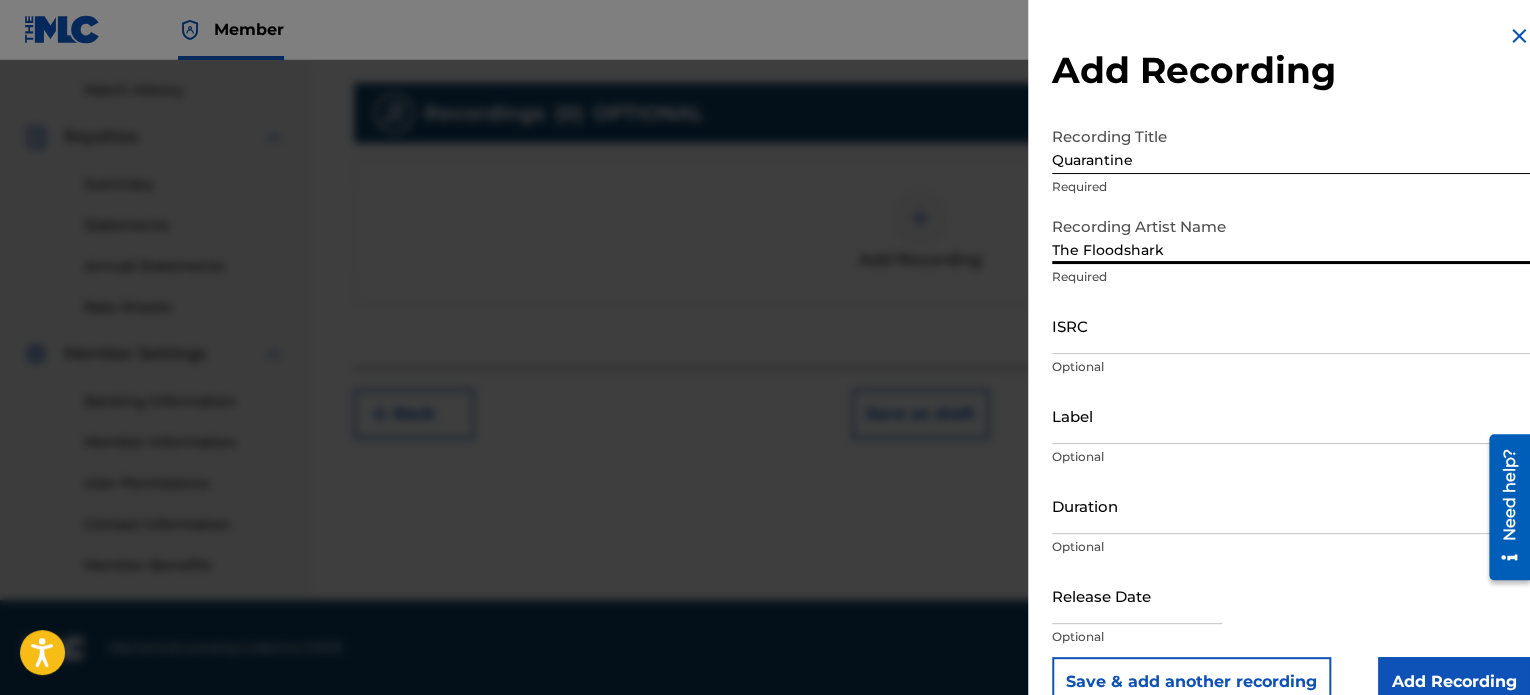 type on "The Floodshark" 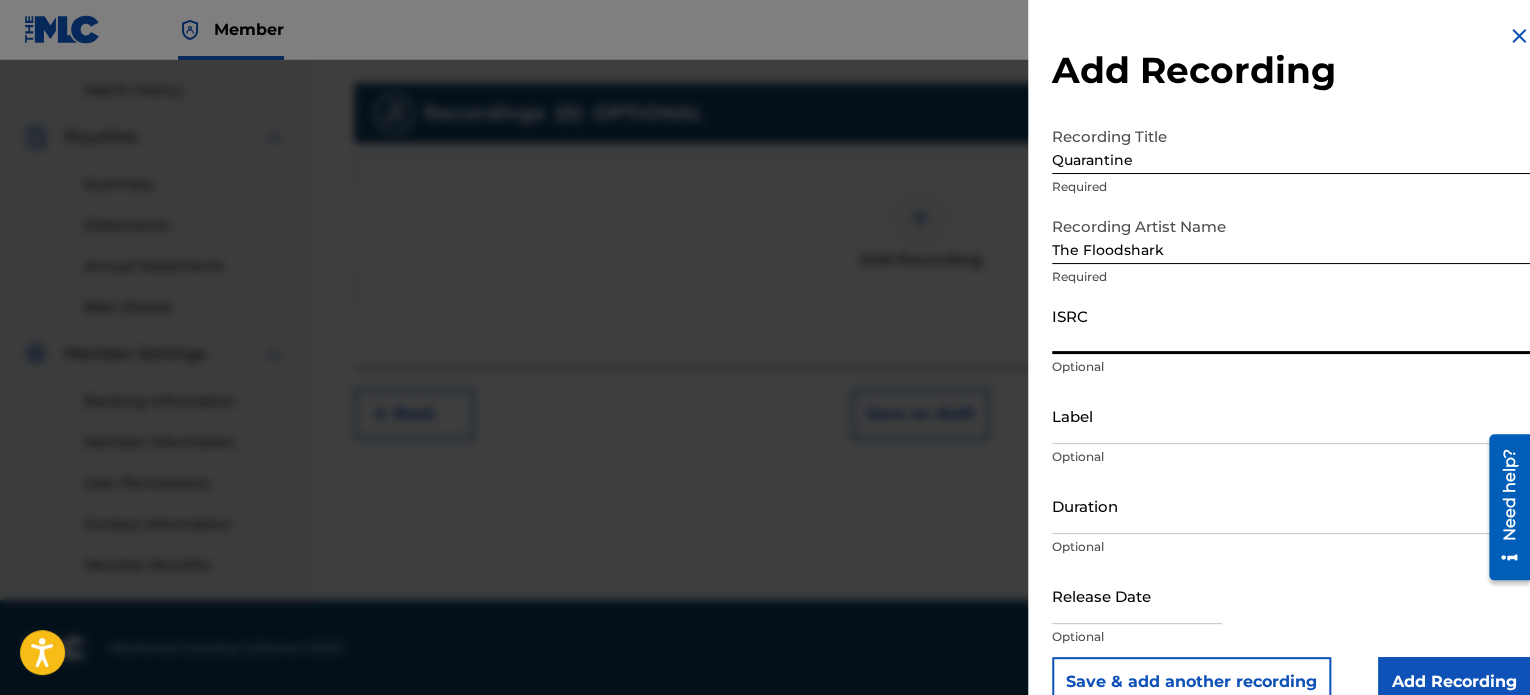paste on "usl4r2056033" 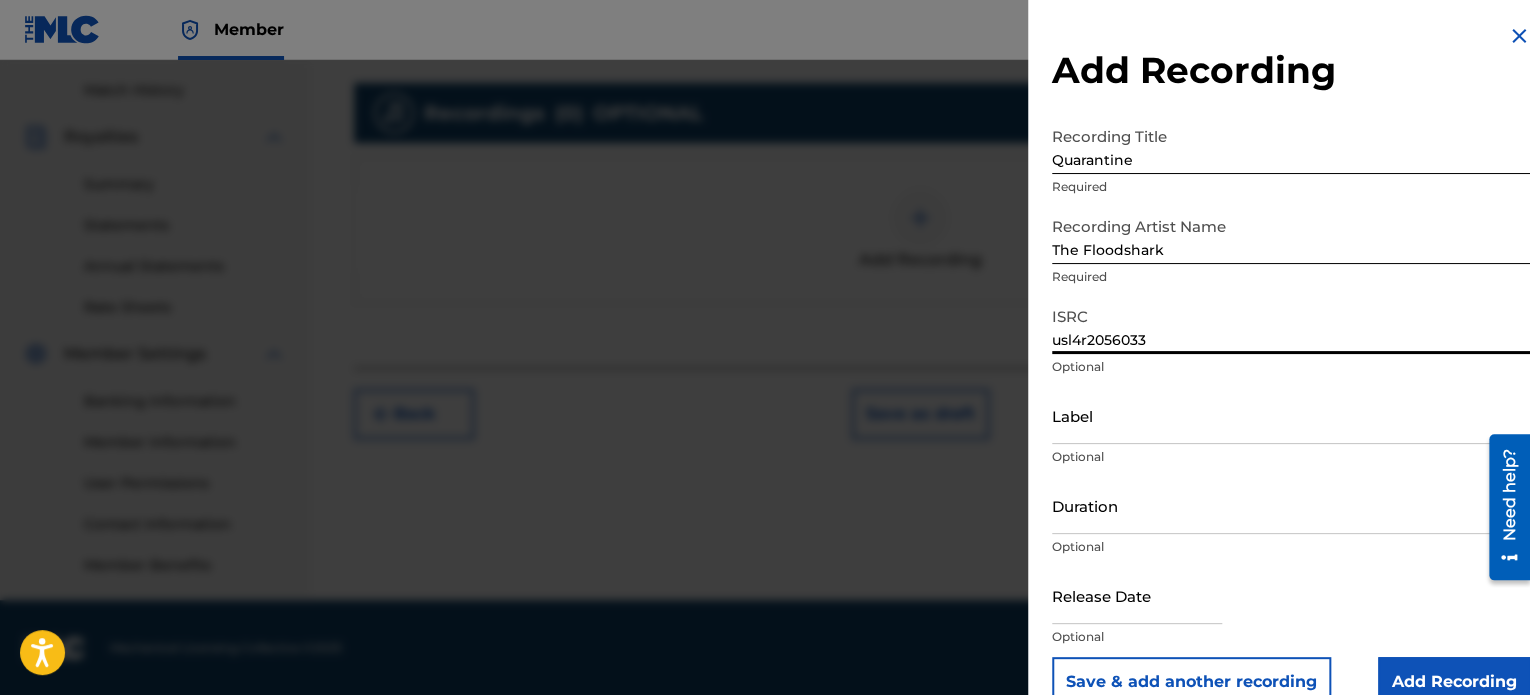 type on "usl4r2056033" 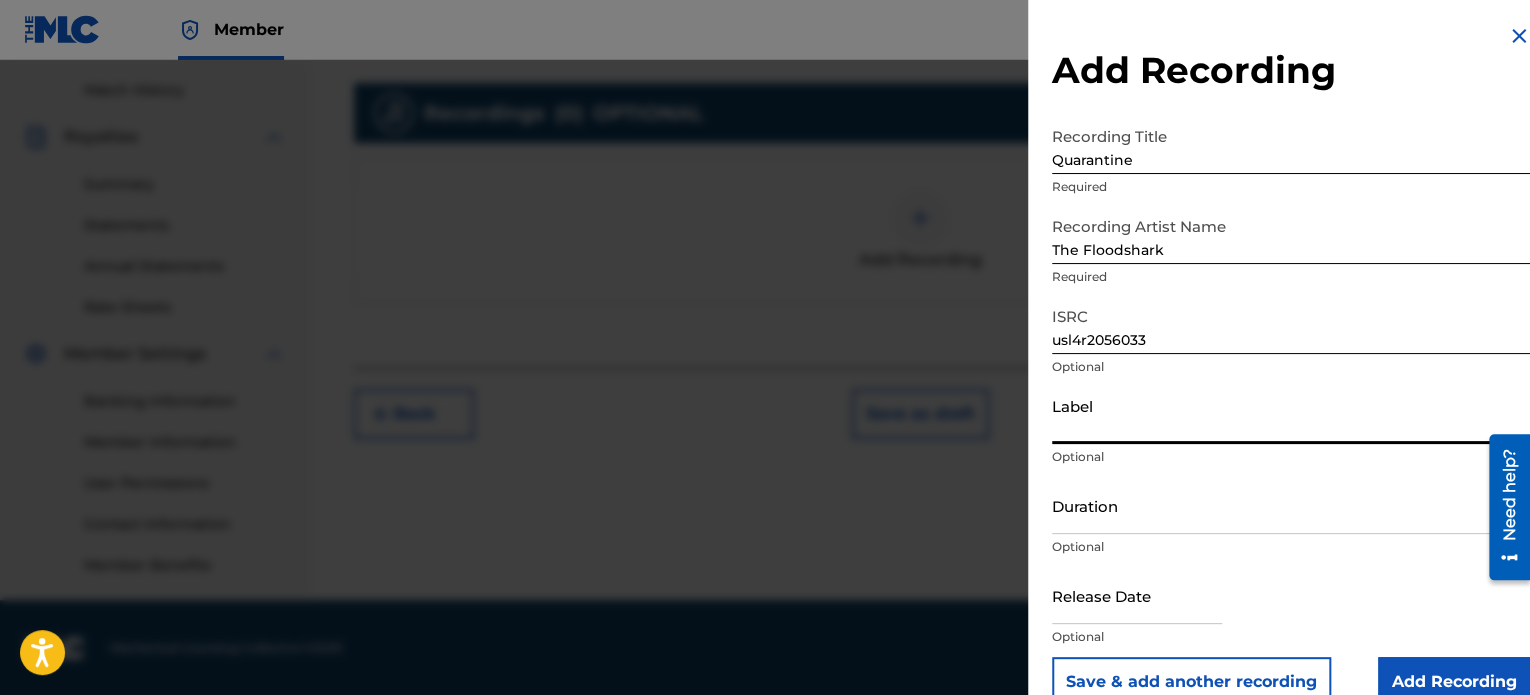 click on "Label" at bounding box center (1291, 415) 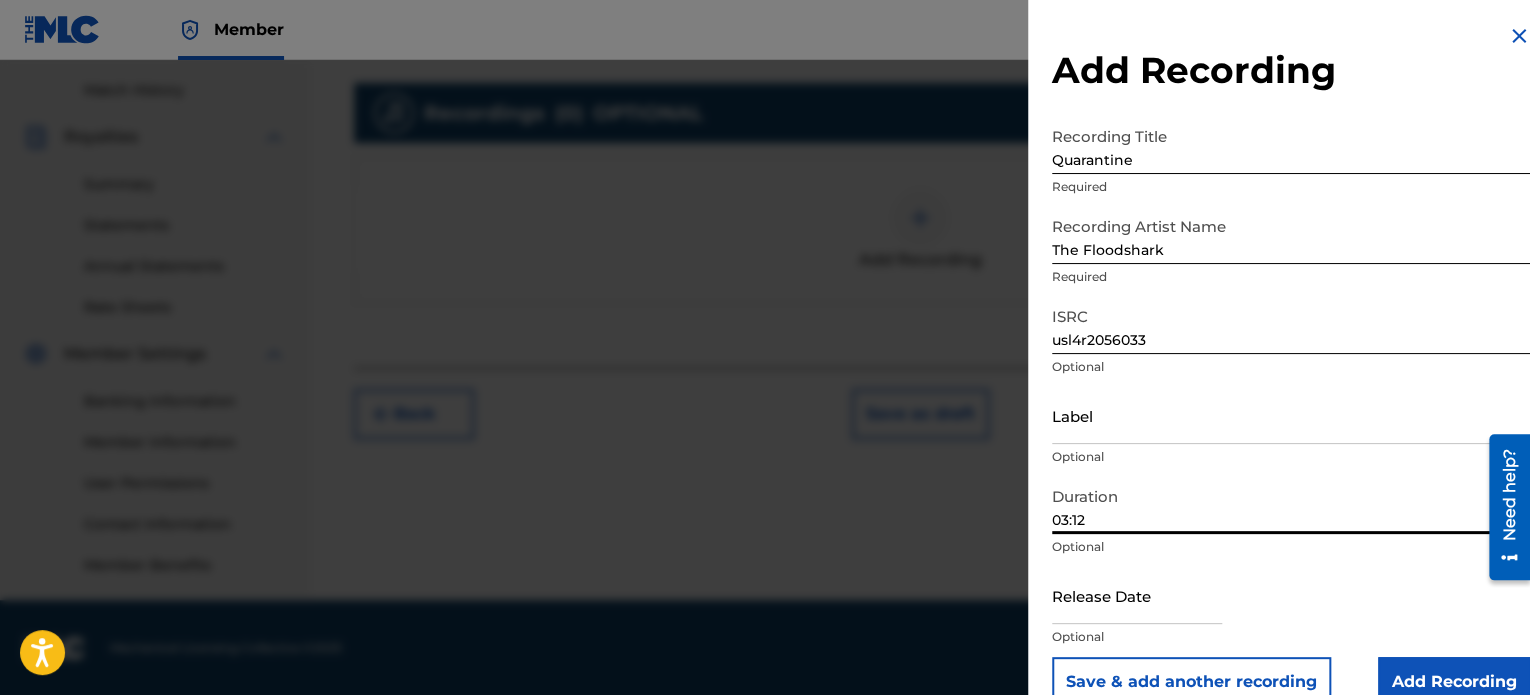type on "03:12" 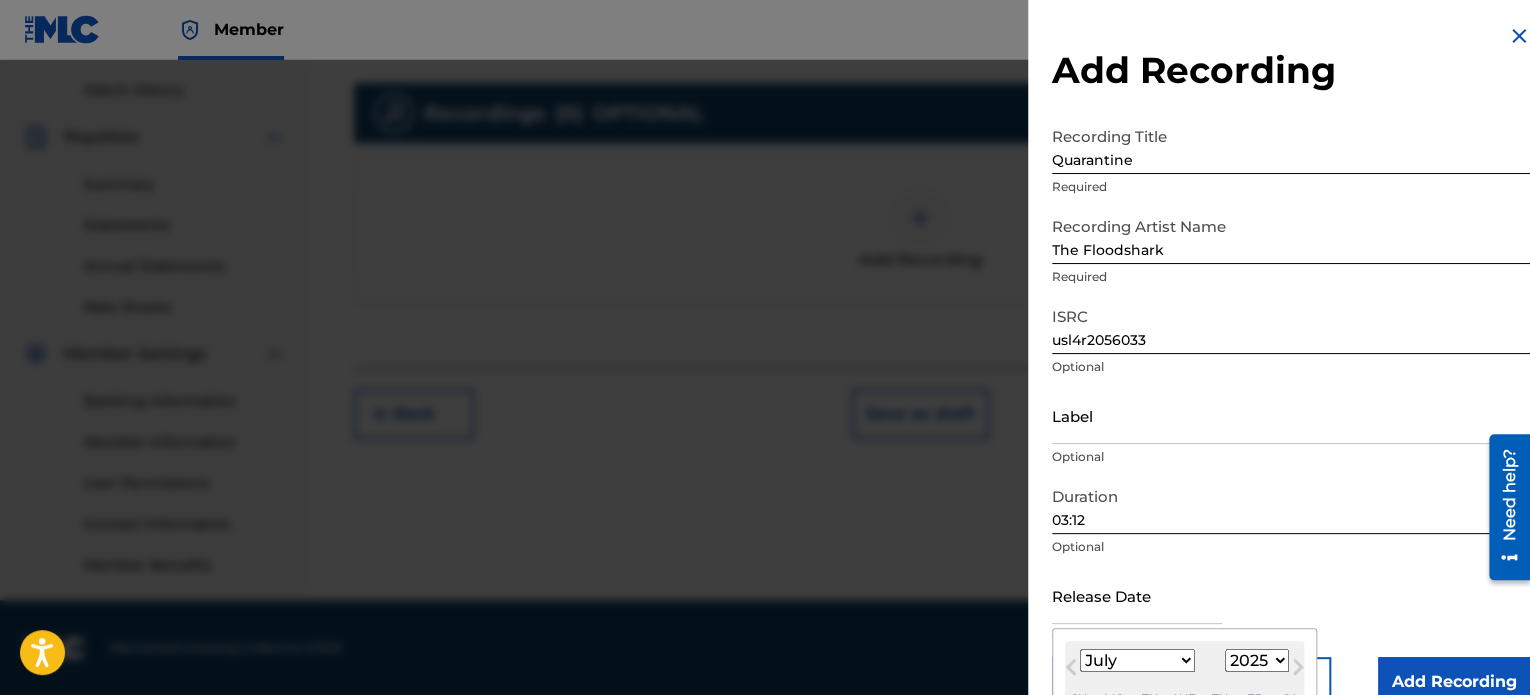 click on "January February March April May June July August September October November December" at bounding box center (1137, 660) 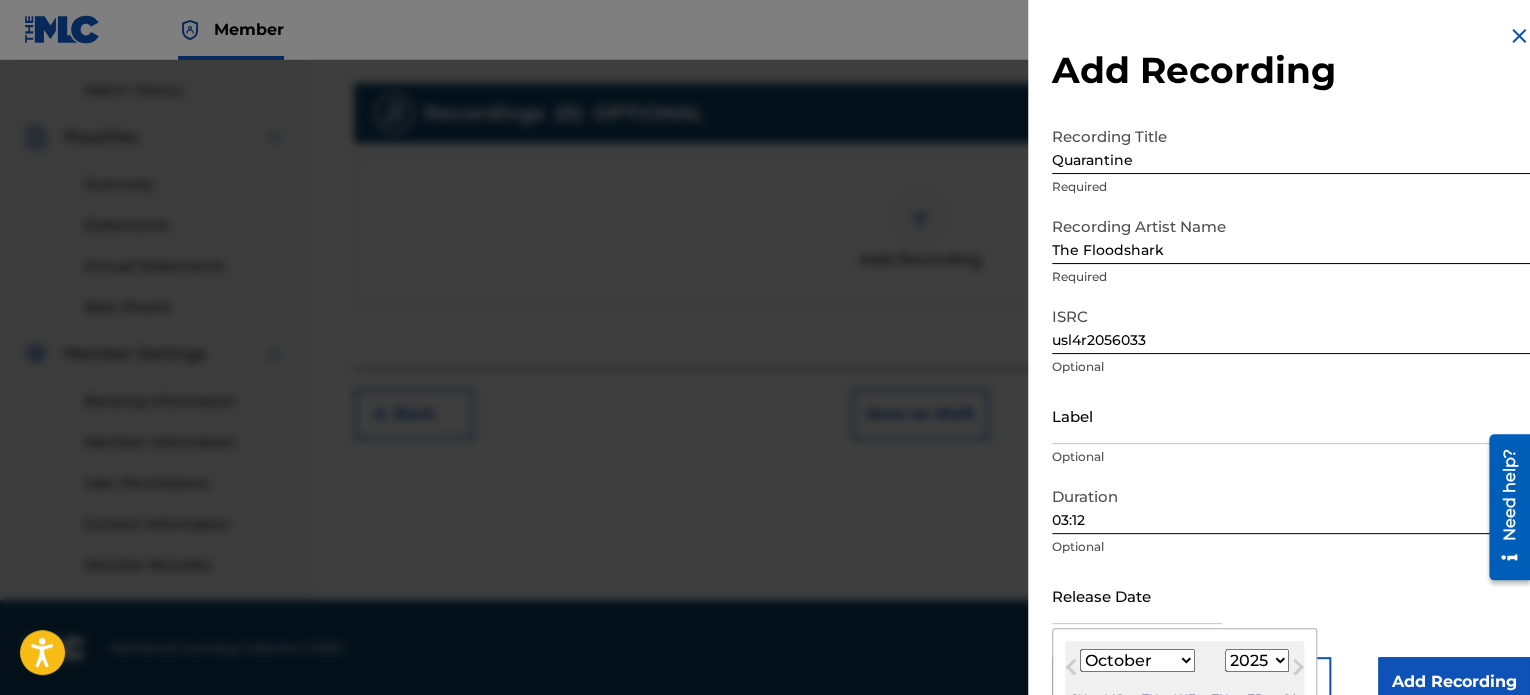 click on "January February March April May June July August September October November December" at bounding box center [1137, 660] 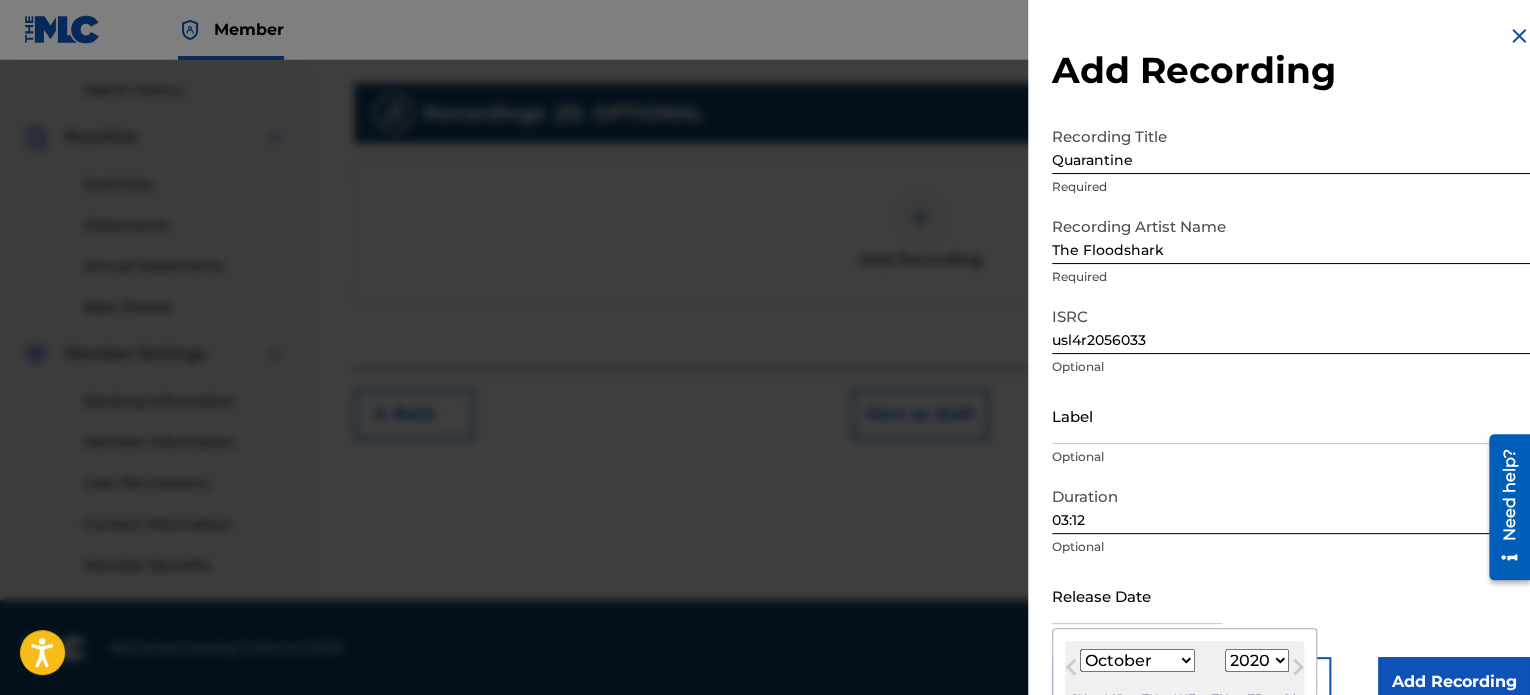 click on "1899 1900 1901 1902 1903 1904 1905 1906 1907 1908 1909 1910 1911 1912 1913 1914 1915 1916 1917 1918 1919 1920 1921 1922 1923 1924 1925 1926 1927 1928 1929 1930 1931 1932 1933 1934 1935 1936 1937 1938 1939 1940 1941 1942 1943 1944 1945 1946 1947 1948 1949 1950 1951 1952 1953 1954 1955 1956 1957 1958 1959 1960 1961 1962 1963 1964 1965 1966 1967 1968 1969 1970 1971 1972 1973 1974 1975 1976 1977 1978 1979 1980 1981 1982 1983 1984 1985 1986 1987 1988 1989 1990 1991 1992 1993 1994 1995 1996 1997 1998 1999 2000 2001 2002 2003 2004 2005 2006 2007 2008 2009 2010 2011 2012 2013 2014 2015 2016 2017 2018 2019 2020 2021 2022 2023 2024 2025 2026 2027 2028 2029 2030 2031 2032 2033 2034 2035 2036 2037 2038 2039 2040 2041 2042 2043 2044 2045 2046 2047 2048 2049 2050 2051 2052 2053 2054 2055 2056 2057 2058 2059 2060 2061 2062 2063 2064 2065 2066 2067 2068 2069 2070 2071 2072 2073 2074 2075 2076 2077 2078 2079 2080 2081 2082 2083 2084 2085 2086 2087 2088 2089 2090 2091 2092 2093 2094 2095 2096 2097 2098 2099 2100" at bounding box center [1257, 660] 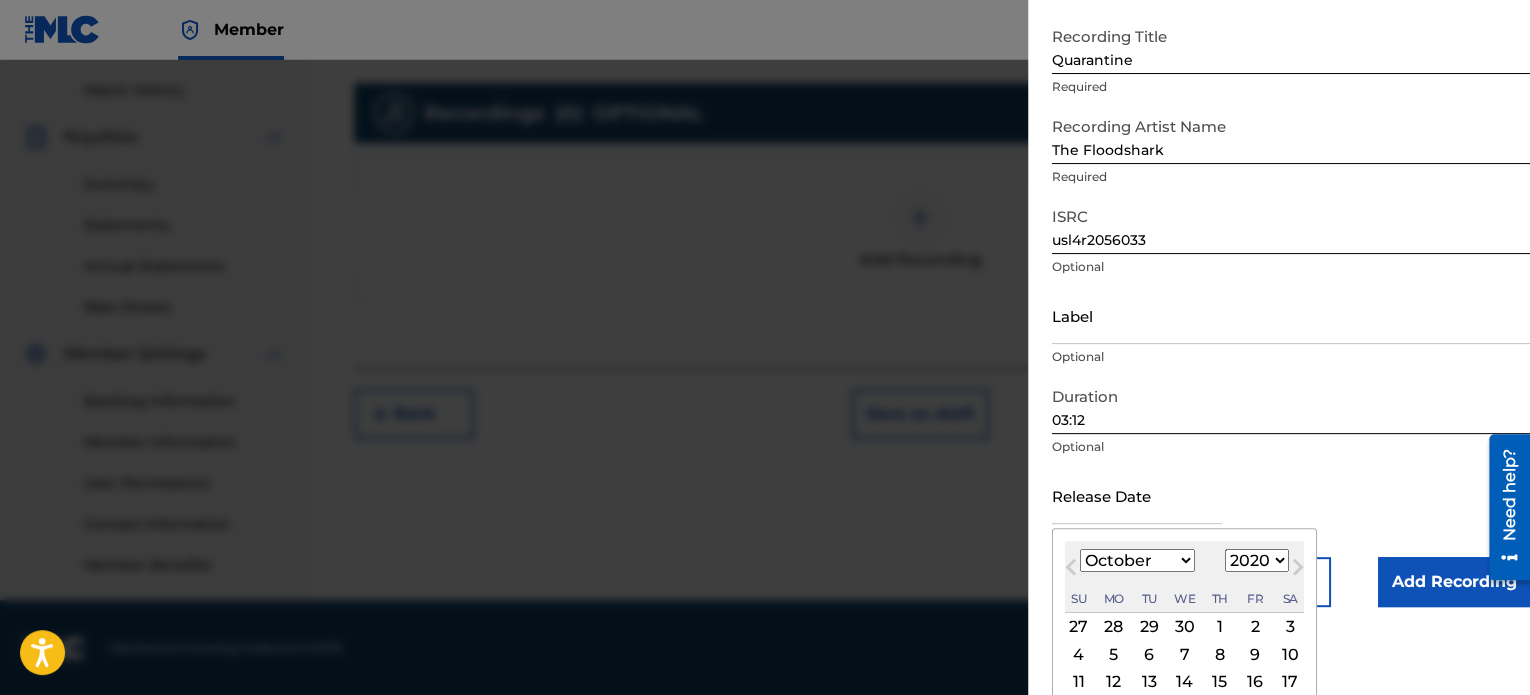 scroll, scrollTop: 194, scrollLeft: 0, axis: vertical 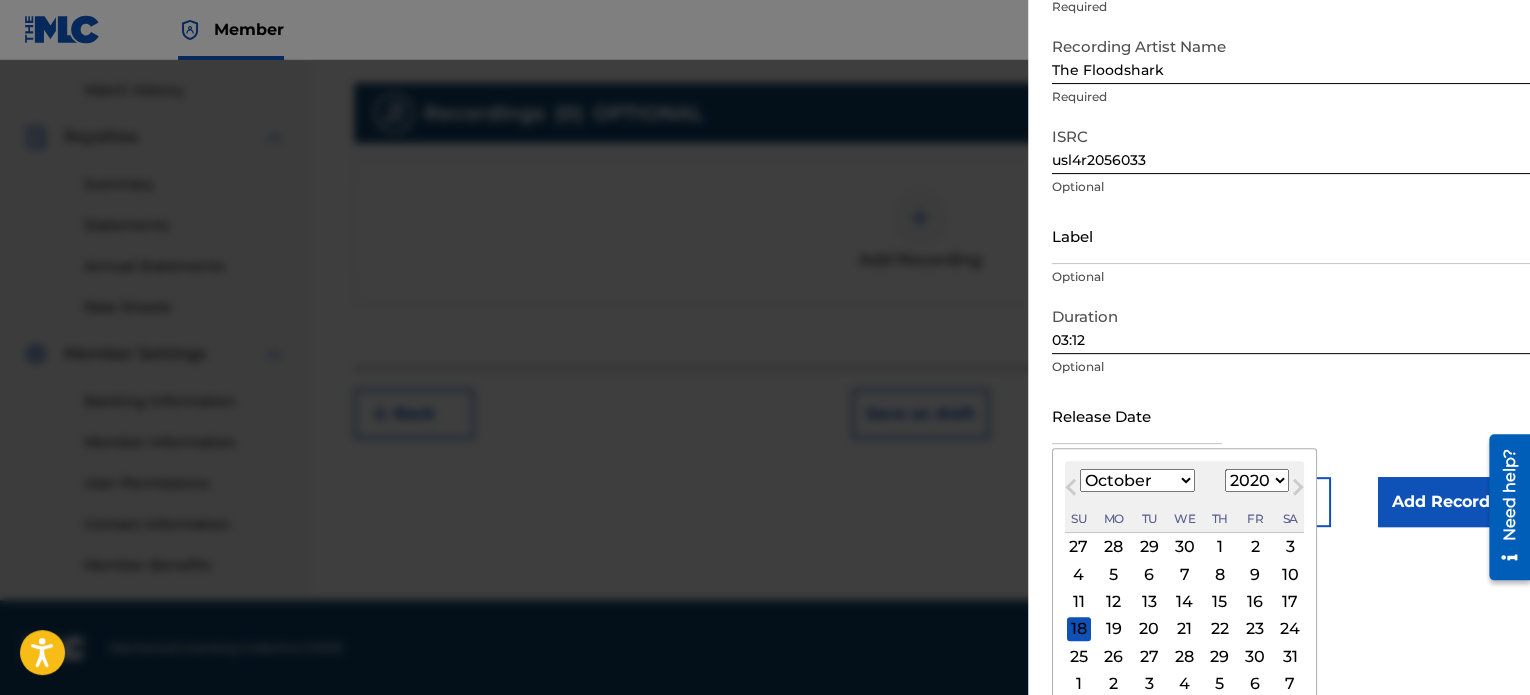 click on "30" at bounding box center (1255, 656) 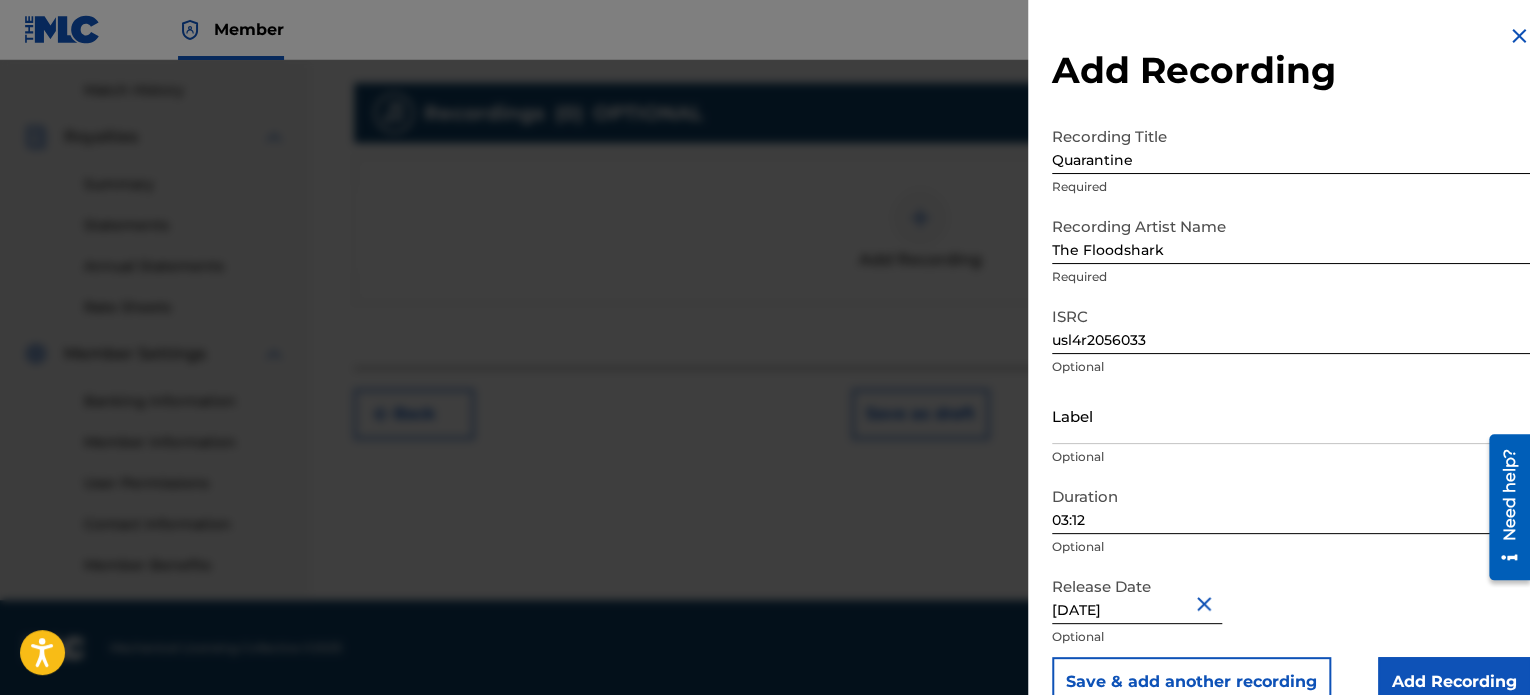 scroll, scrollTop: 36, scrollLeft: 0, axis: vertical 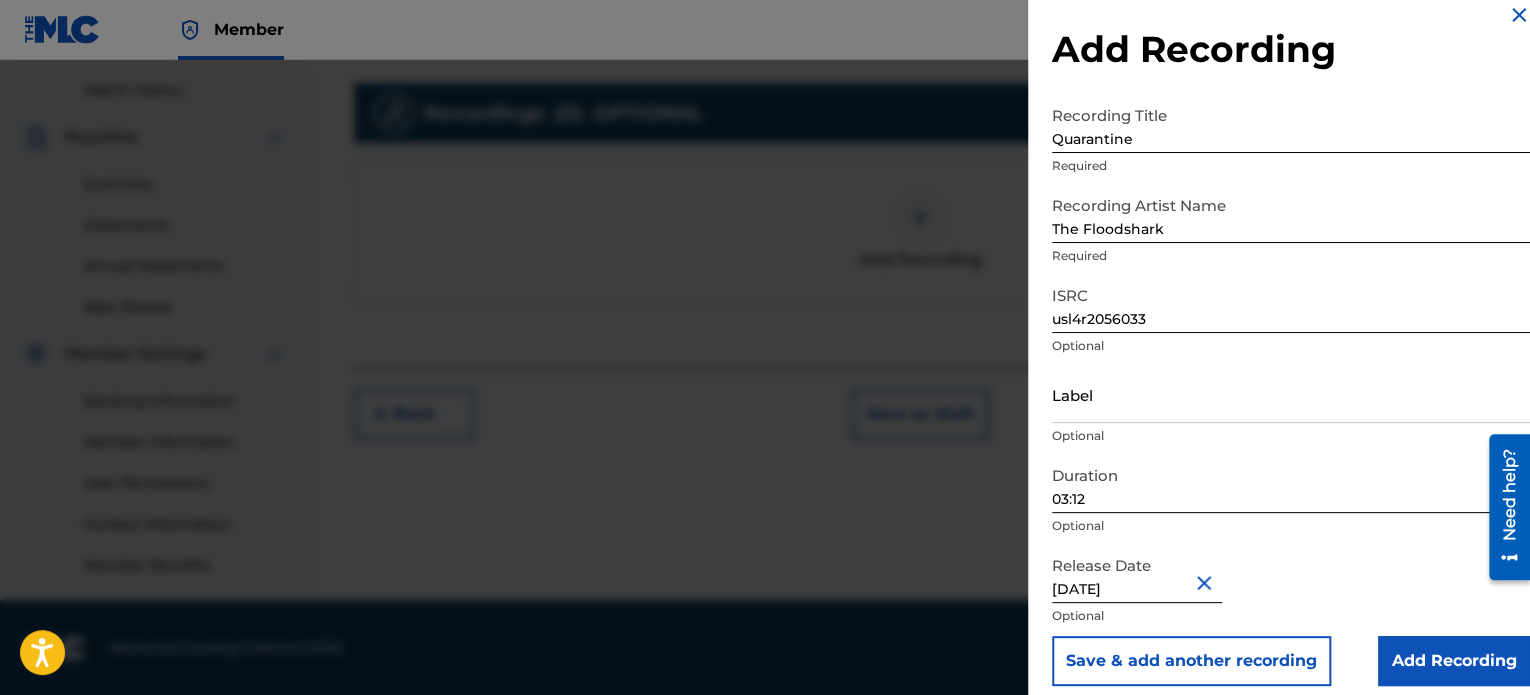 select on "9" 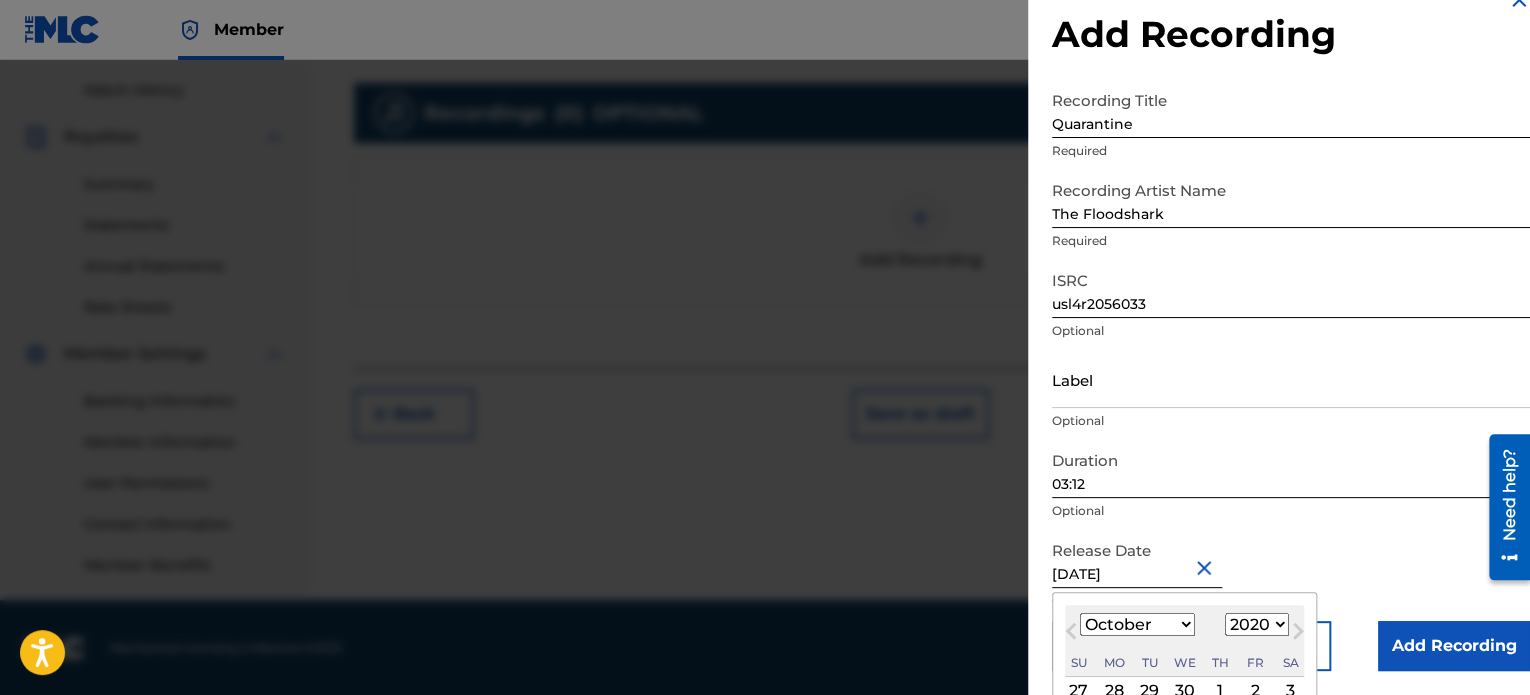 click on "Release Date [DATE] Previous Month Next Month [DATE] January February March April May June July August September October November [DATE] 1900 1901 1902 1903 1904 1905 1906 1907 1908 1909 1910 1911 1912 1913 1914 1915 1916 1917 1918 1919 1920 1921 1922 1923 1924 1925 1926 1927 1928 1929 1930 1931 1932 1933 1934 1935 1936 1937 1938 1939 1940 1941 1942 1943 1944 1945 1946 1947 1948 1949 1950 1951 1952 1953 1954 1955 1956 1957 1958 1959 1960 1961 1962 1963 1964 1965 1966 1967 1968 1969 1970 1971 1972 1973 1974 1975 1976 1977 1978 1979 1980 1981 1982 1983 1984 1985 1986 1987 1988 1989 1990 1991 1992 1993 1994 1995 1996 1997 1998 1999 2000 2001 2002 2003 2004 2005 2006 2007 2008 2009 2010 2011 2012 2013 2014 2015 2016 2017 2018 2019 2020 2021 2022 2023 2024 2025 2026 2027 2028 2029 2030 2031 2032 2033 2034 2035 2036 2037 2038 2039 2040 2041 2042 2043 2044 2045 2046 2047 2048 2049 2050 2051 2052 2053 2054 2055 2056 2057 2058 2059 2060 2061 2062 2063 2064 2065 2066 2067 2068 2069 2070 2071 2072" at bounding box center [1291, 576] 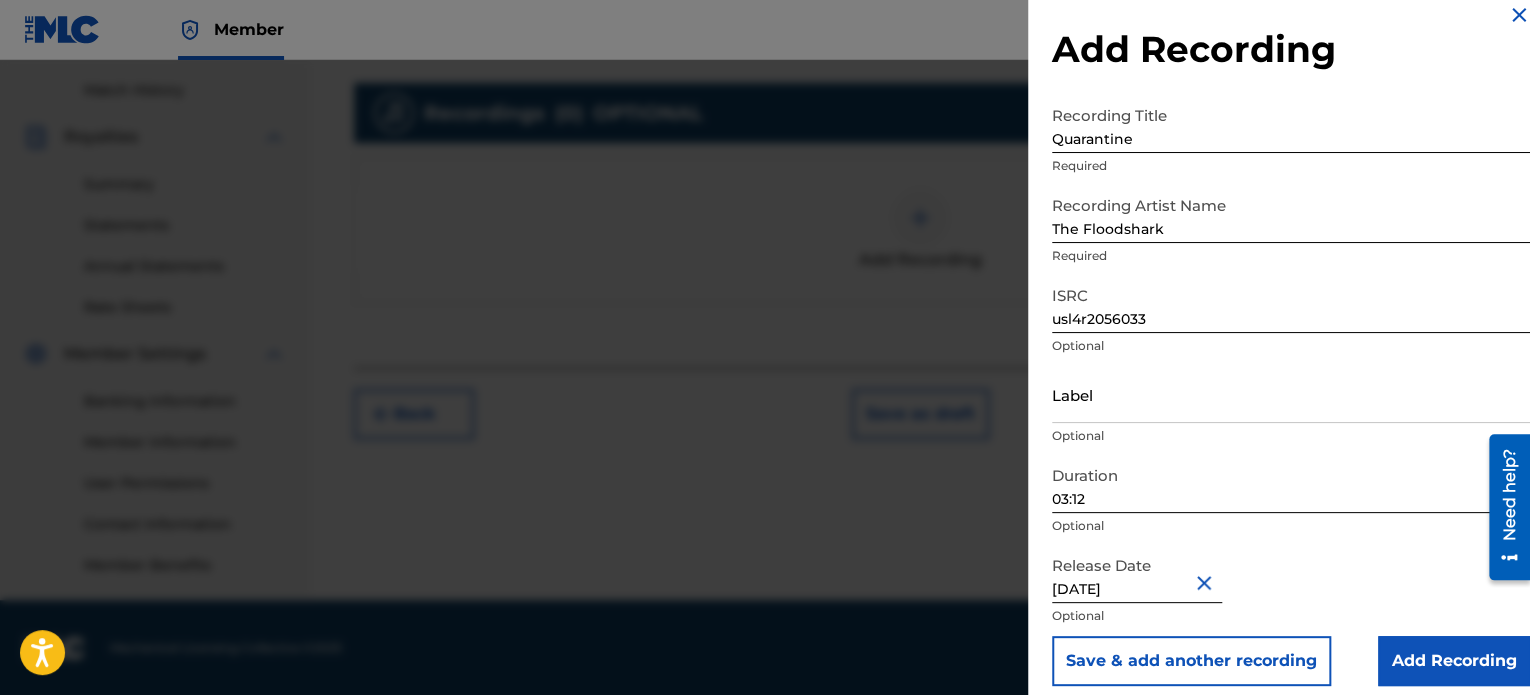 scroll, scrollTop: 0, scrollLeft: 0, axis: both 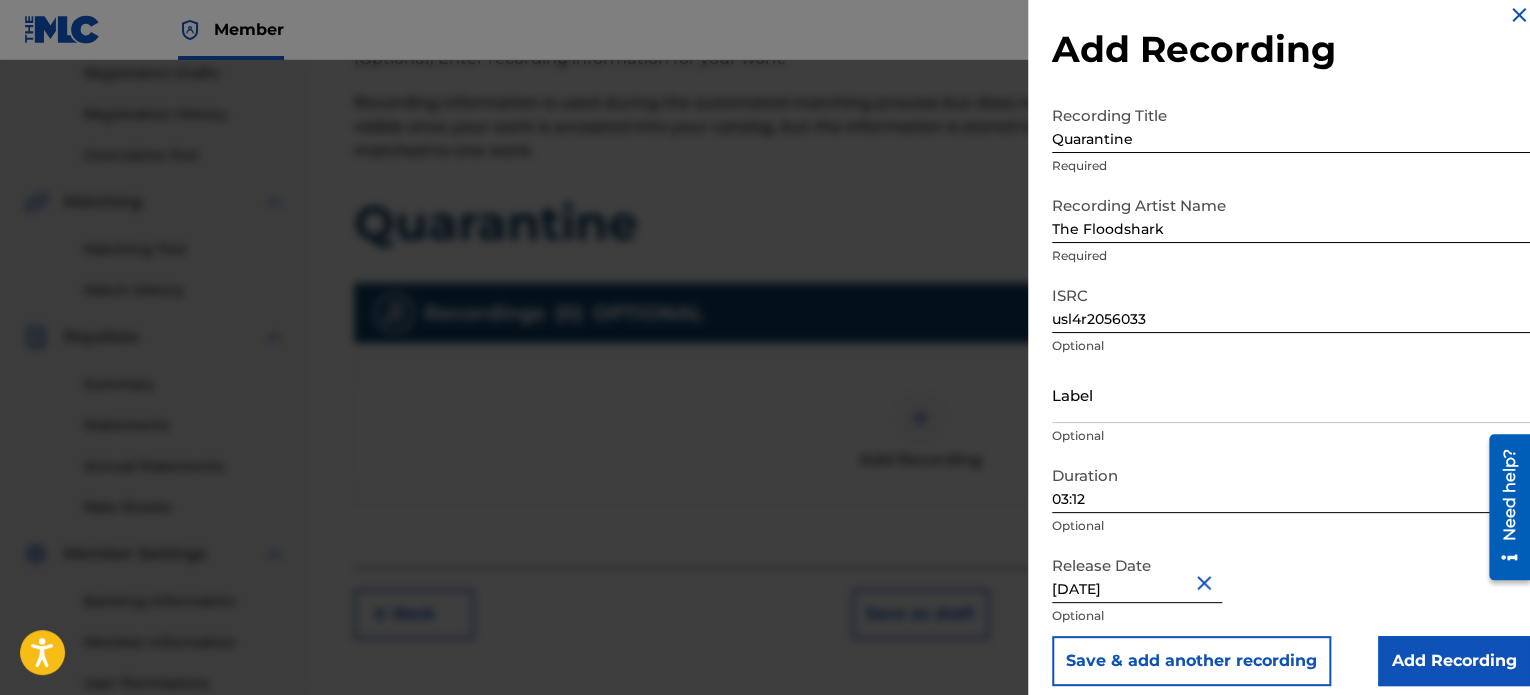 click on "Add Recording" at bounding box center (1454, 661) 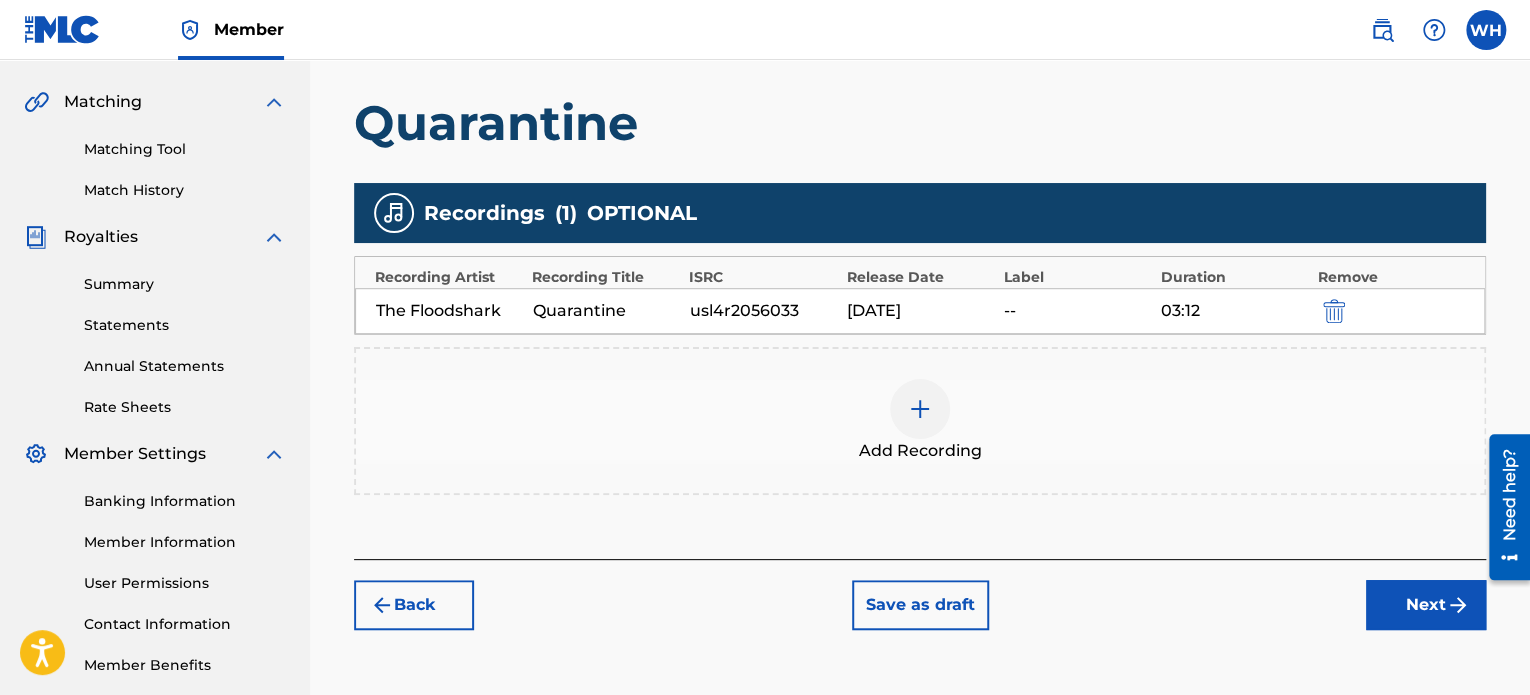 click on "Next" at bounding box center (1426, 605) 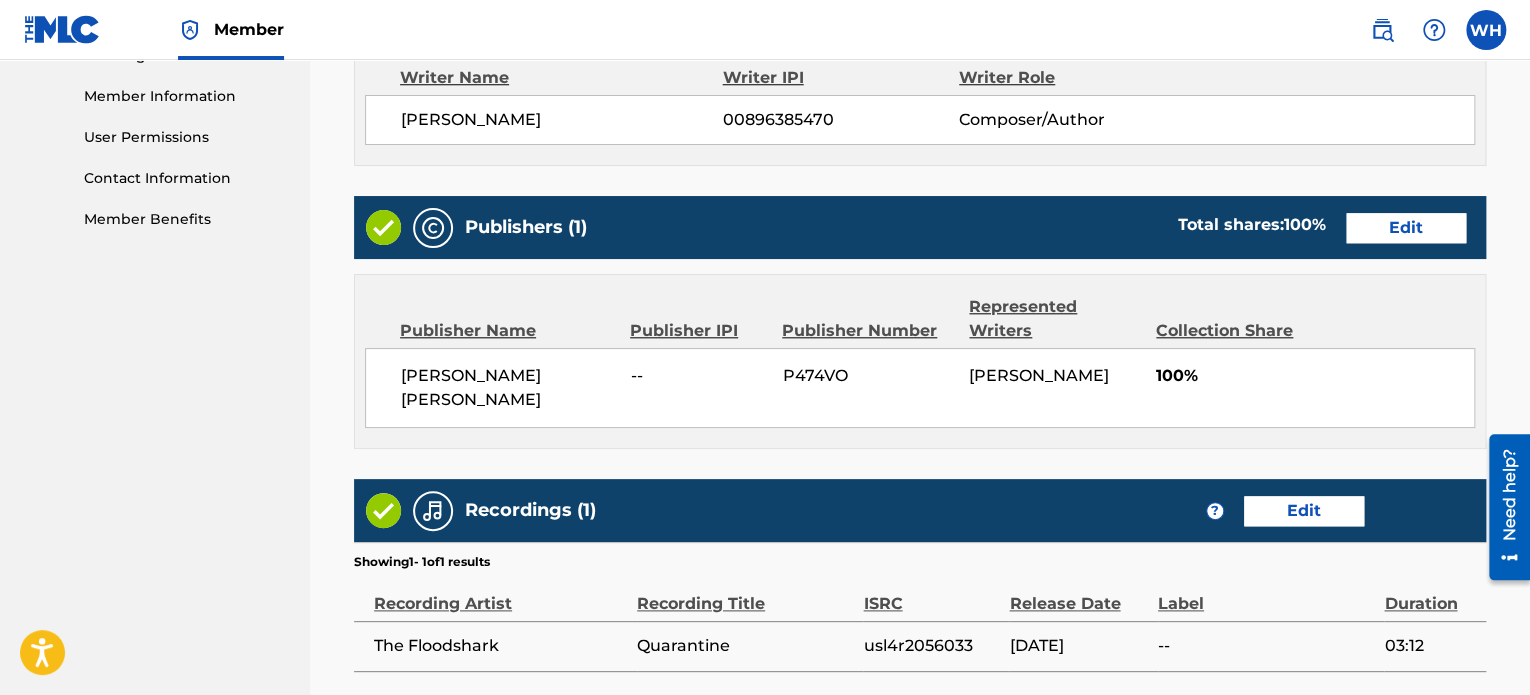 scroll, scrollTop: 1057, scrollLeft: 0, axis: vertical 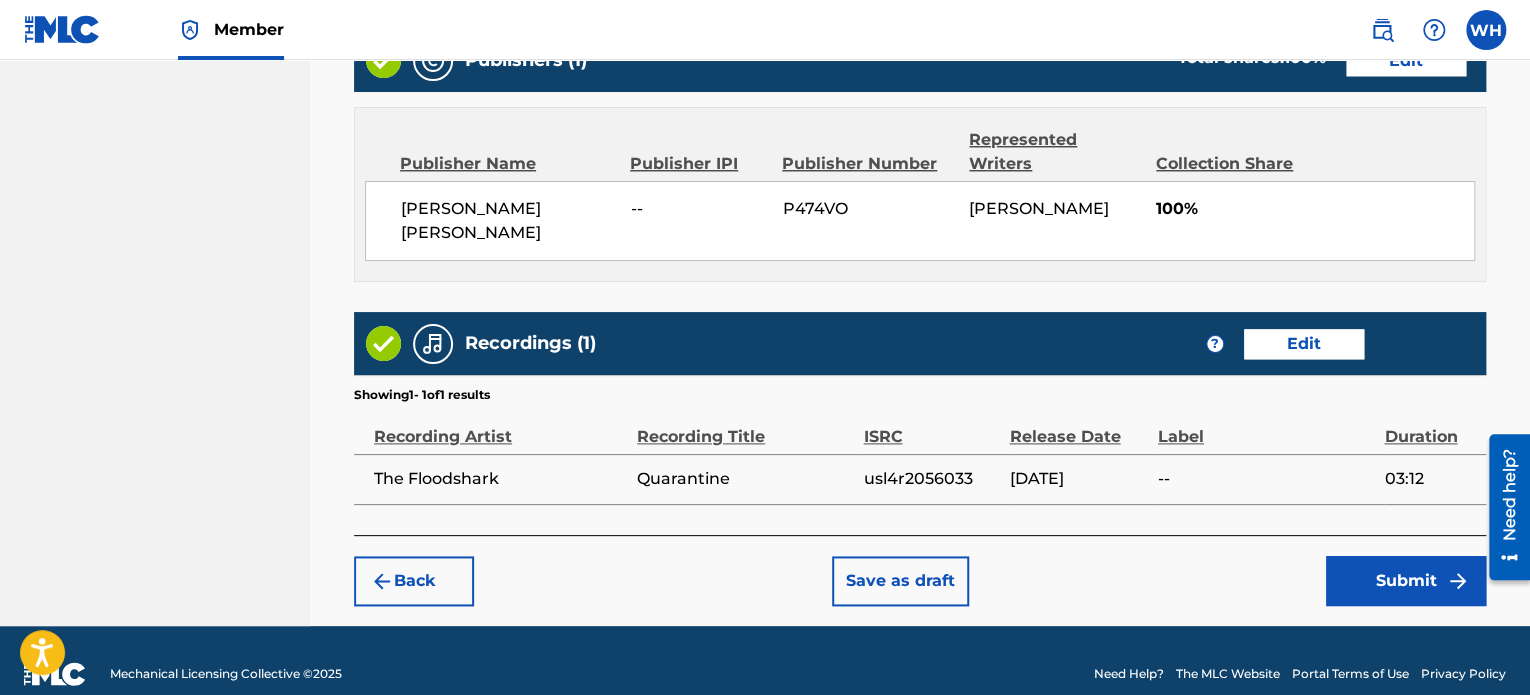 click on "Submit" at bounding box center (1406, 581) 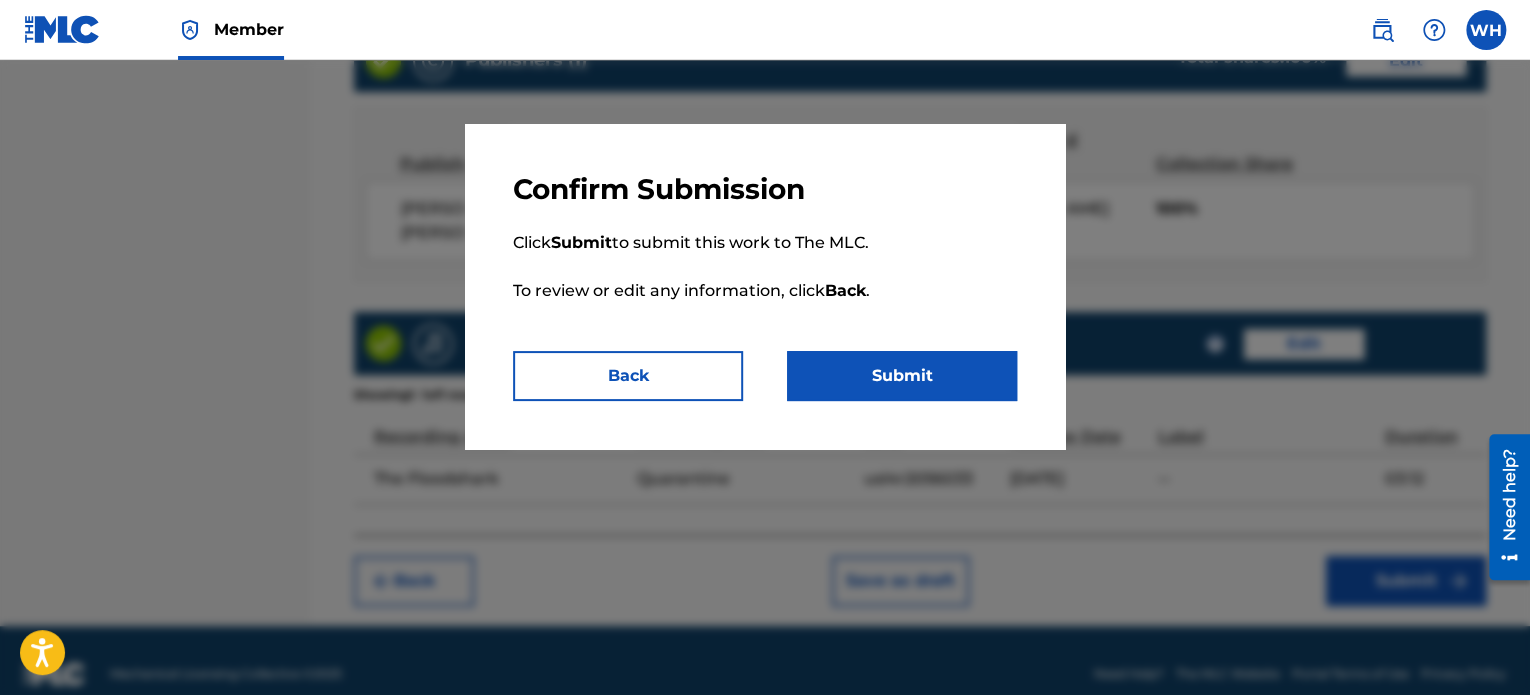 click on "Submit" at bounding box center (902, 376) 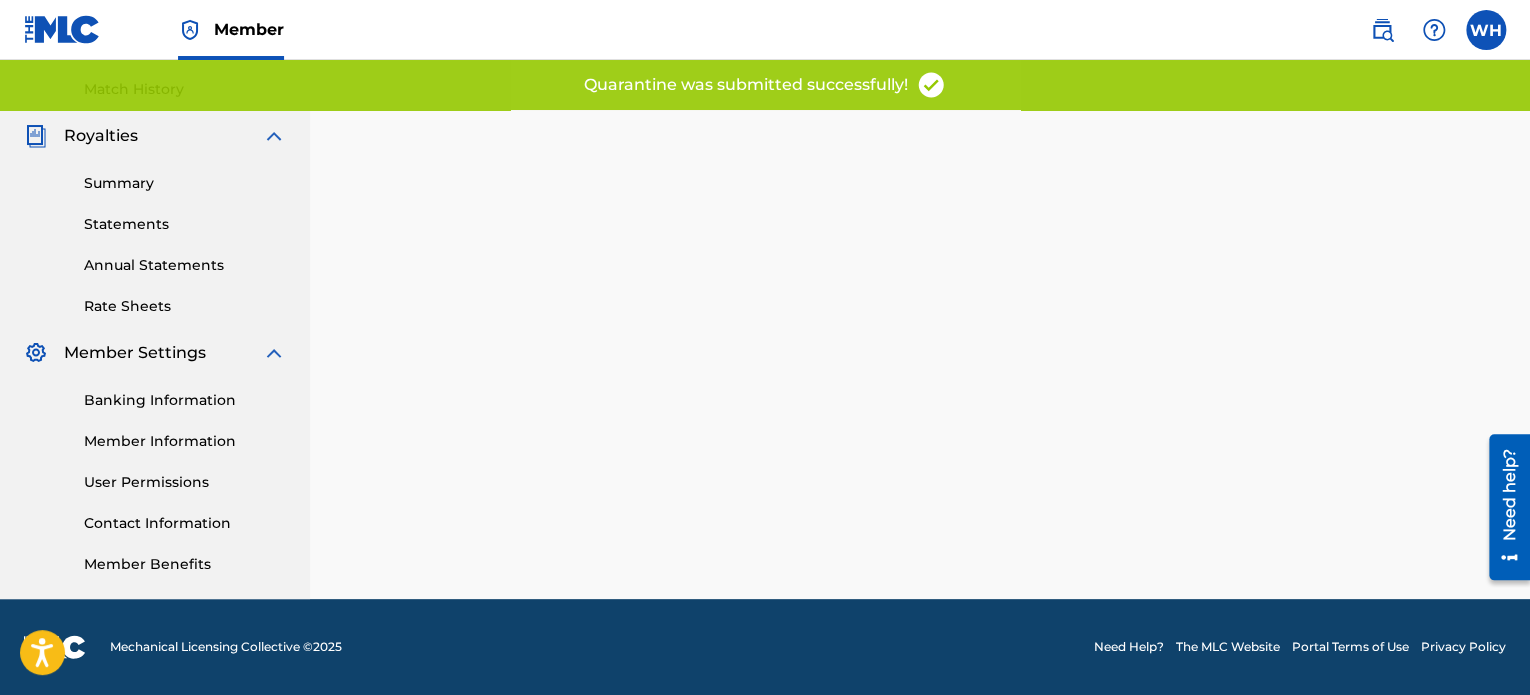 scroll, scrollTop: 0, scrollLeft: 0, axis: both 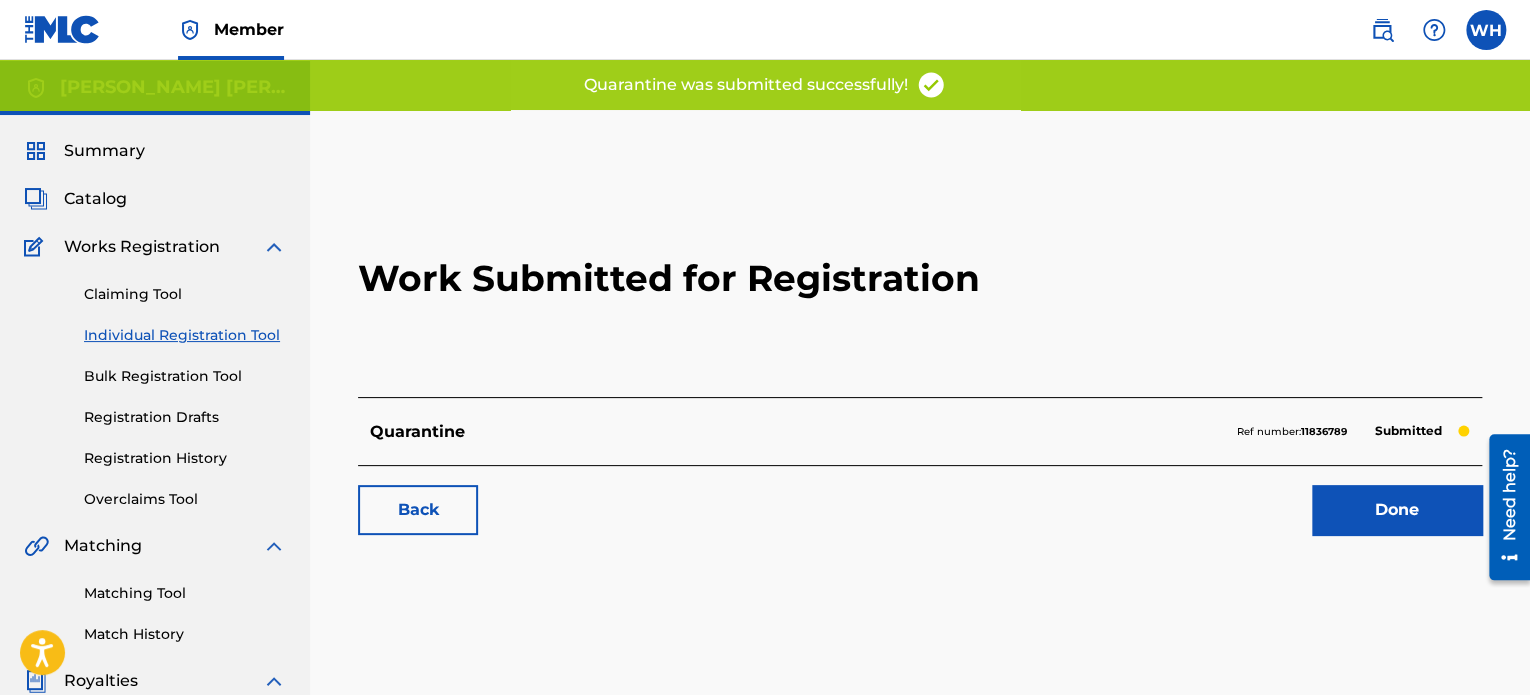 click on "Done" at bounding box center [1397, 510] 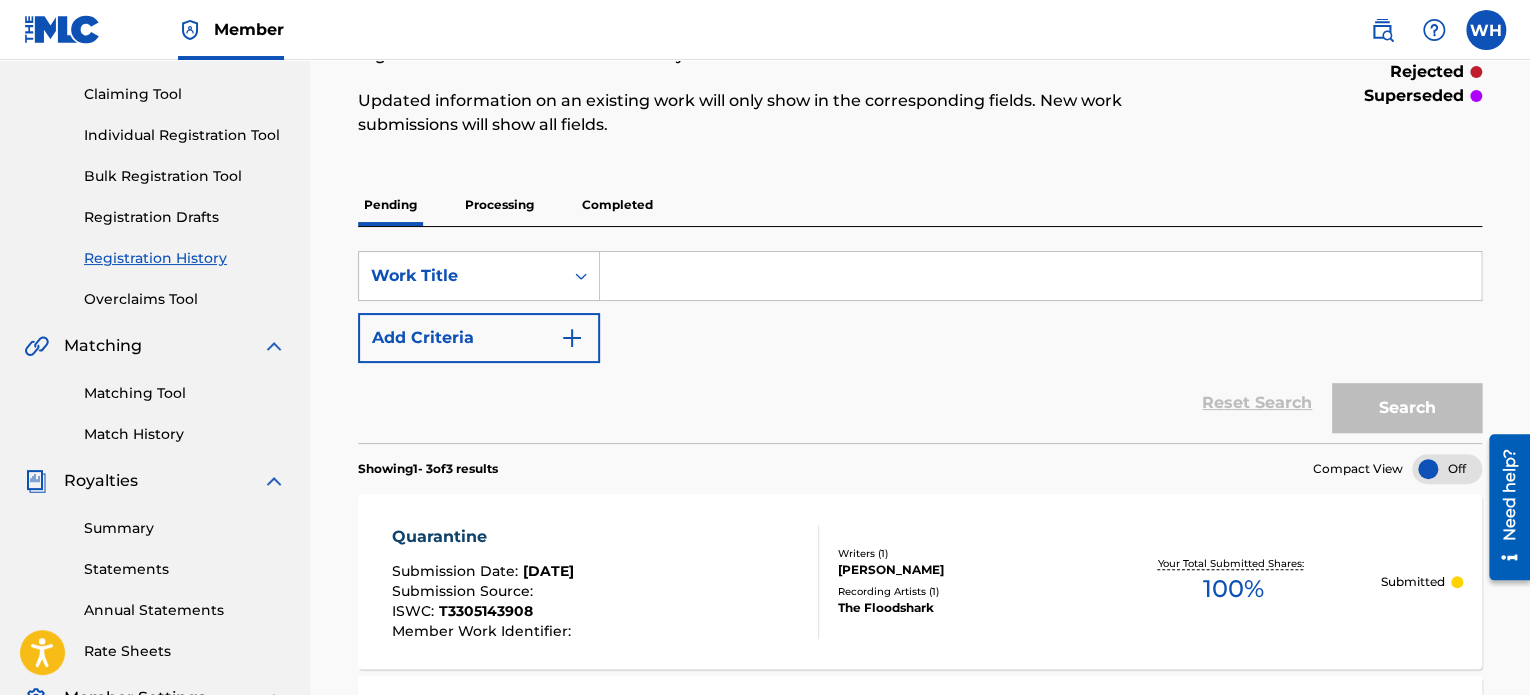 scroll, scrollTop: 100, scrollLeft: 0, axis: vertical 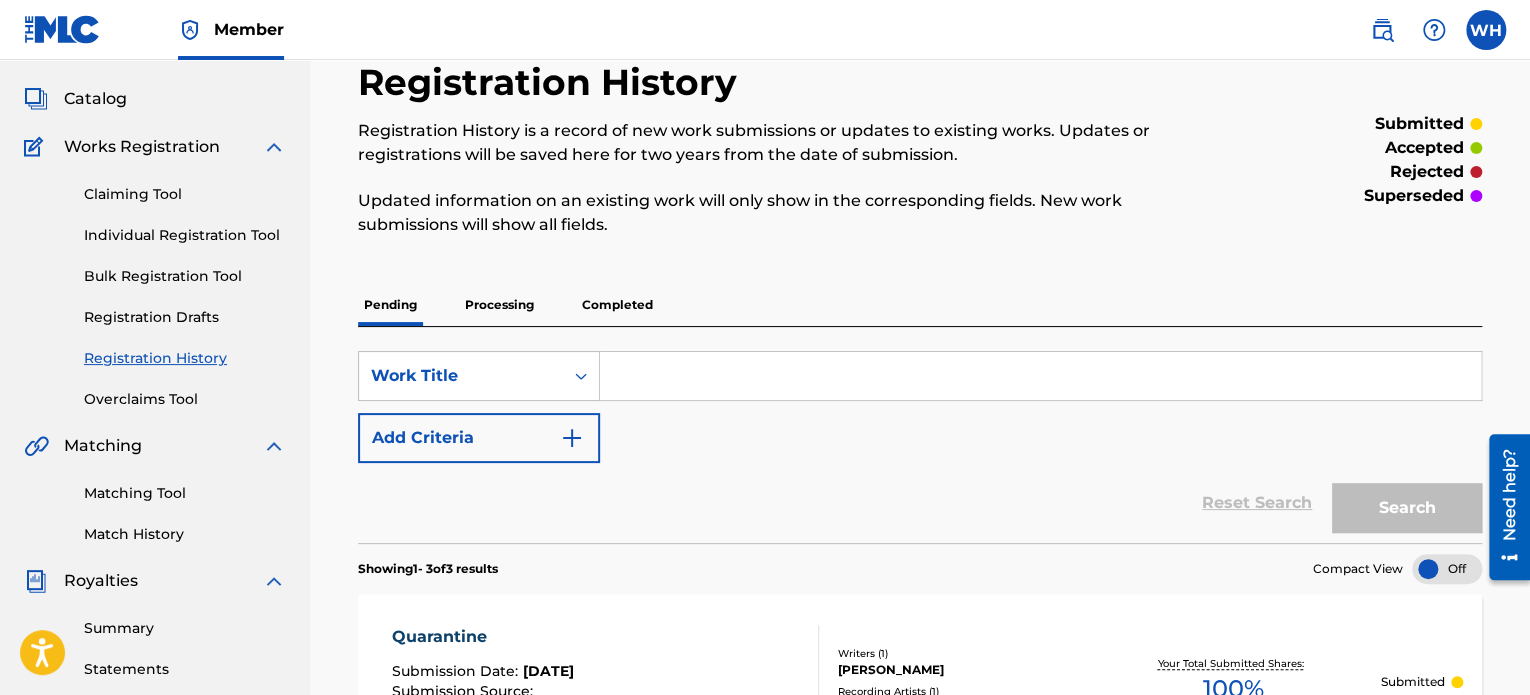 click at bounding box center (1040, 376) 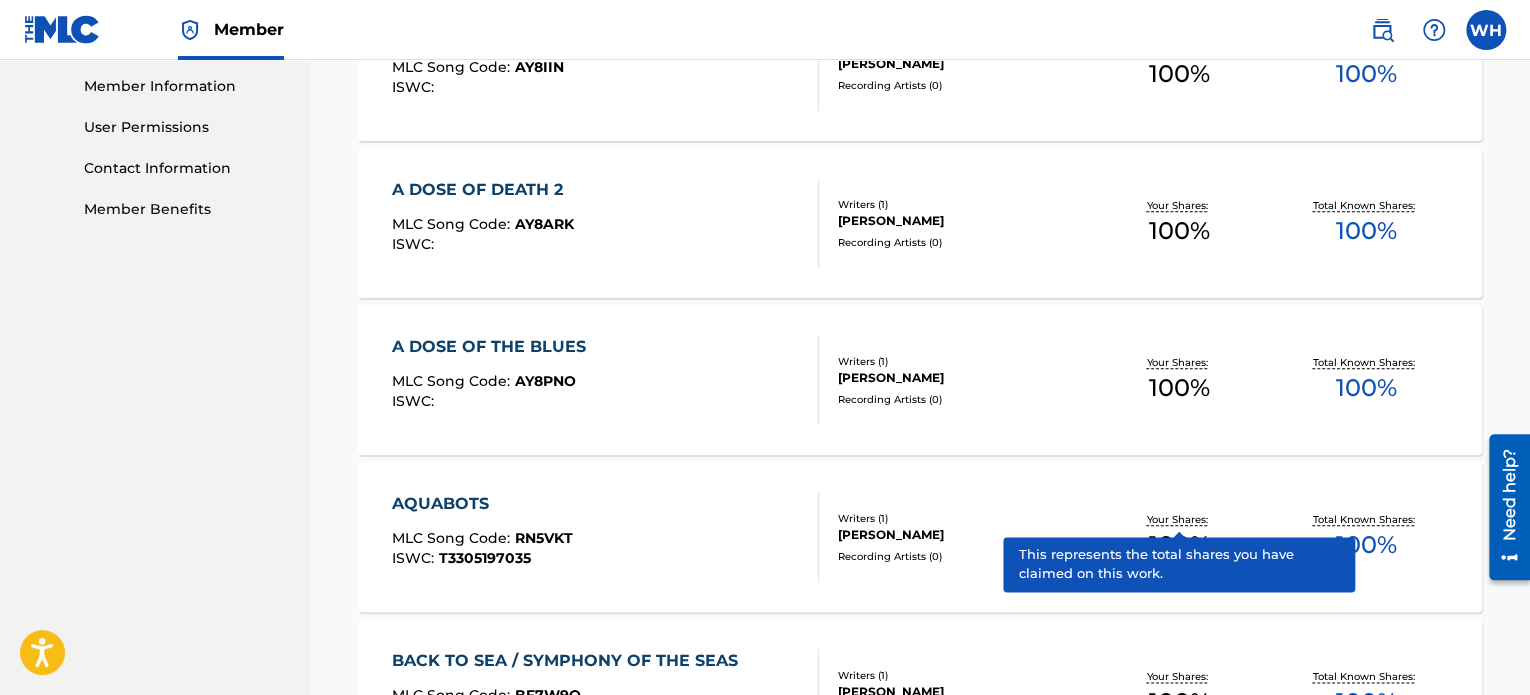 scroll, scrollTop: 1700, scrollLeft: 0, axis: vertical 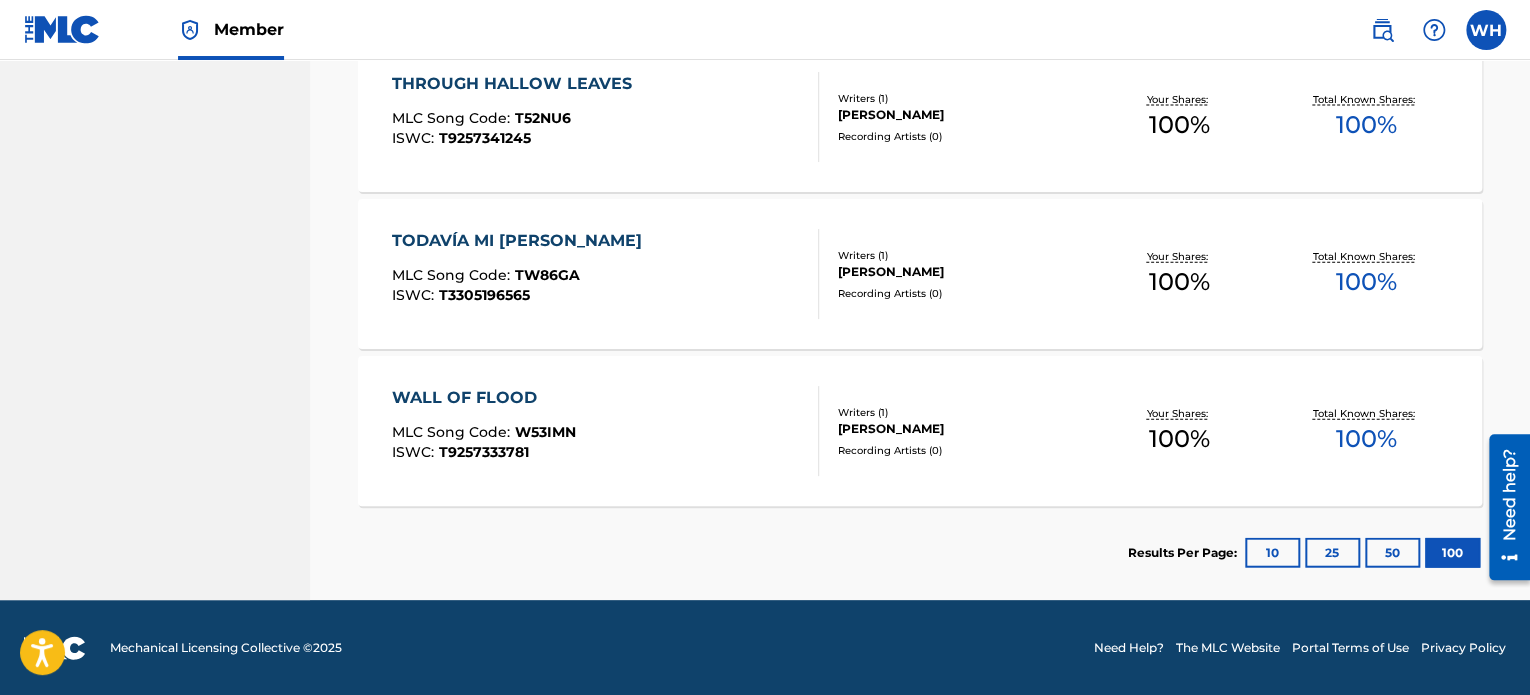 click on "100" at bounding box center [1452, 553] 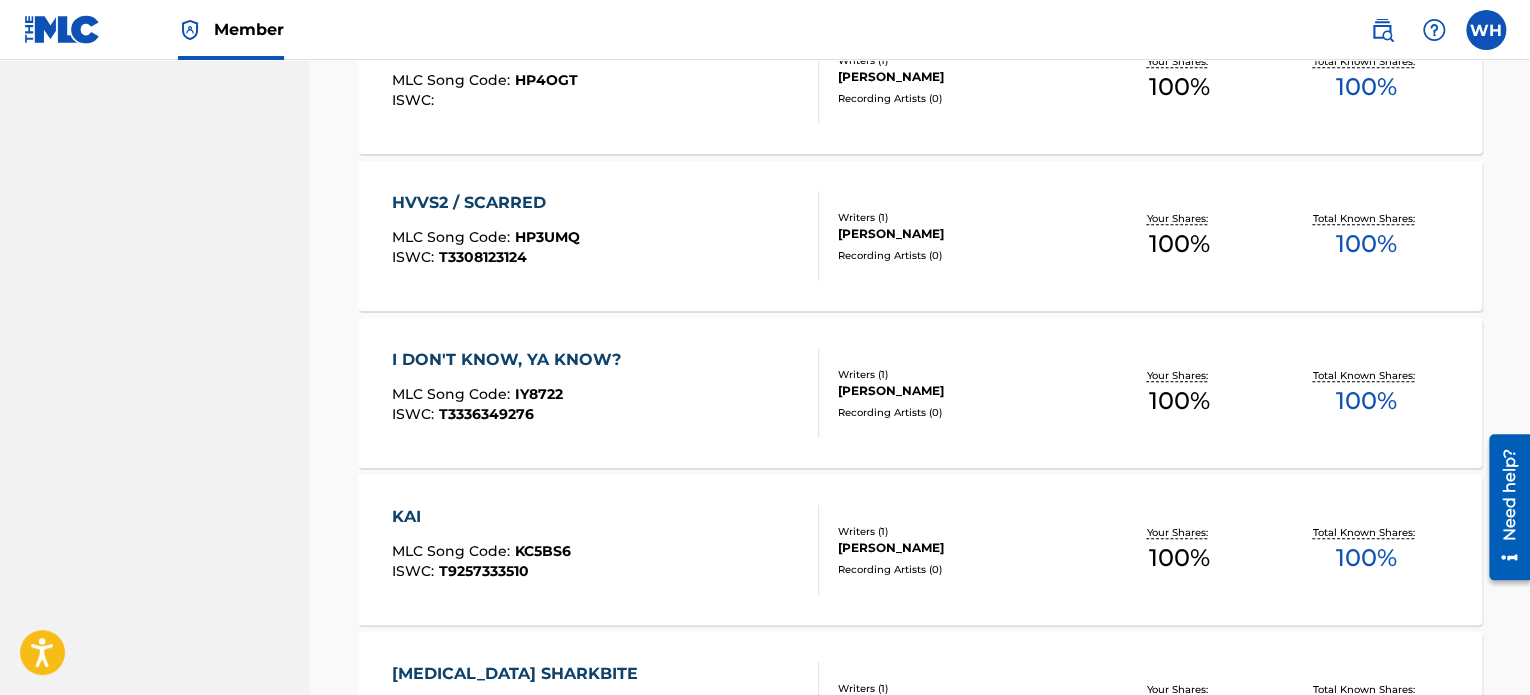 scroll, scrollTop: 4598, scrollLeft: 0, axis: vertical 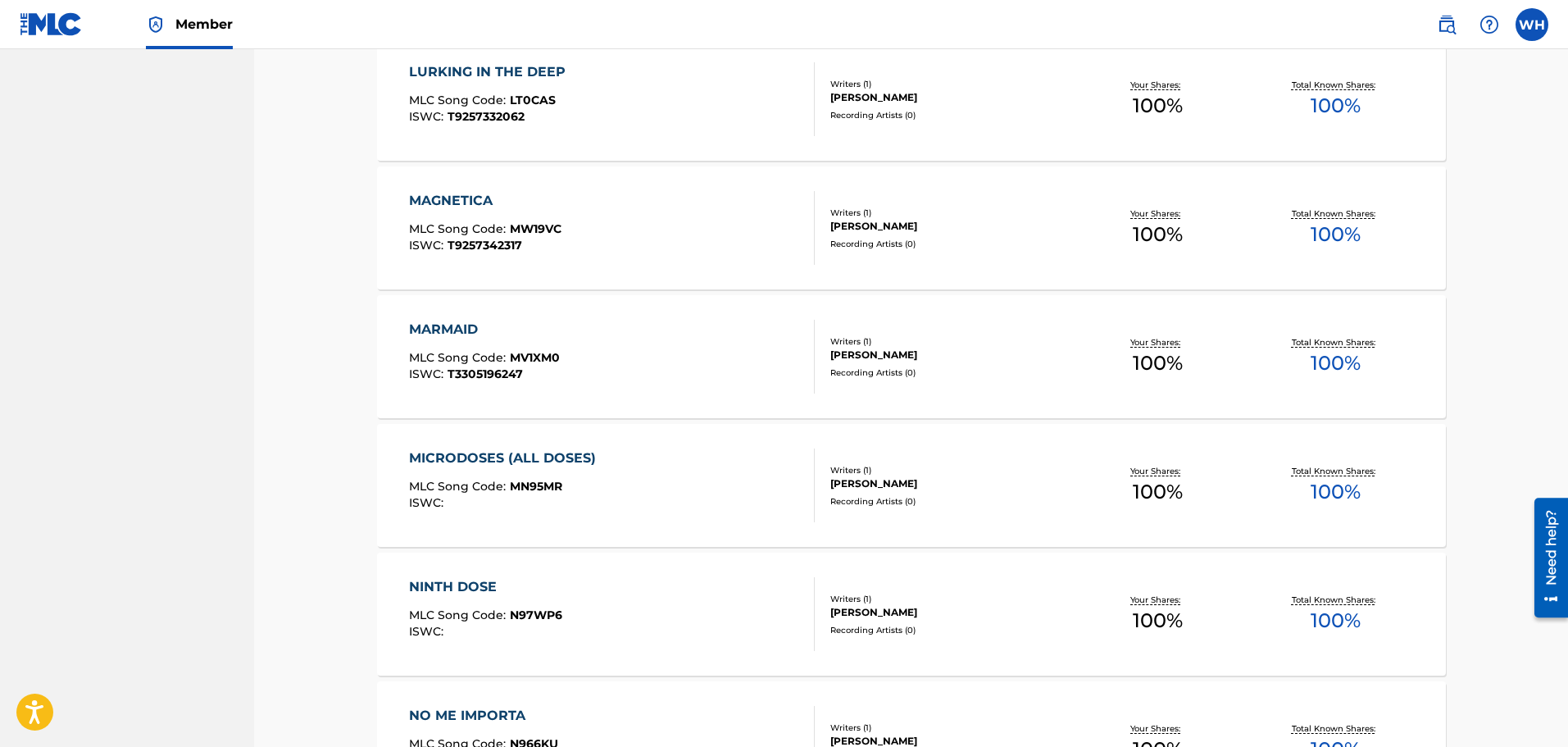 type 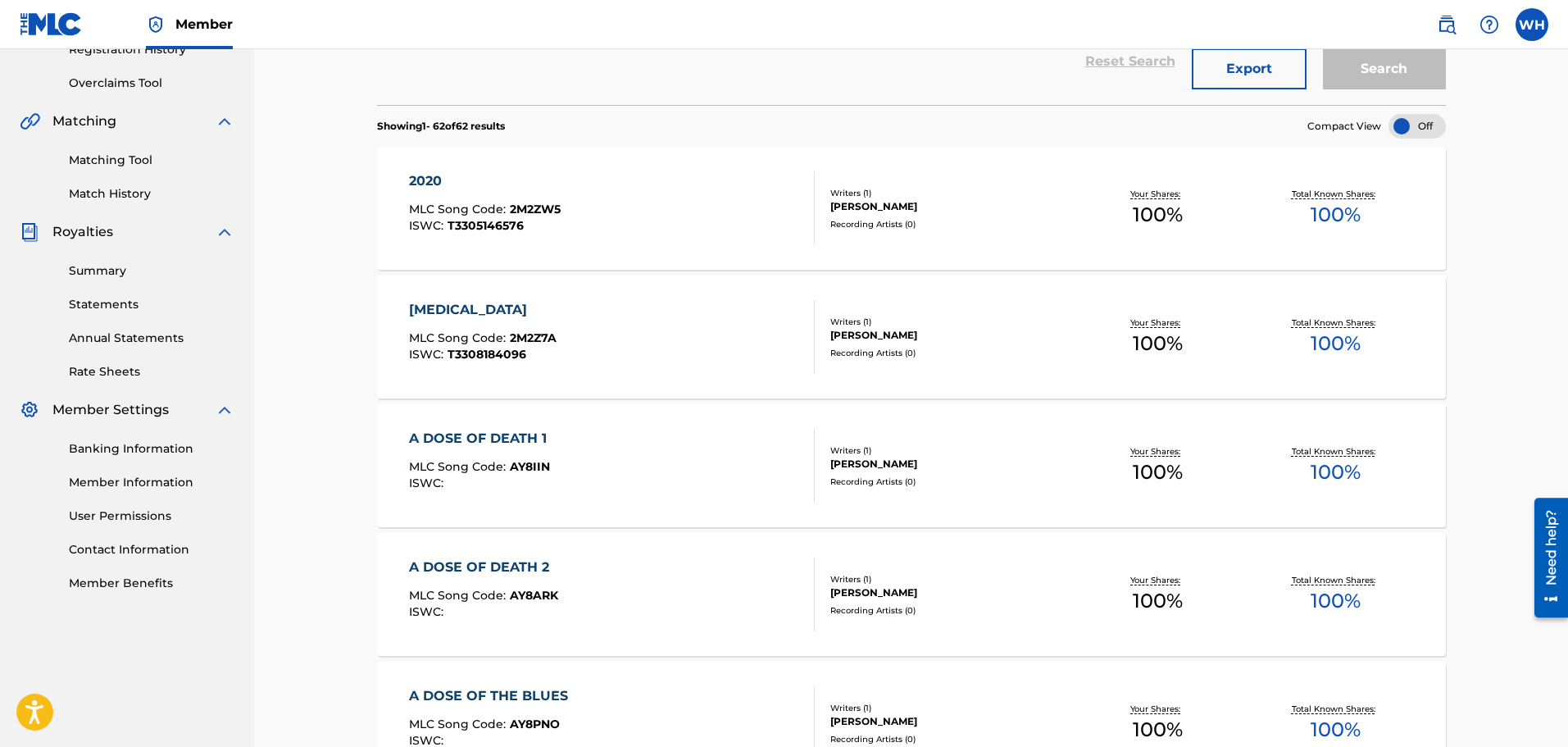 scroll, scrollTop: 0, scrollLeft: 0, axis: both 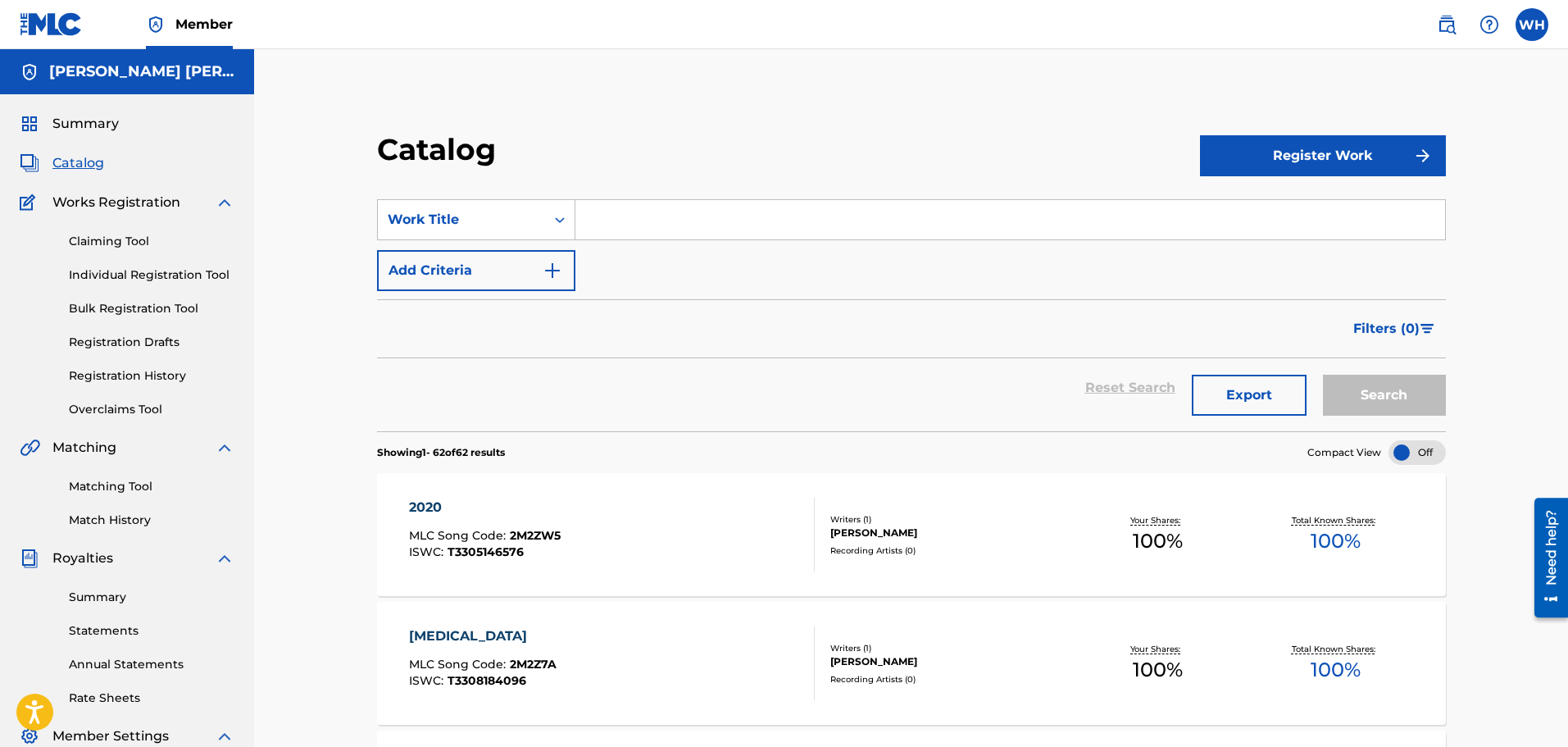 click on "Individual Registration Tool" at bounding box center (152, 275) 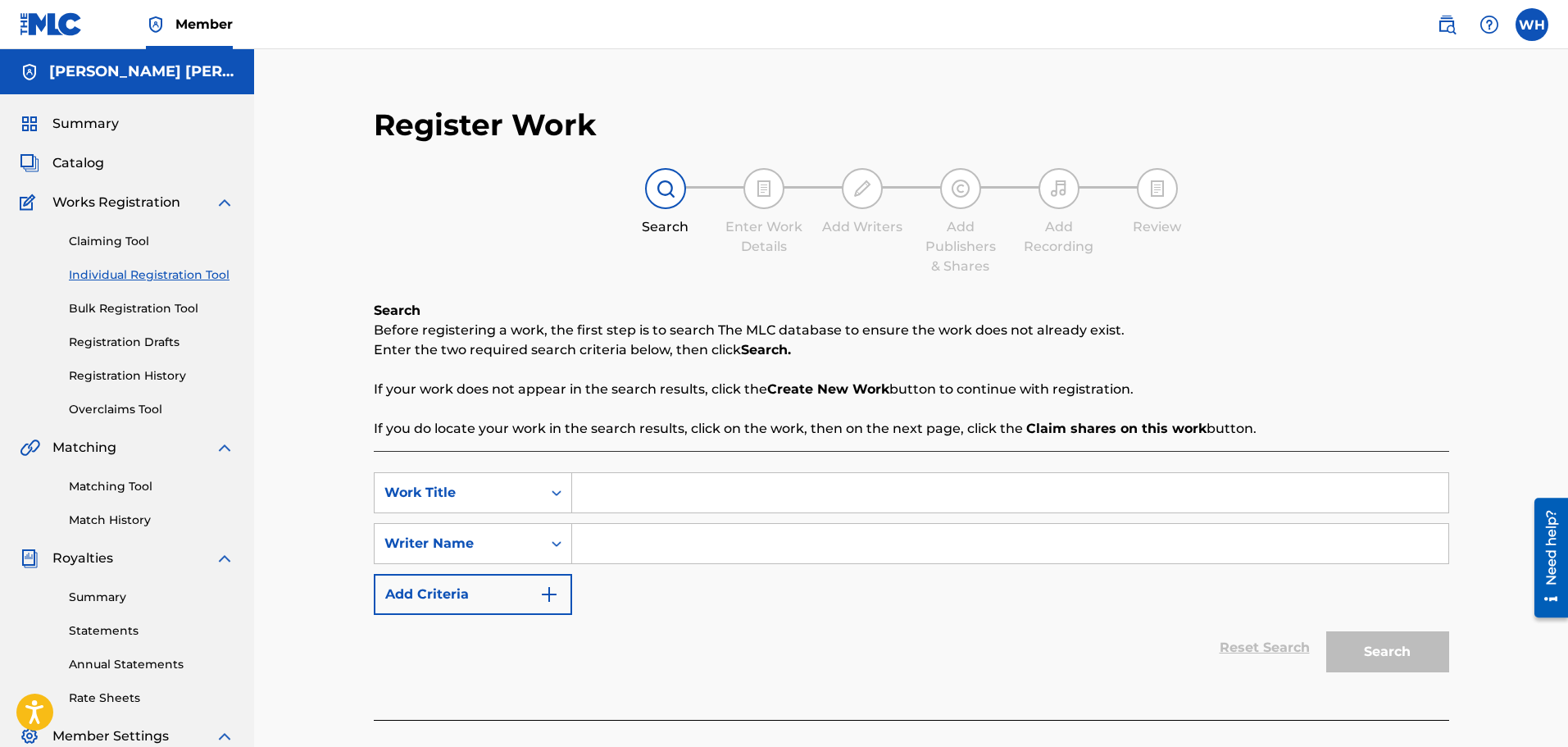 scroll, scrollTop: 82, scrollLeft: 0, axis: vertical 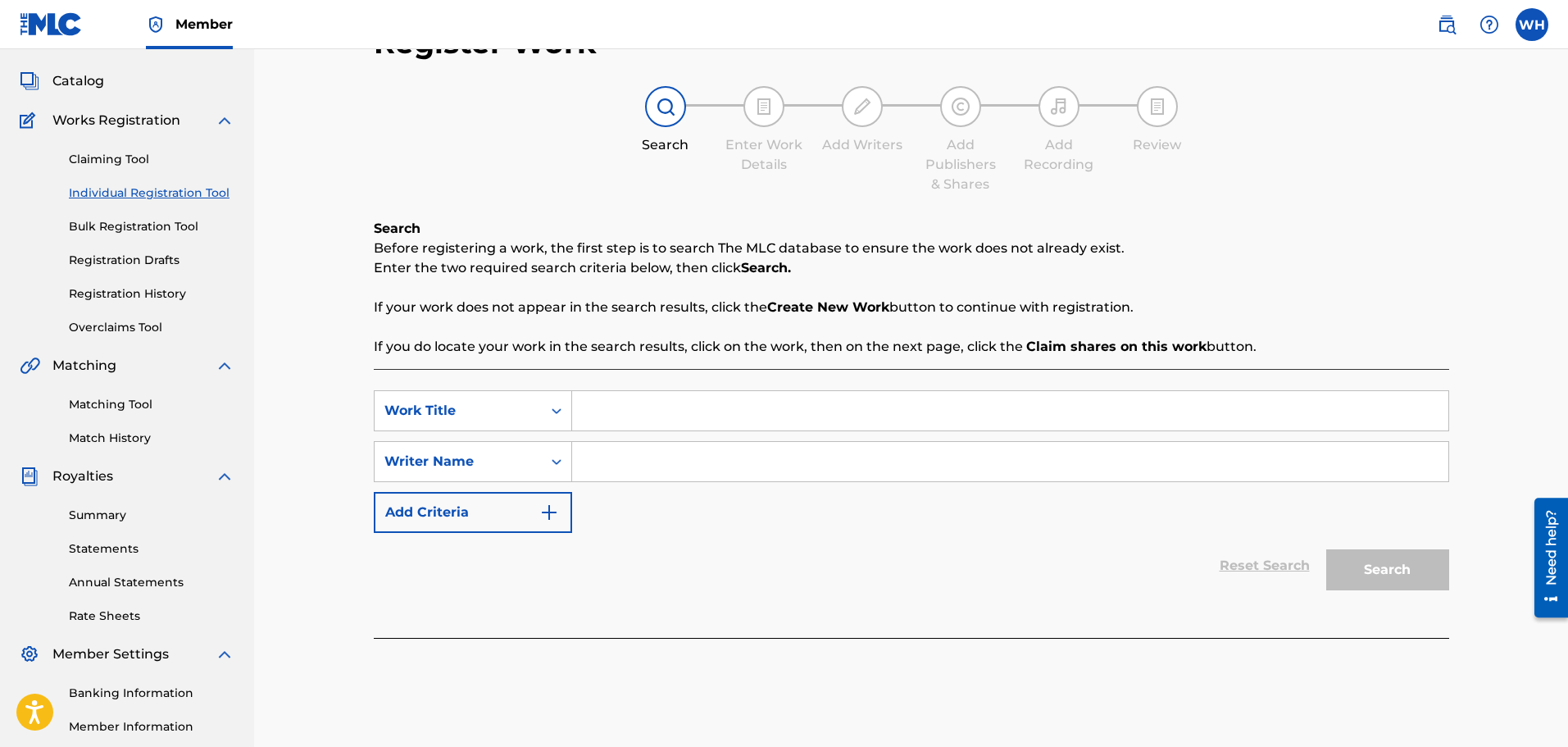 click at bounding box center (1010, 411) 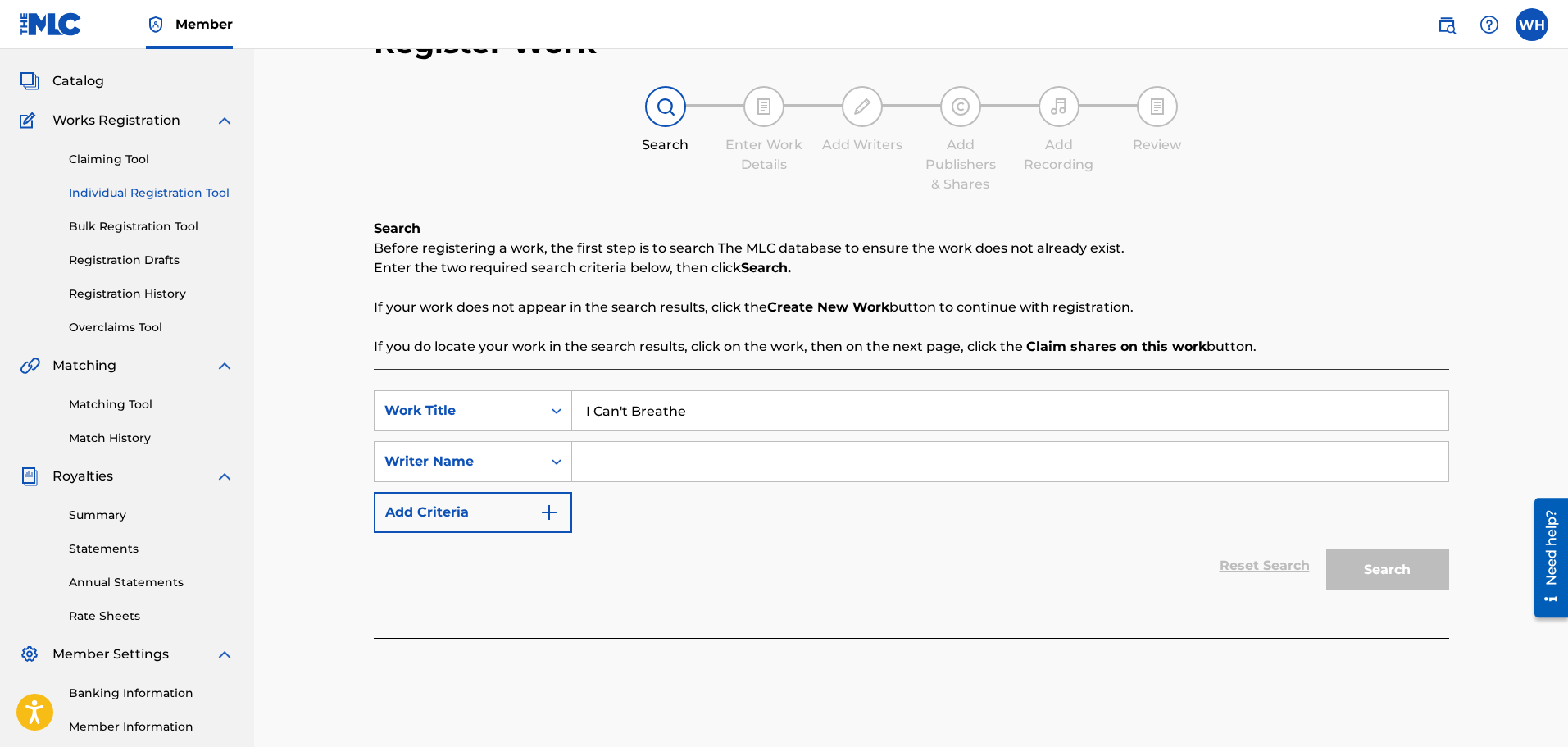 type on "I Can't Breathe" 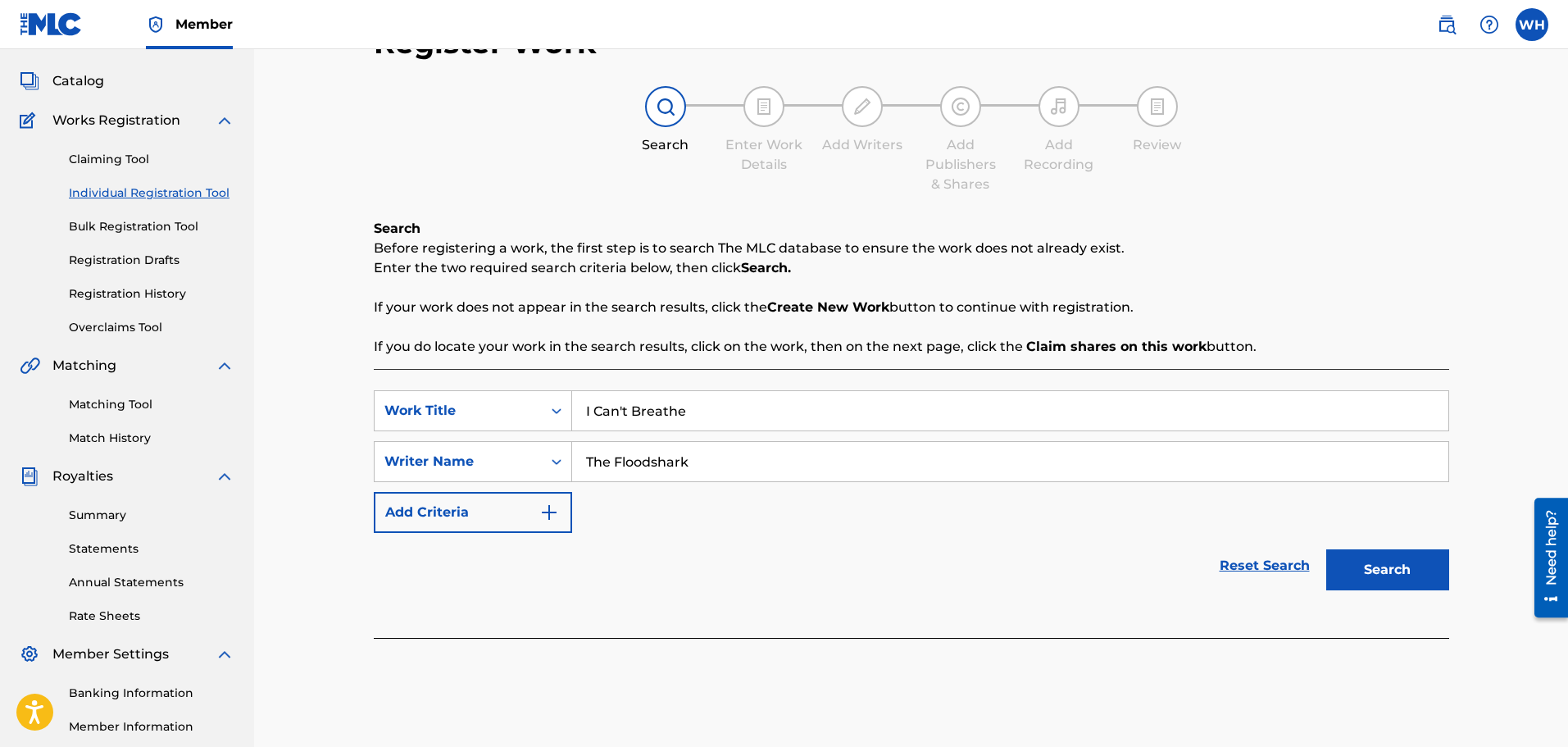type on "The Floodshark" 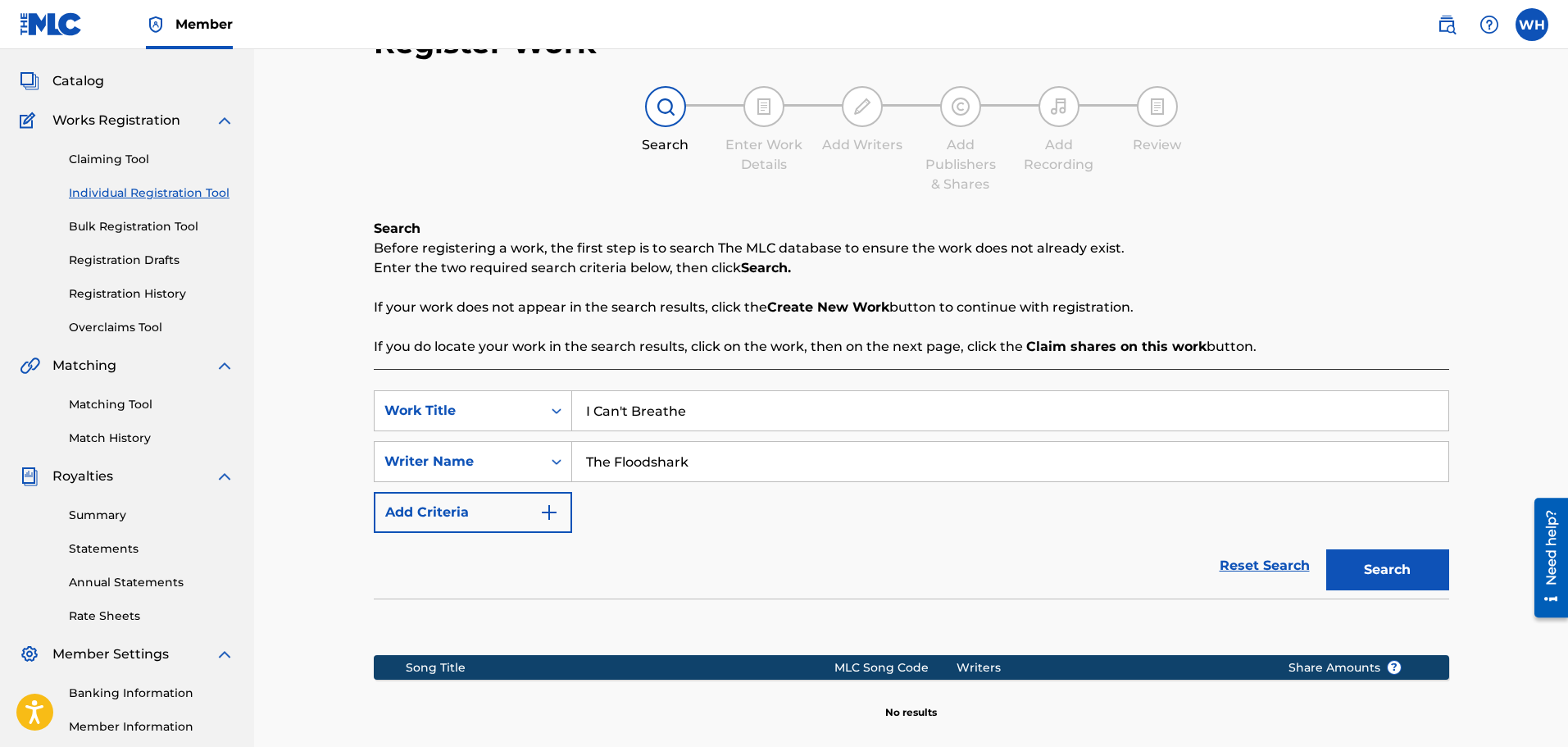 scroll, scrollTop: 274, scrollLeft: 0, axis: vertical 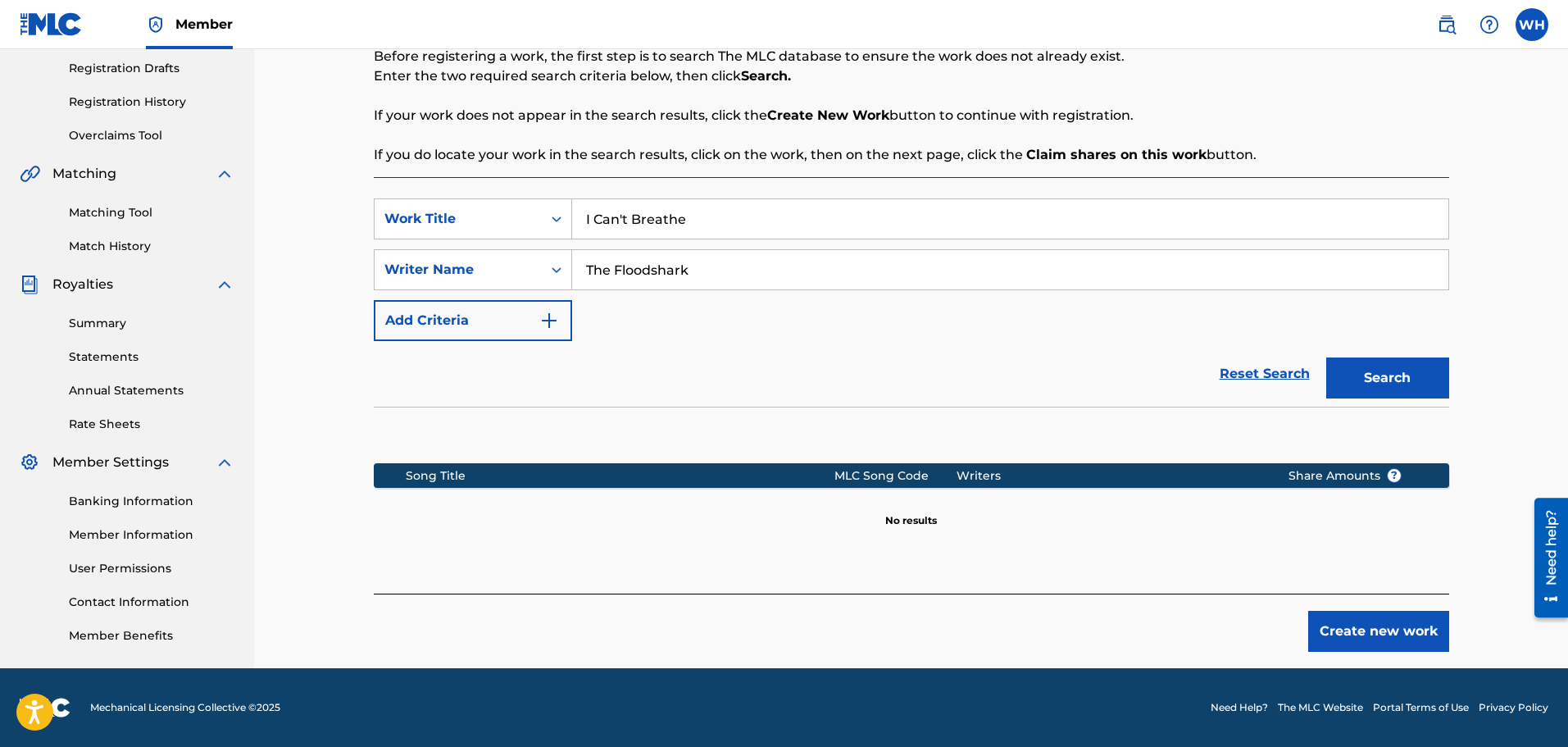 click on "Create new work" at bounding box center (1379, 631) 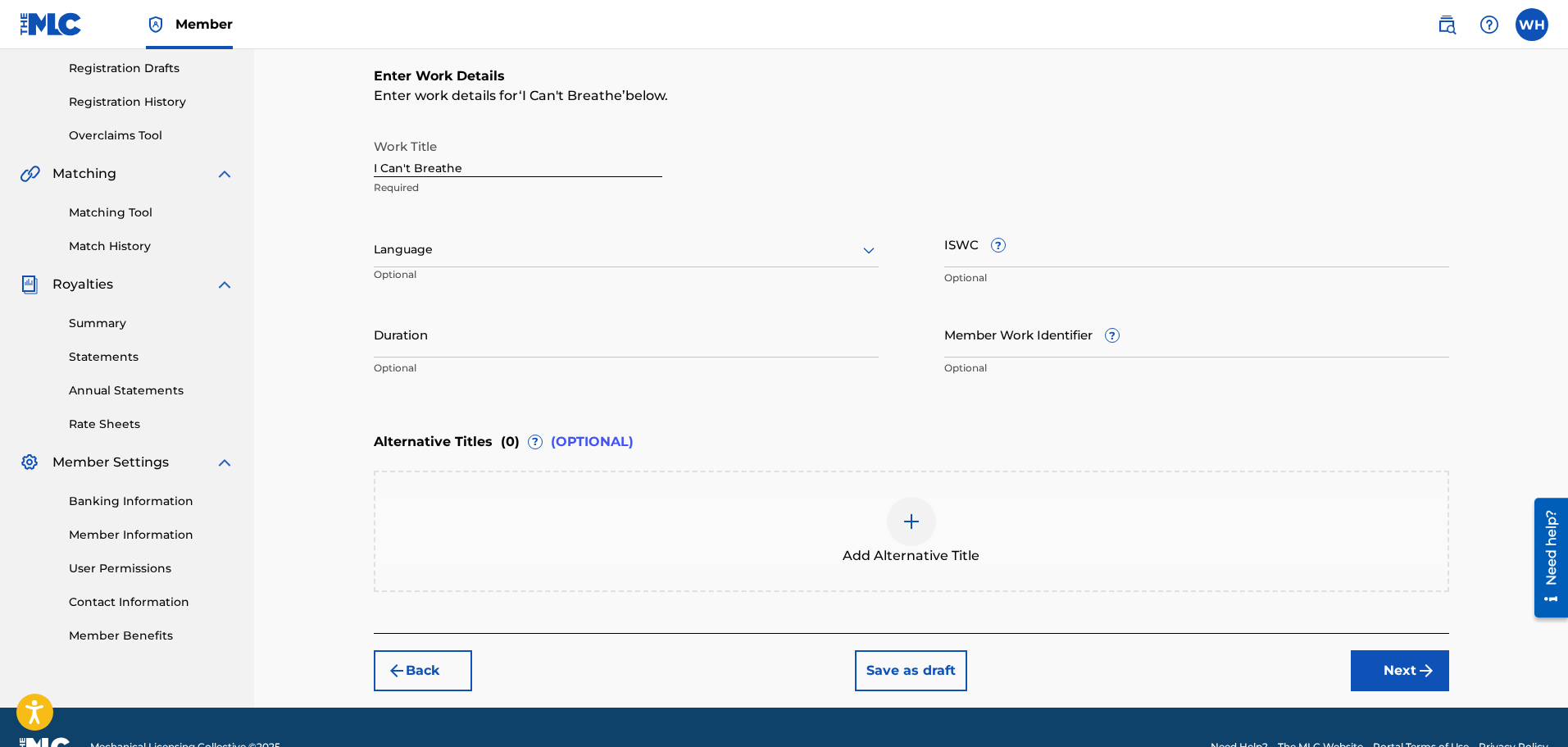 click on "Language" at bounding box center [626, 250] 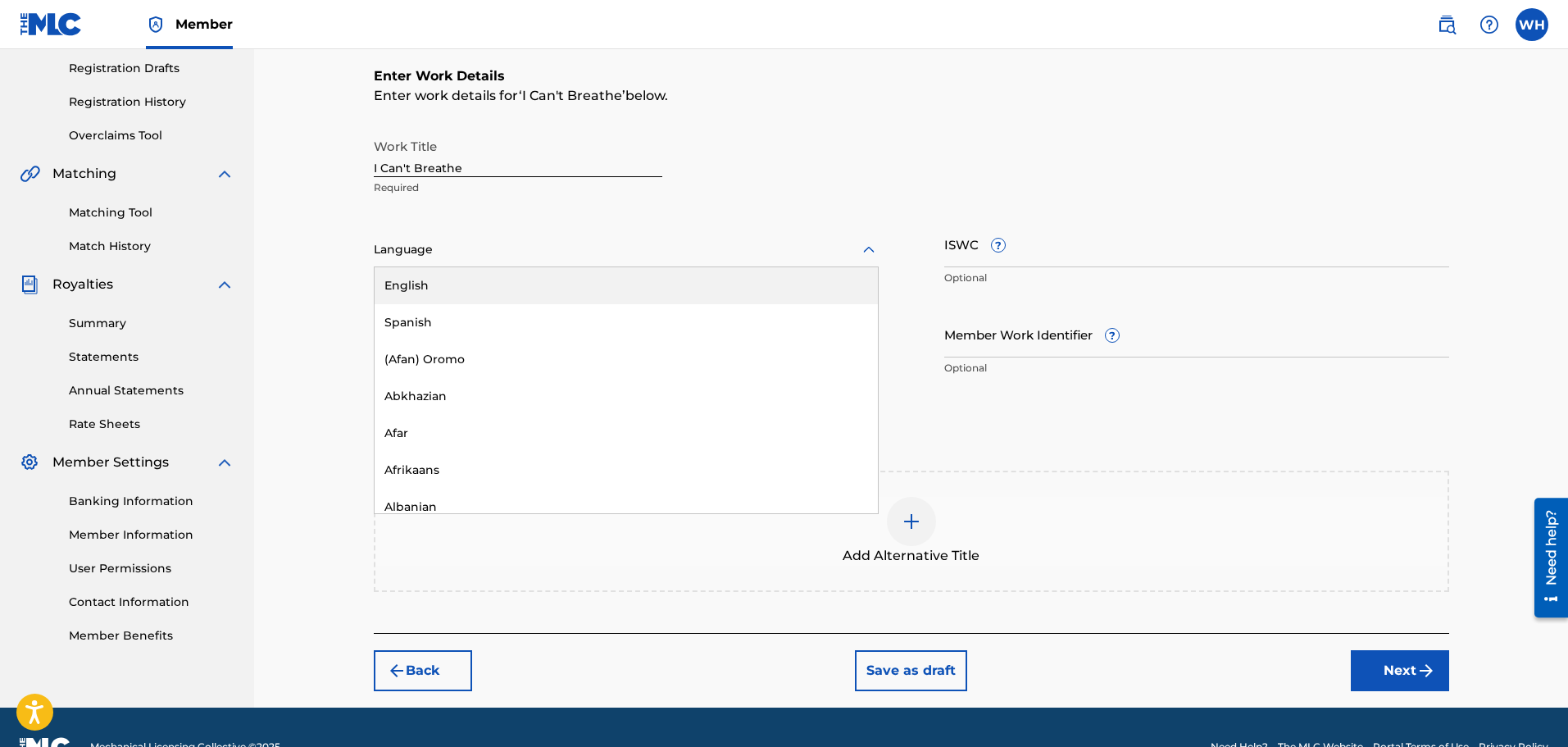 click on "English" at bounding box center (626, 285) 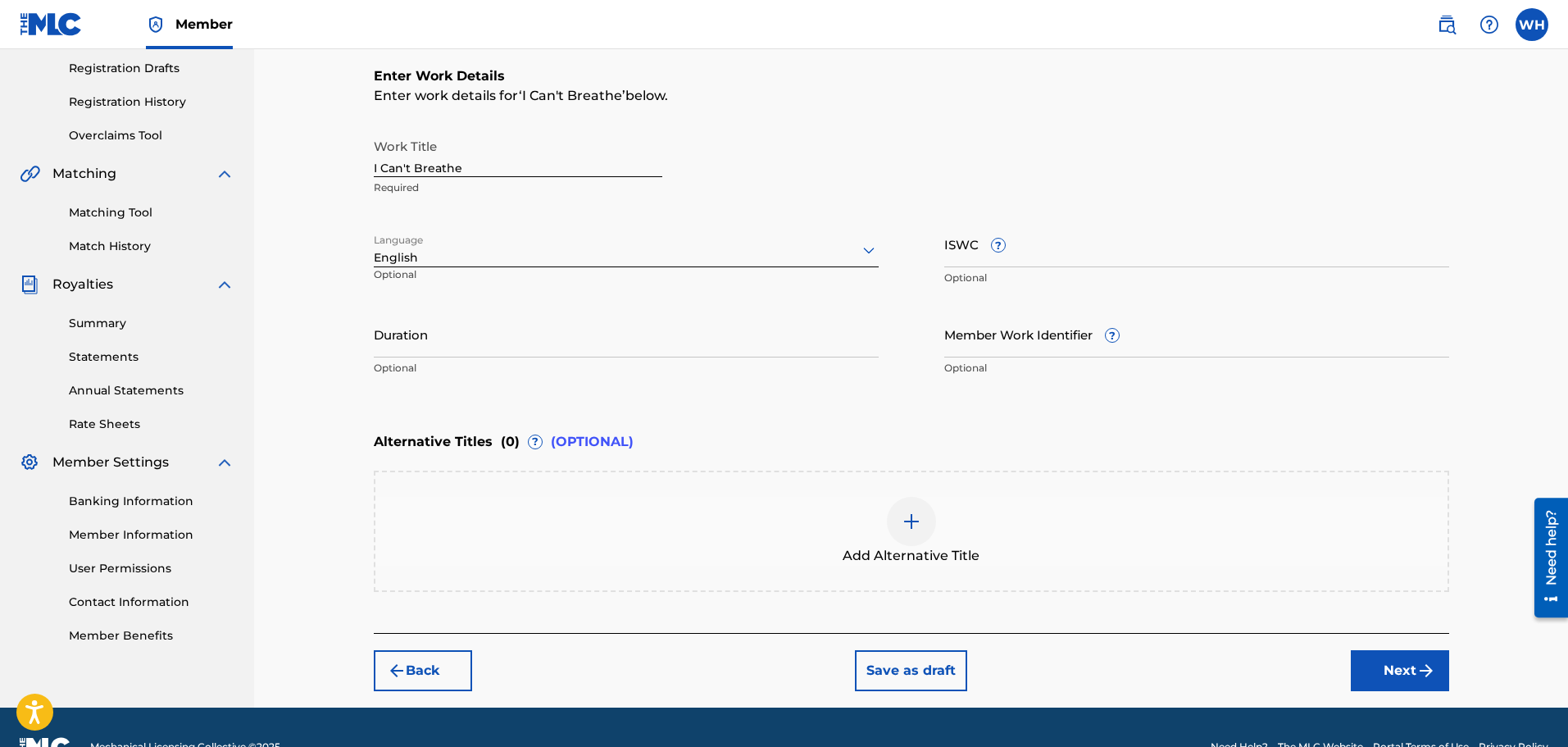 click on "Duration" at bounding box center (626, 334) 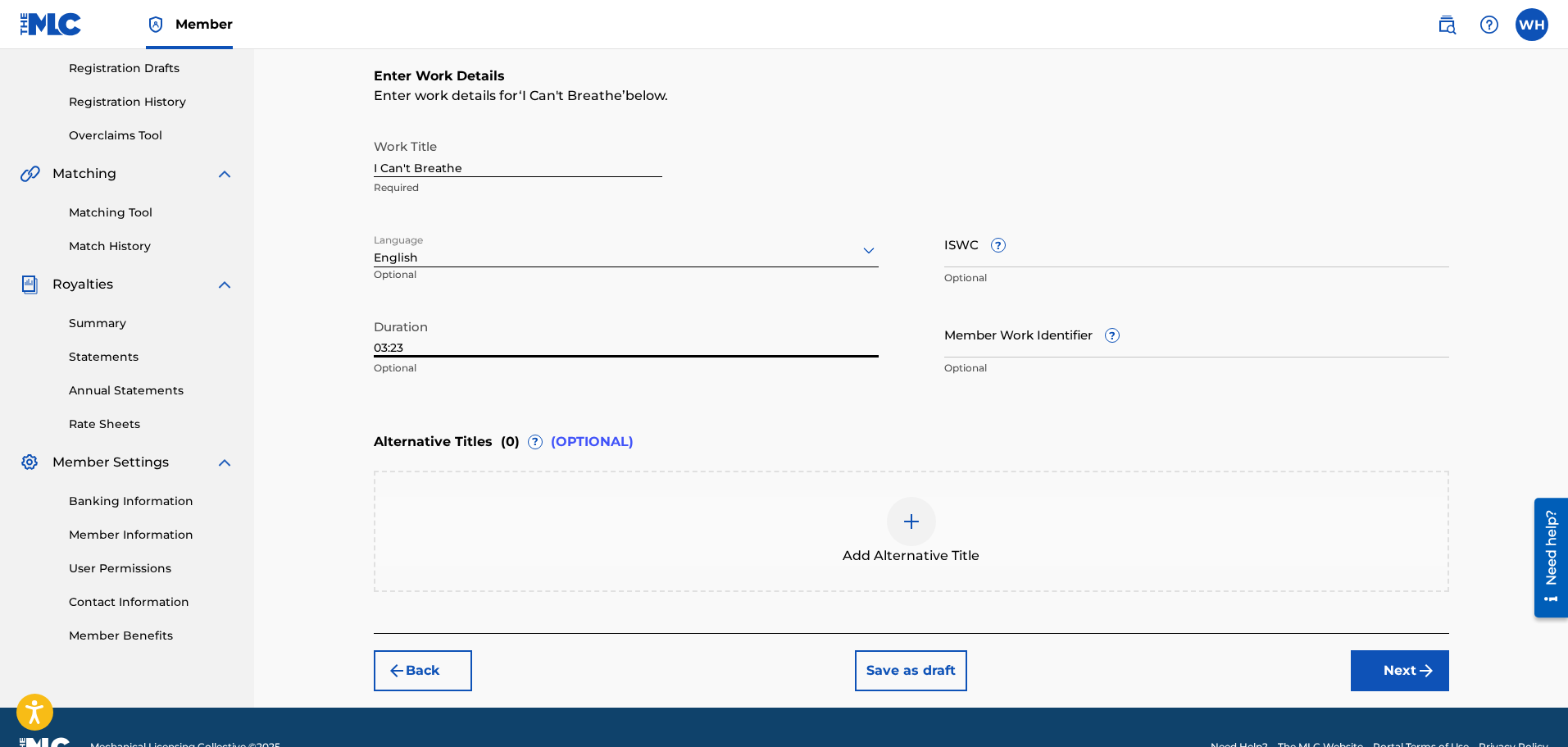 type on "03:23" 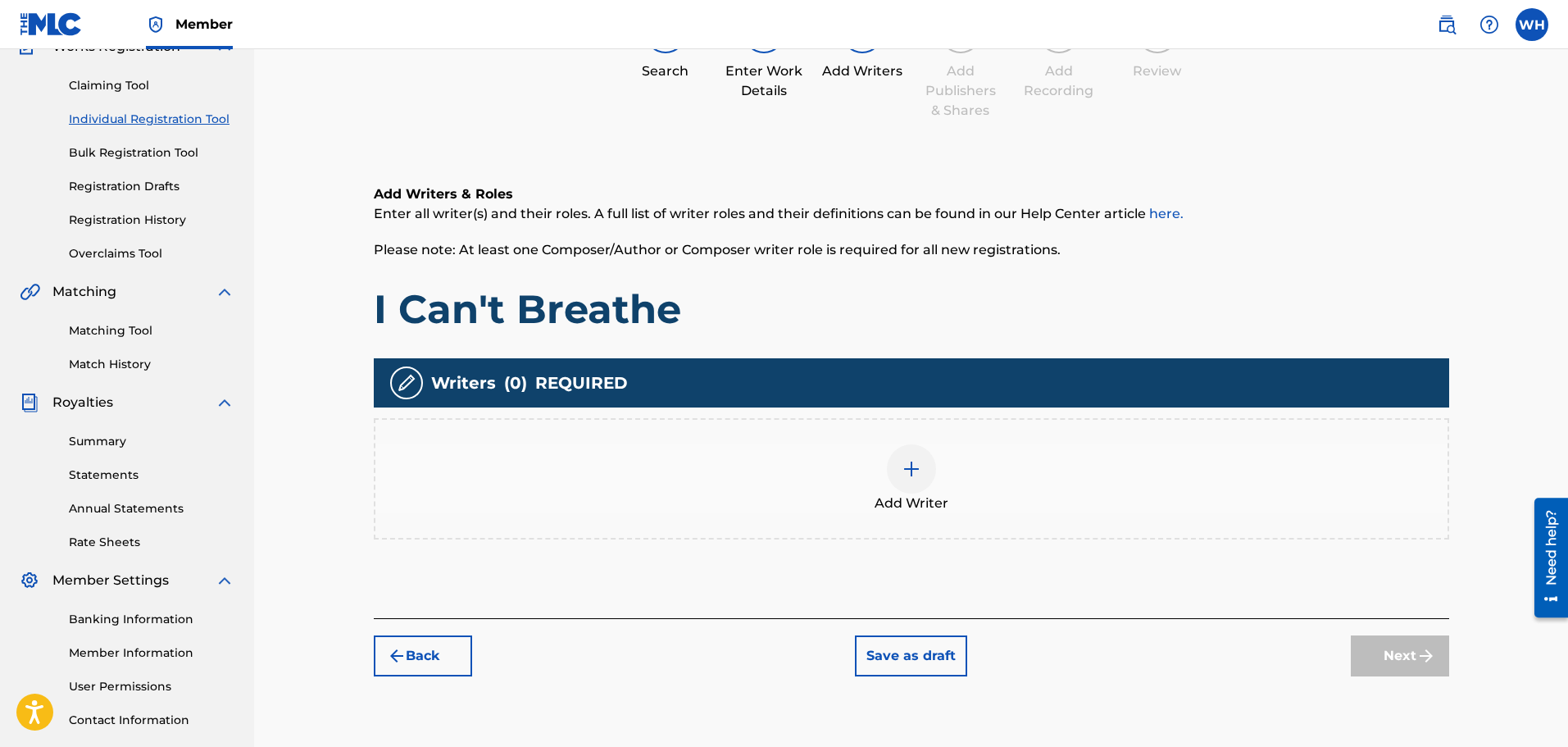 scroll, scrollTop: 270, scrollLeft: 0, axis: vertical 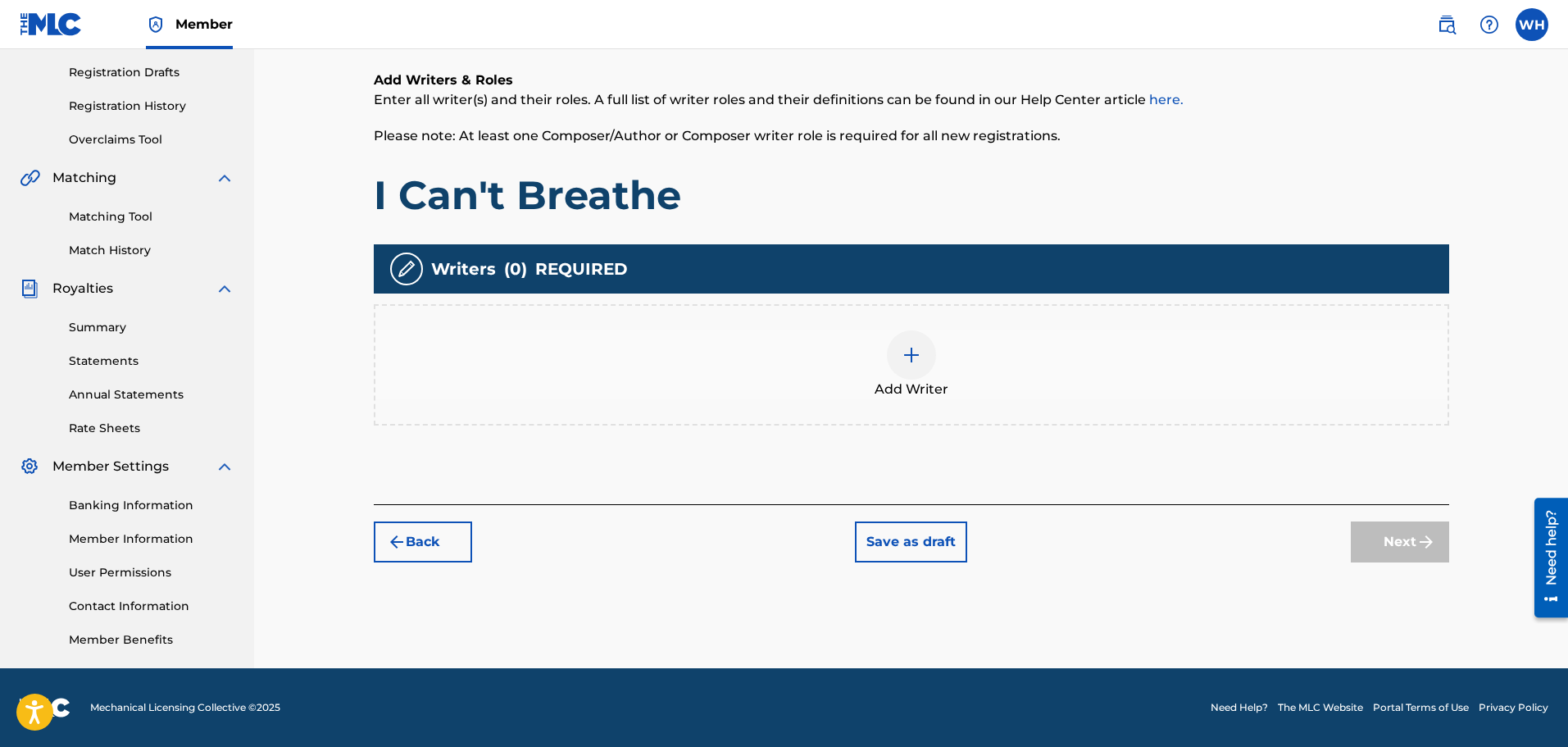 click at bounding box center (911, 355) 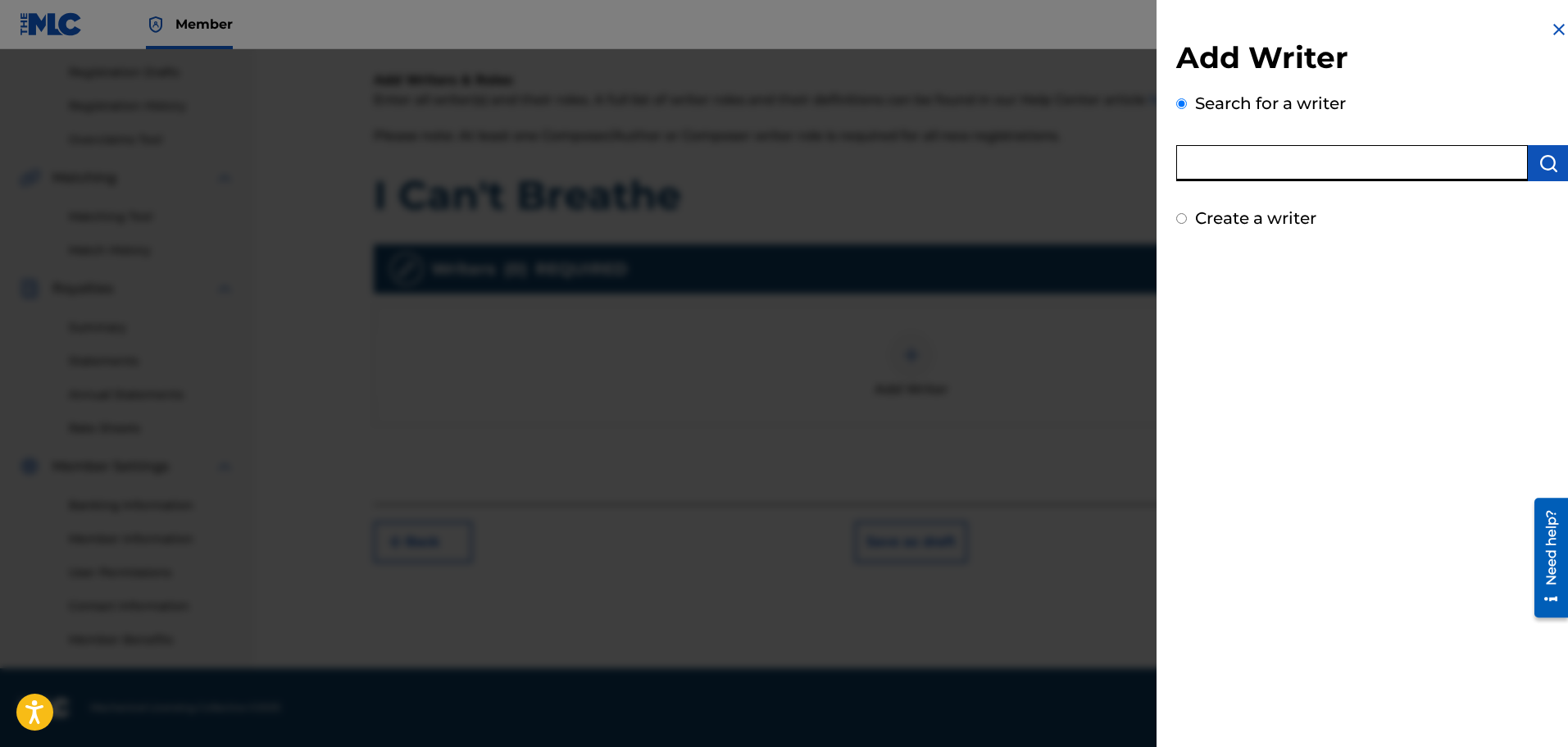 click at bounding box center (1352, 163) 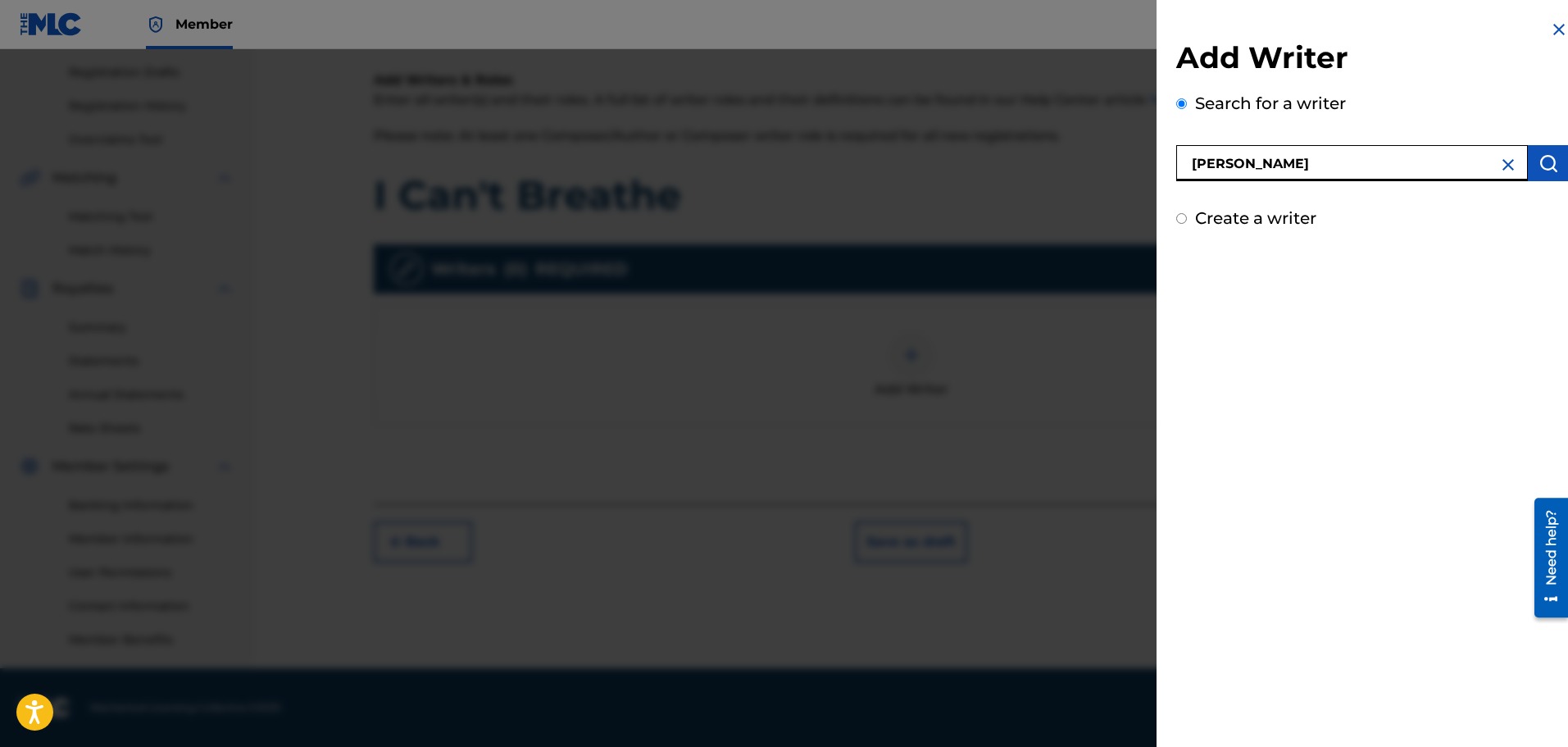type on "[PERSON_NAME]" 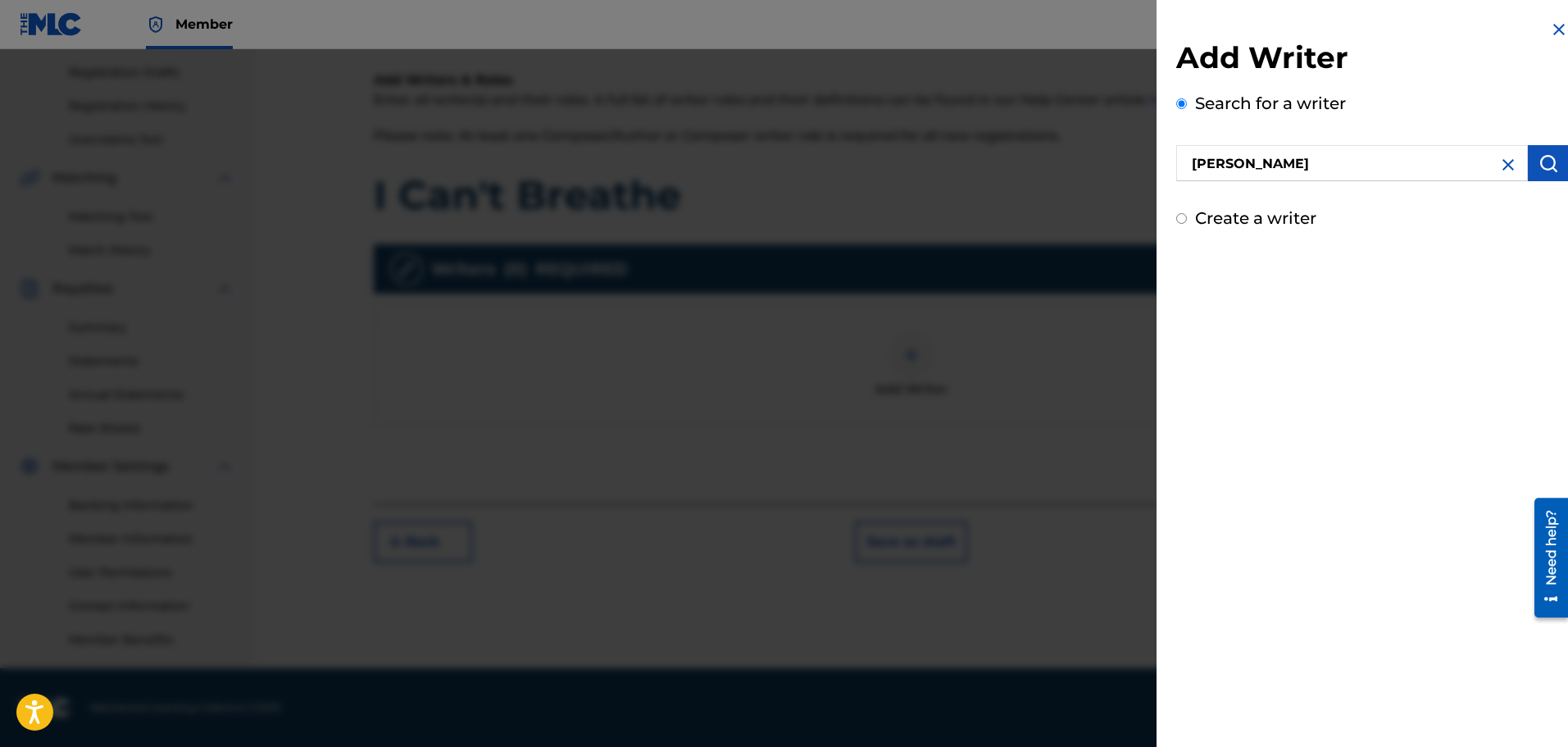 click at bounding box center [1548, 163] 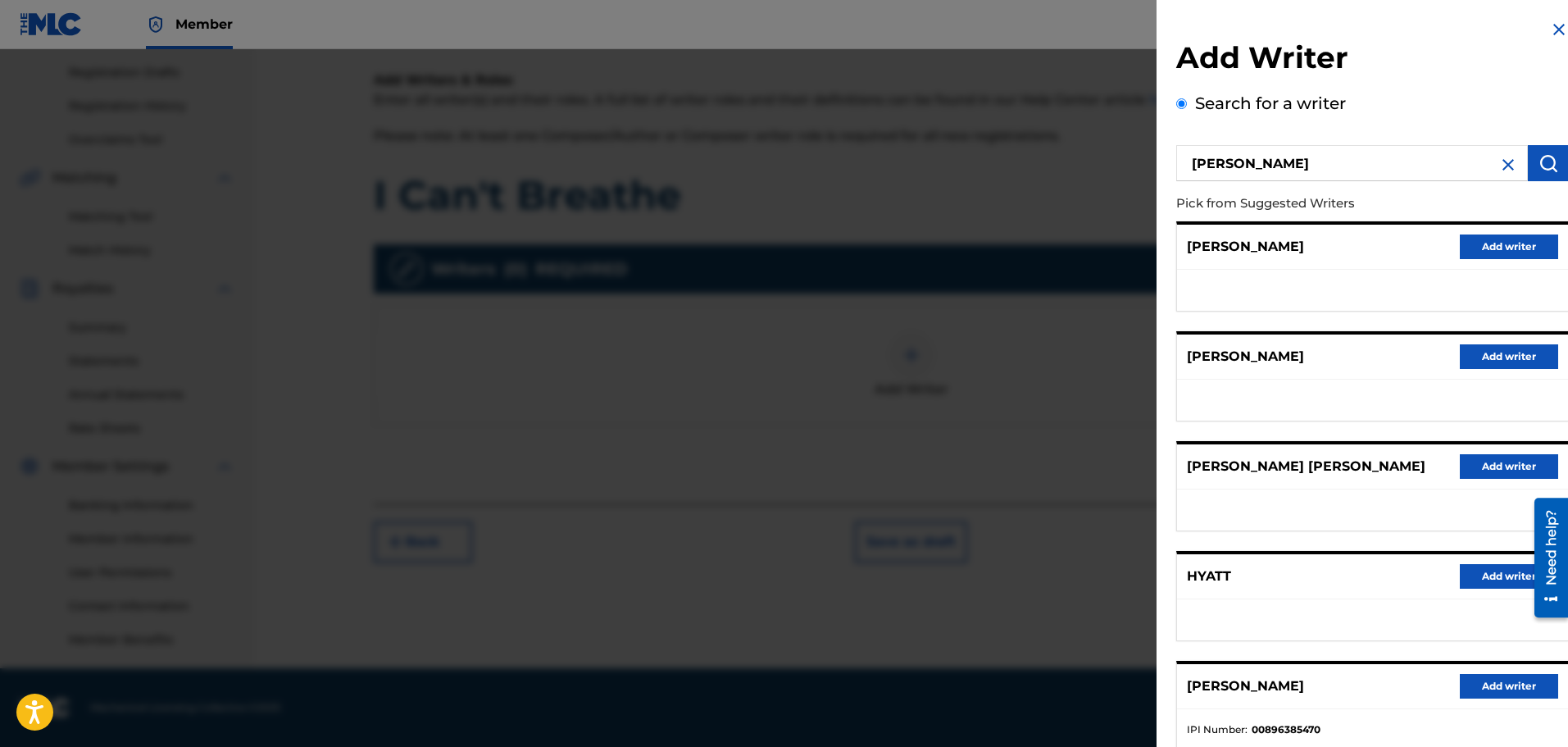 scroll, scrollTop: 107, scrollLeft: 0, axis: vertical 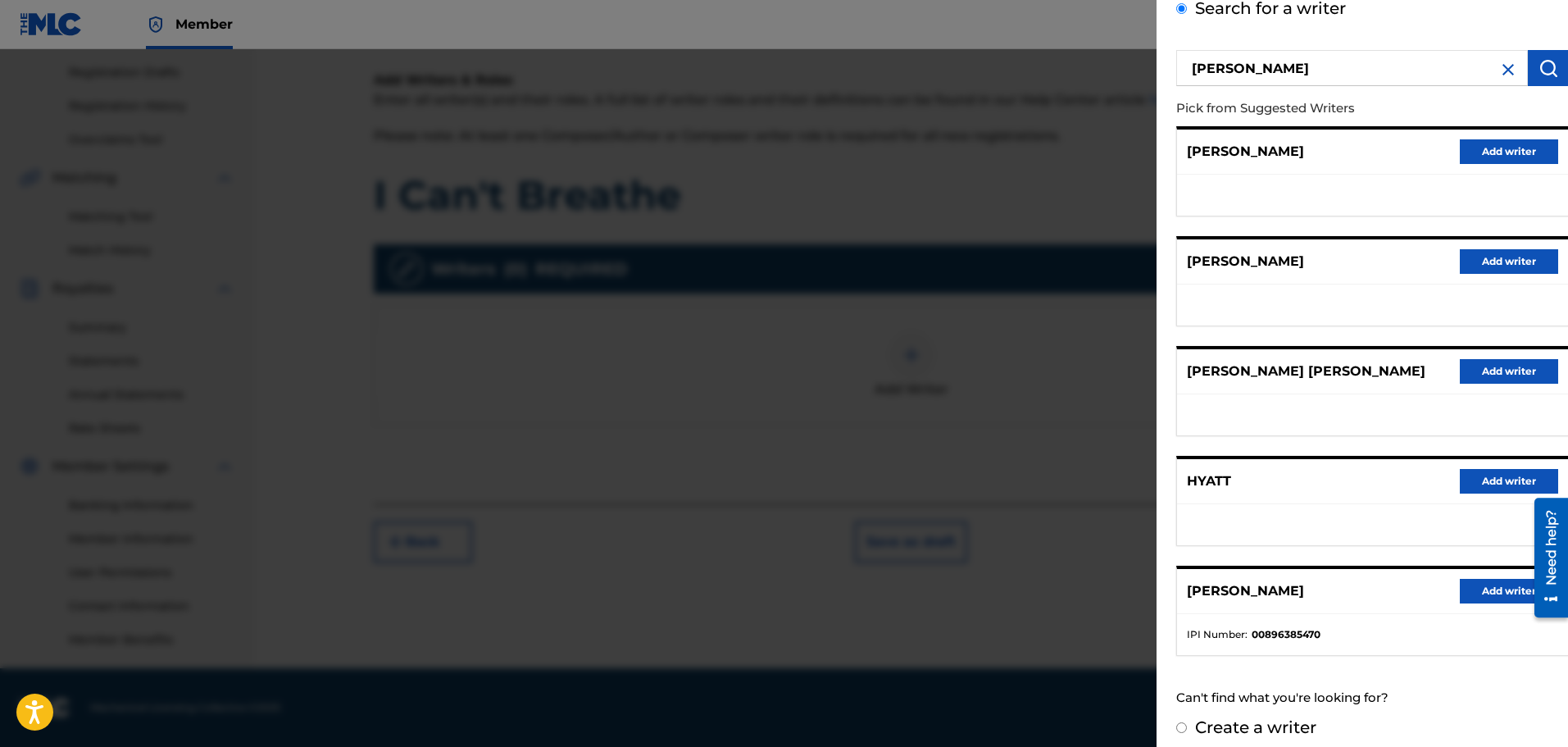 click on "Add writer" at bounding box center [1509, 591] 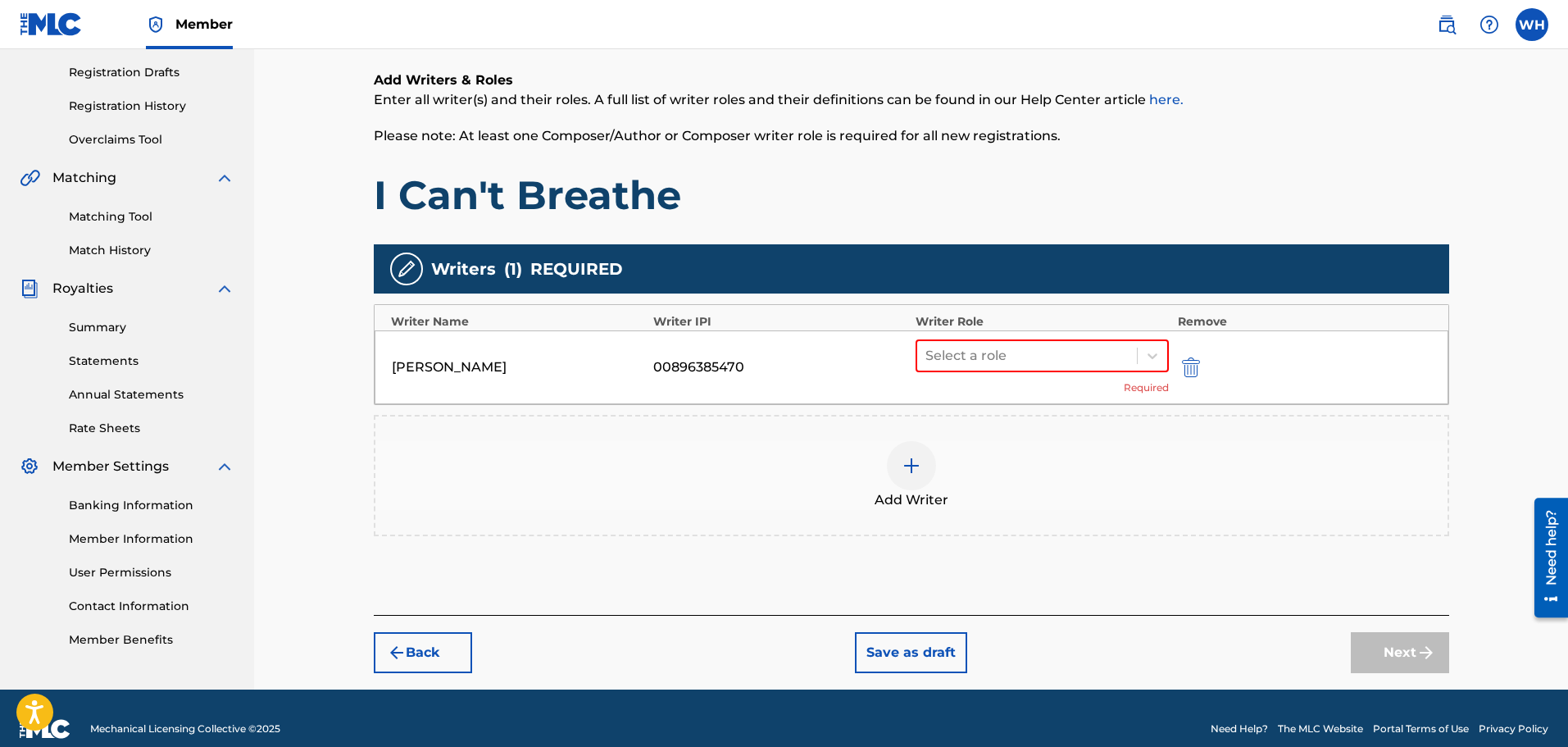 click on "[PERSON_NAME] 00896385470 Select a role Required" at bounding box center (911, 367) 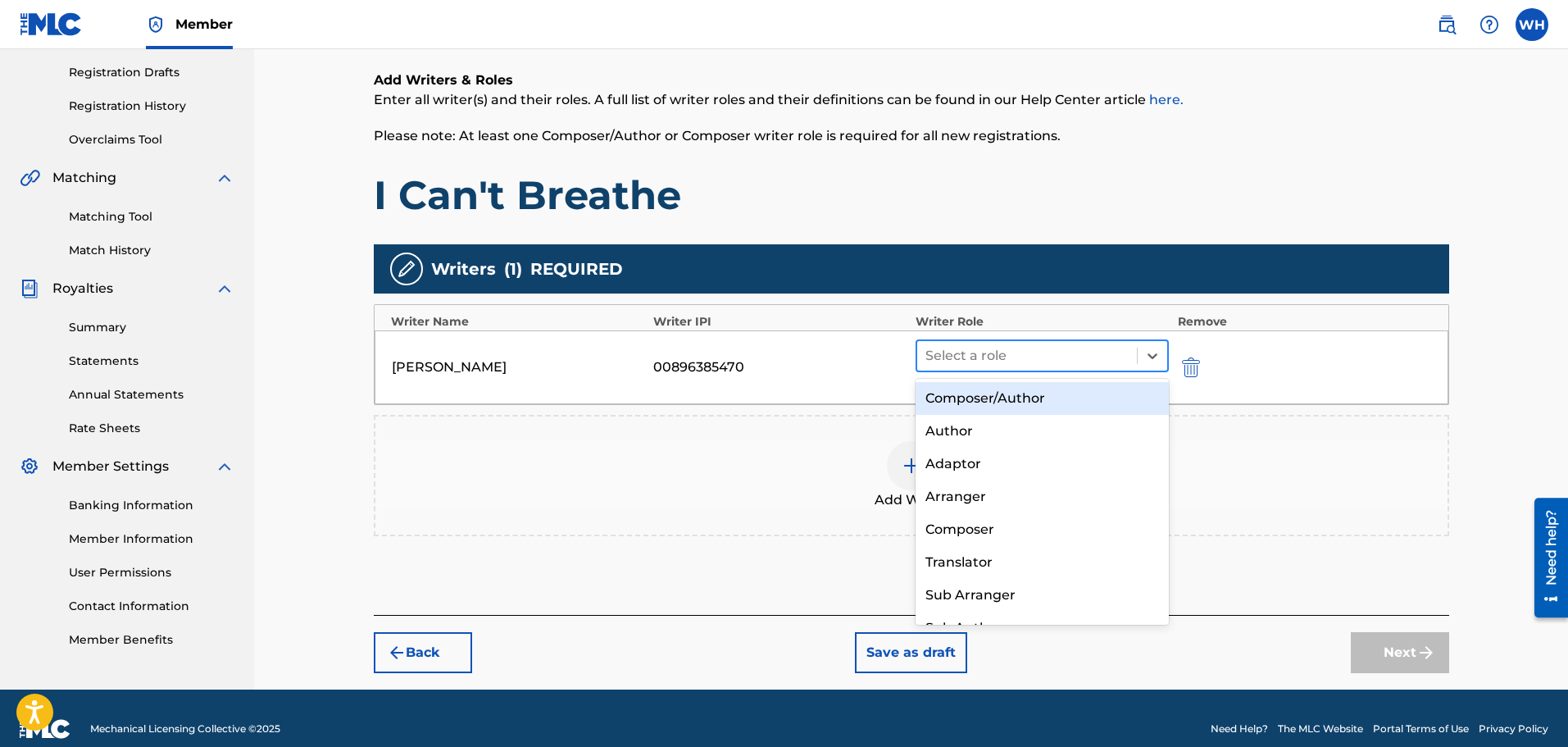 click at bounding box center [1027, 356] 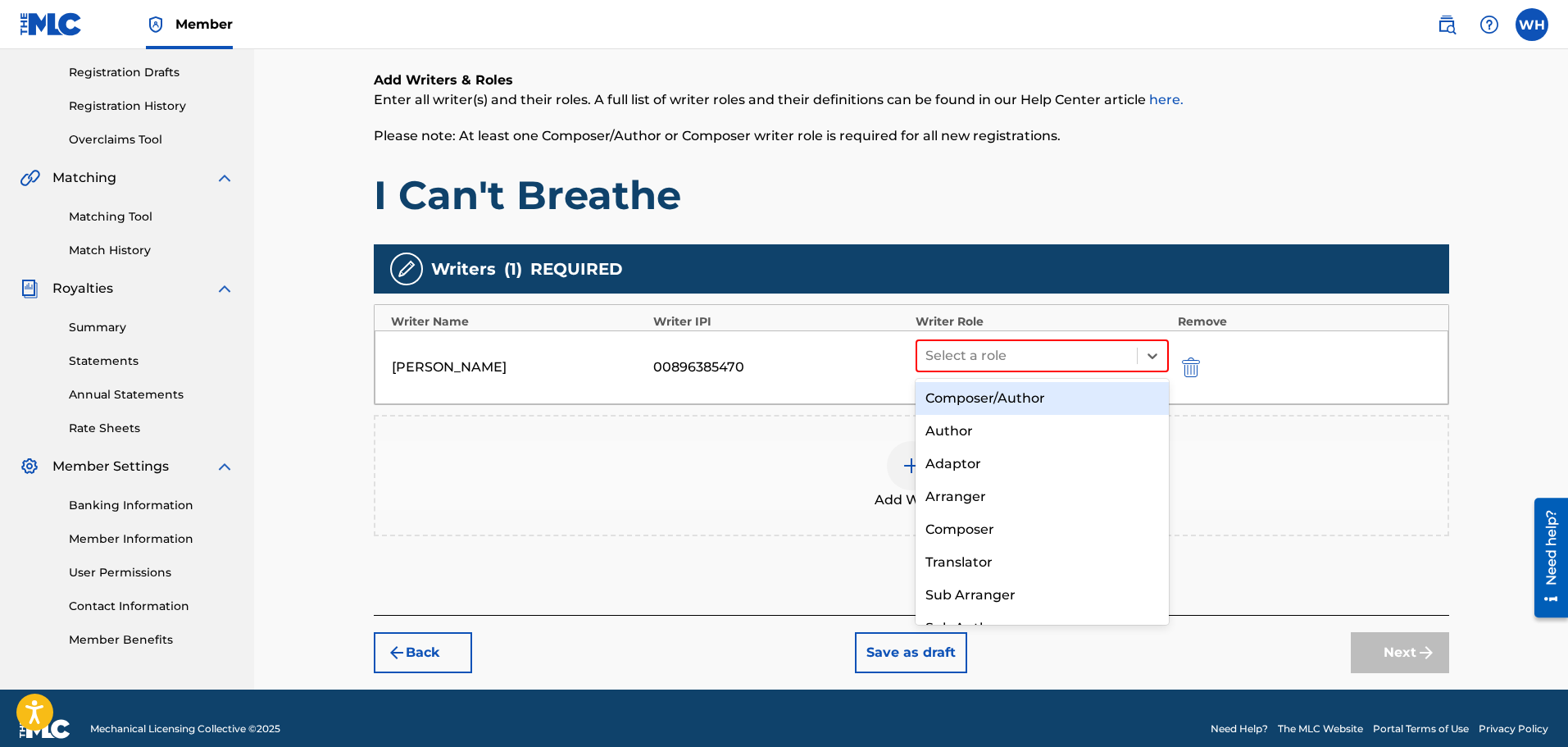 click on "Composer/Author" at bounding box center [1043, 399] 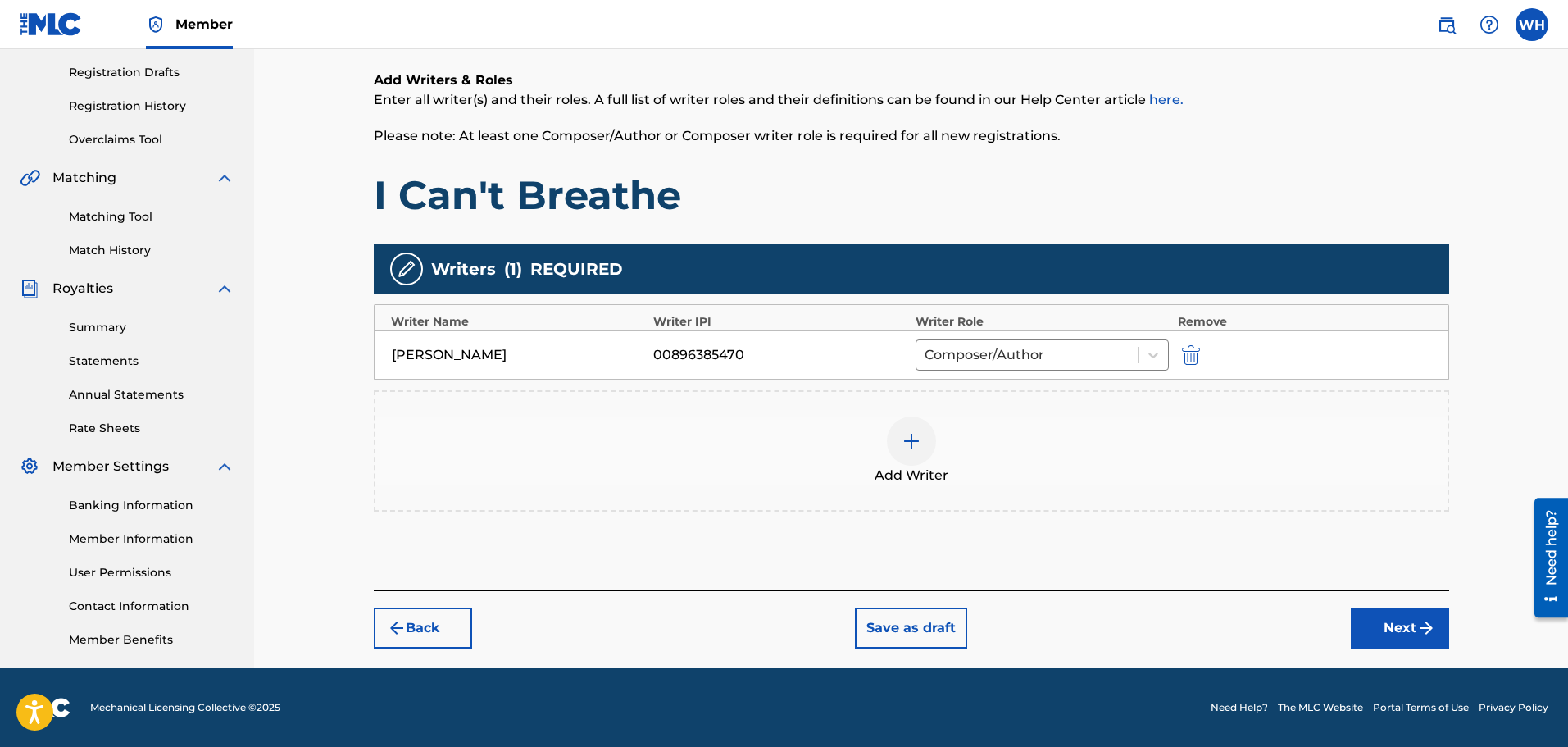 click on "Next" at bounding box center [1400, 628] 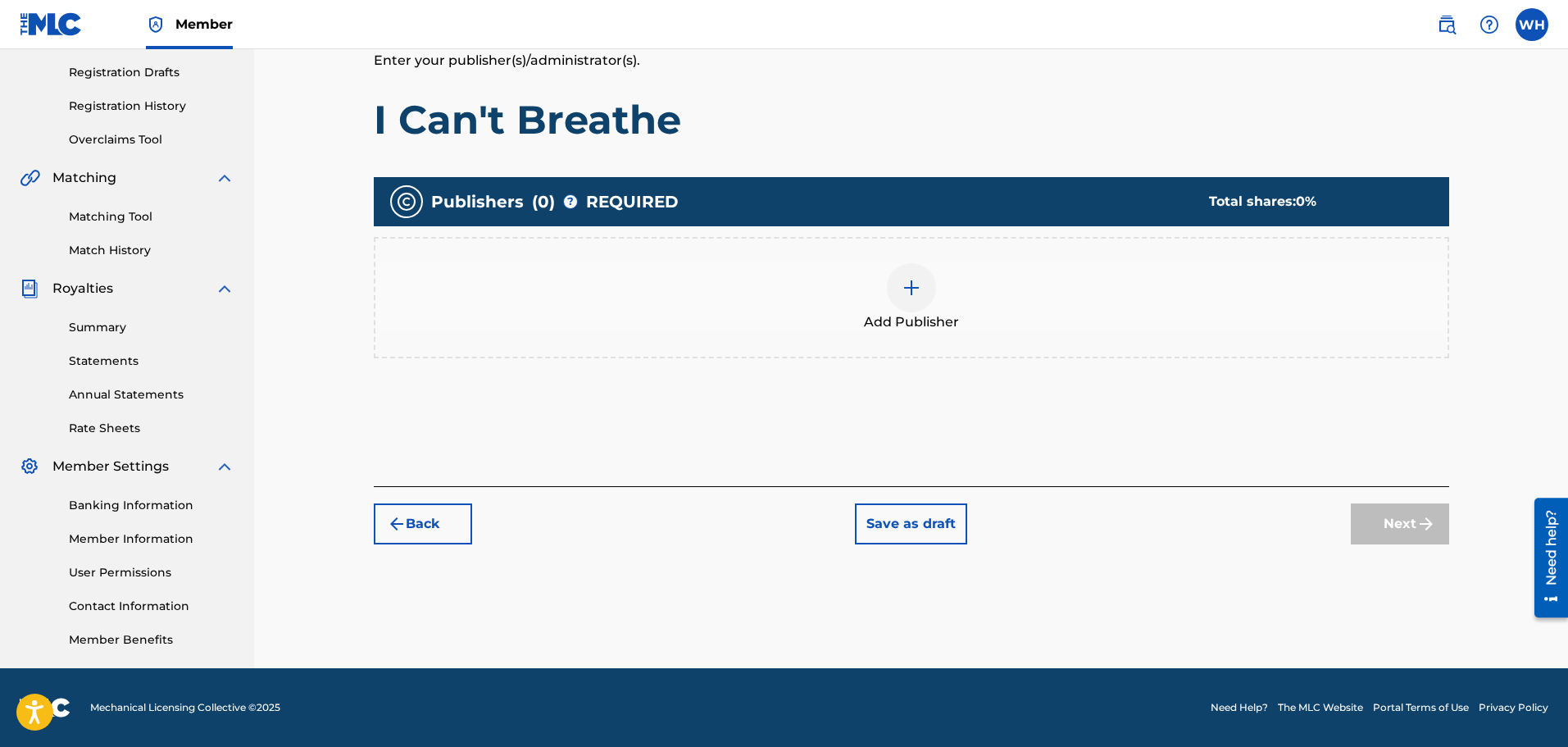 scroll, scrollTop: 74, scrollLeft: 0, axis: vertical 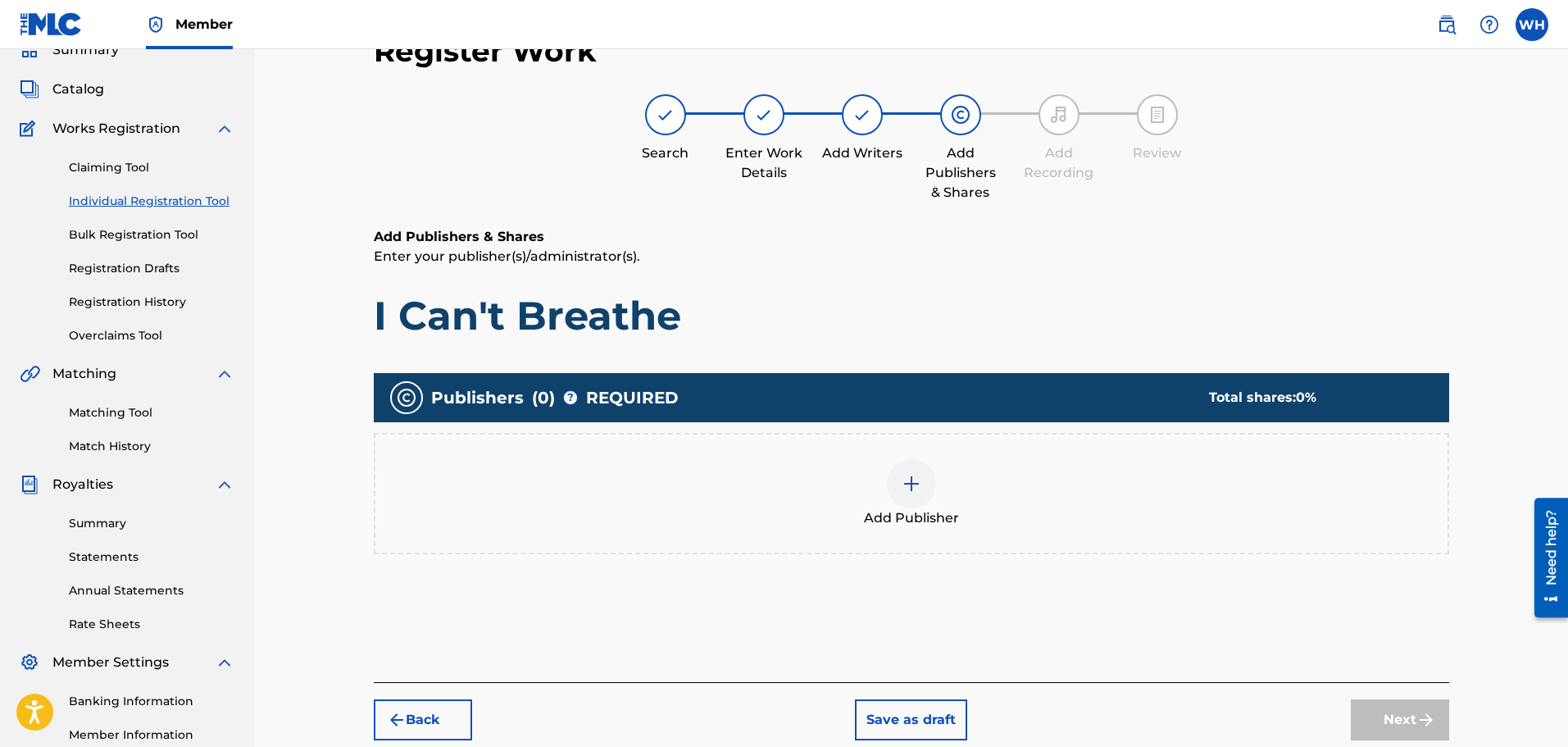 click on "Add Publisher" at bounding box center (911, 494) 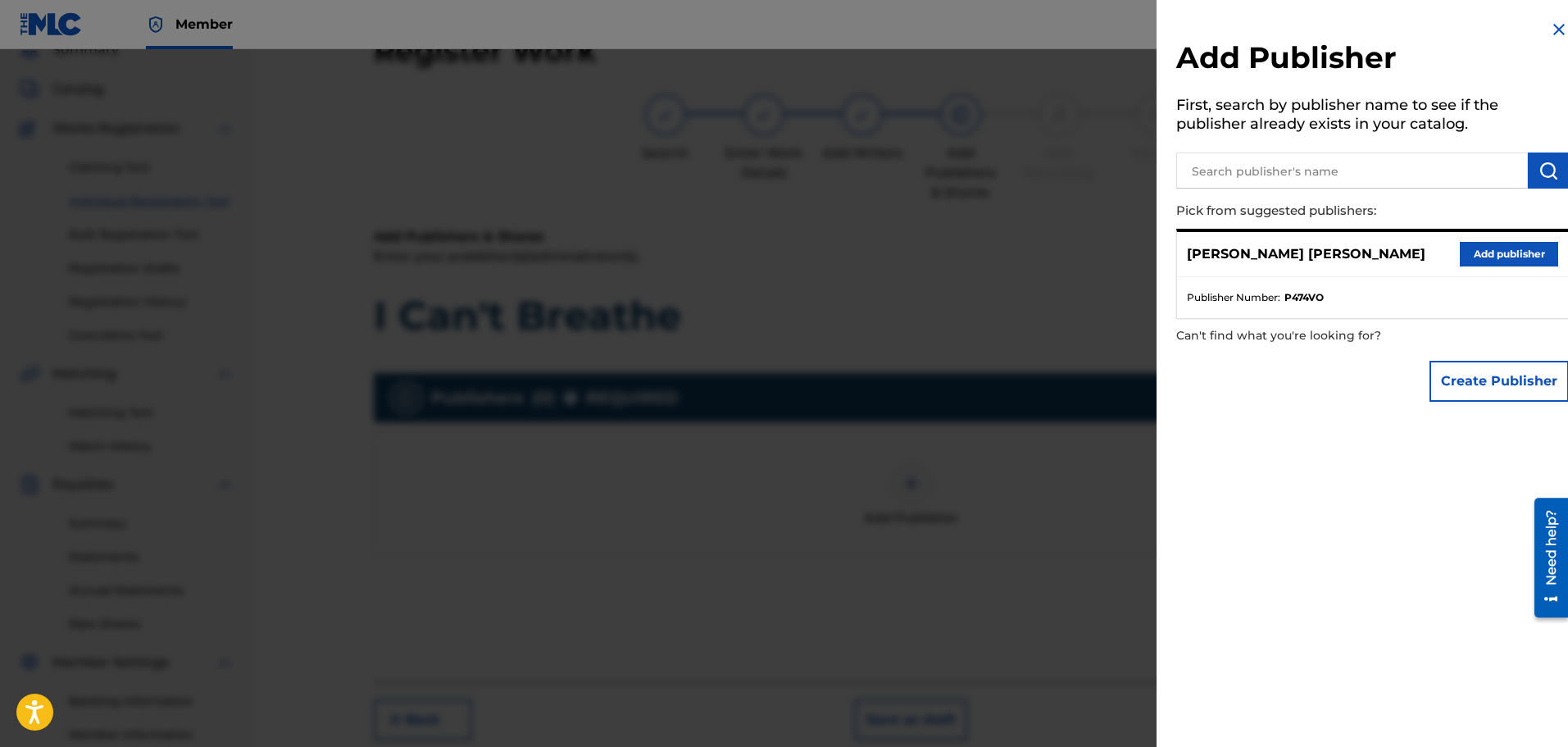 click on "Add publisher" at bounding box center (1509, 254) 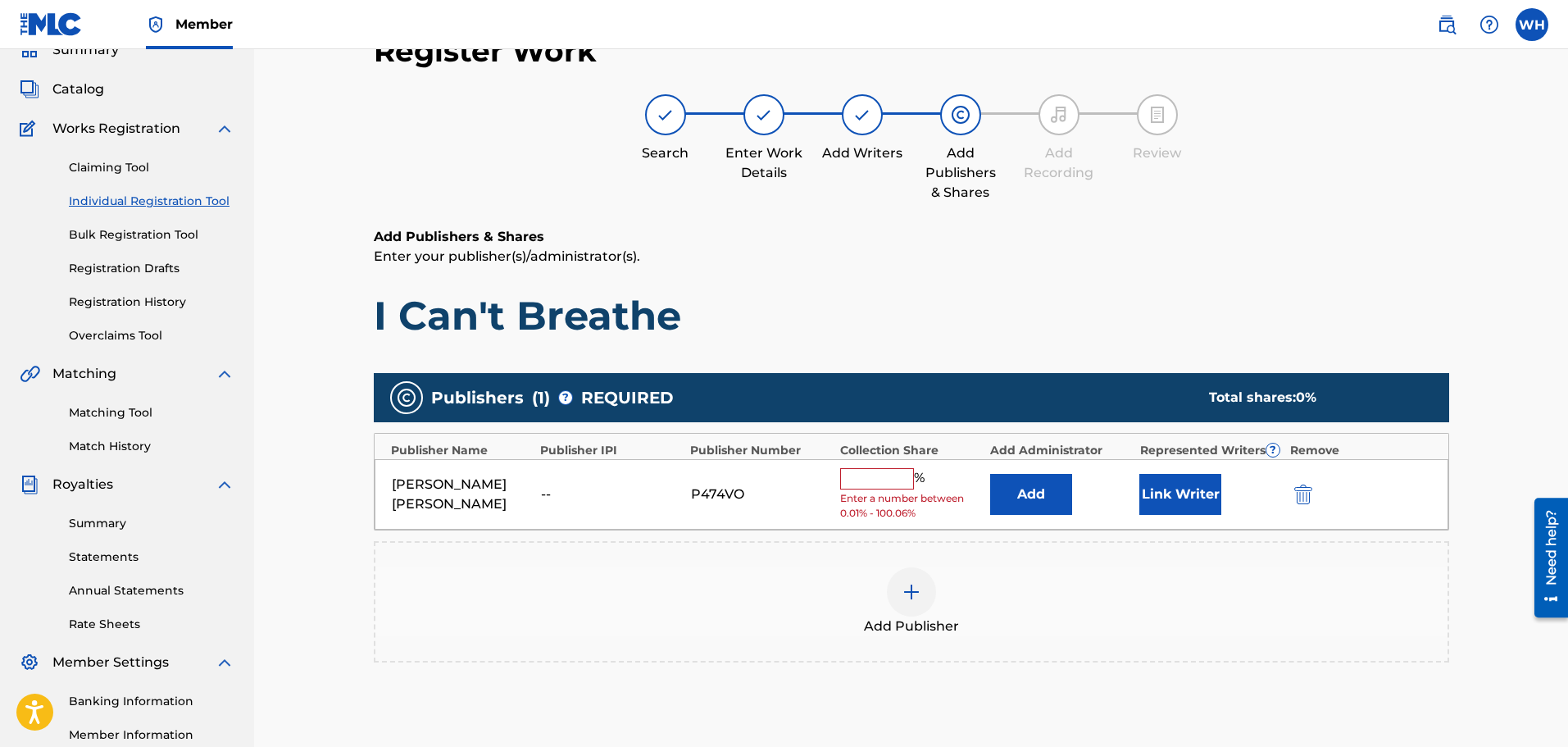 click at bounding box center (877, 479) 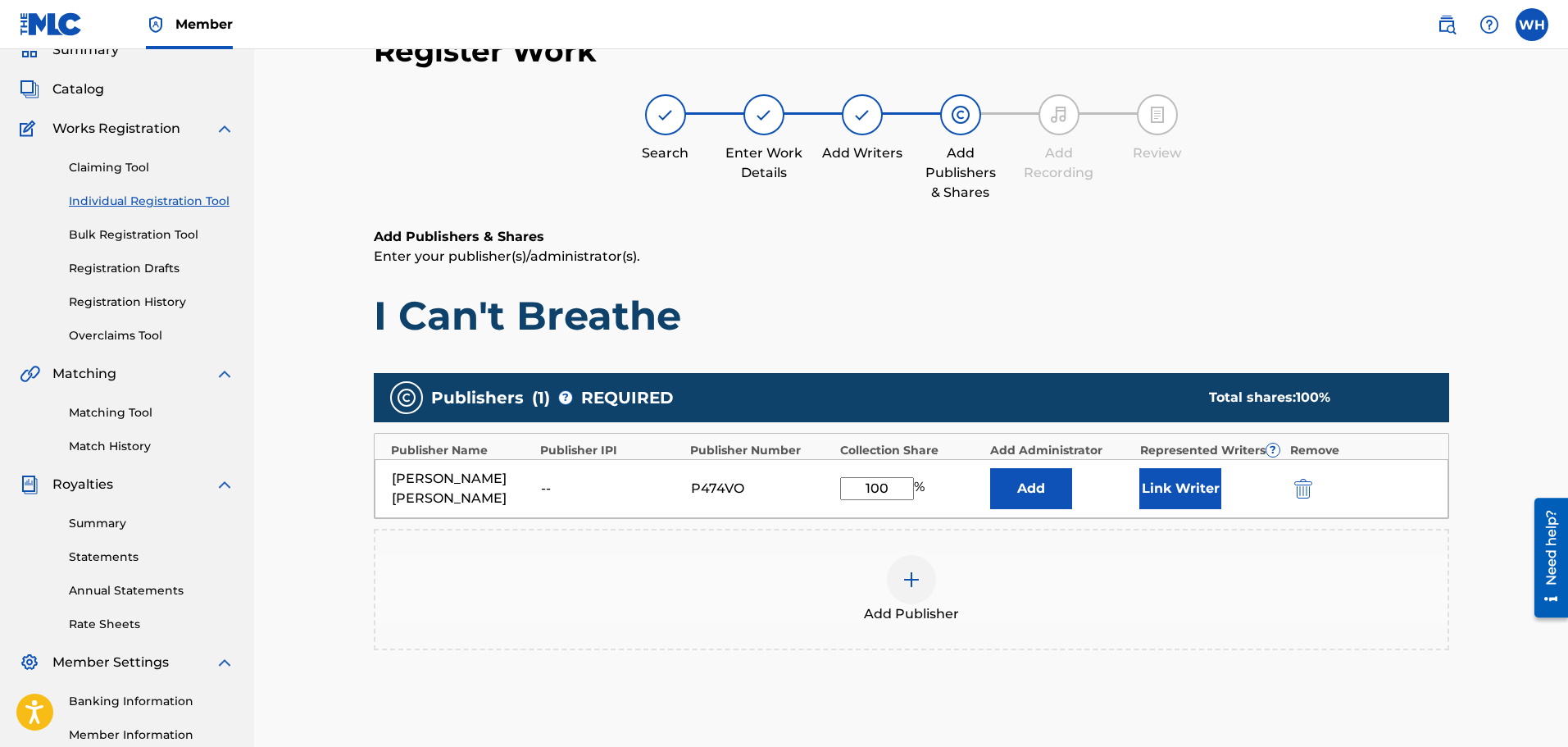 type on "100" 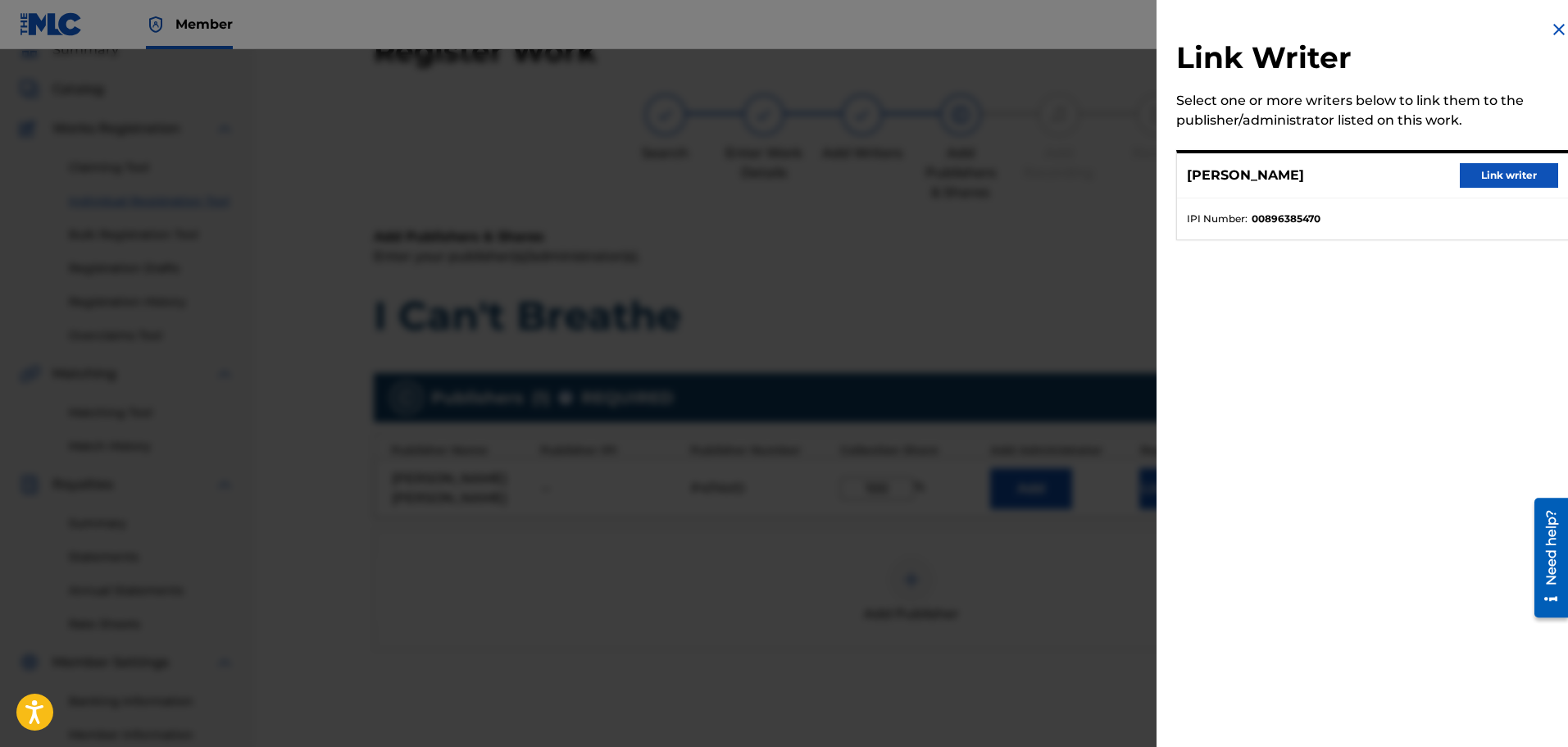 click on "Link writer" at bounding box center (1509, 175) 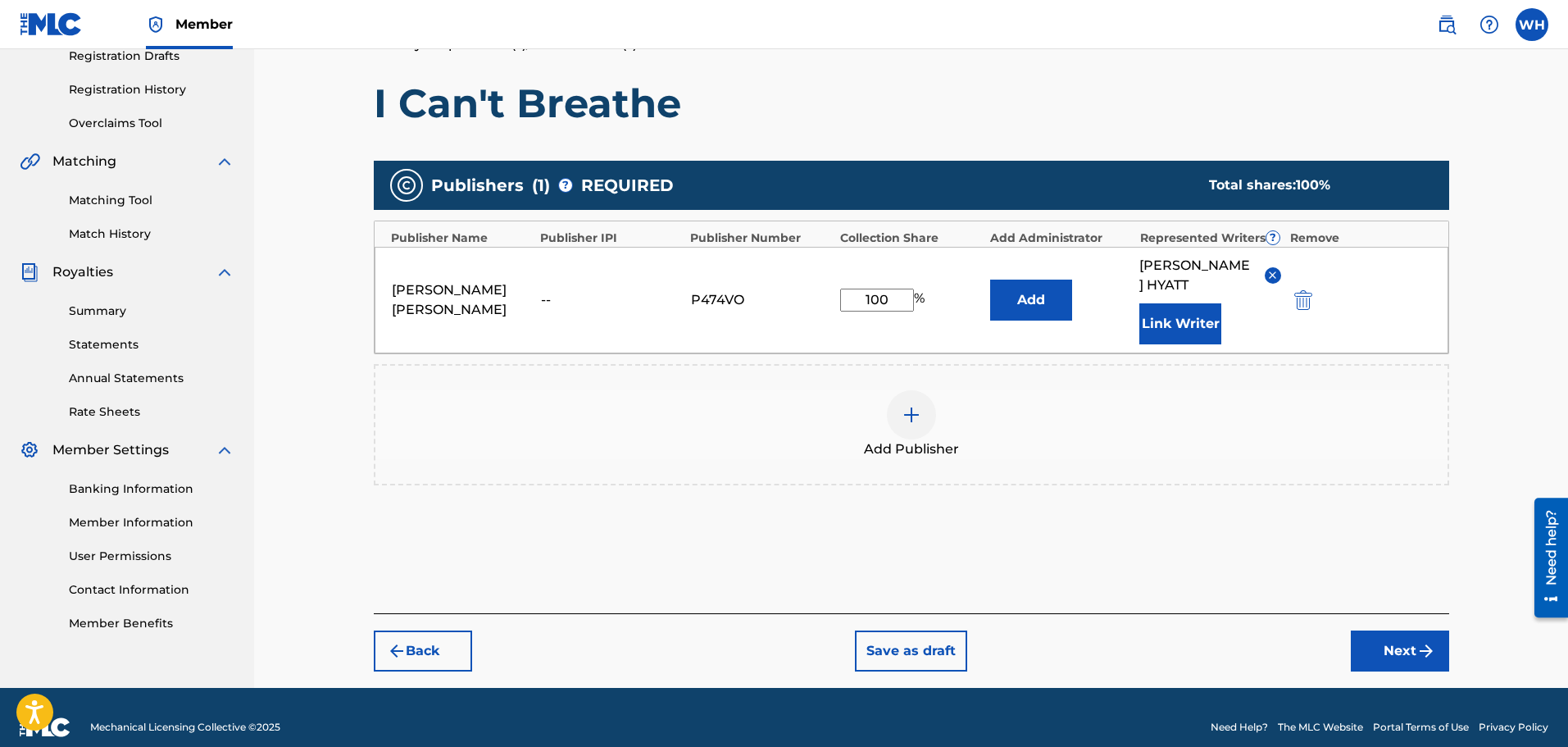 click on "Next" at bounding box center [1400, 651] 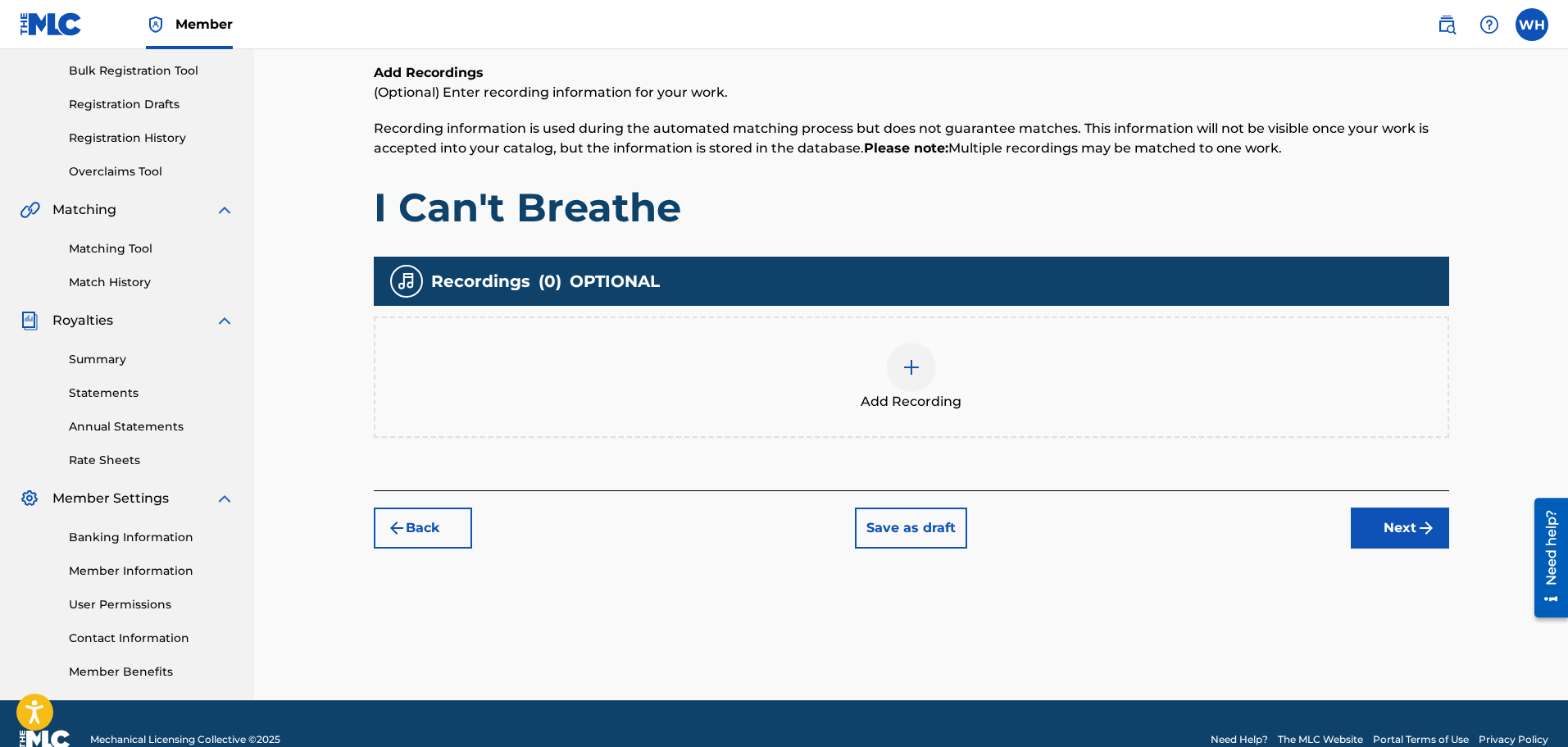 scroll, scrollTop: 270, scrollLeft: 0, axis: vertical 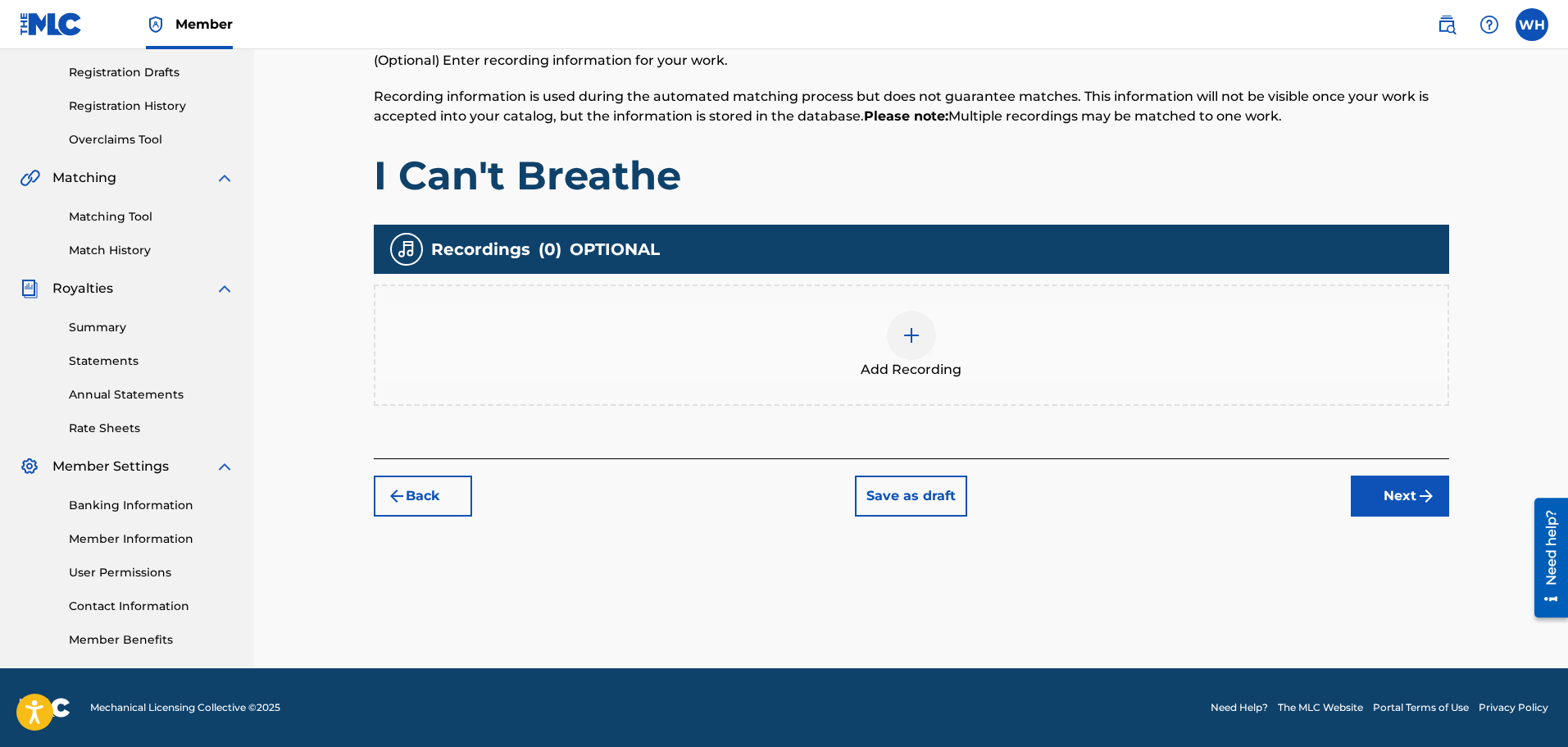 click at bounding box center [911, 335] 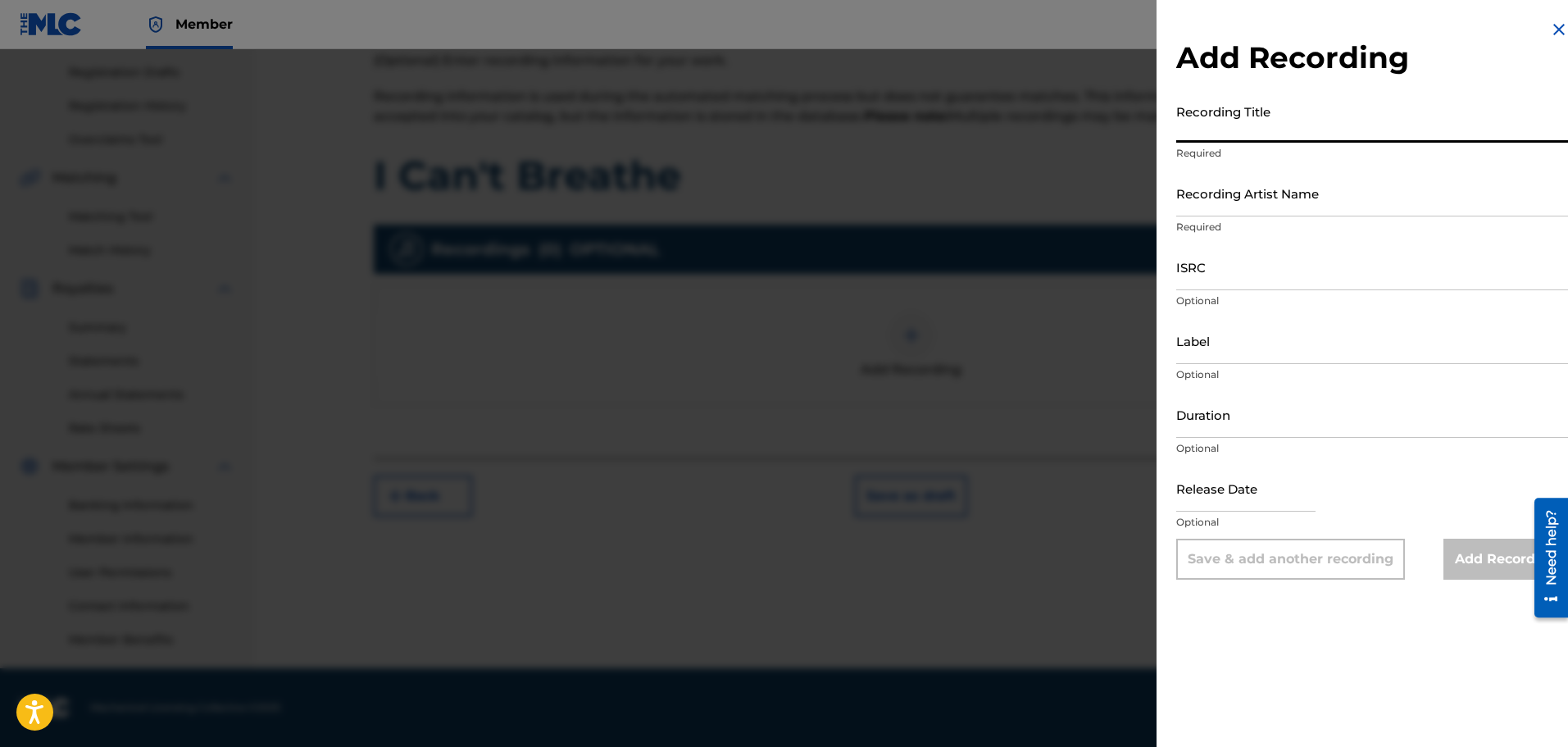 click on "Recording Title" at bounding box center [1372, 119] 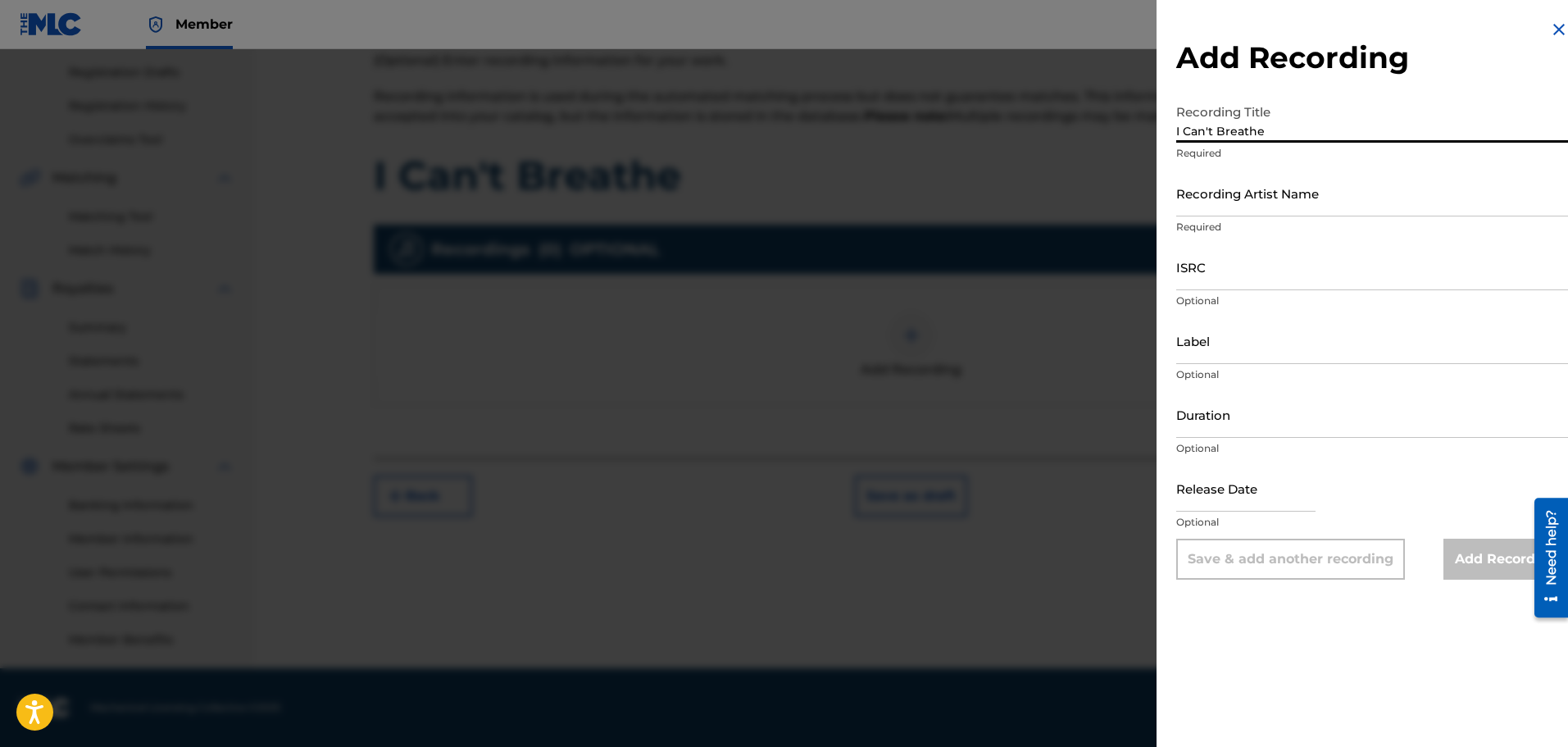 type on "I Can't Breathe" 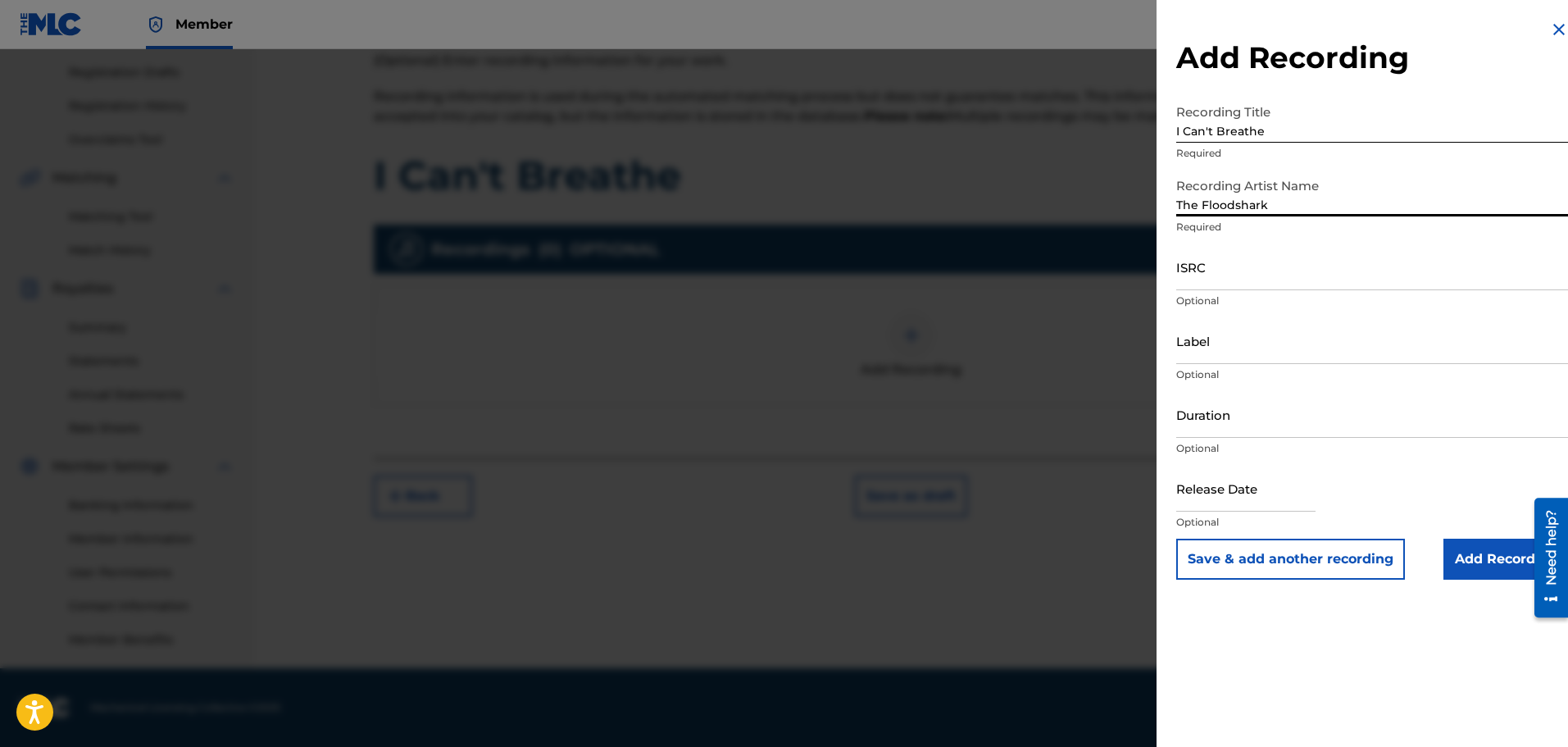 type on "The Floodshark" 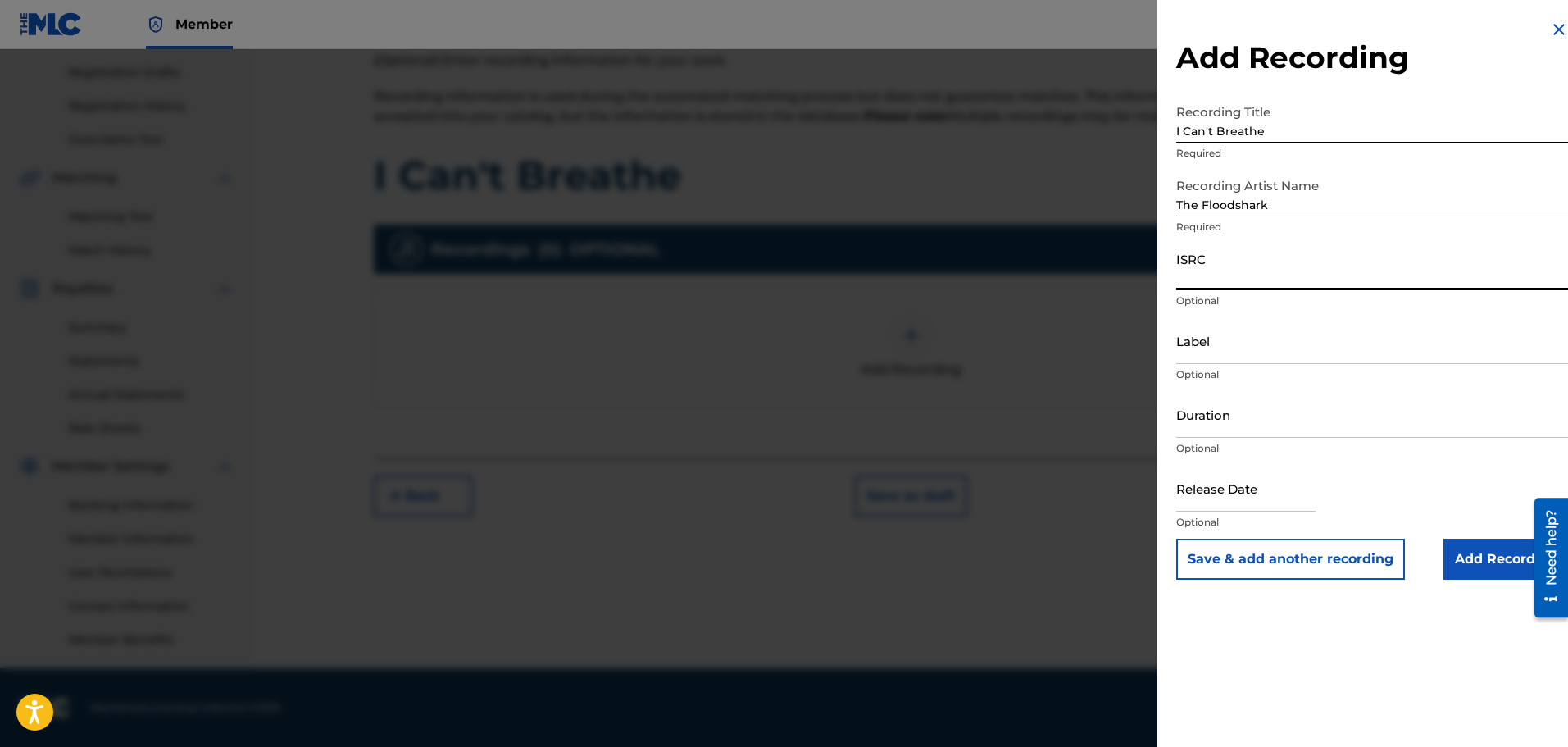 paste on "usl4r2056034" 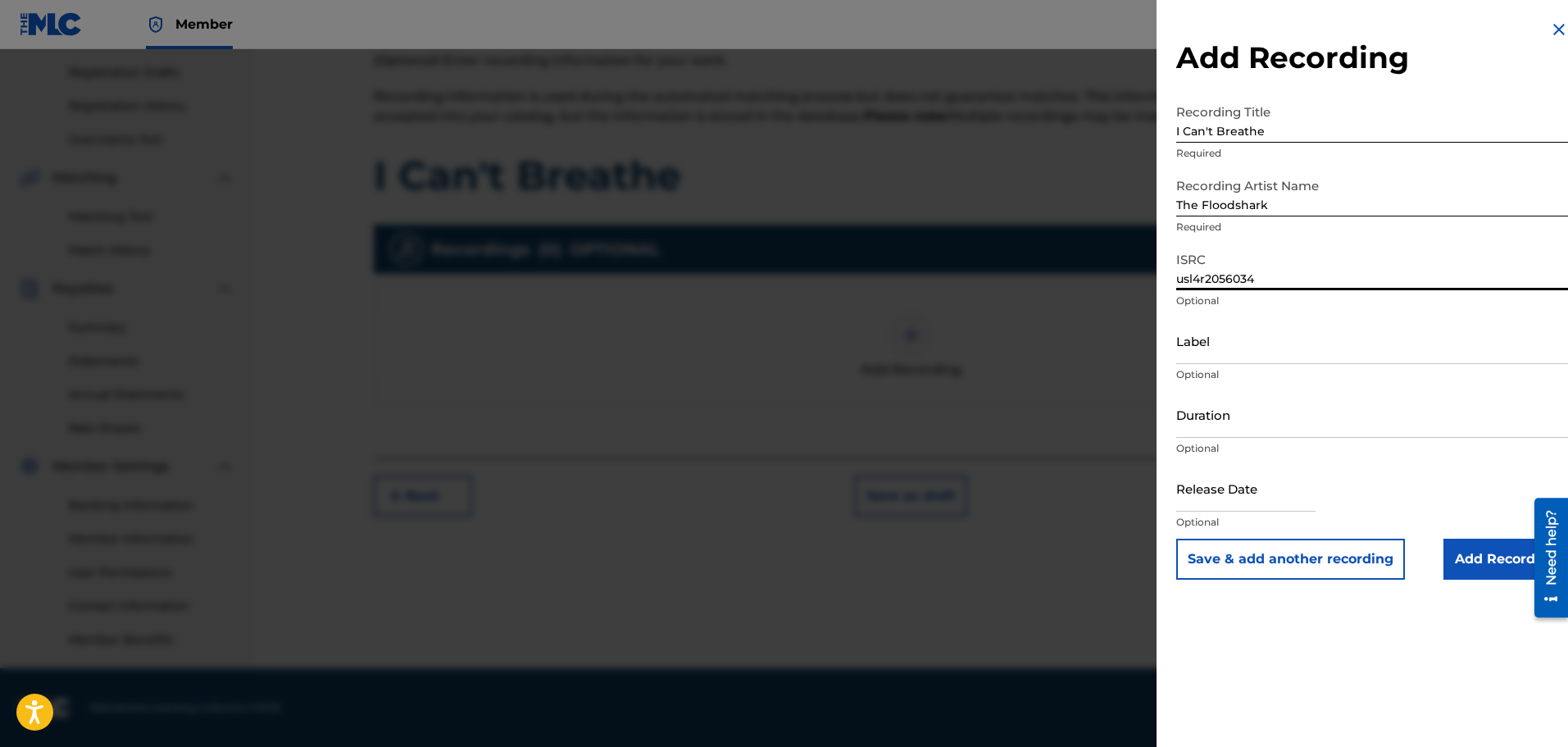 type on "usl4r2056034" 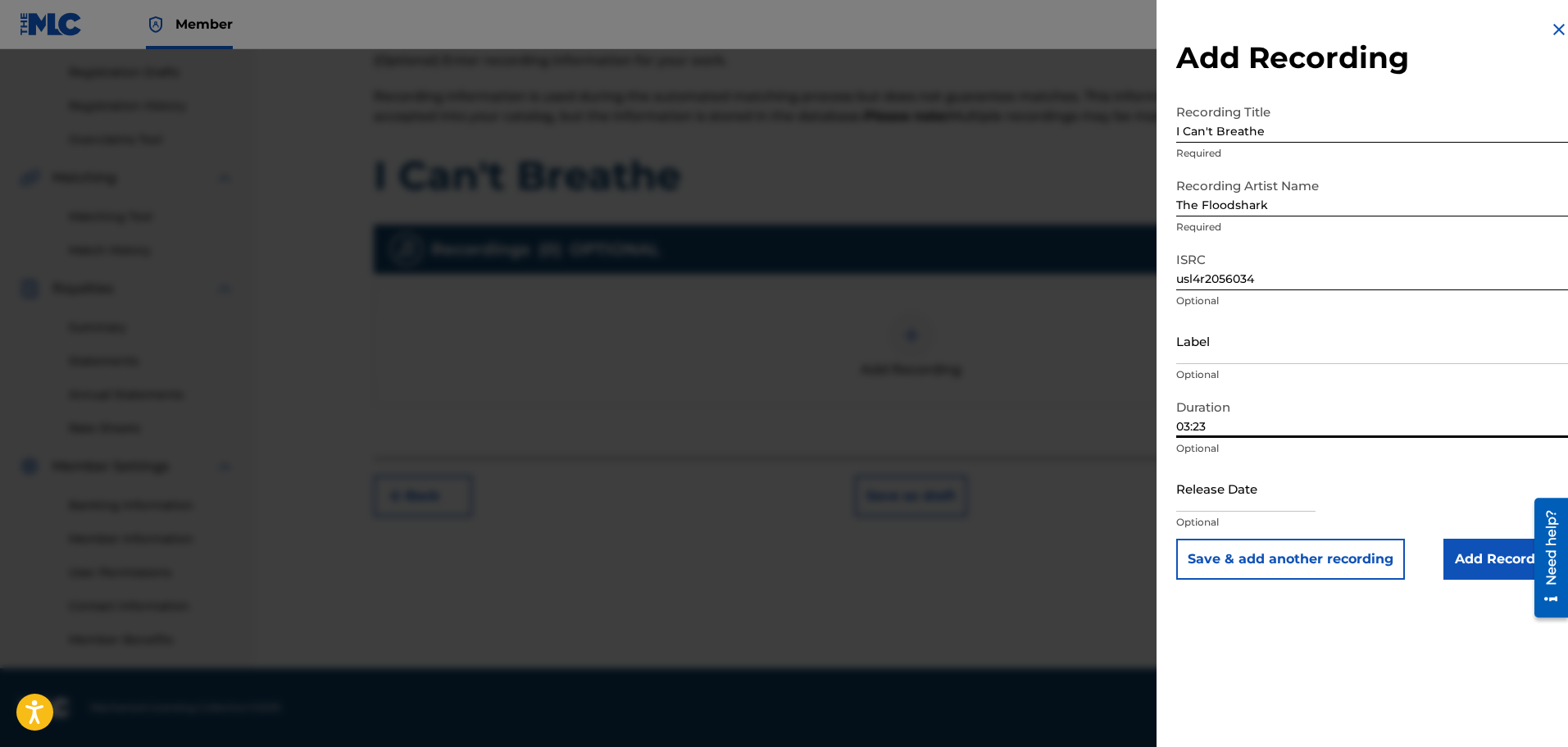 type on "03:23" 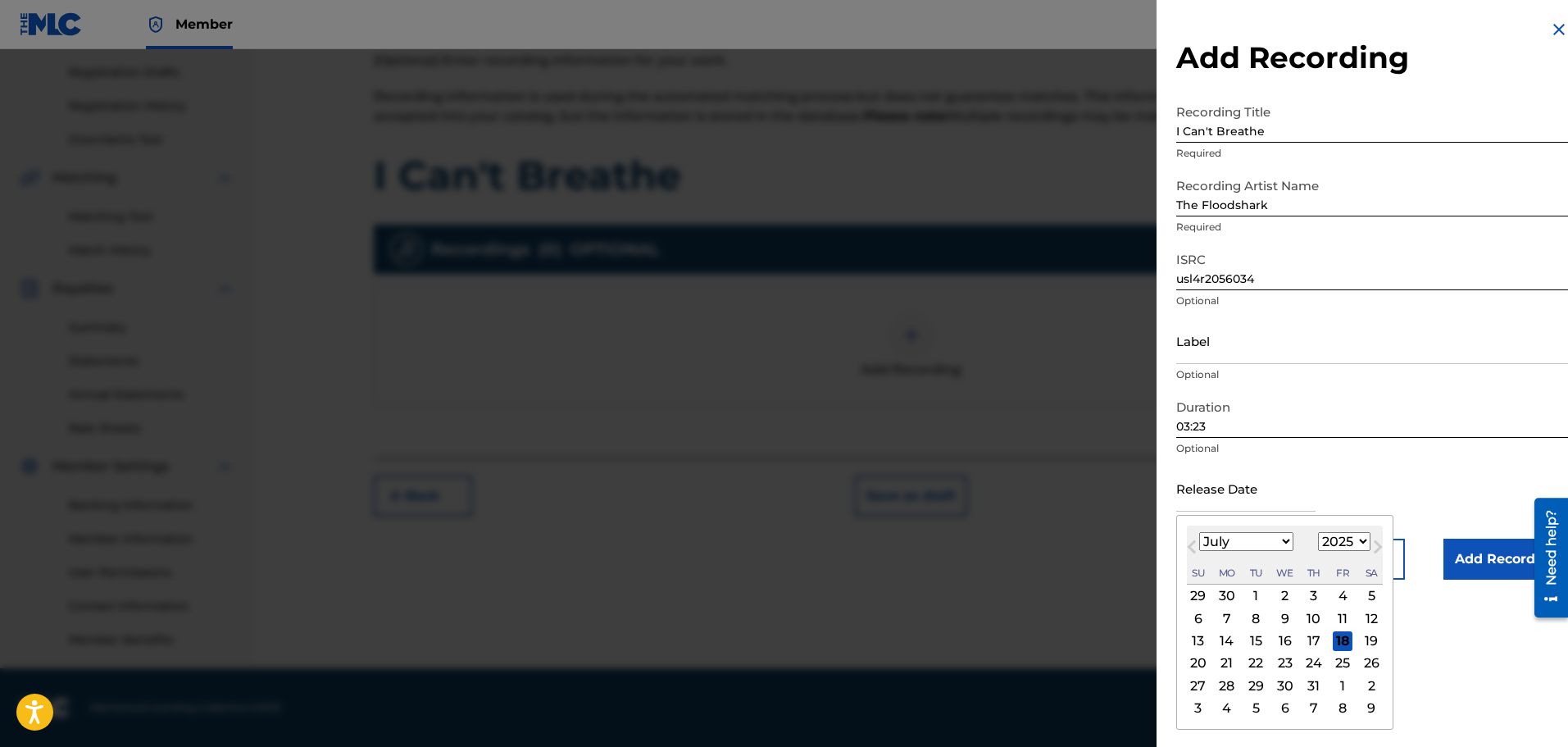 click on "January February March April May June July August September October November December" at bounding box center [1246, 541] 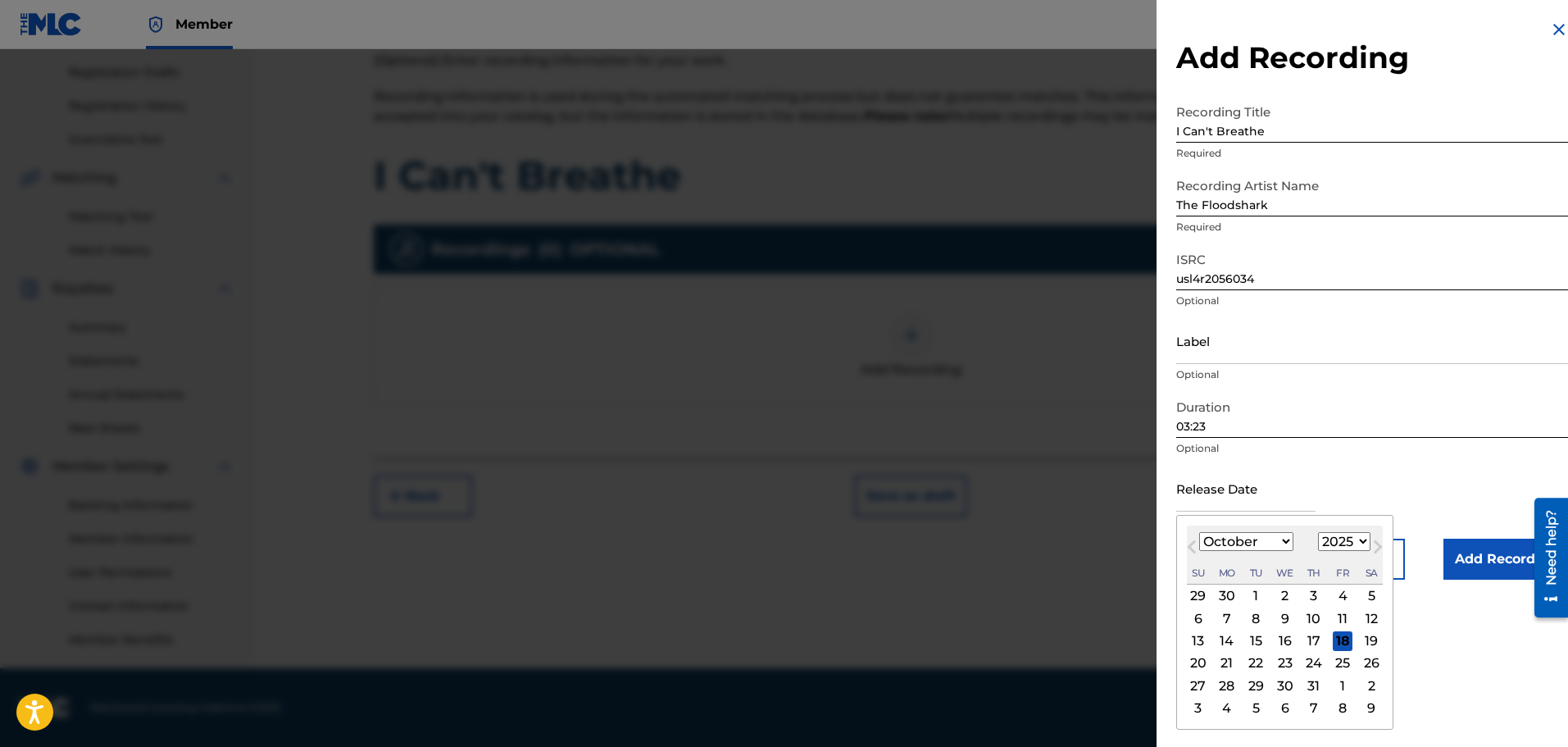 click on "January February March April May June July August September October November December" at bounding box center (1246, 541) 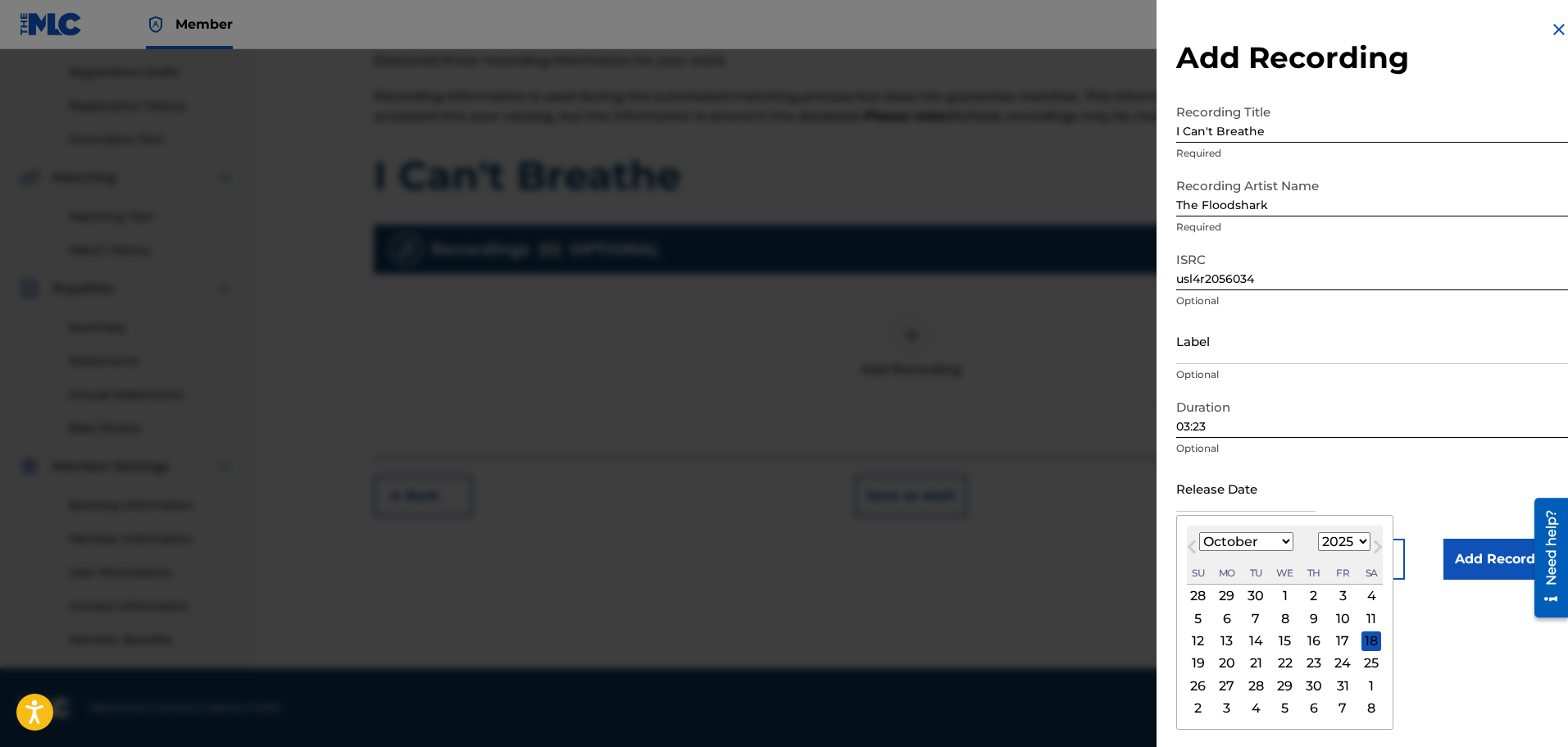 click on "1899 1900 1901 1902 1903 1904 1905 1906 1907 1908 1909 1910 1911 1912 1913 1914 1915 1916 1917 1918 1919 1920 1921 1922 1923 1924 1925 1926 1927 1928 1929 1930 1931 1932 1933 1934 1935 1936 1937 1938 1939 1940 1941 1942 1943 1944 1945 1946 1947 1948 1949 1950 1951 1952 1953 1954 1955 1956 1957 1958 1959 1960 1961 1962 1963 1964 1965 1966 1967 1968 1969 1970 1971 1972 1973 1974 1975 1976 1977 1978 1979 1980 1981 1982 1983 1984 1985 1986 1987 1988 1989 1990 1991 1992 1993 1994 1995 1996 1997 1998 1999 2000 2001 2002 2003 2004 2005 2006 2007 2008 2009 2010 2011 2012 2013 2014 2015 2016 2017 2018 2019 2020 2021 2022 2023 2024 2025 2026 2027 2028 2029 2030 2031 2032 2033 2034 2035 2036 2037 2038 2039 2040 2041 2042 2043 2044 2045 2046 2047 2048 2049 2050 2051 2052 2053 2054 2055 2056 2057 2058 2059 2060 2061 2062 2063 2064 2065 2066 2067 2068 2069 2070 2071 2072 2073 2074 2075 2076 2077 2078 2079 2080 2081 2082 2083 2084 2085 2086 2087 2088 2089 2090 2091 2092 2093 2094 2095 2096 2097 2098 2099 2100" at bounding box center (1344, 541) 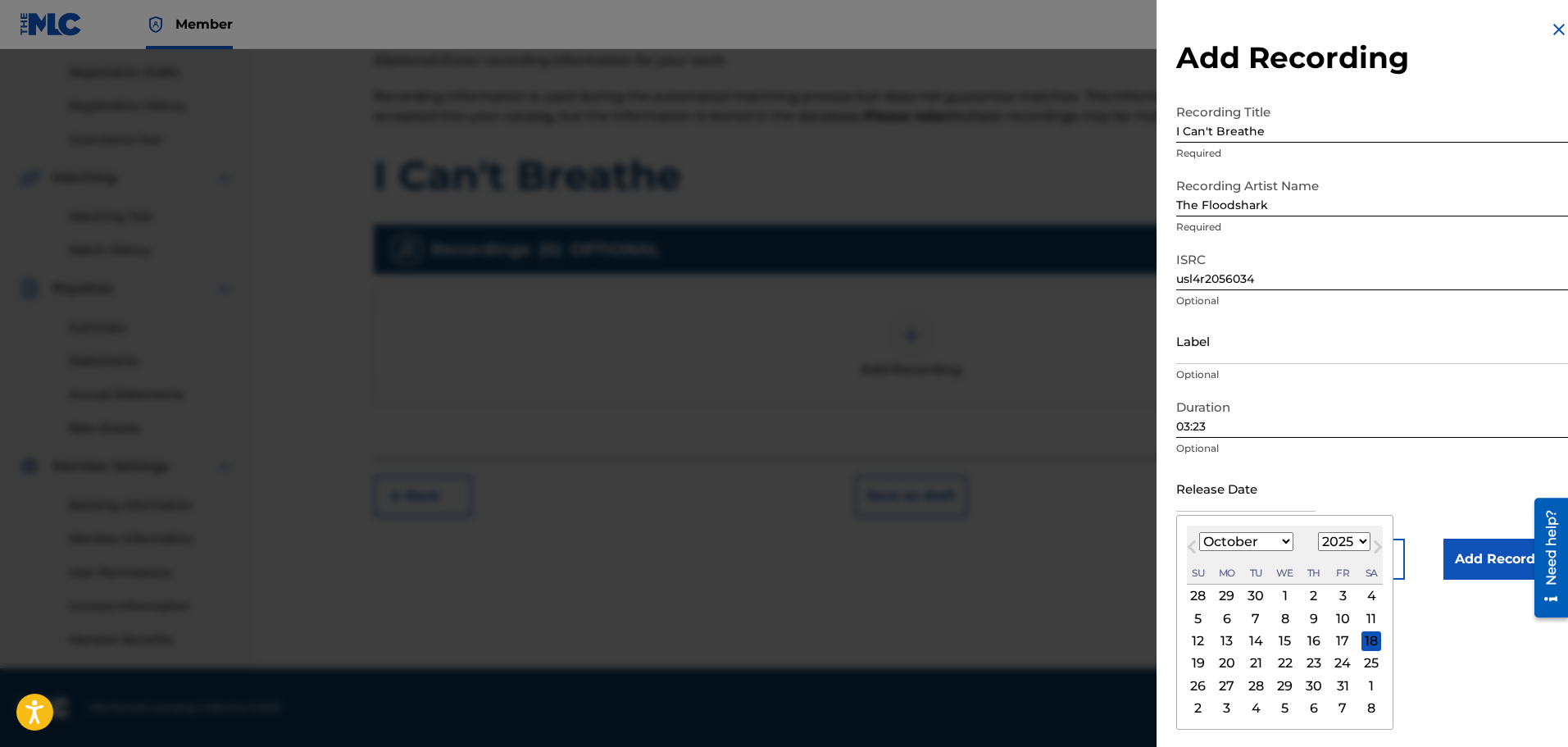 select on "2020" 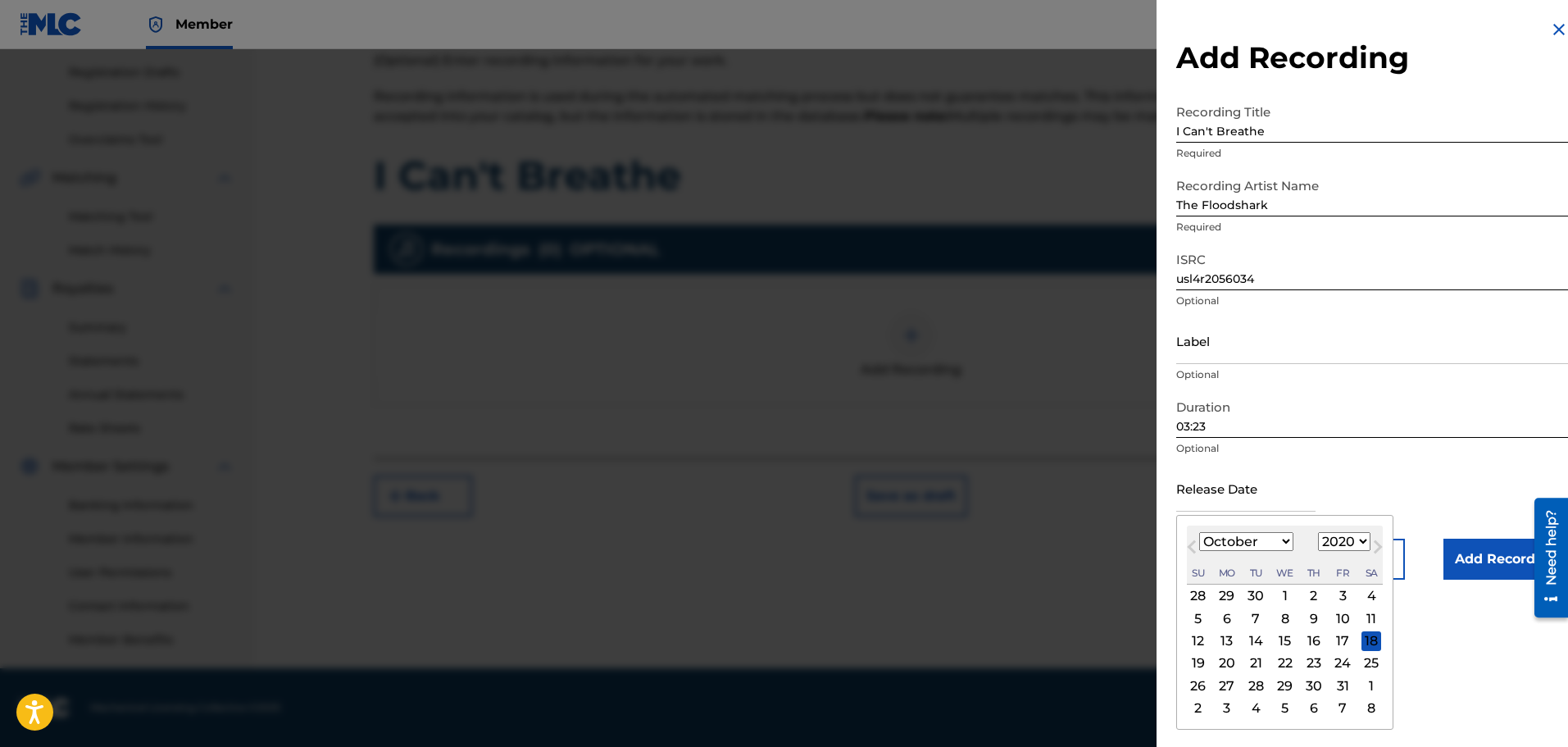 click on "1899 1900 1901 1902 1903 1904 1905 1906 1907 1908 1909 1910 1911 1912 1913 1914 1915 1916 1917 1918 1919 1920 1921 1922 1923 1924 1925 1926 1927 1928 1929 1930 1931 1932 1933 1934 1935 1936 1937 1938 1939 1940 1941 1942 1943 1944 1945 1946 1947 1948 1949 1950 1951 1952 1953 1954 1955 1956 1957 1958 1959 1960 1961 1962 1963 1964 1965 1966 1967 1968 1969 1970 1971 1972 1973 1974 1975 1976 1977 1978 1979 1980 1981 1982 1983 1984 1985 1986 1987 1988 1989 1990 1991 1992 1993 1994 1995 1996 1997 1998 1999 2000 2001 2002 2003 2004 2005 2006 2007 2008 2009 2010 2011 2012 2013 2014 2015 2016 2017 2018 2019 2020 2021 2022 2023 2024 2025 2026 2027 2028 2029 2030 2031 2032 2033 2034 2035 2036 2037 2038 2039 2040 2041 2042 2043 2044 2045 2046 2047 2048 2049 2050 2051 2052 2053 2054 2055 2056 2057 2058 2059 2060 2061 2062 2063 2064 2065 2066 2067 2068 2069 2070 2071 2072 2073 2074 2075 2076 2077 2078 2079 2080 2081 2082 2083 2084 2085 2086 2087 2088 2089 2090 2091 2092 2093 2094 2095 2096 2097 2098 2099 2100" at bounding box center (1344, 541) 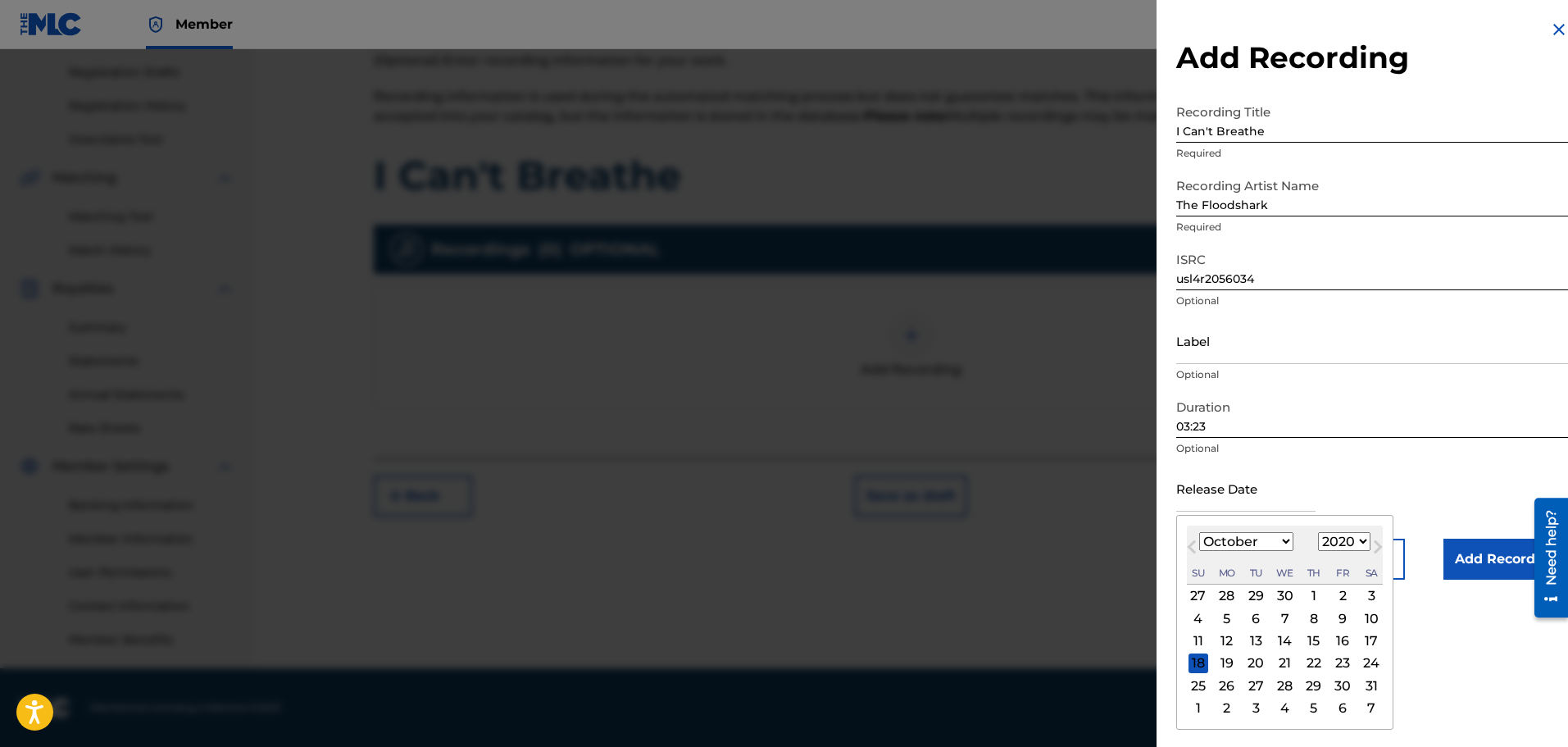 click on "30" at bounding box center [1343, 686] 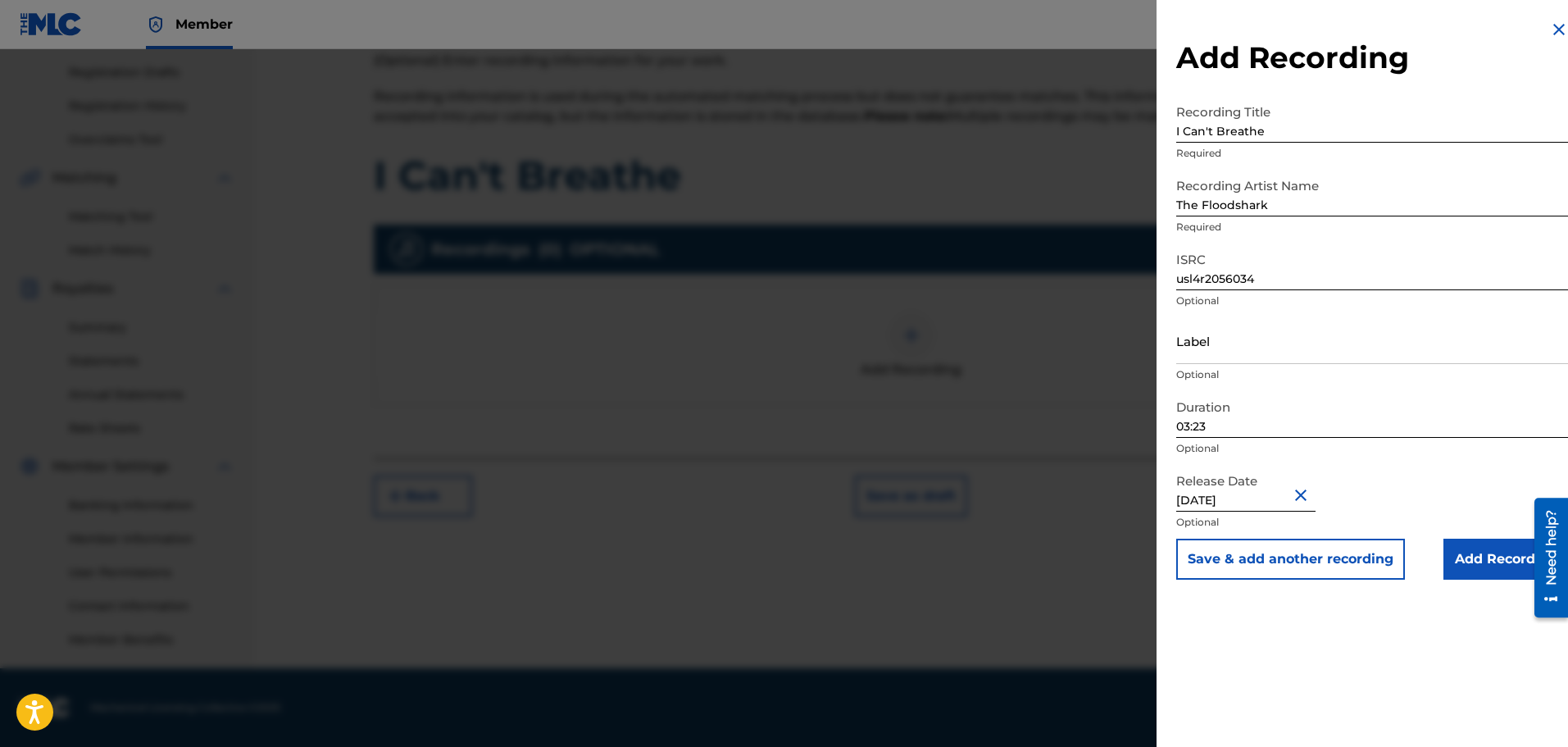 click on "Release Date [DATE] Optional" at bounding box center (1372, 502) 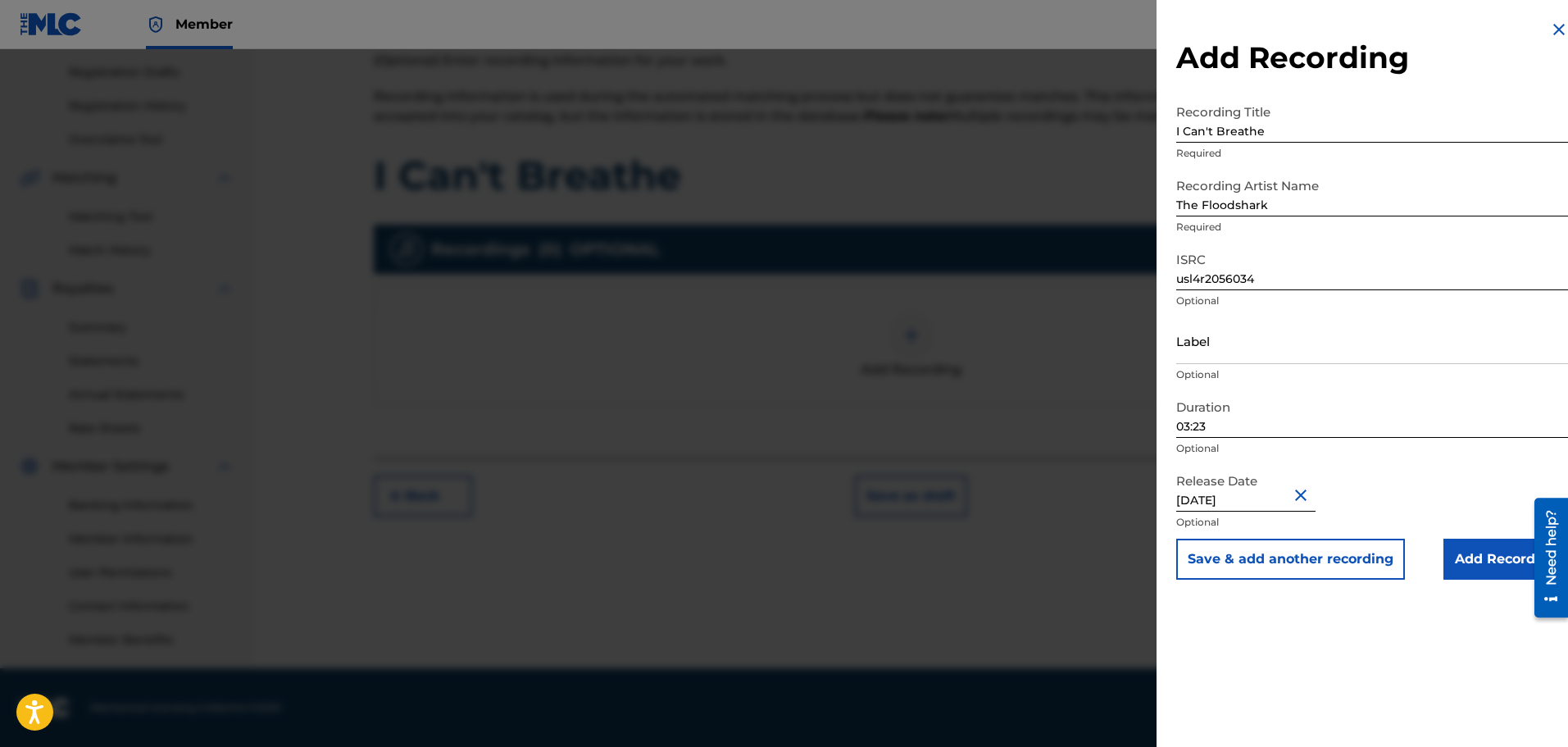 click on "Add Recording" at bounding box center [1506, 559] 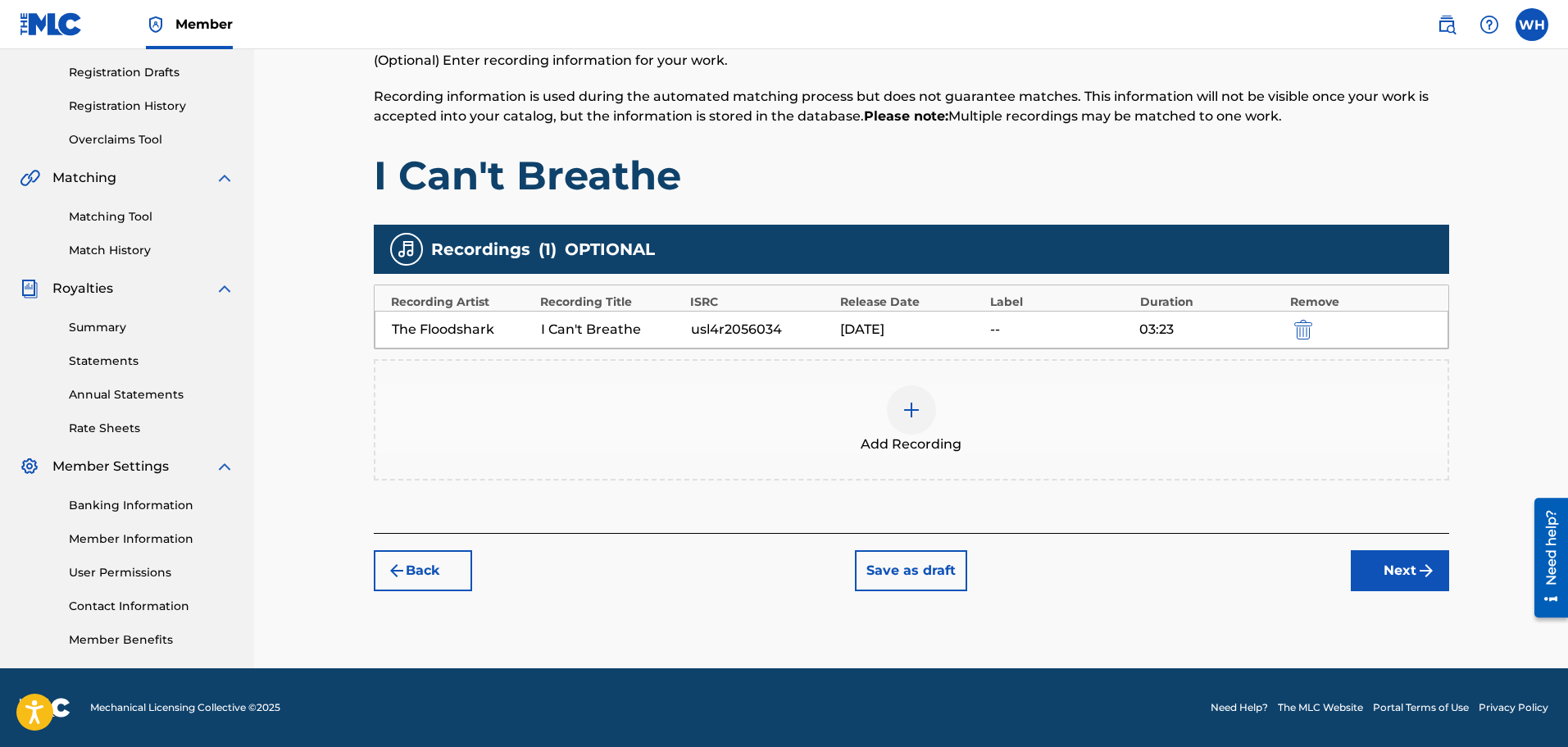 click on "Next" at bounding box center (1400, 571) 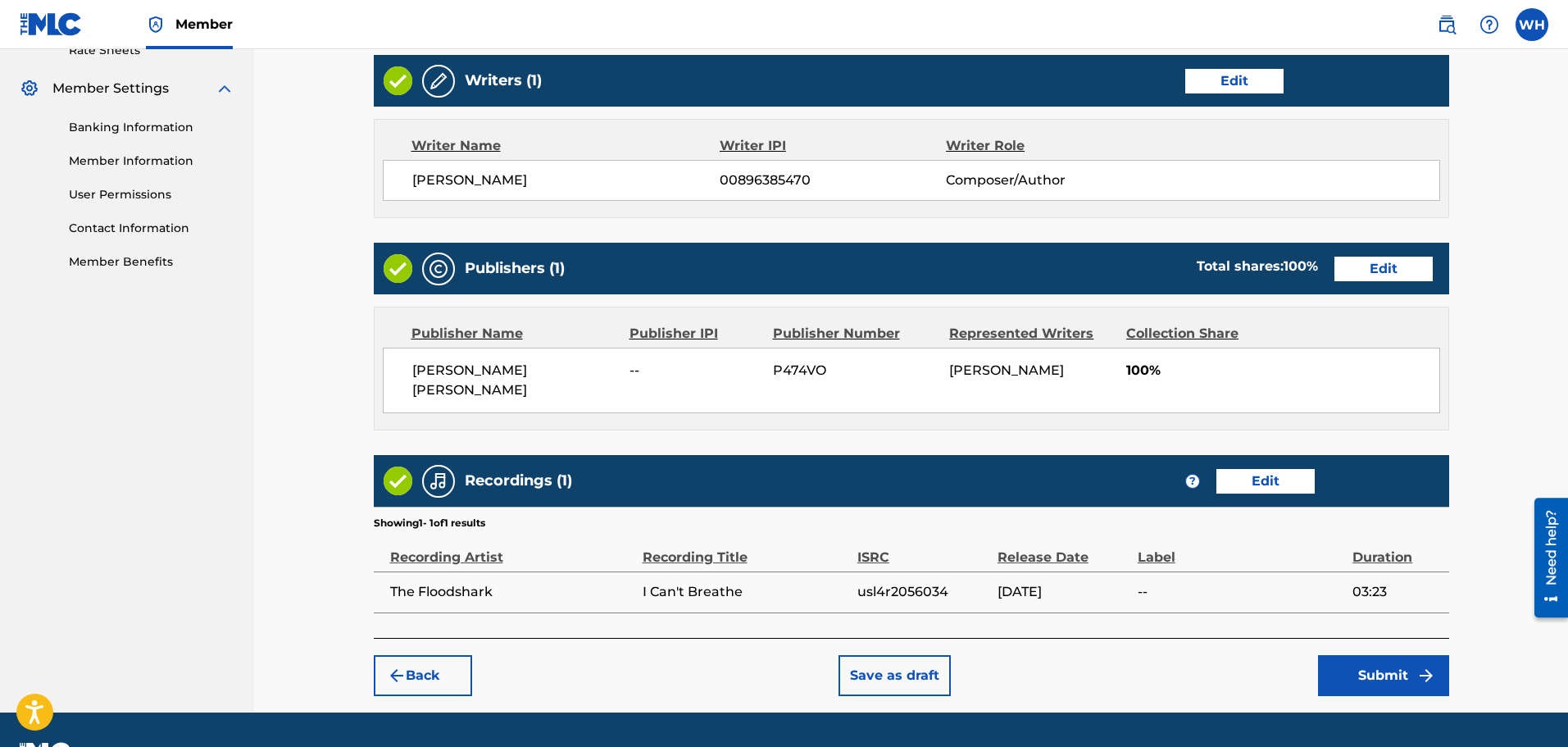 scroll, scrollTop: 672, scrollLeft: 0, axis: vertical 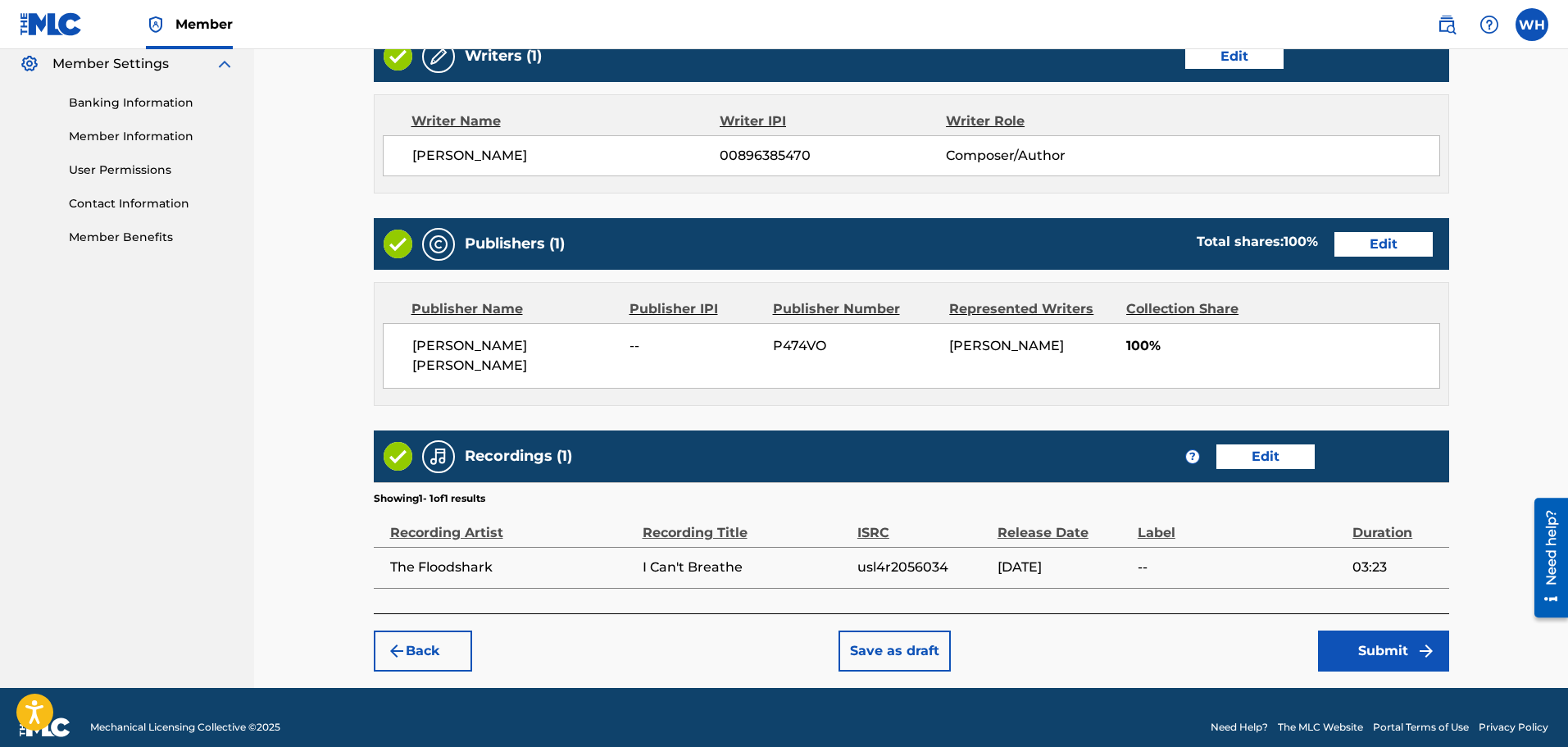 click on "Submit" at bounding box center [1384, 651] 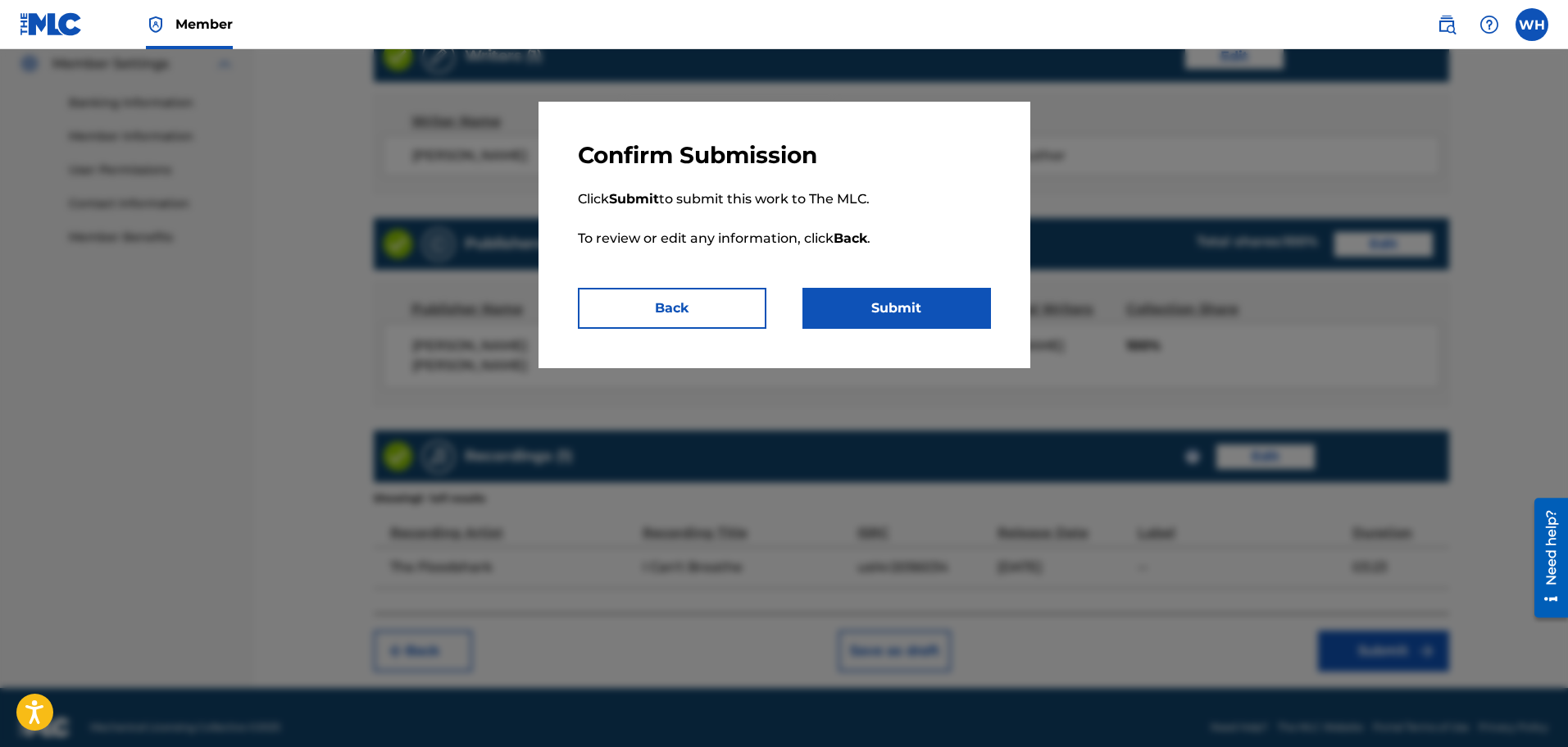 click on "Submit" at bounding box center [897, 308] 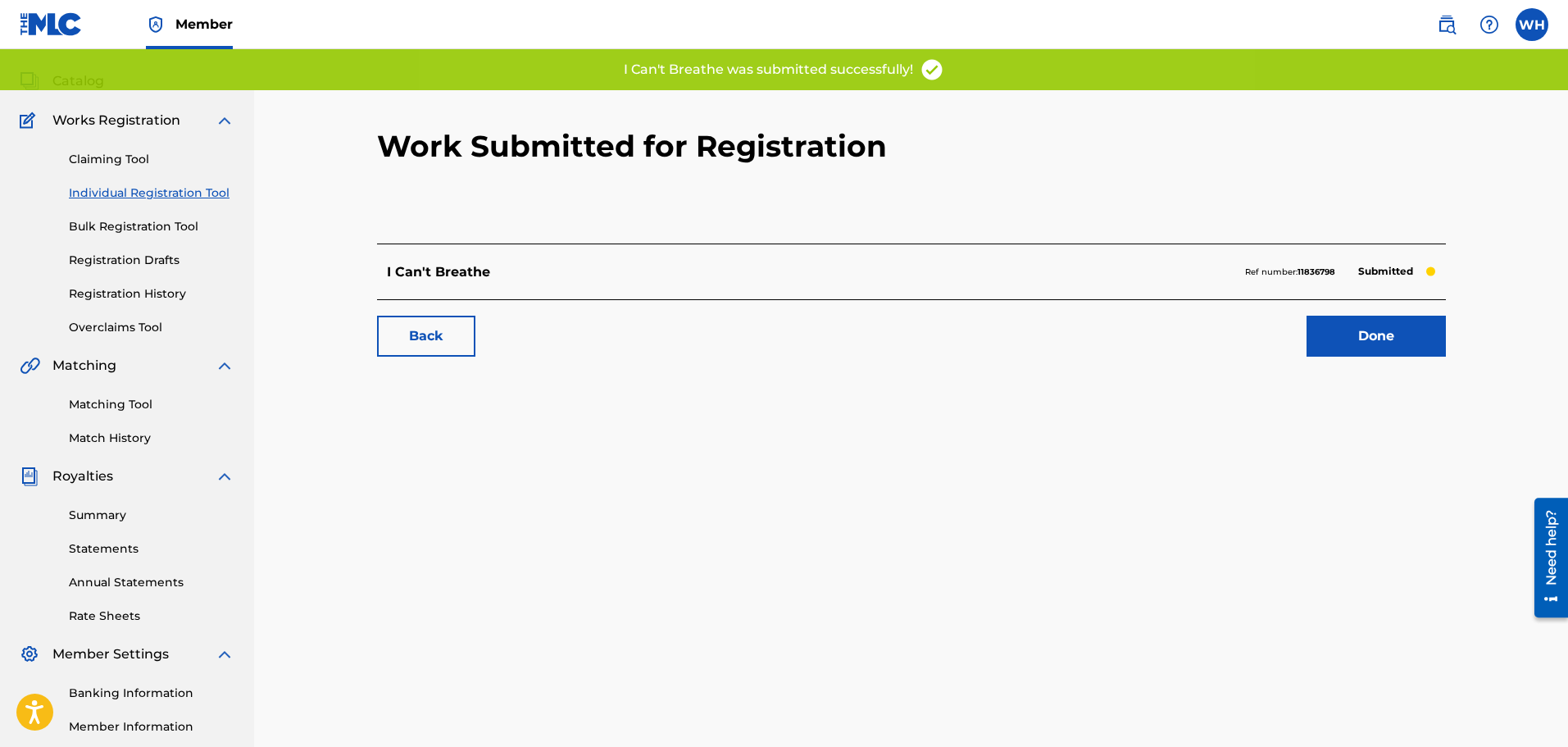 scroll, scrollTop: 0, scrollLeft: 0, axis: both 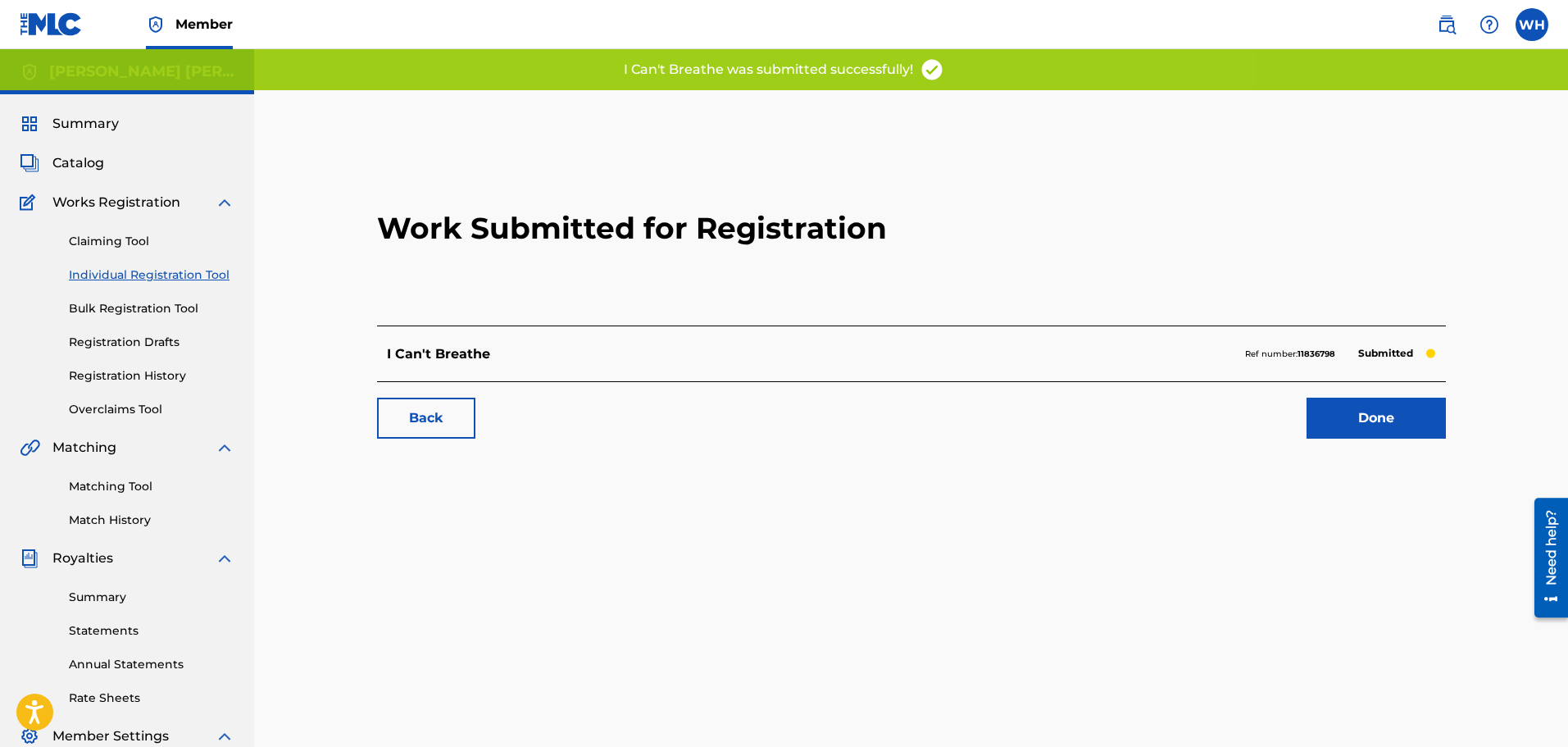 click on "Done" at bounding box center [1376, 418] 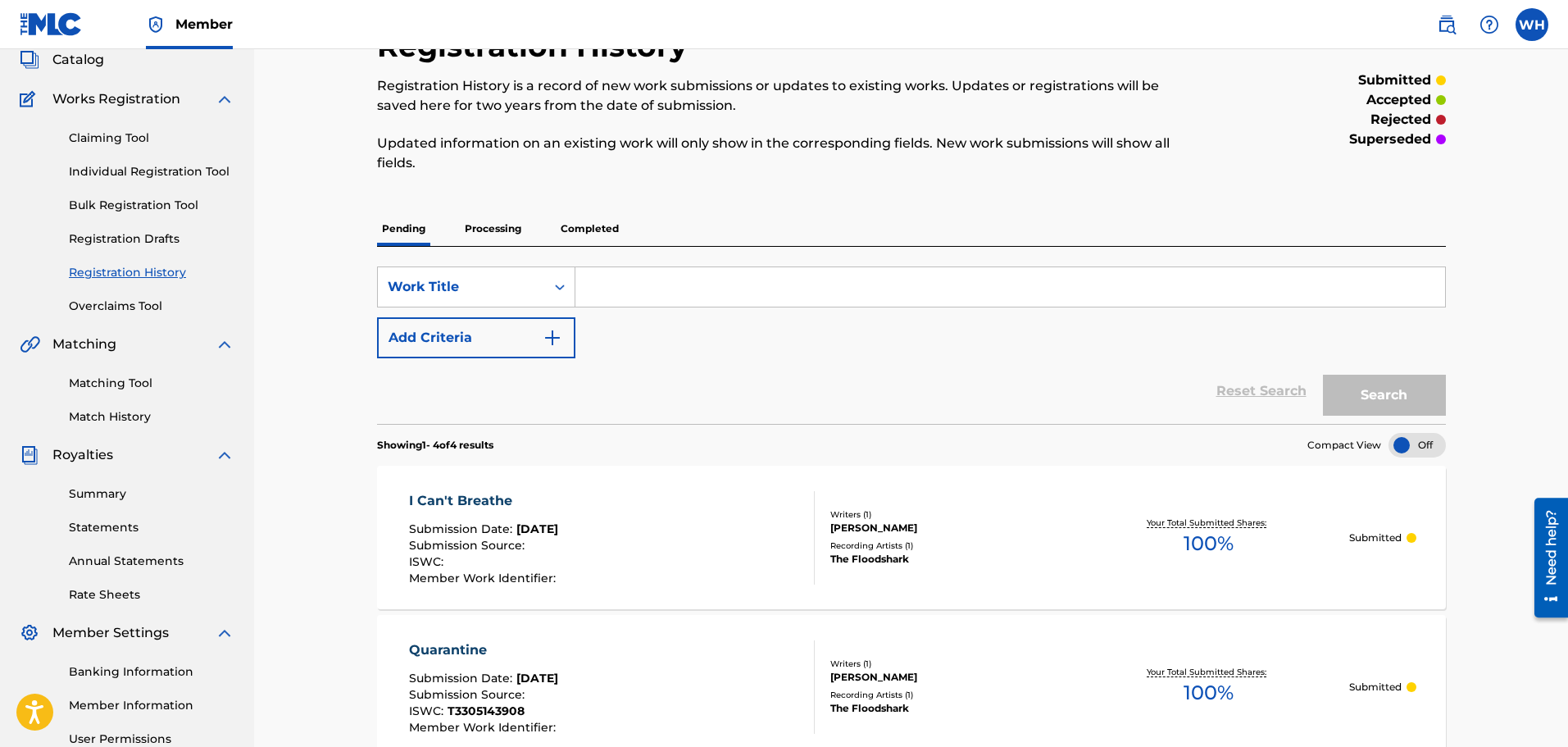 scroll, scrollTop: 21, scrollLeft: 0, axis: vertical 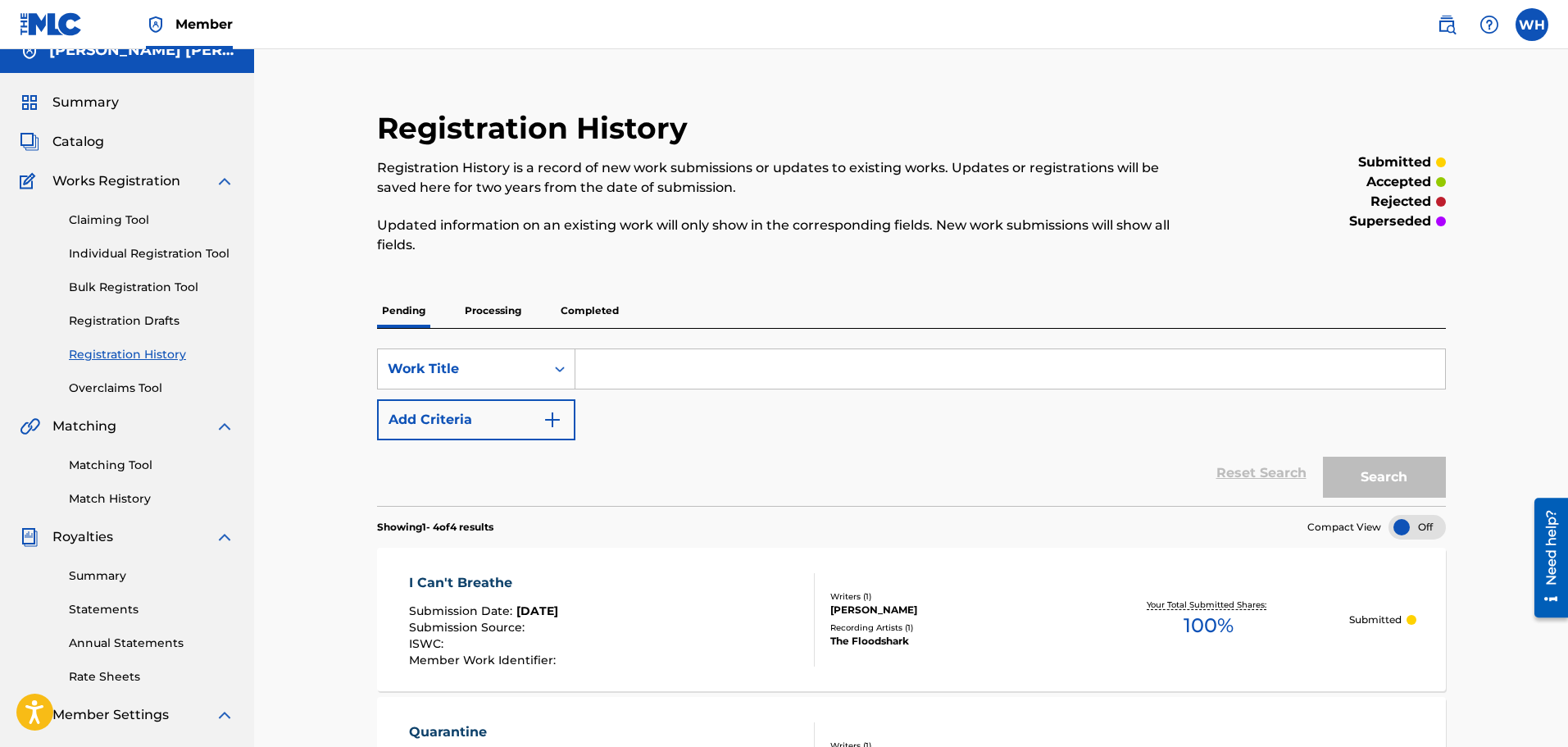click on "Catalog" at bounding box center (78, 142) 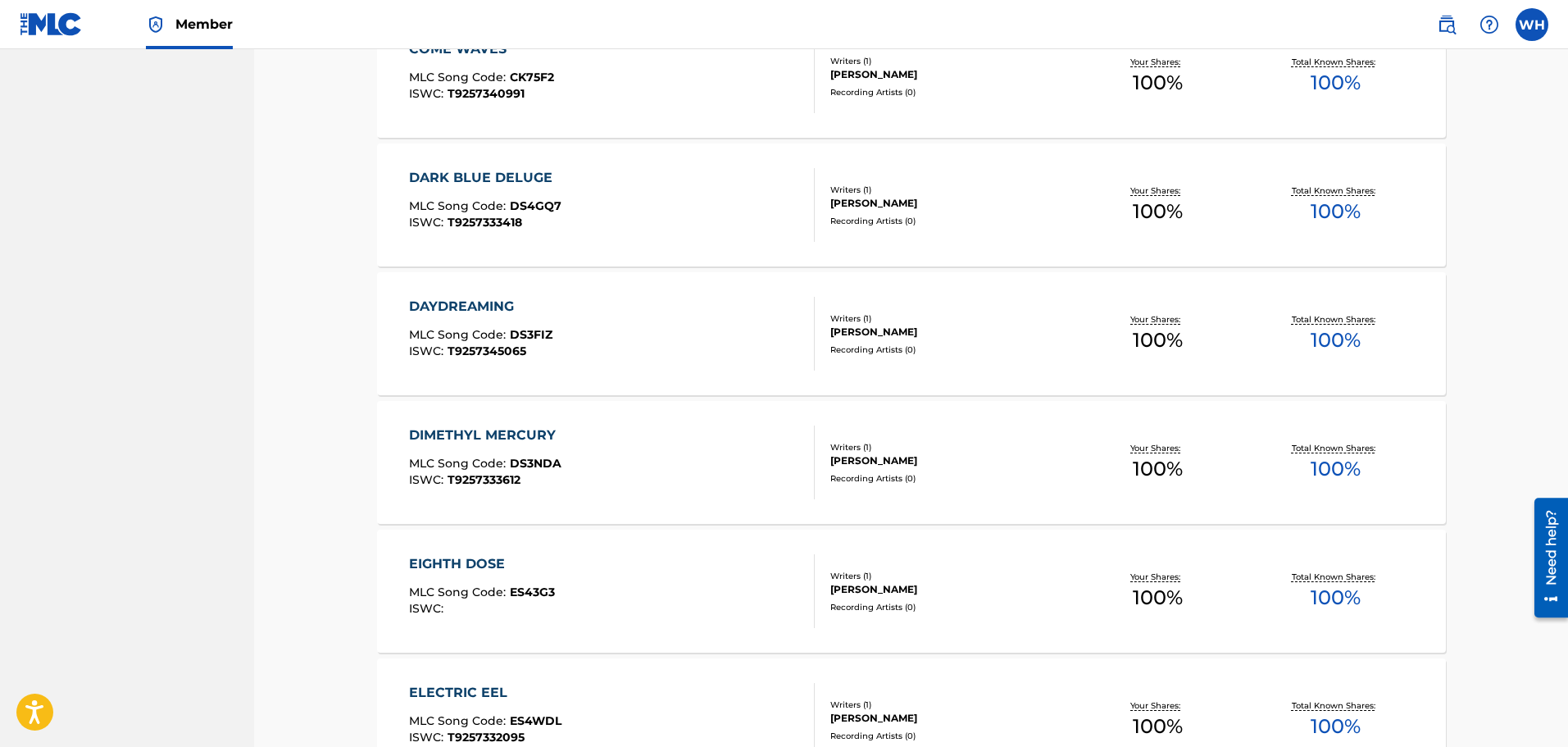 scroll, scrollTop: 1254, scrollLeft: 0, axis: vertical 